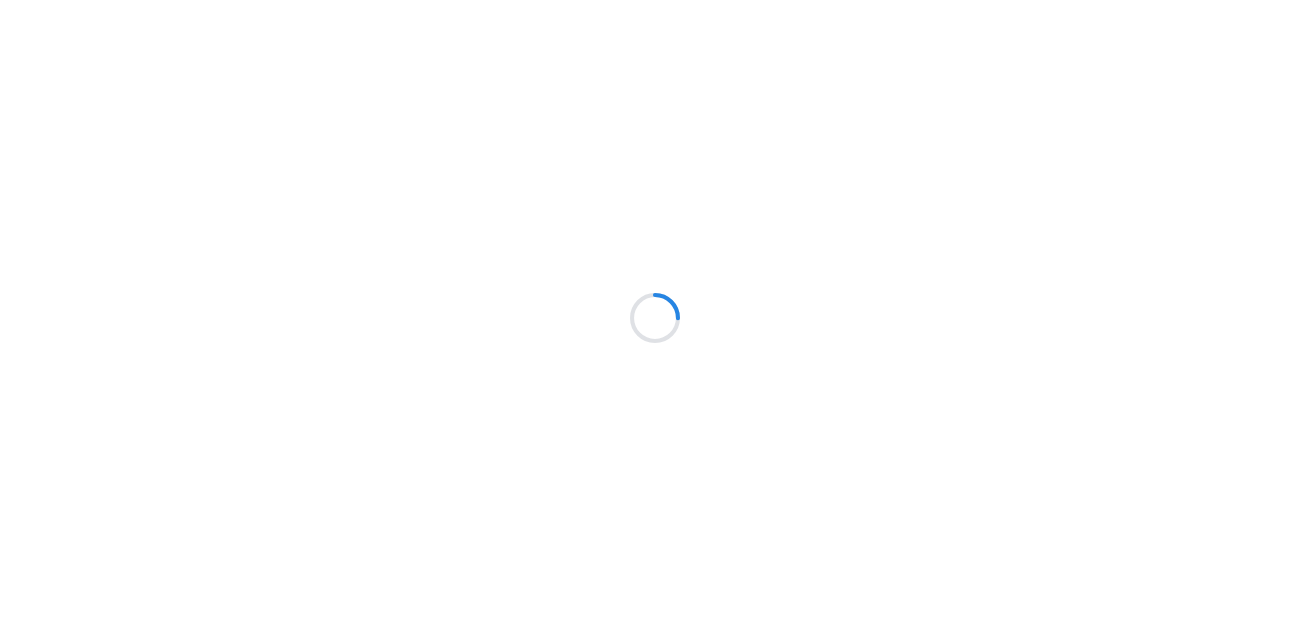 scroll, scrollTop: 0, scrollLeft: 0, axis: both 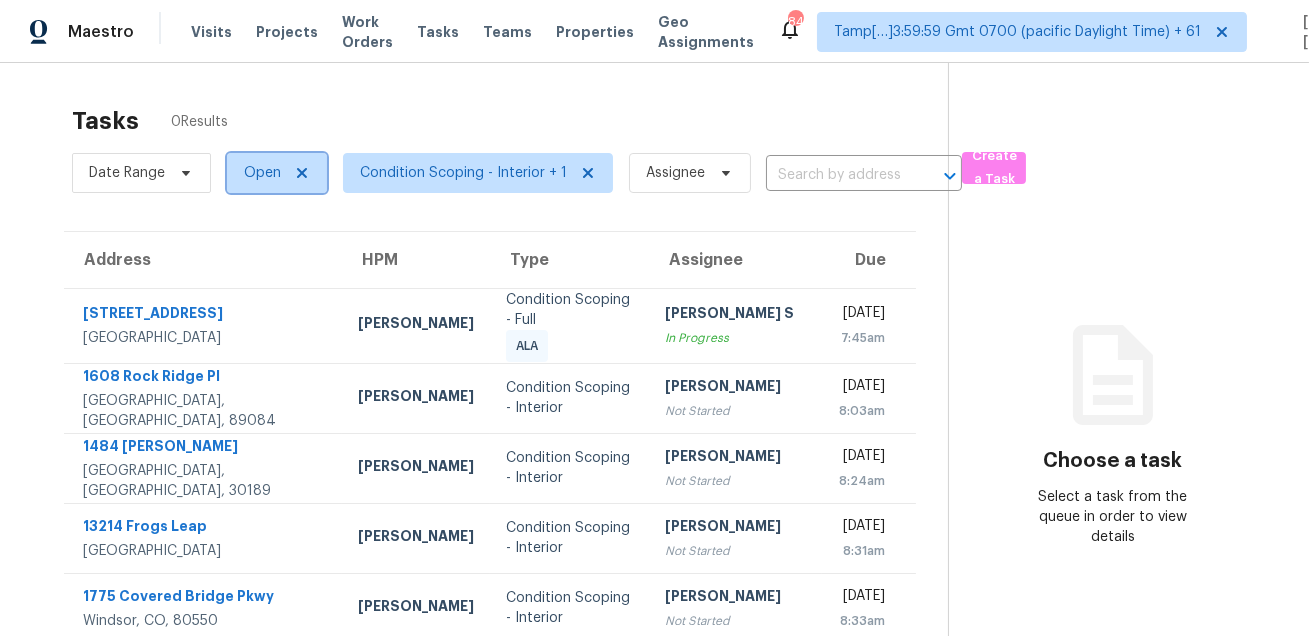 click on "Open" at bounding box center [277, 173] 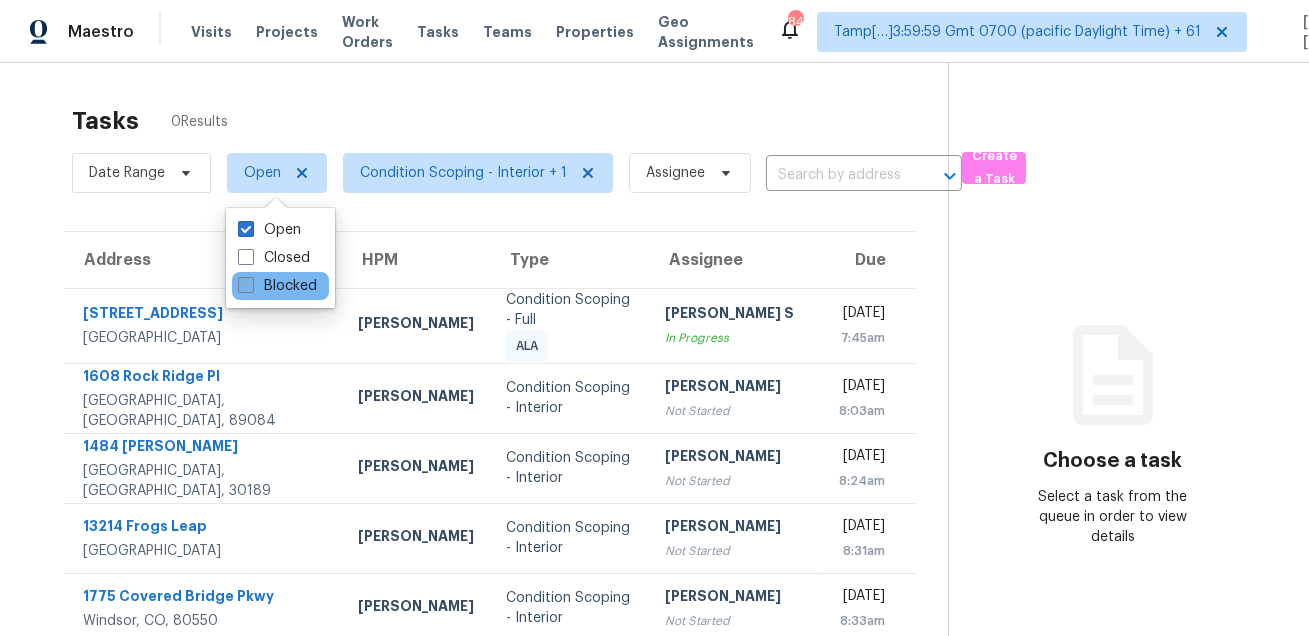 click on "Blocked" at bounding box center (277, 286) 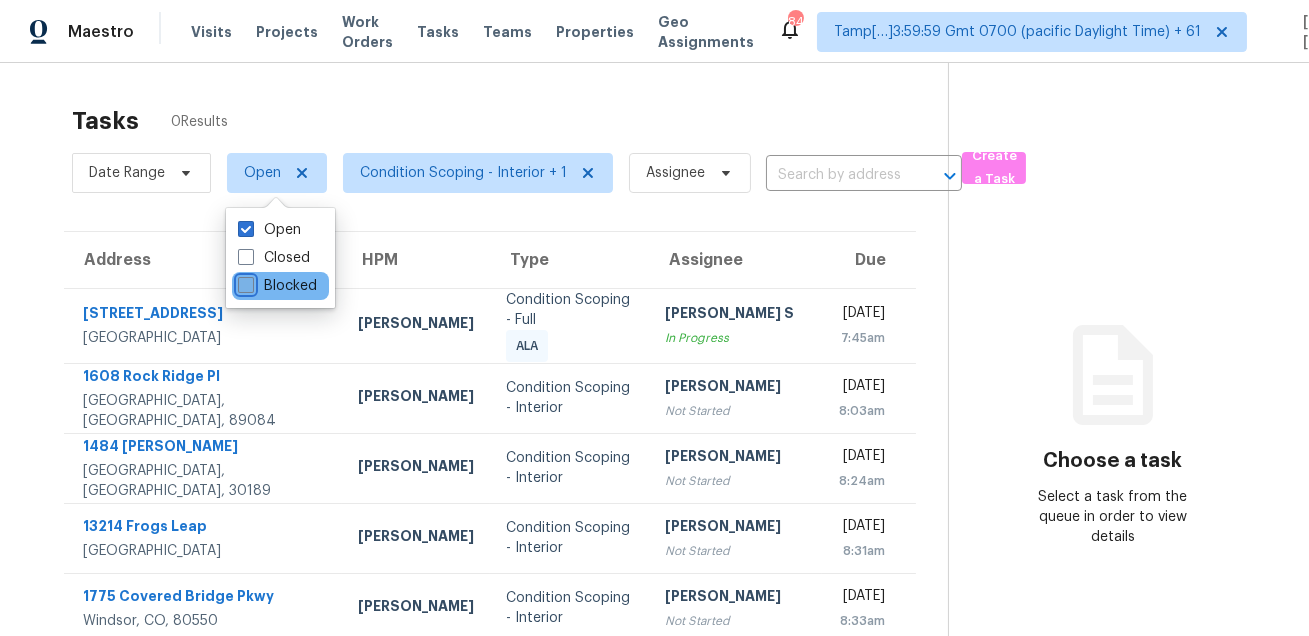 click on "Blocked" at bounding box center (244, 282) 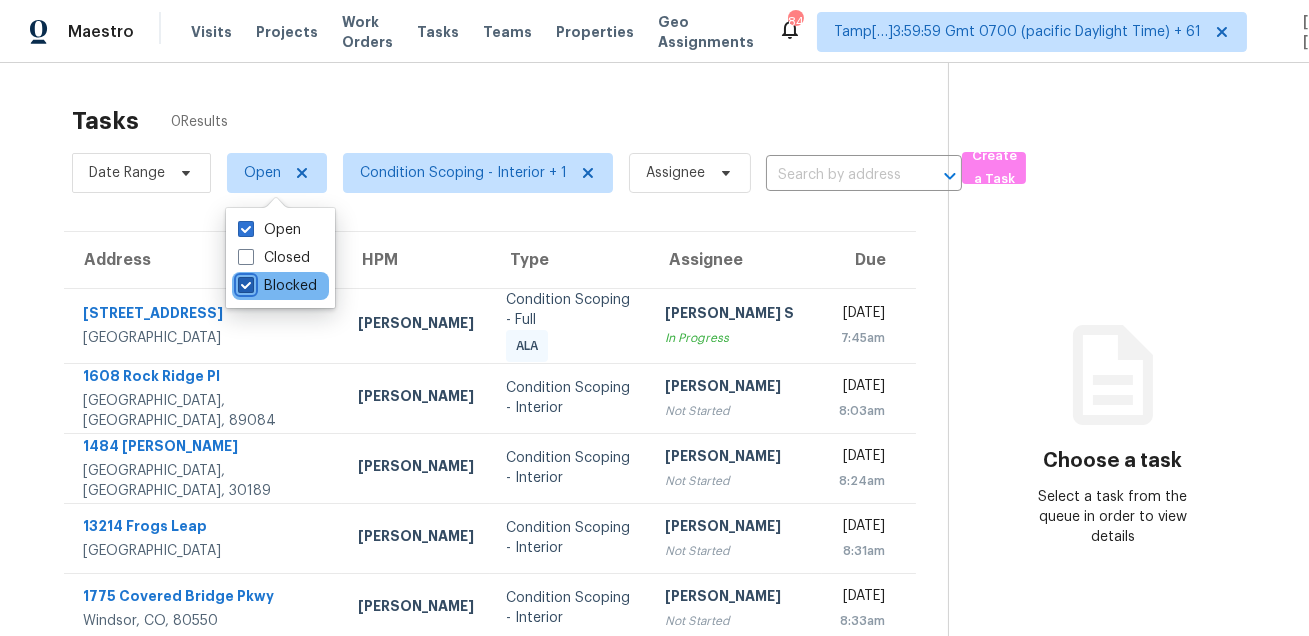checkbox on "true" 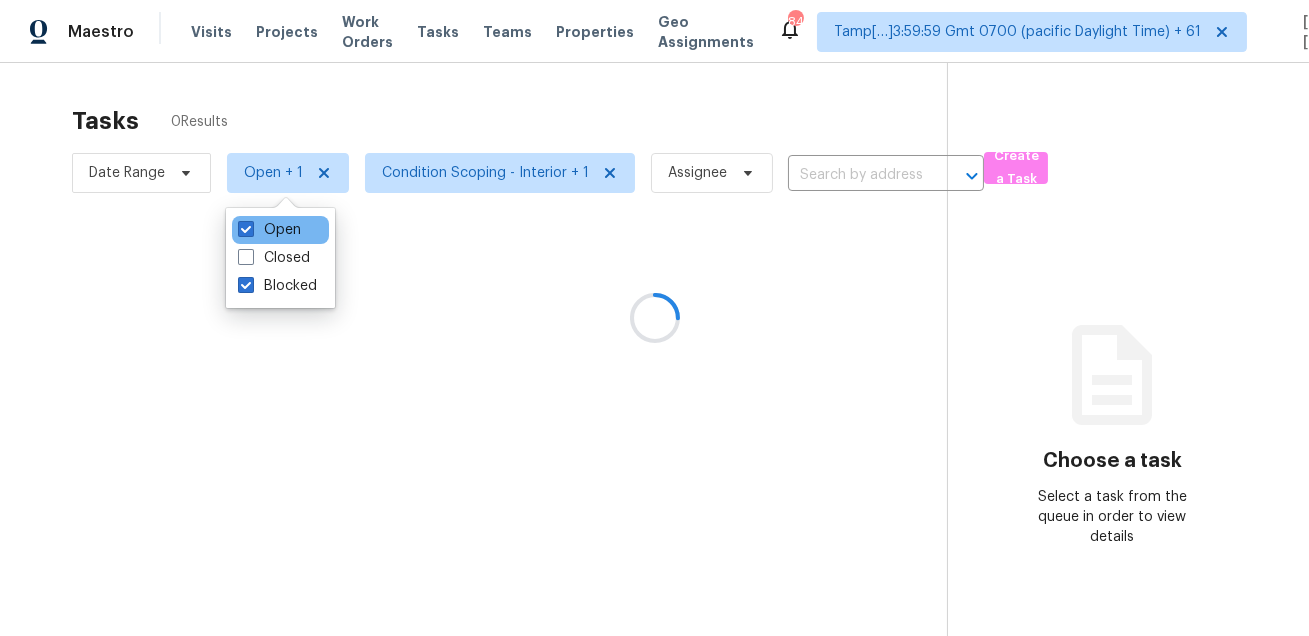 click on "Open" at bounding box center [280, 230] 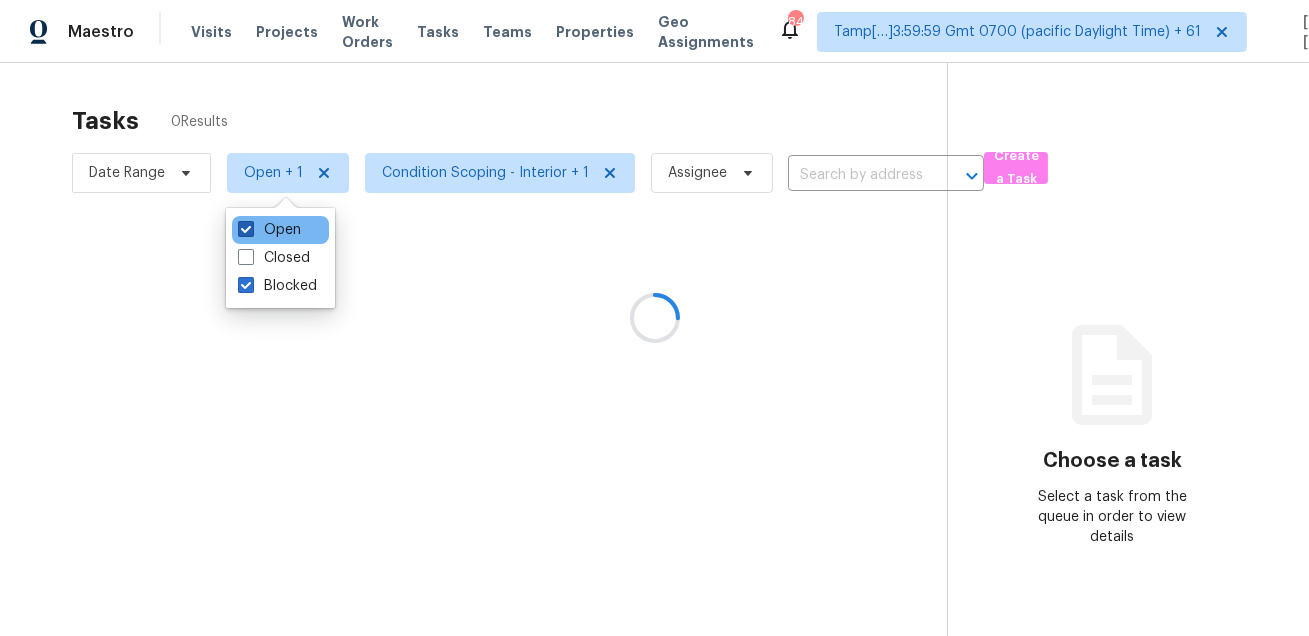 click at bounding box center [246, 229] 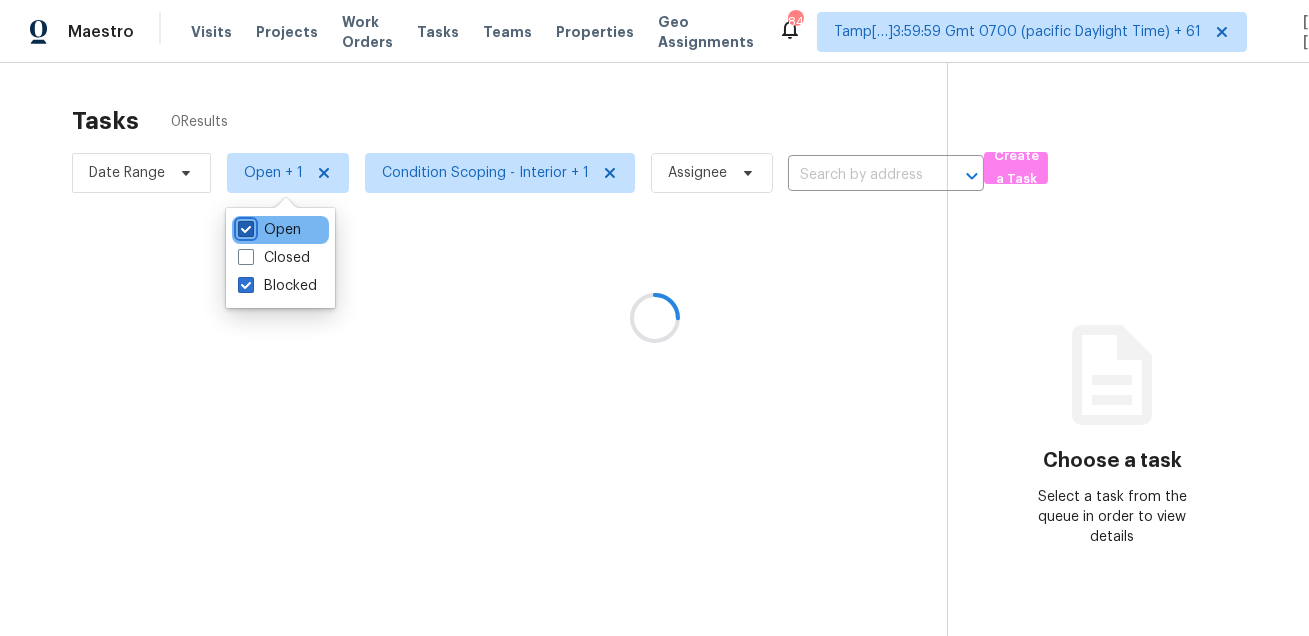 click on "Open" at bounding box center (244, 226) 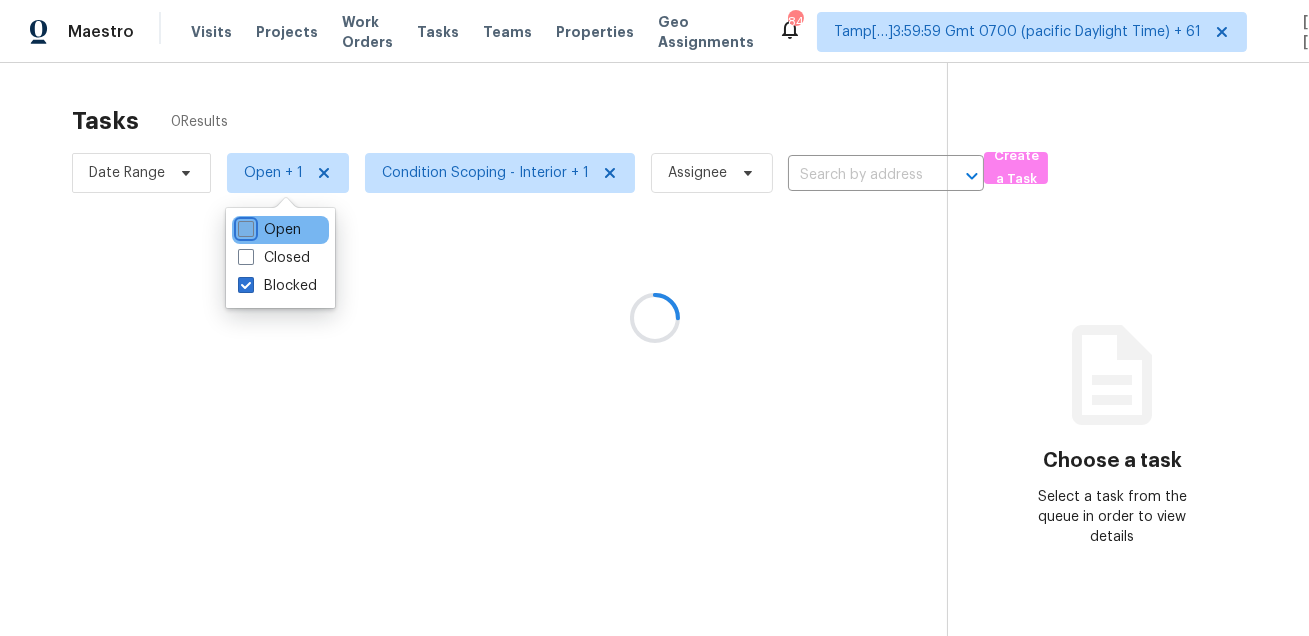 checkbox on "false" 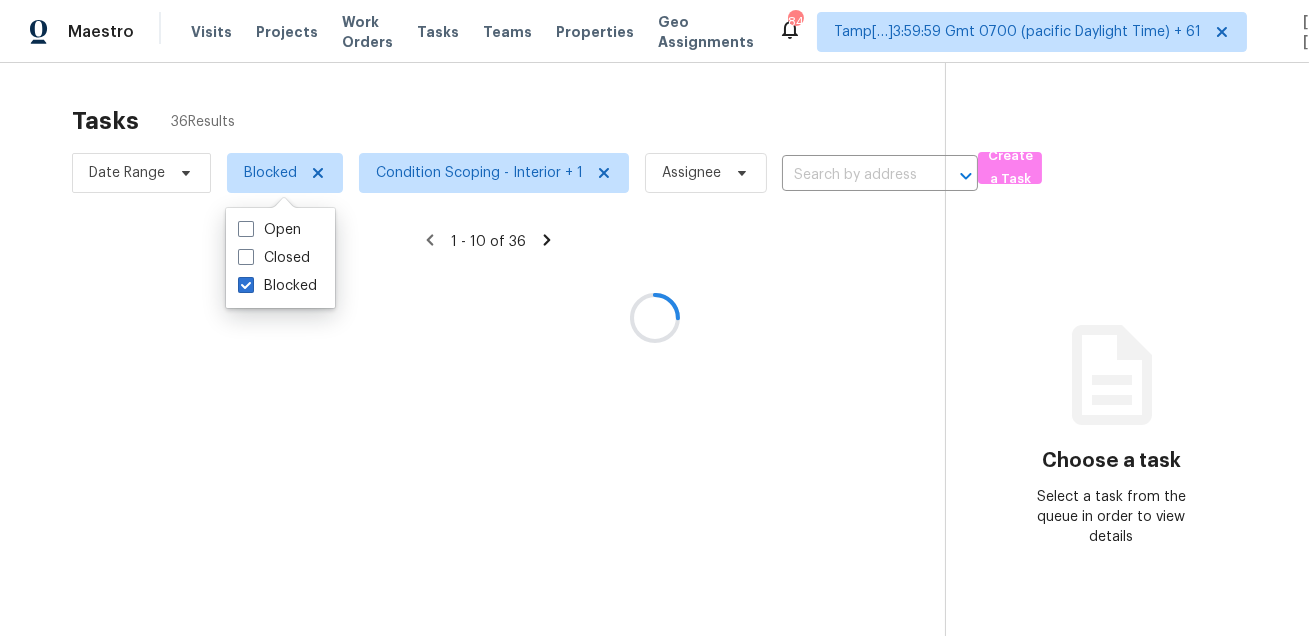 click at bounding box center (654, 318) 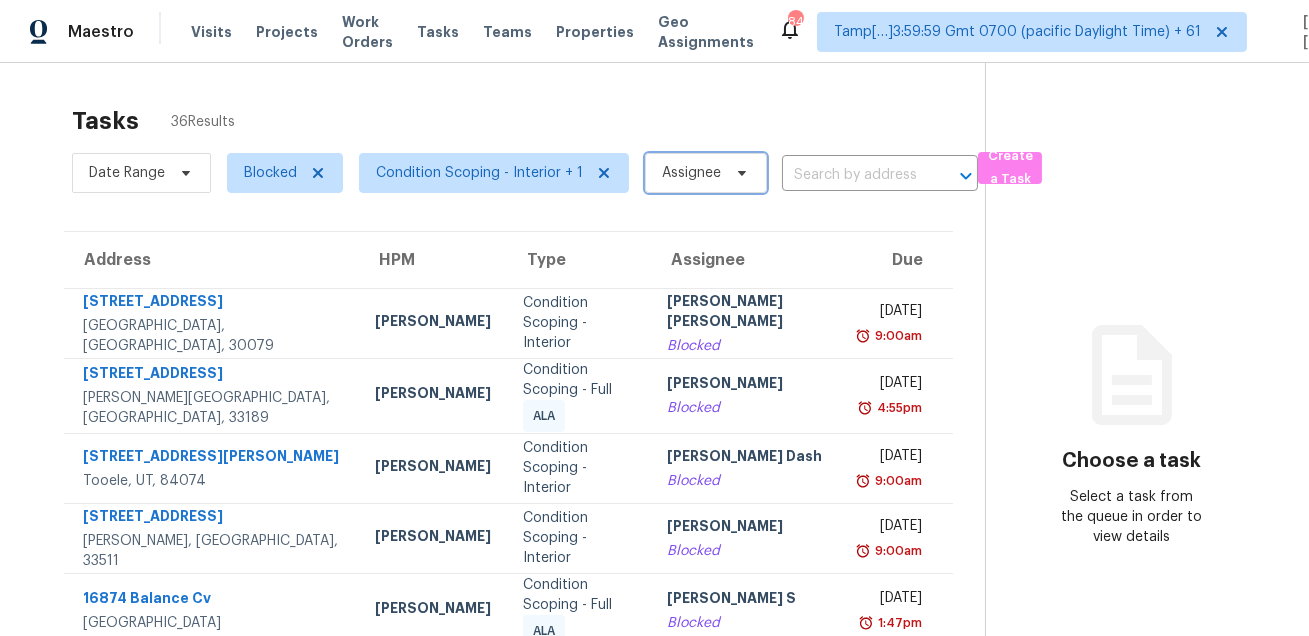 click on "Assignee" at bounding box center (691, 173) 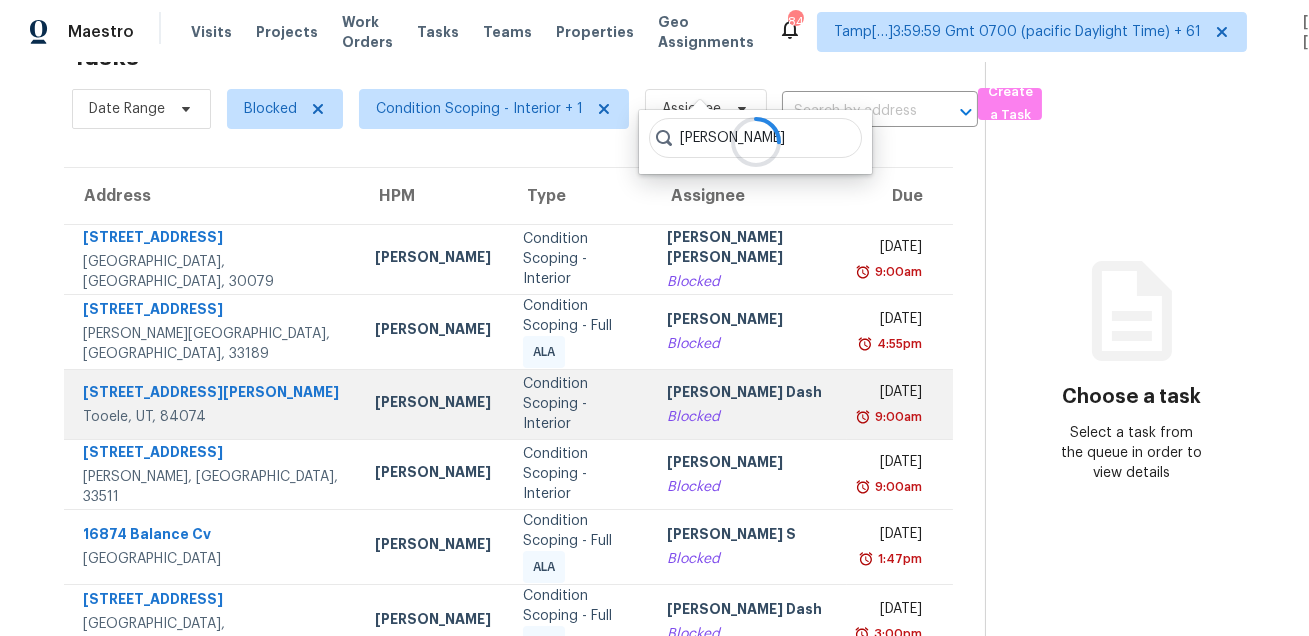 scroll, scrollTop: 0, scrollLeft: 0, axis: both 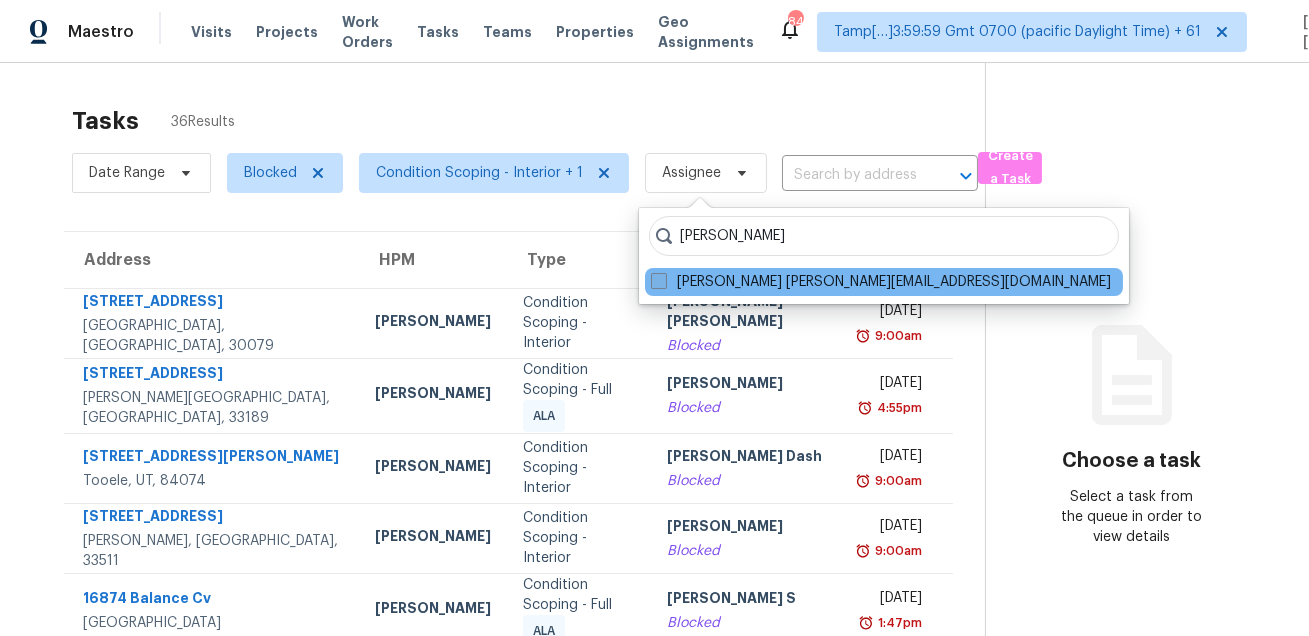 type on "salma ansari" 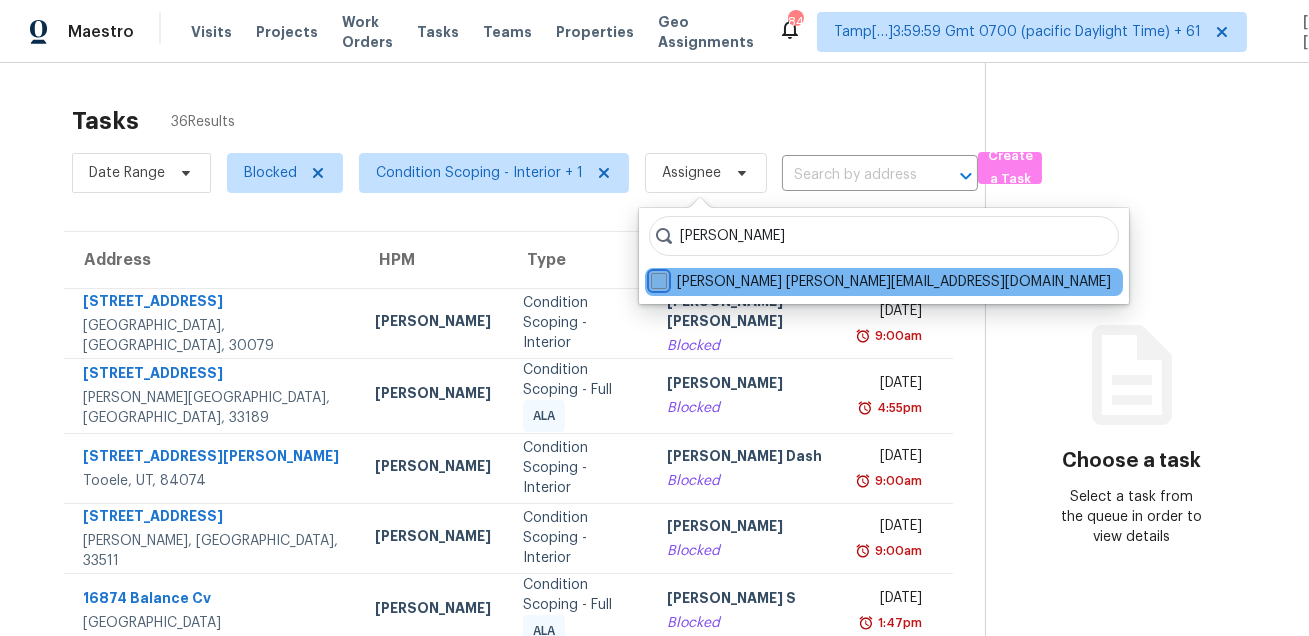 click on "Salma Ansari
salma.ansari@opendoor.com" at bounding box center [657, 278] 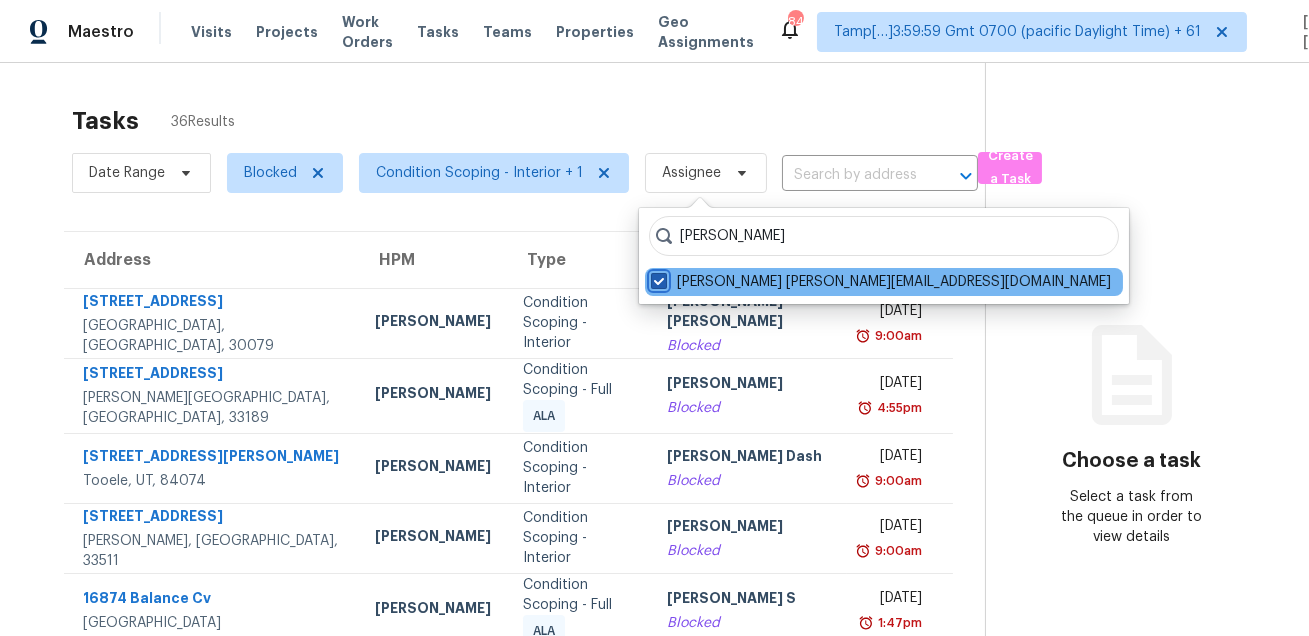 checkbox on "true" 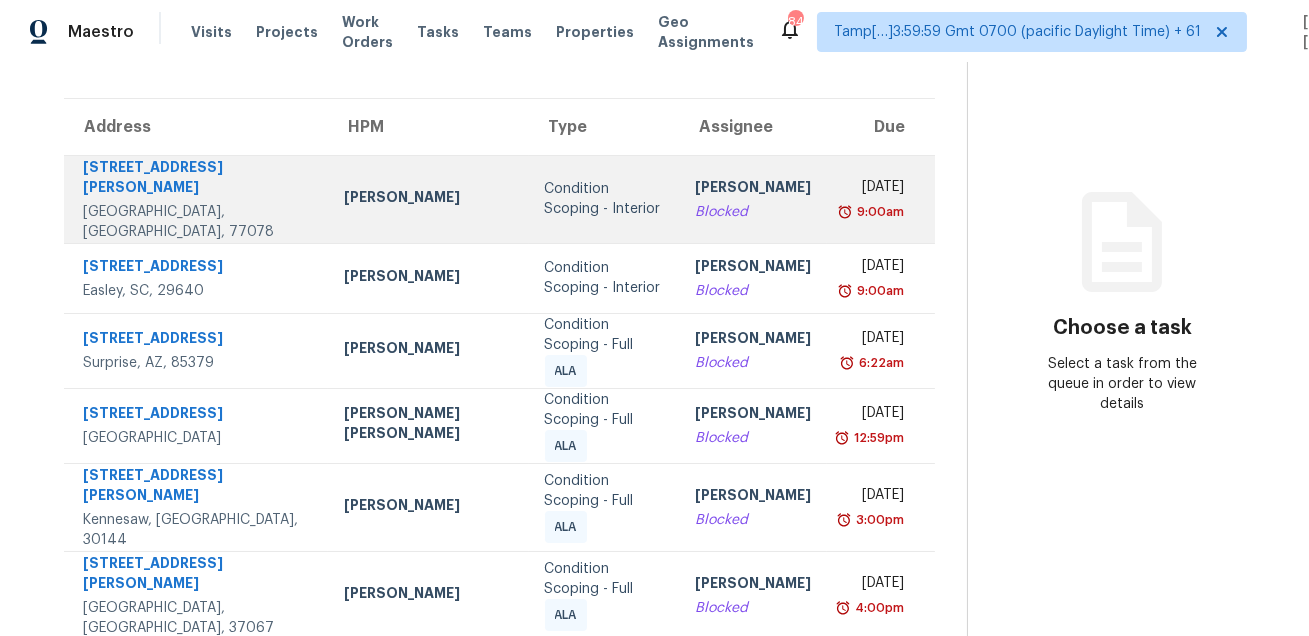 scroll, scrollTop: 157, scrollLeft: 0, axis: vertical 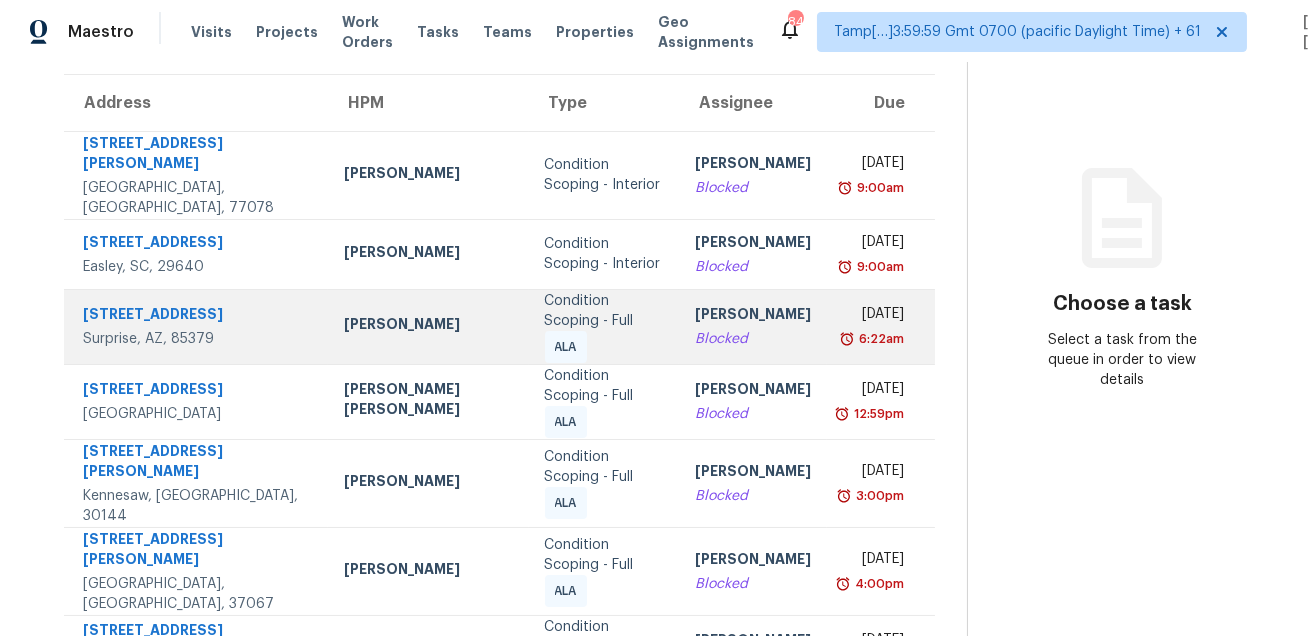 click on "Condition Scoping - Full ALA" at bounding box center [604, 327] 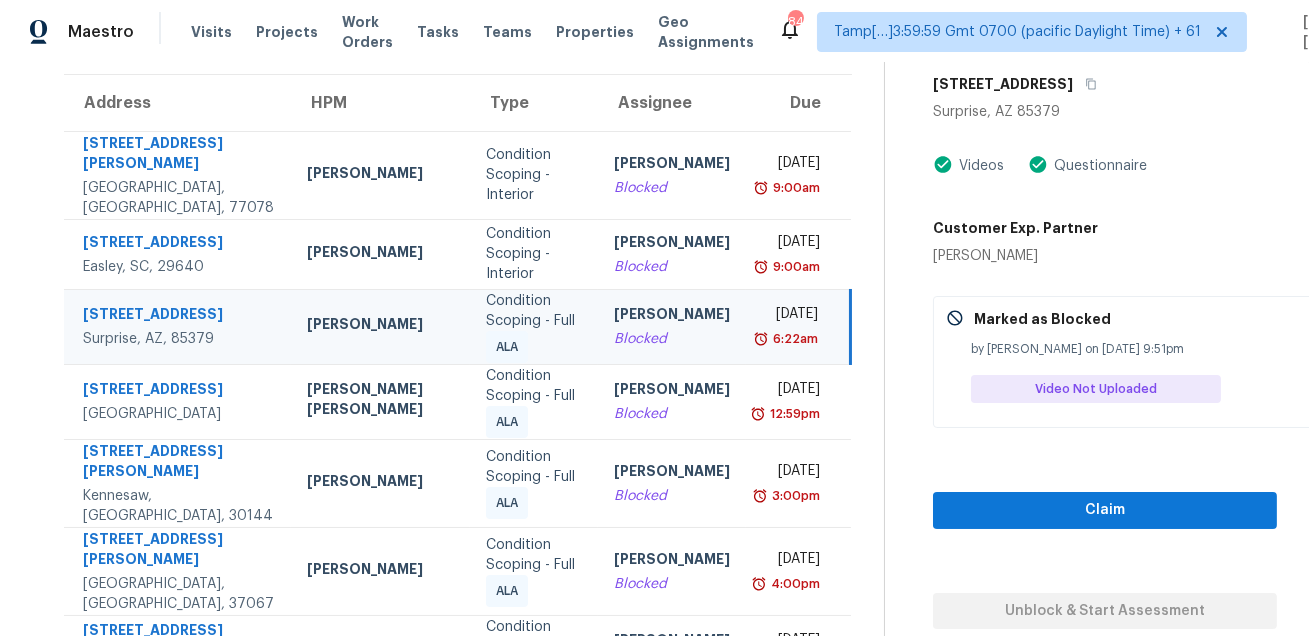 scroll, scrollTop: 182, scrollLeft: 0, axis: vertical 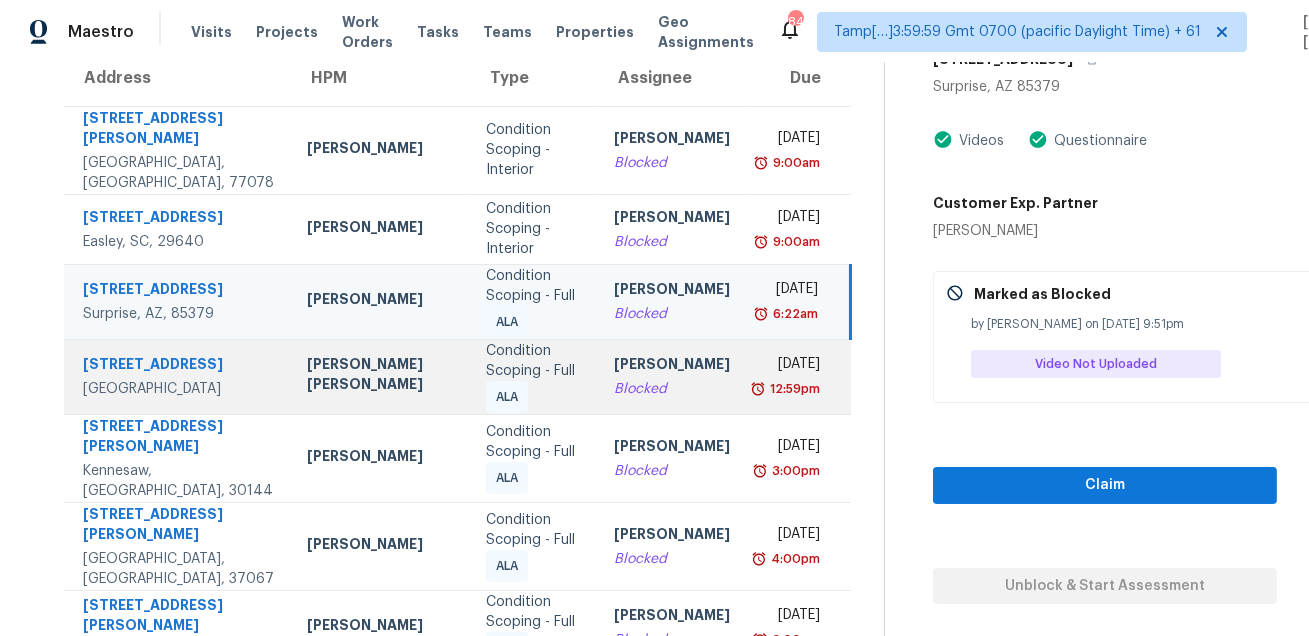 click on "Condition Scoping - Full" at bounding box center (534, 361) 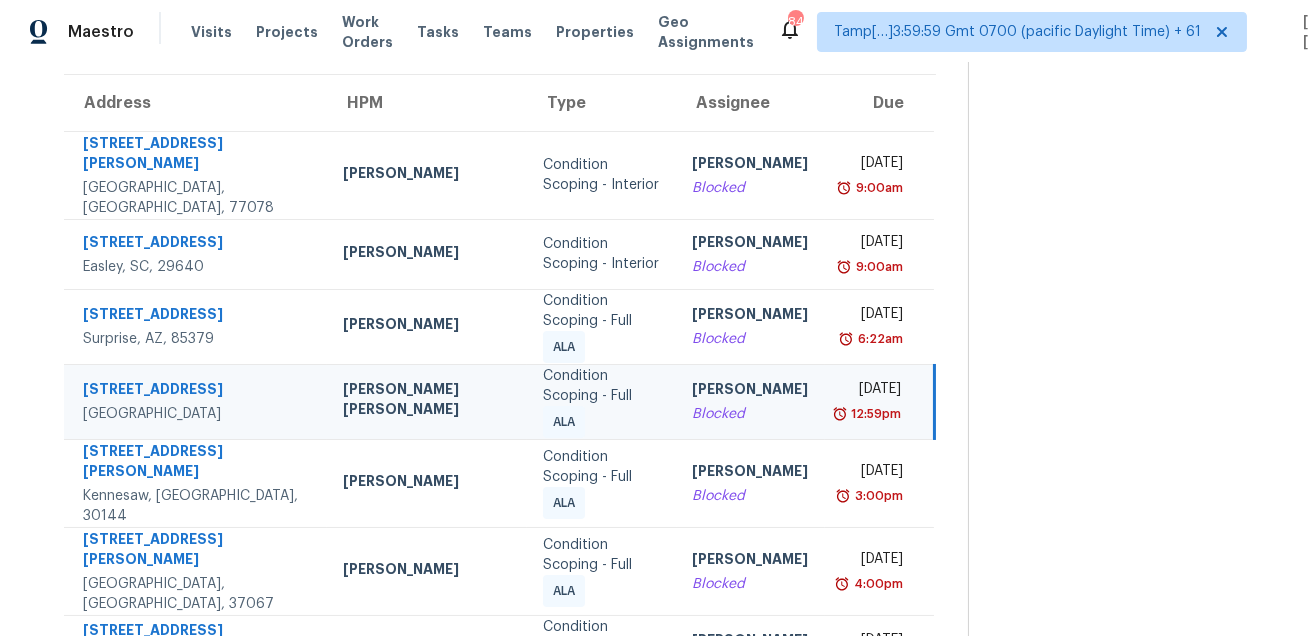 scroll, scrollTop: 182, scrollLeft: 0, axis: vertical 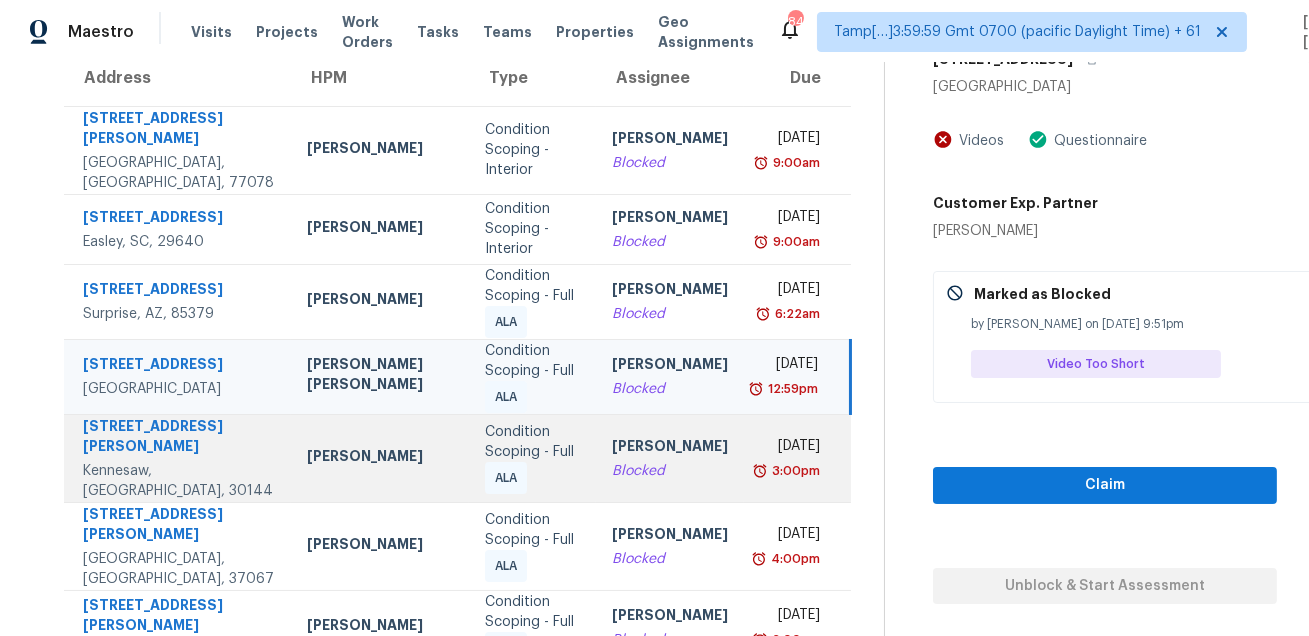 click on "Condition Scoping - Full" at bounding box center [532, 442] 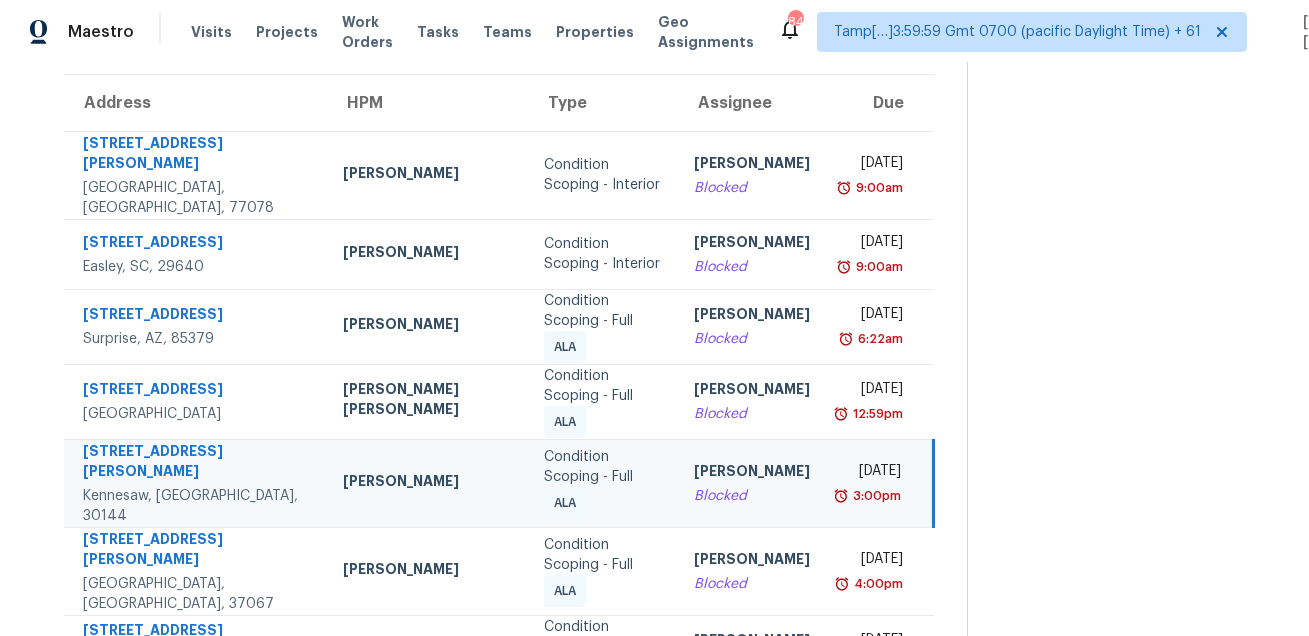 scroll, scrollTop: 182, scrollLeft: 0, axis: vertical 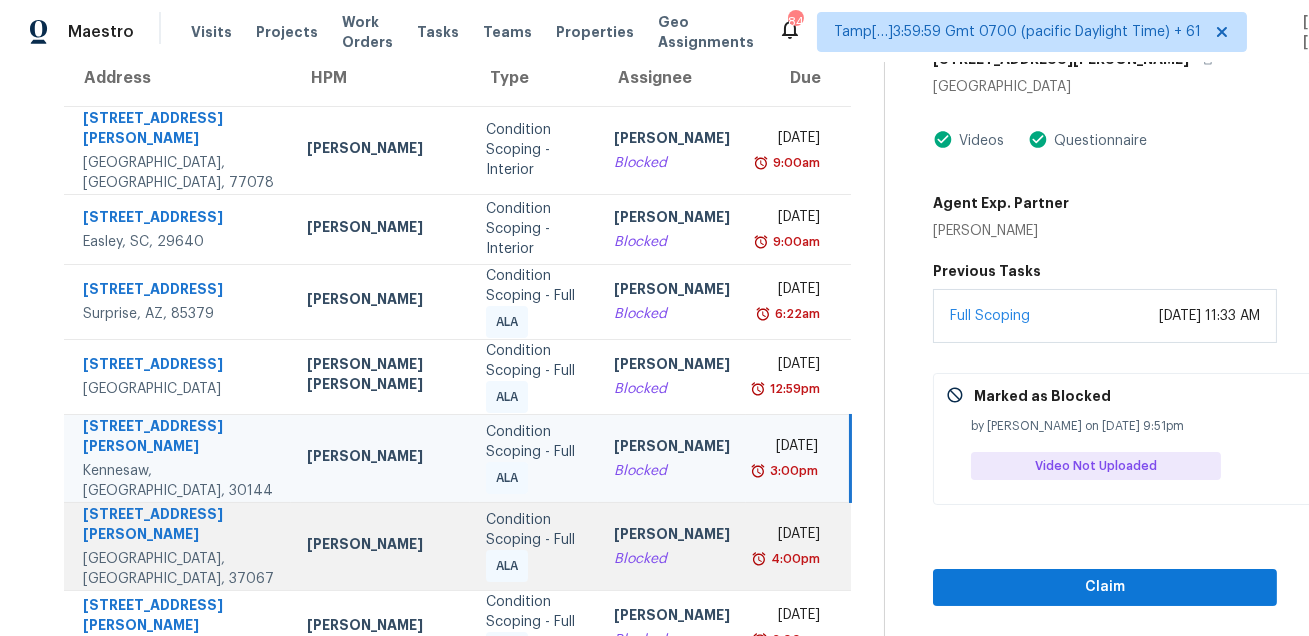 click on "Condition Scoping - Full ALA" at bounding box center (534, 546) 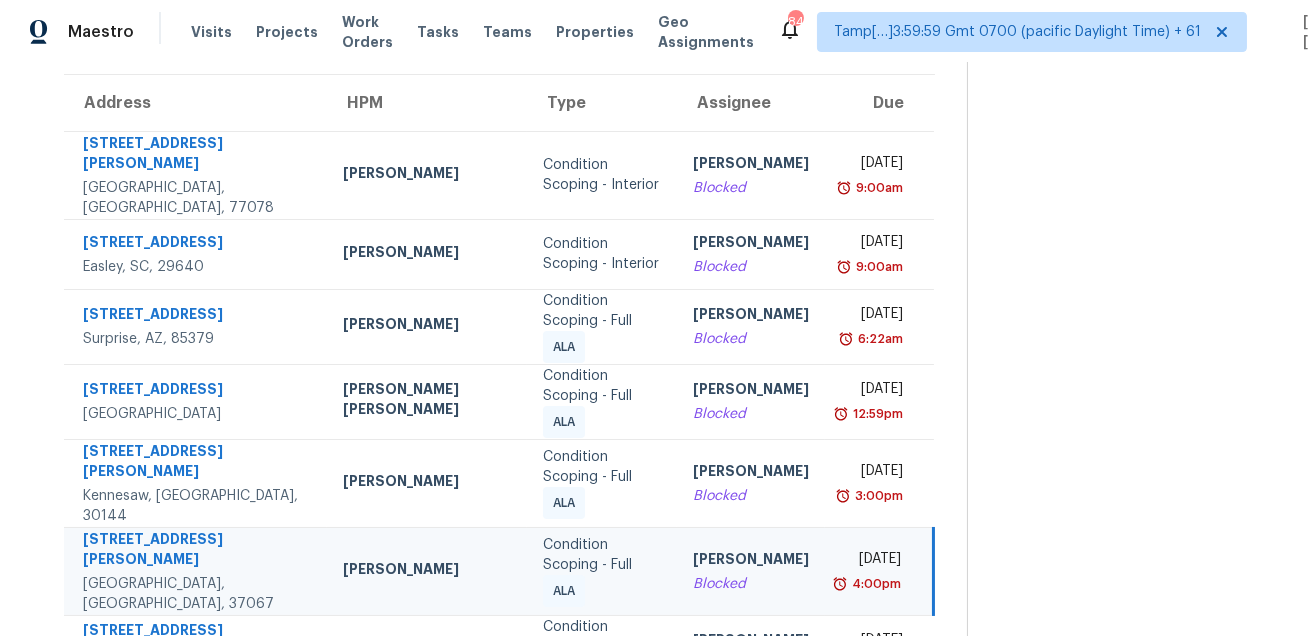 scroll, scrollTop: 182, scrollLeft: 0, axis: vertical 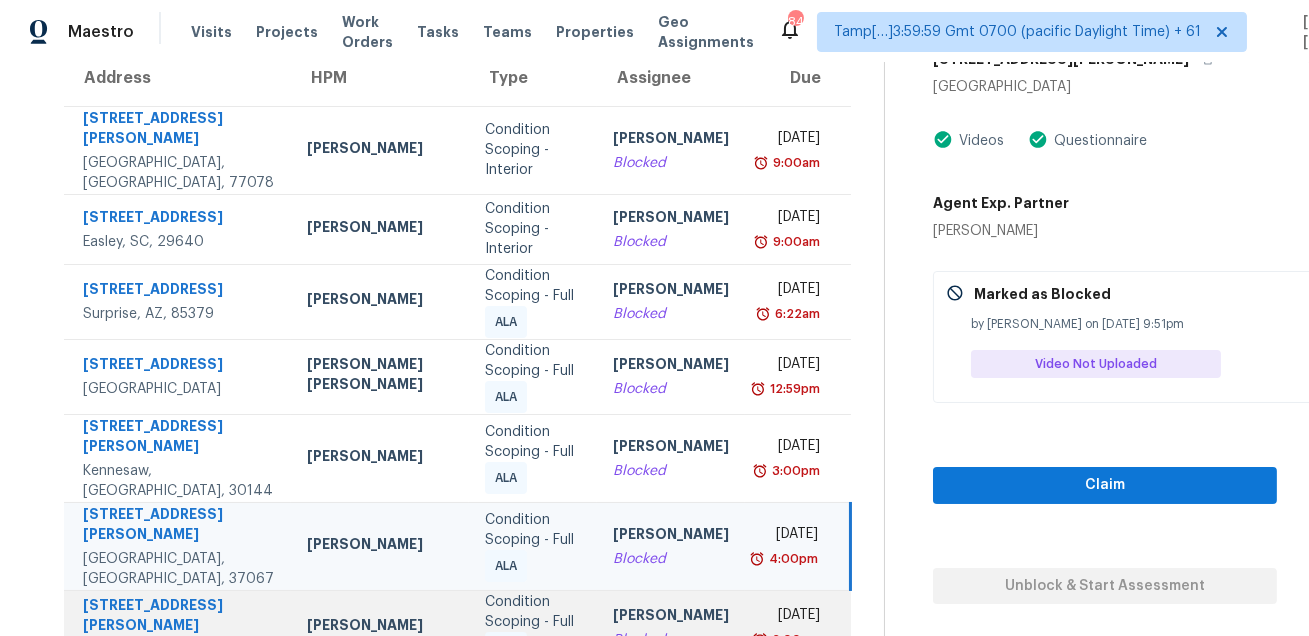 click on "Condition Scoping - Full" at bounding box center [533, 612] 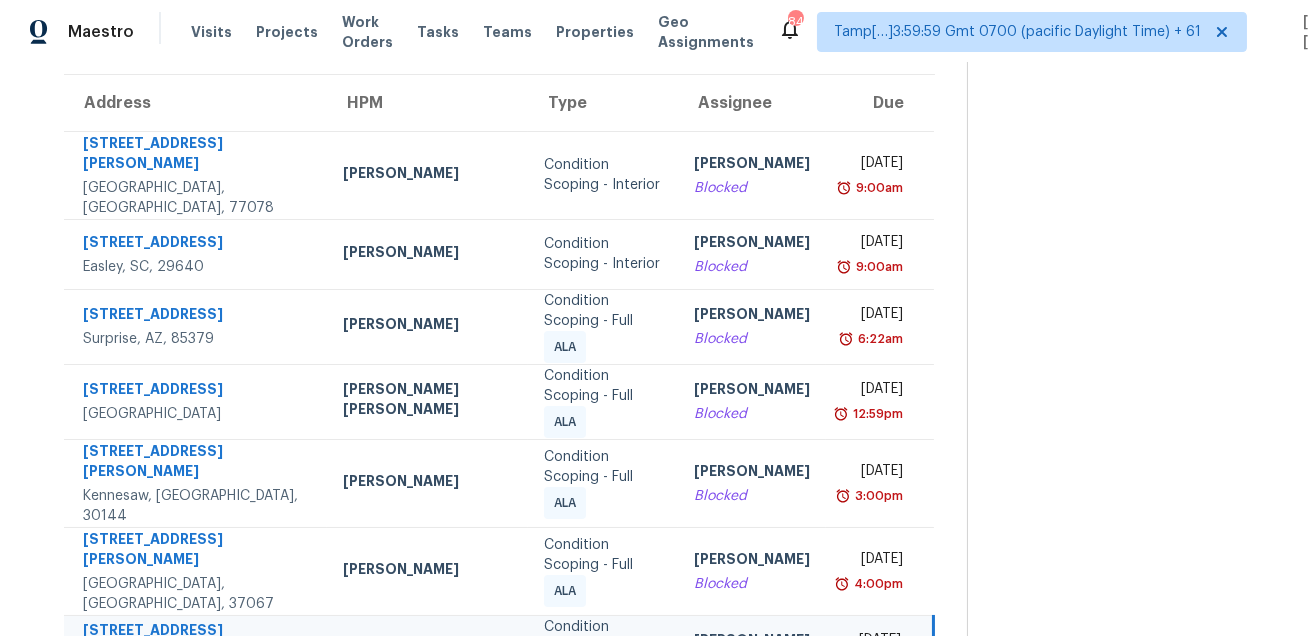 scroll, scrollTop: 182, scrollLeft: 0, axis: vertical 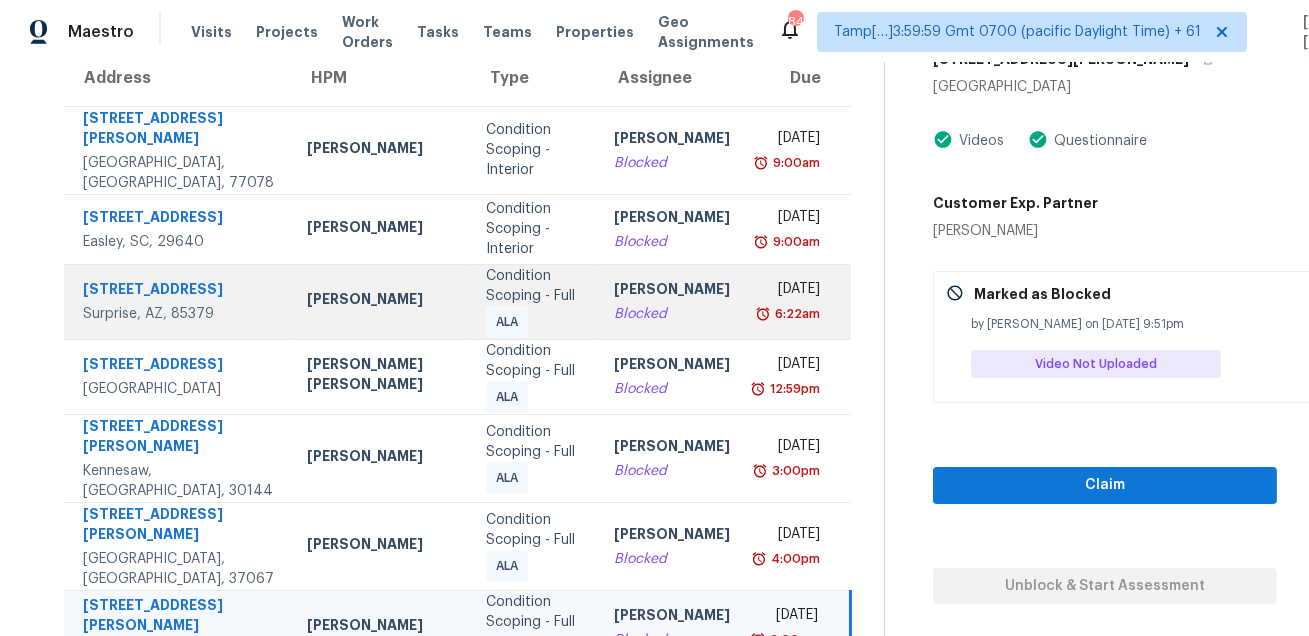 click on "Condition Scoping - Full ALA" at bounding box center (534, 302) 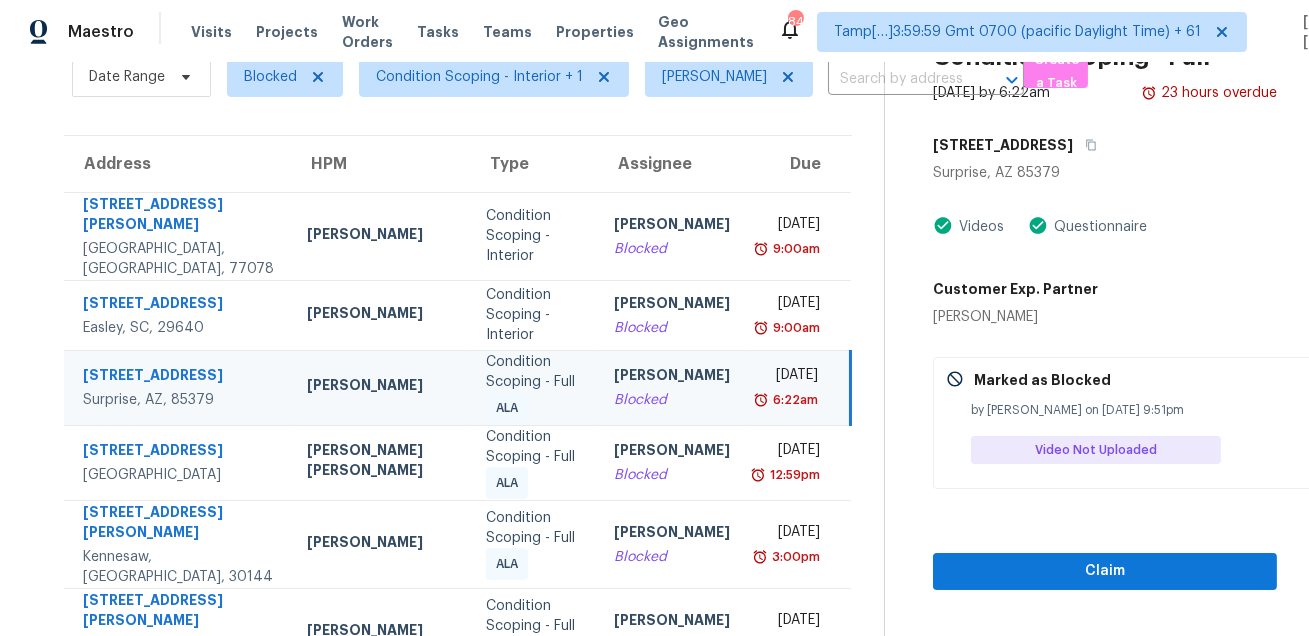 scroll, scrollTop: 85, scrollLeft: 0, axis: vertical 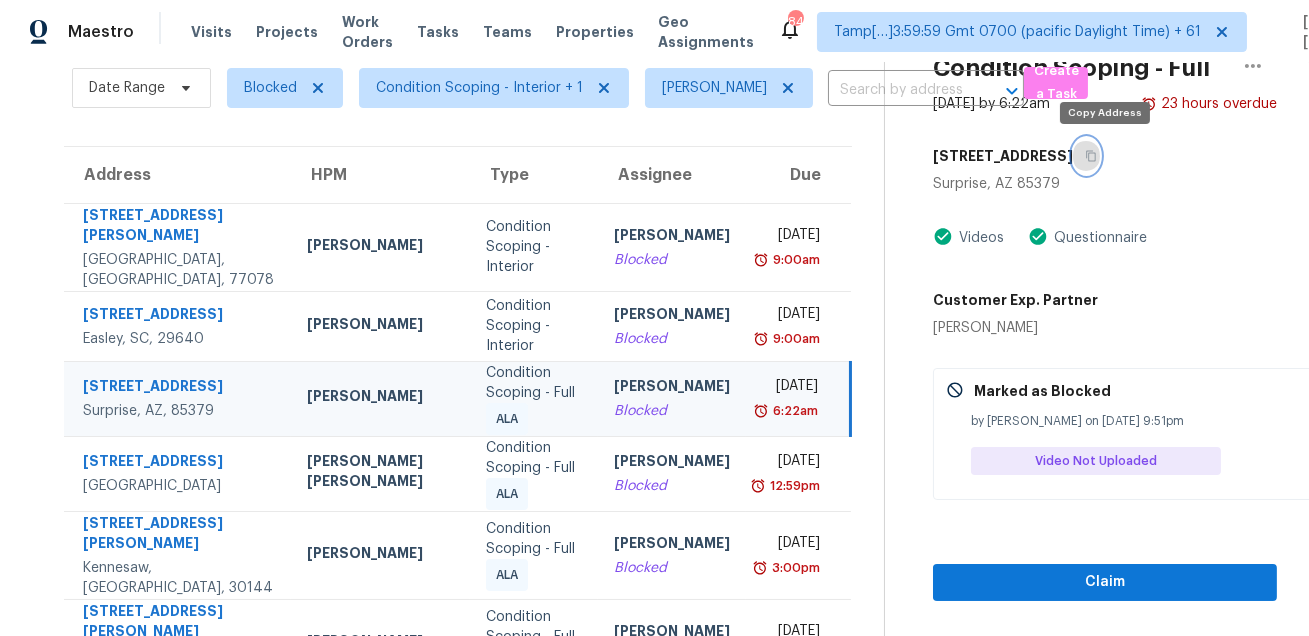 click 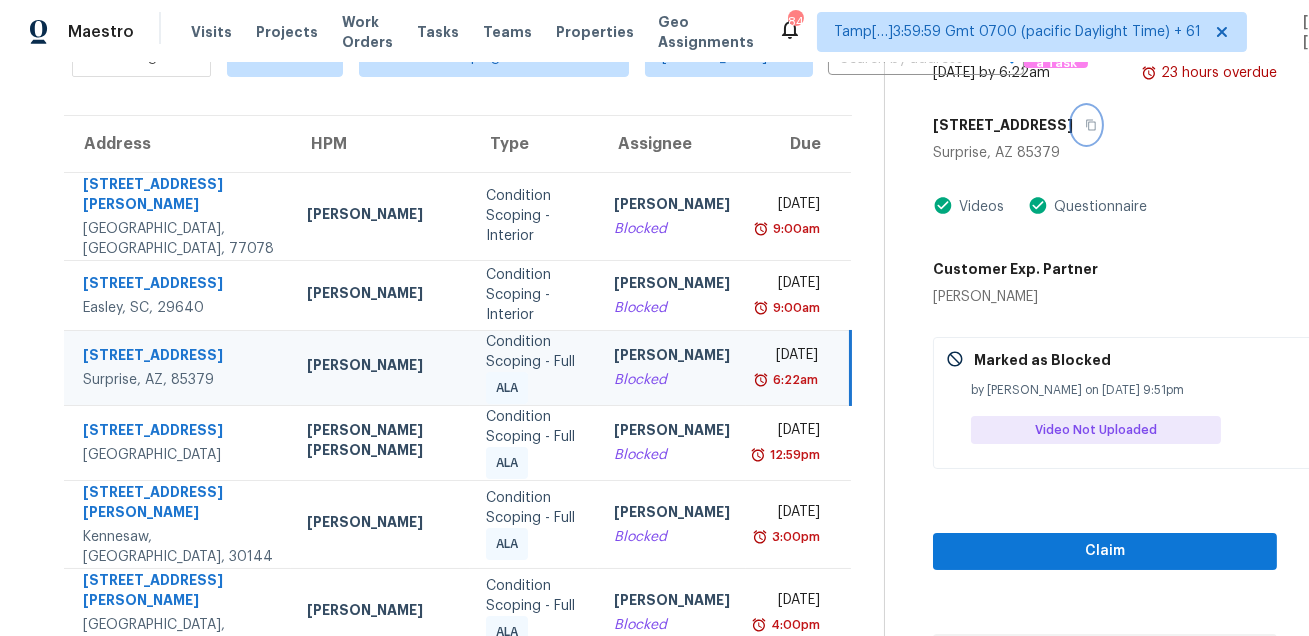 scroll, scrollTop: 153, scrollLeft: 0, axis: vertical 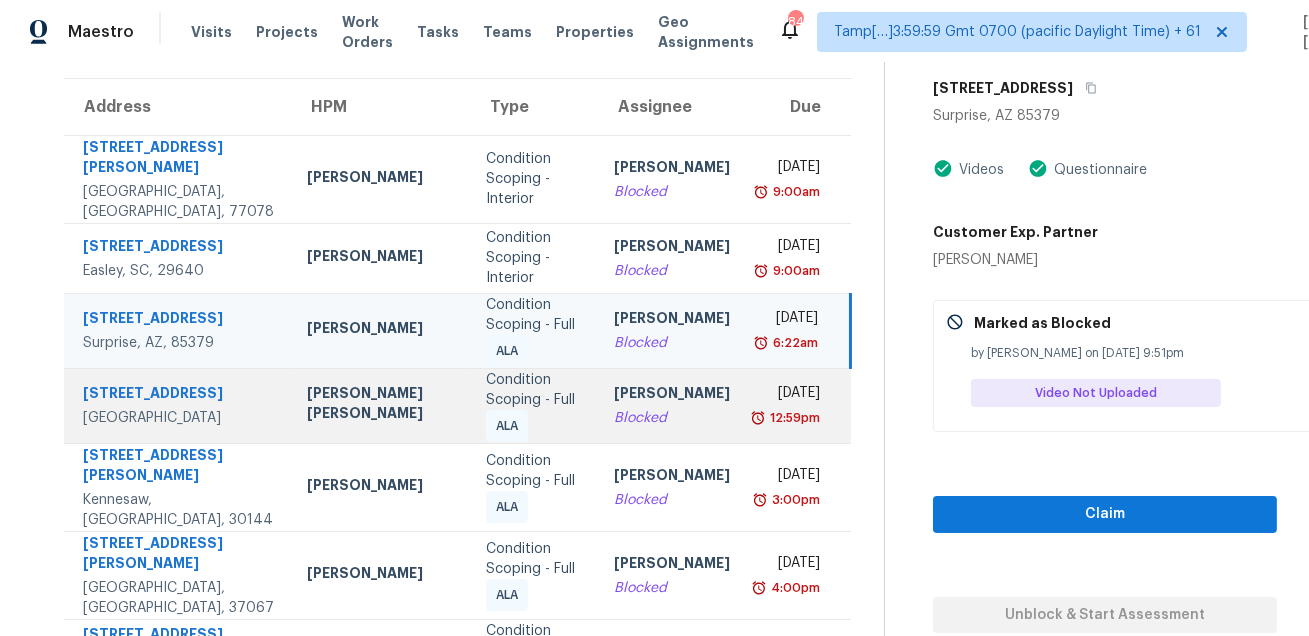 click on "Condition Scoping - Full ALA" at bounding box center (534, 406) 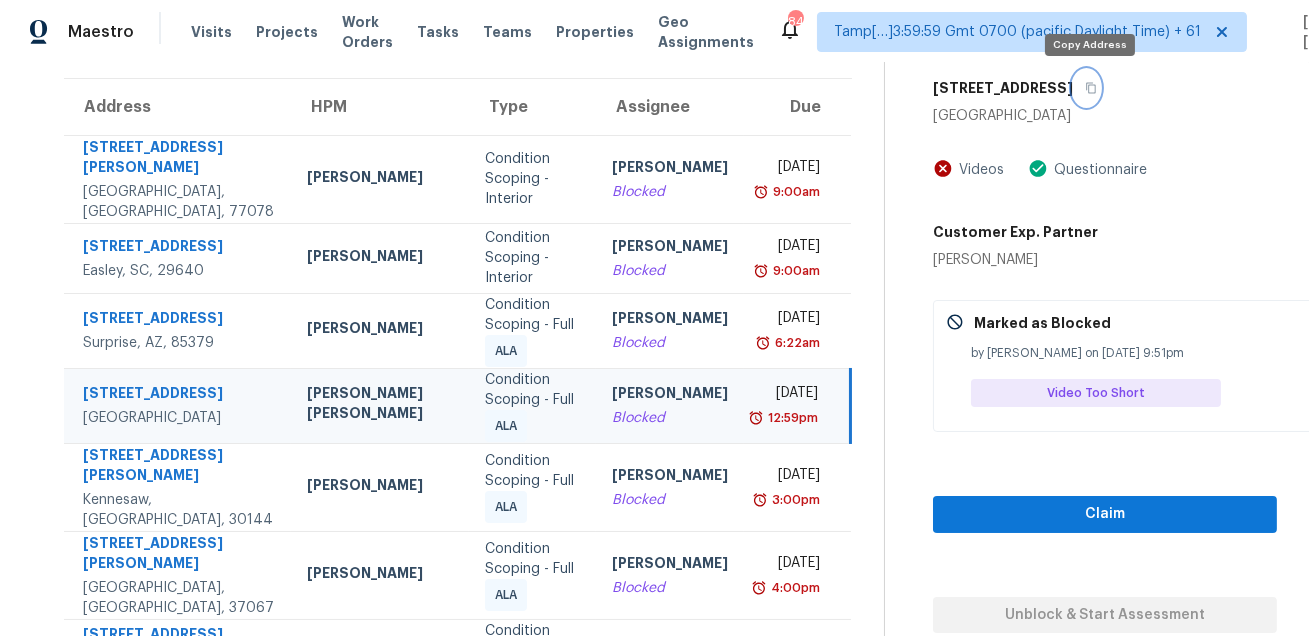 click at bounding box center [1086, 88] 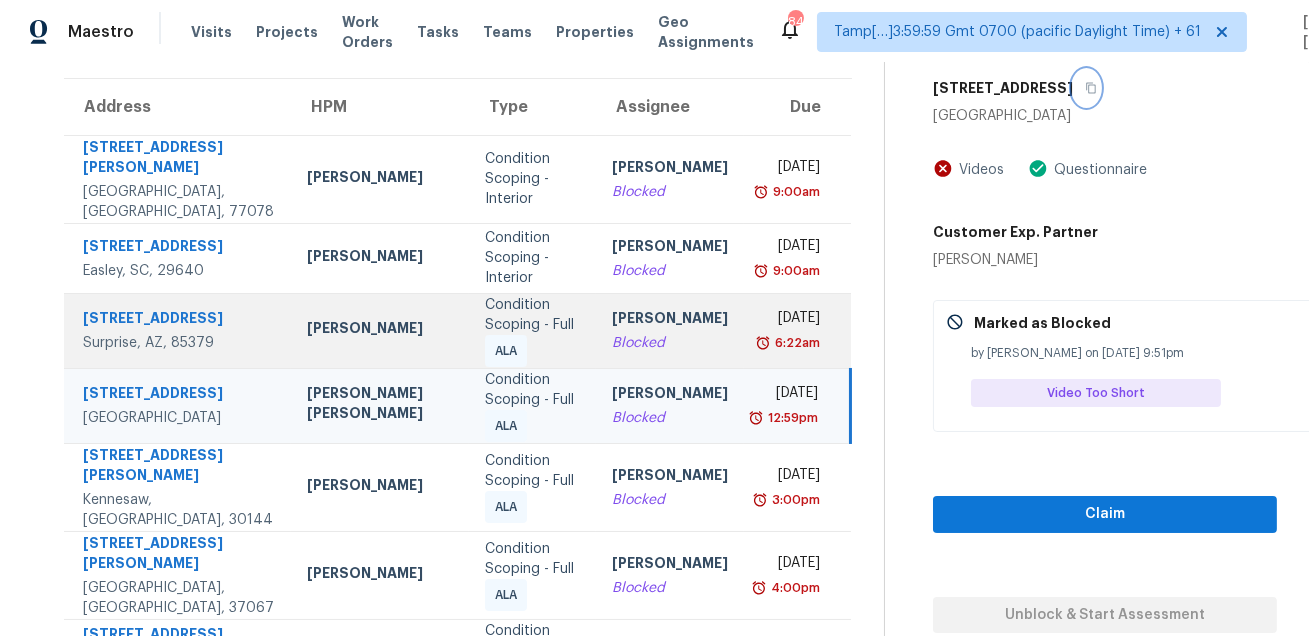 scroll, scrollTop: 182, scrollLeft: 0, axis: vertical 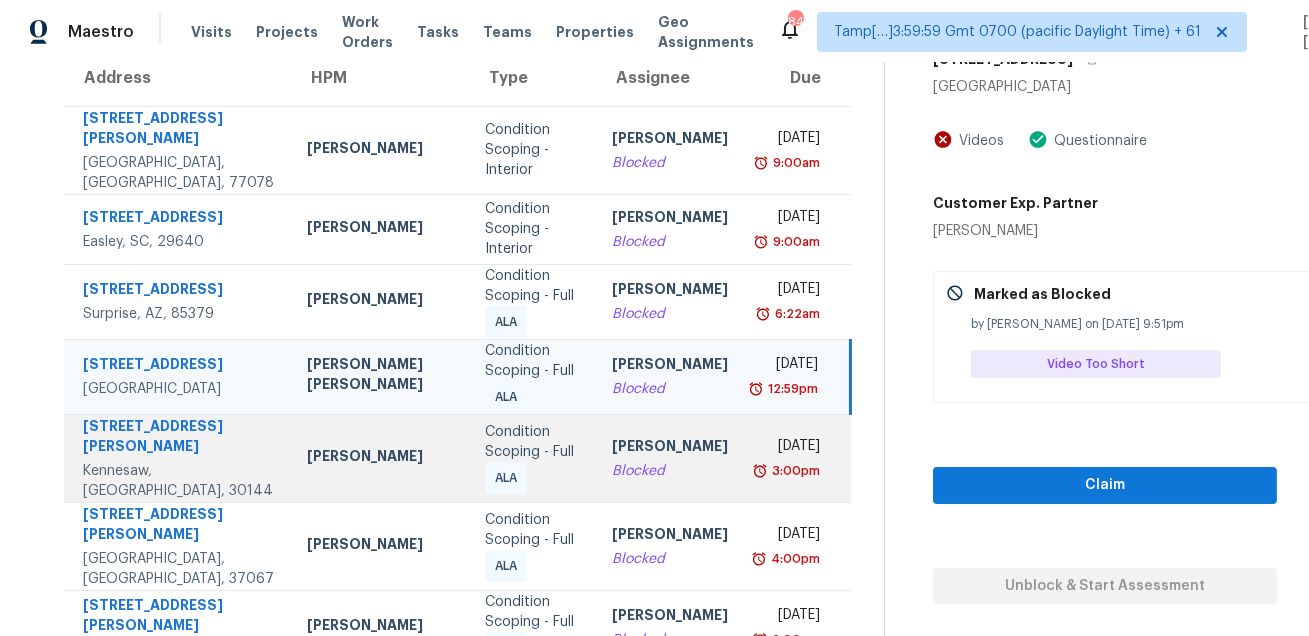 click on "ALA" at bounding box center (506, 478) 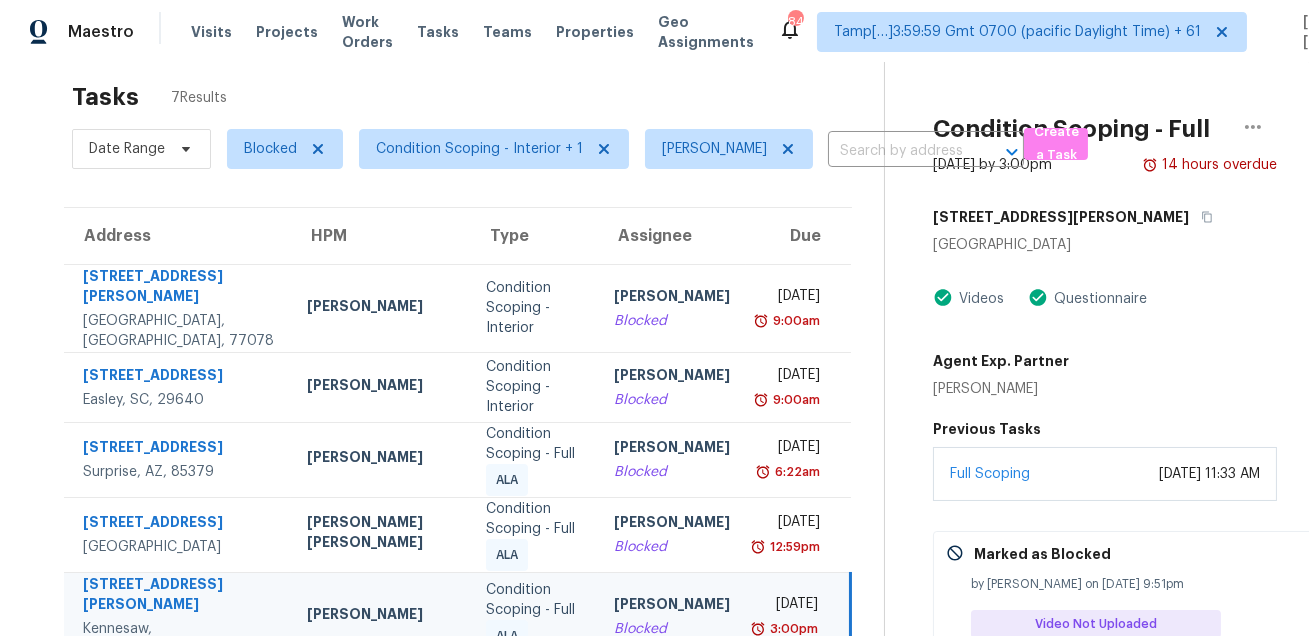 scroll, scrollTop: 1, scrollLeft: 0, axis: vertical 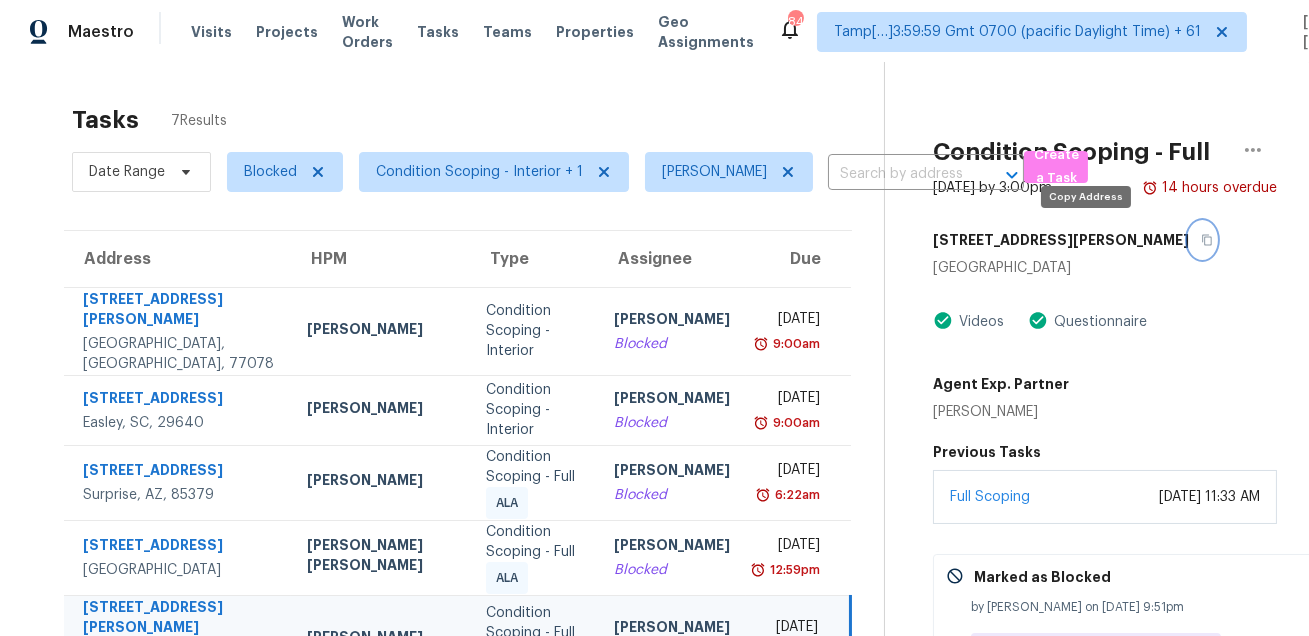 click 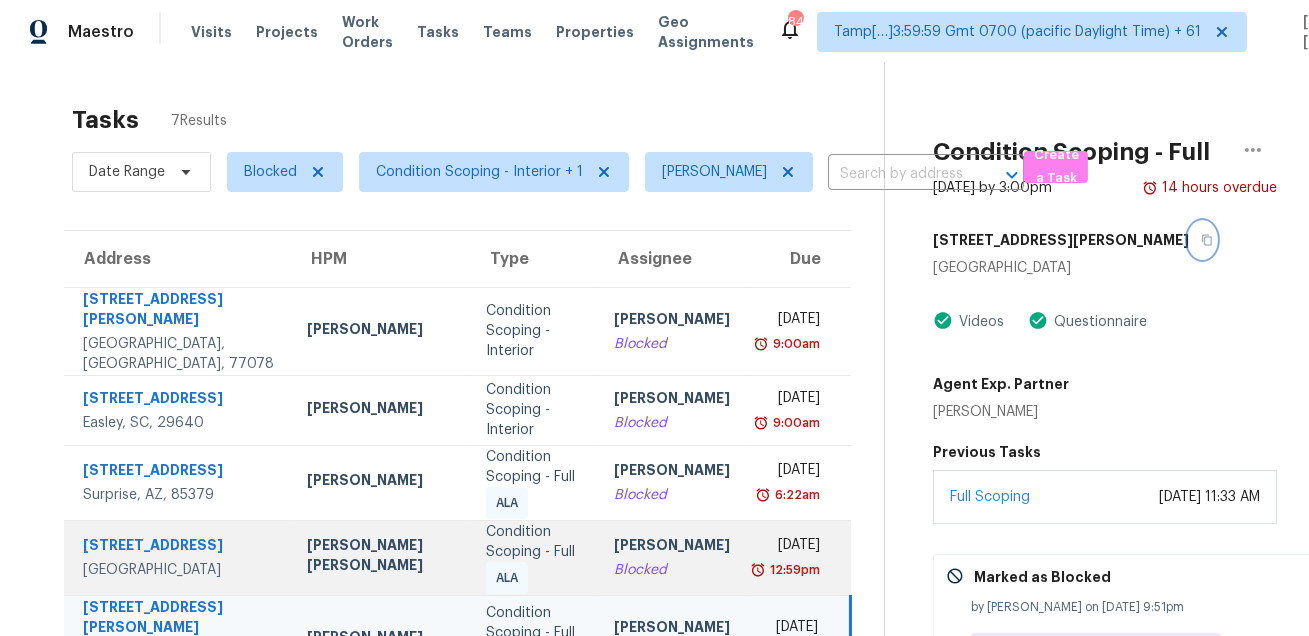 scroll, scrollTop: 250, scrollLeft: 0, axis: vertical 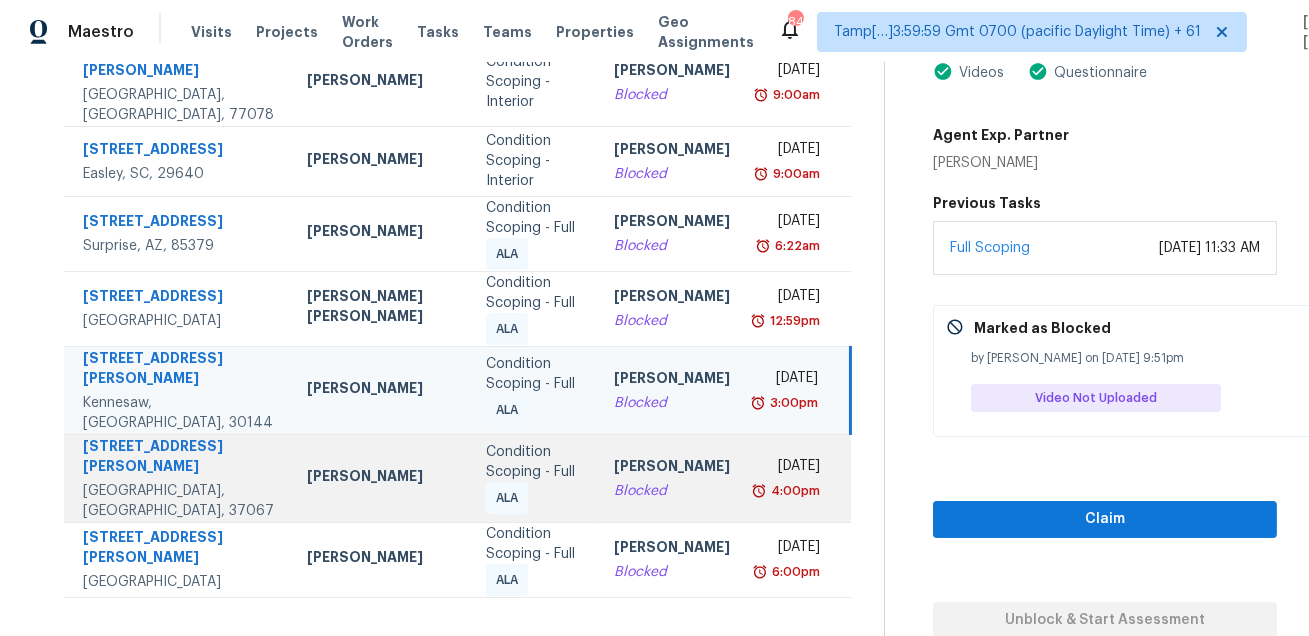 click on "Franklin, TN, 37067" at bounding box center (179, 501) 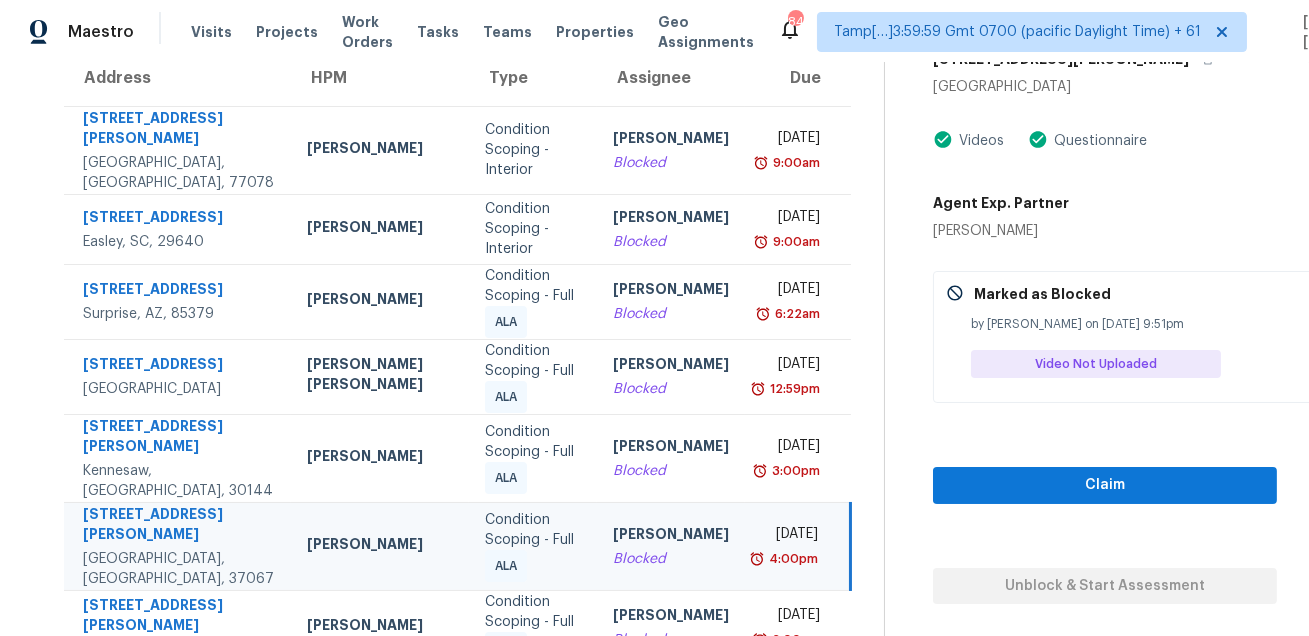 scroll, scrollTop: 0, scrollLeft: 0, axis: both 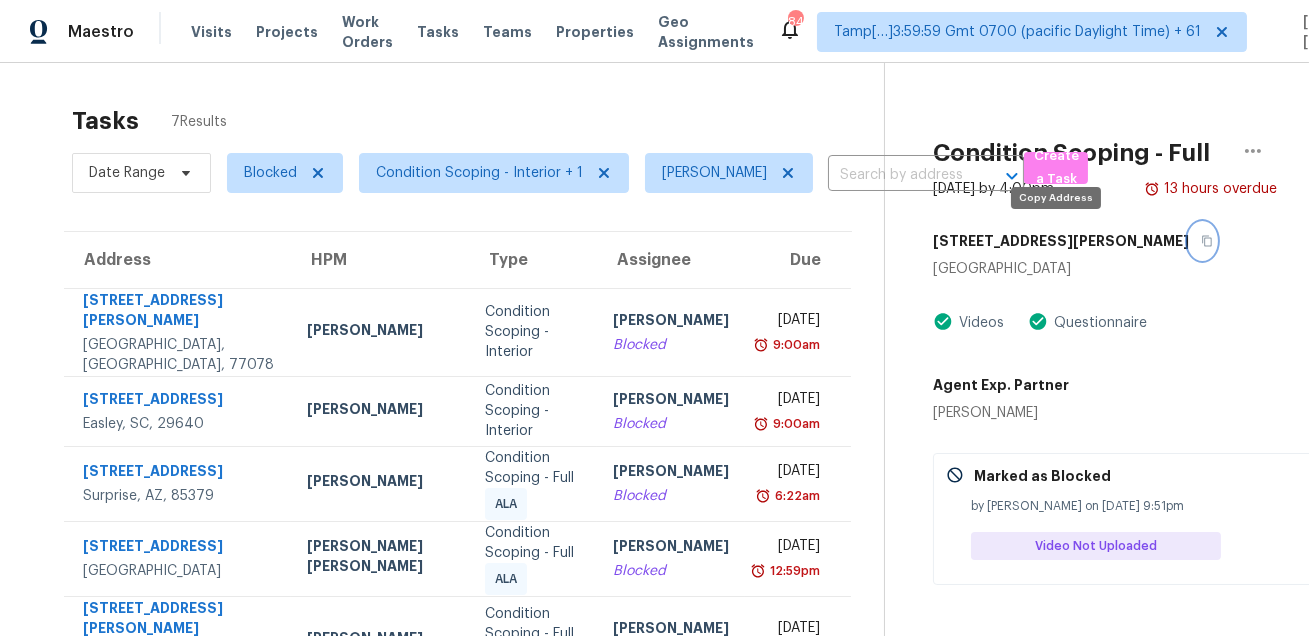 click at bounding box center (1202, 241) 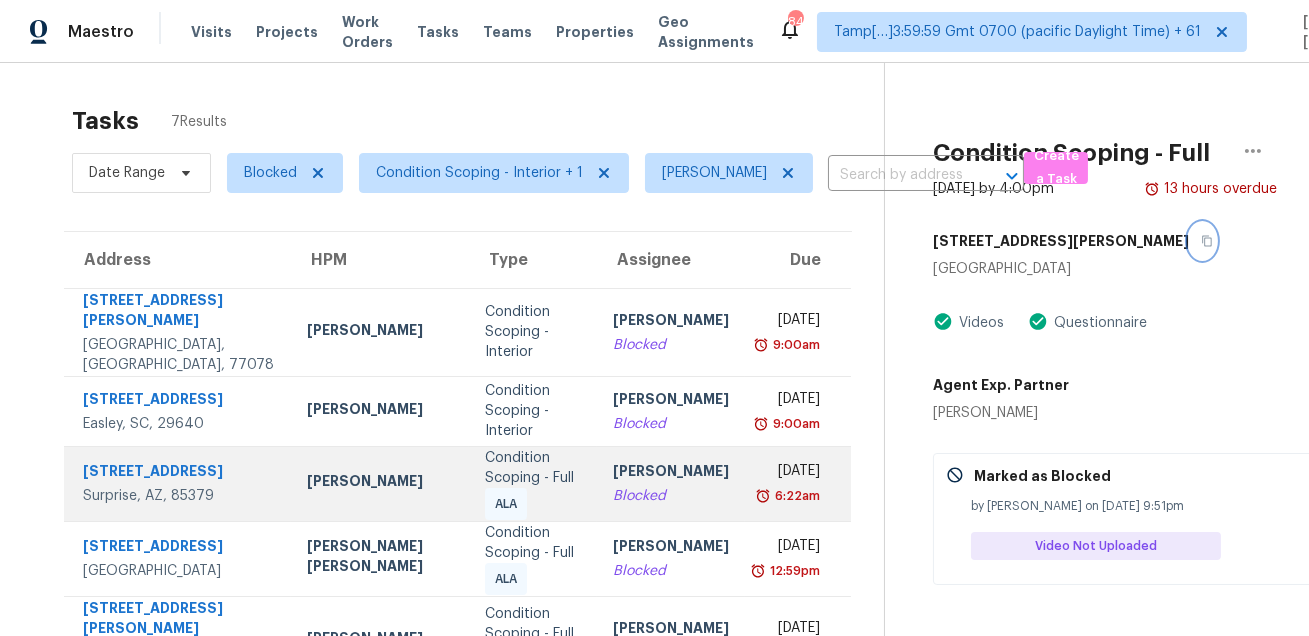 scroll, scrollTop: 182, scrollLeft: 0, axis: vertical 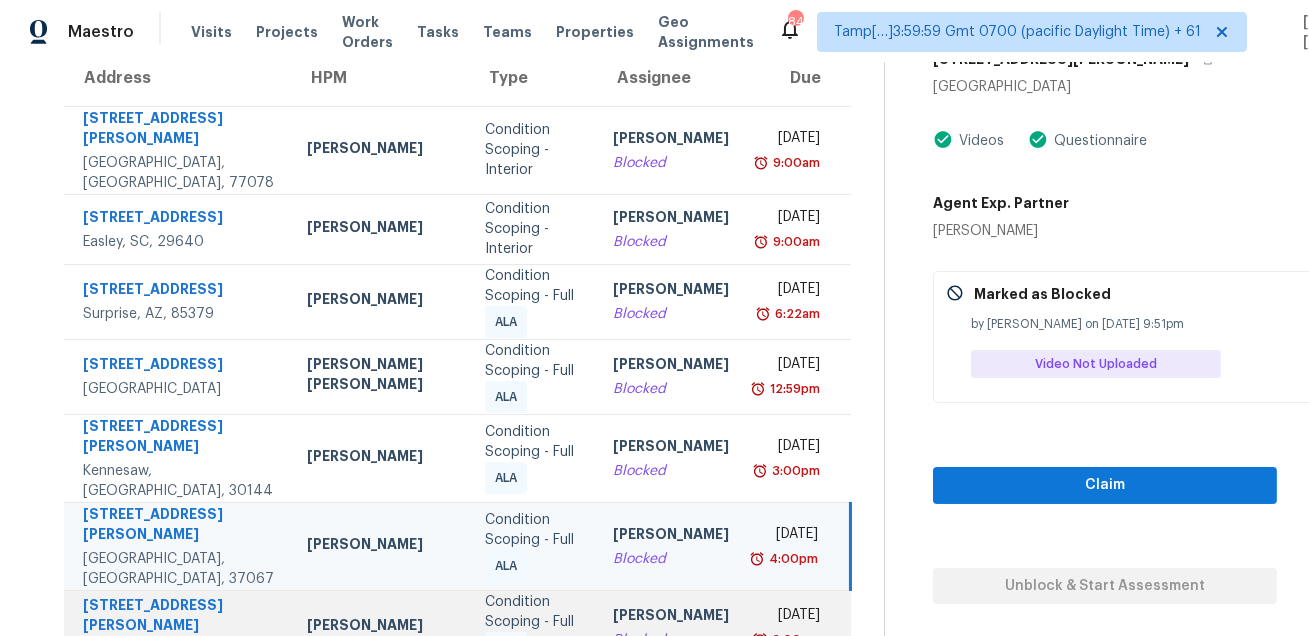 click on "Condition Scoping - Full" at bounding box center (533, 612) 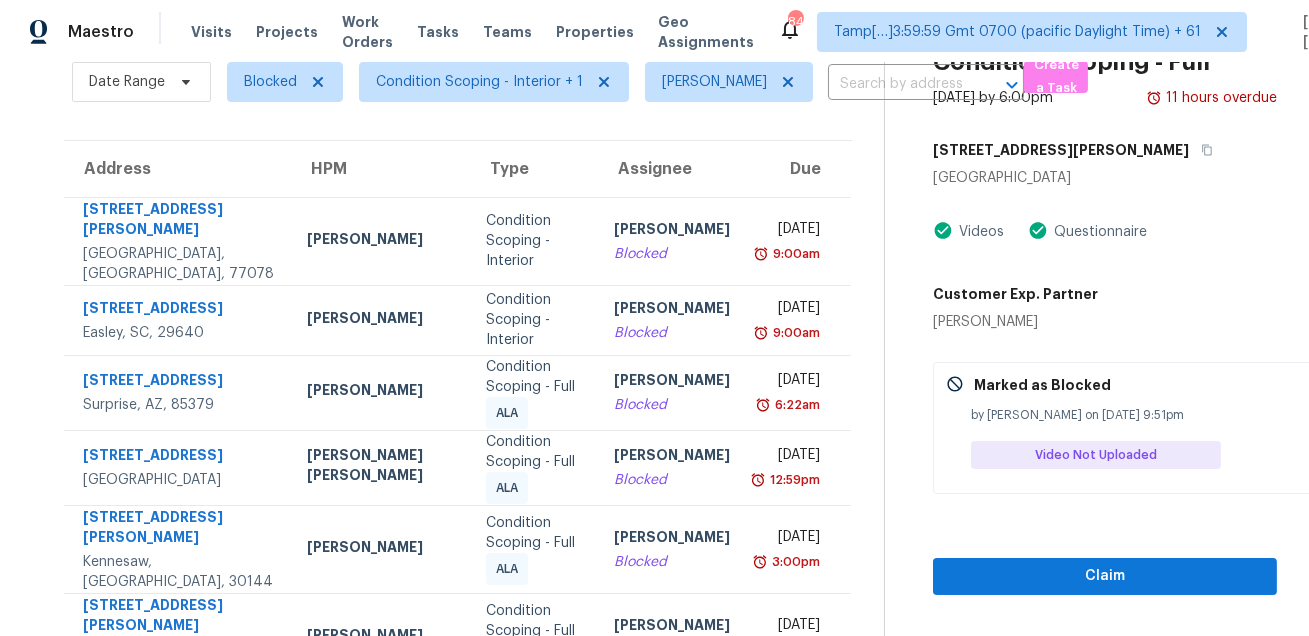 scroll, scrollTop: 0, scrollLeft: 0, axis: both 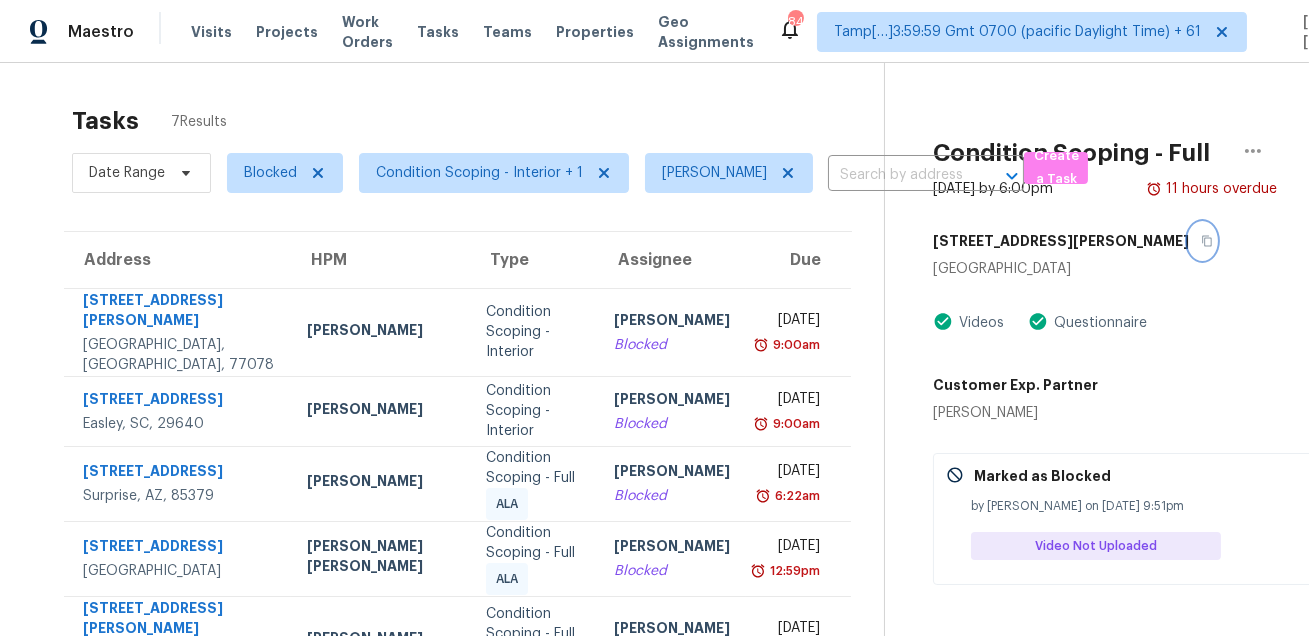 click 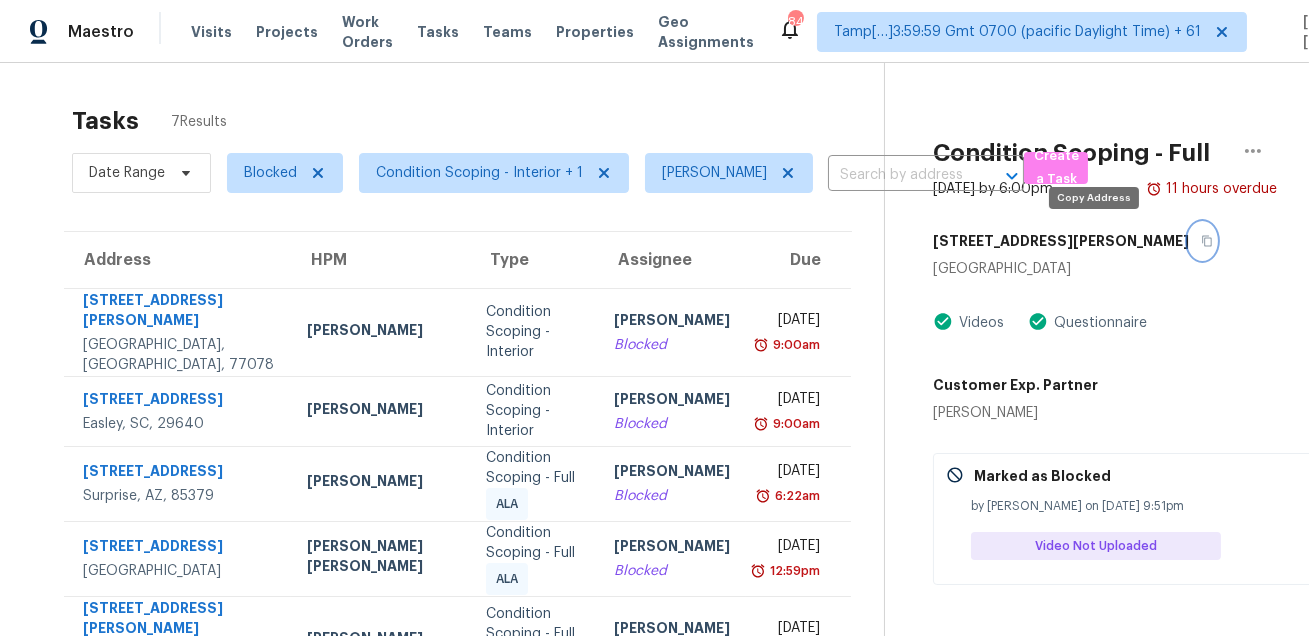 click 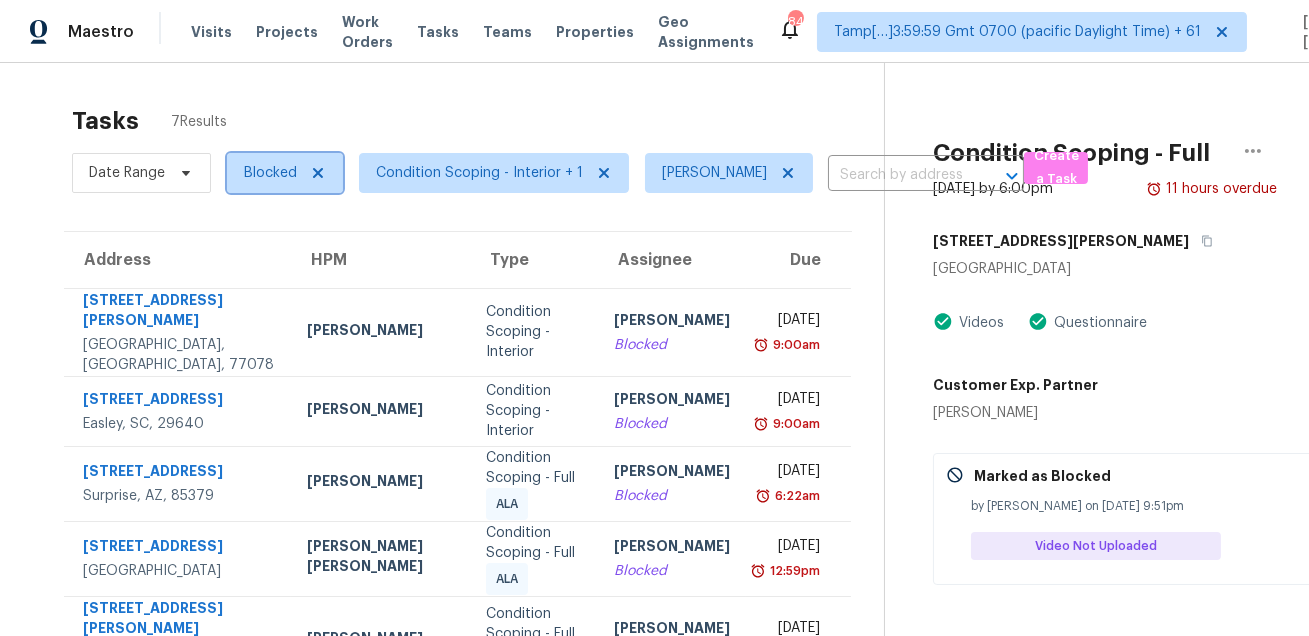 click on "Blocked" at bounding box center (270, 173) 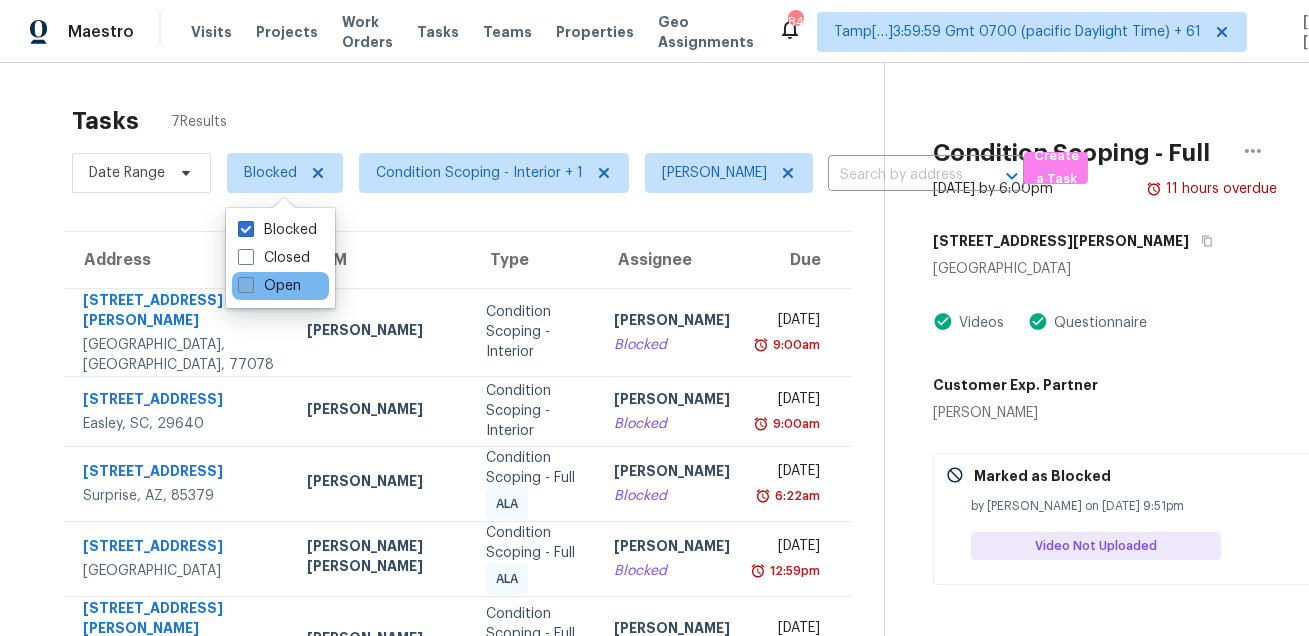 click on "Open" at bounding box center [269, 286] 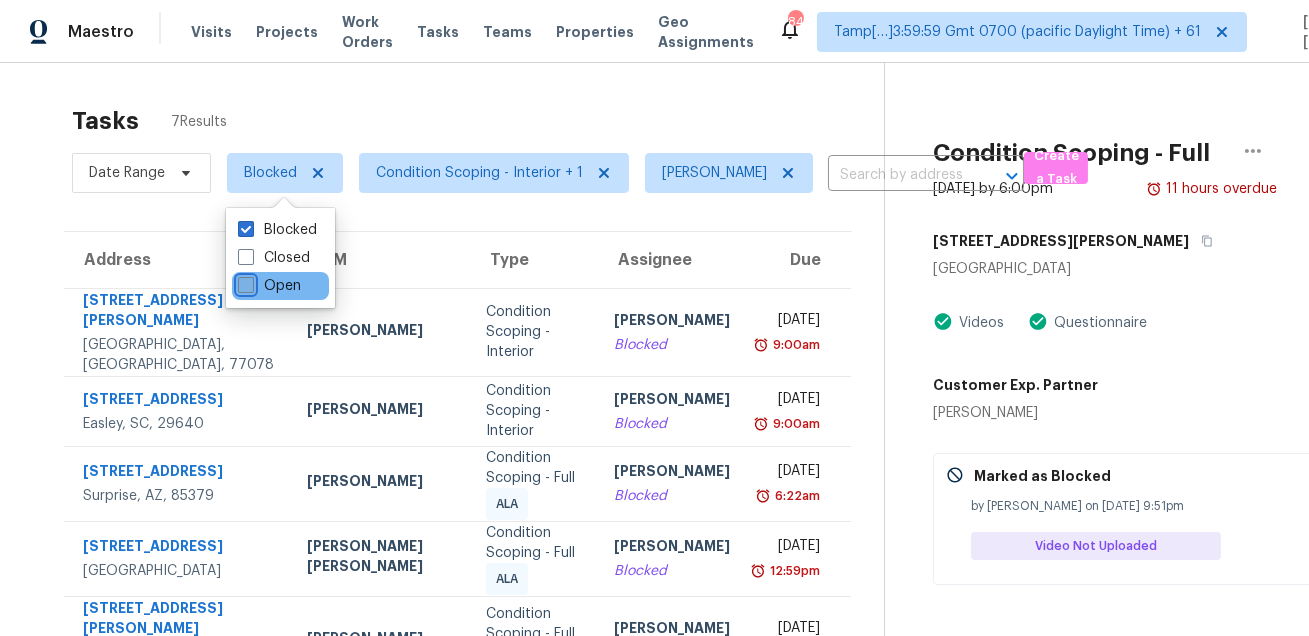 click on "Open" at bounding box center (244, 282) 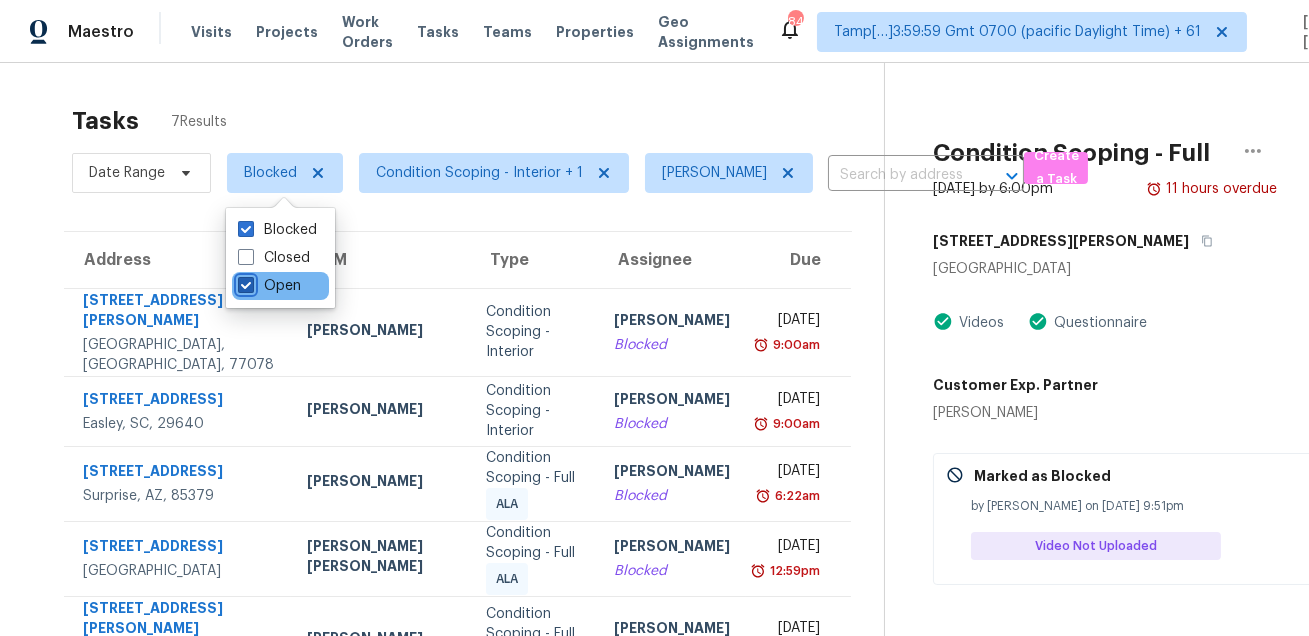 checkbox on "true" 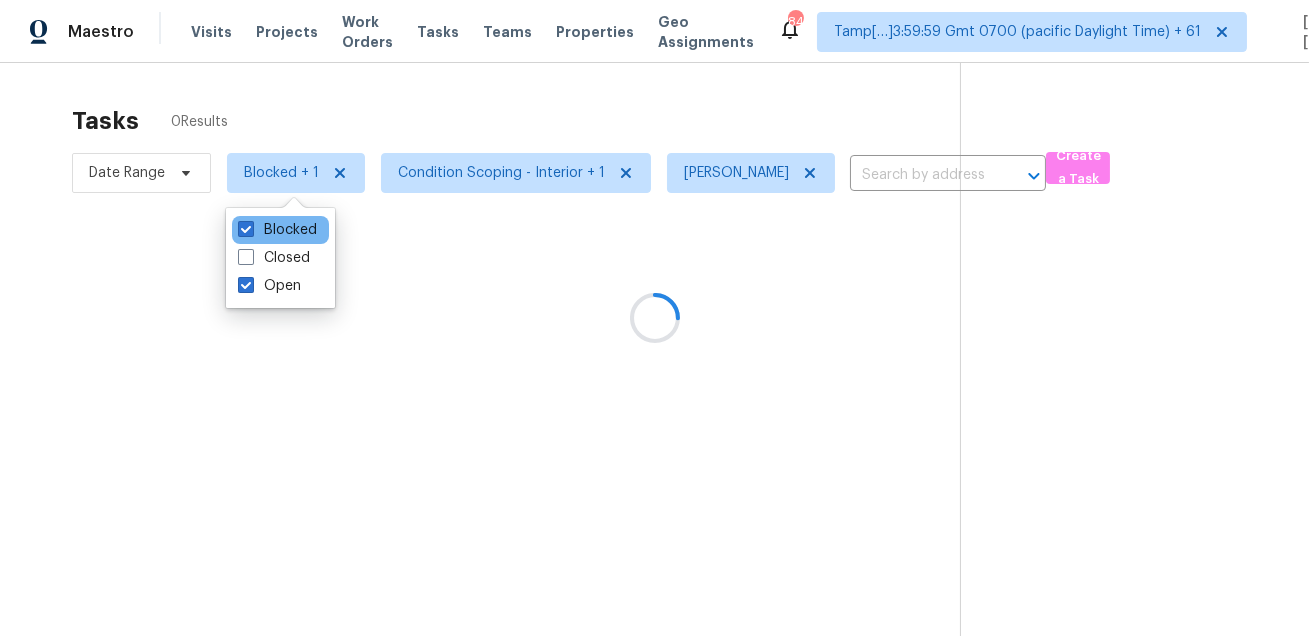 click on "Blocked" at bounding box center [280, 230] 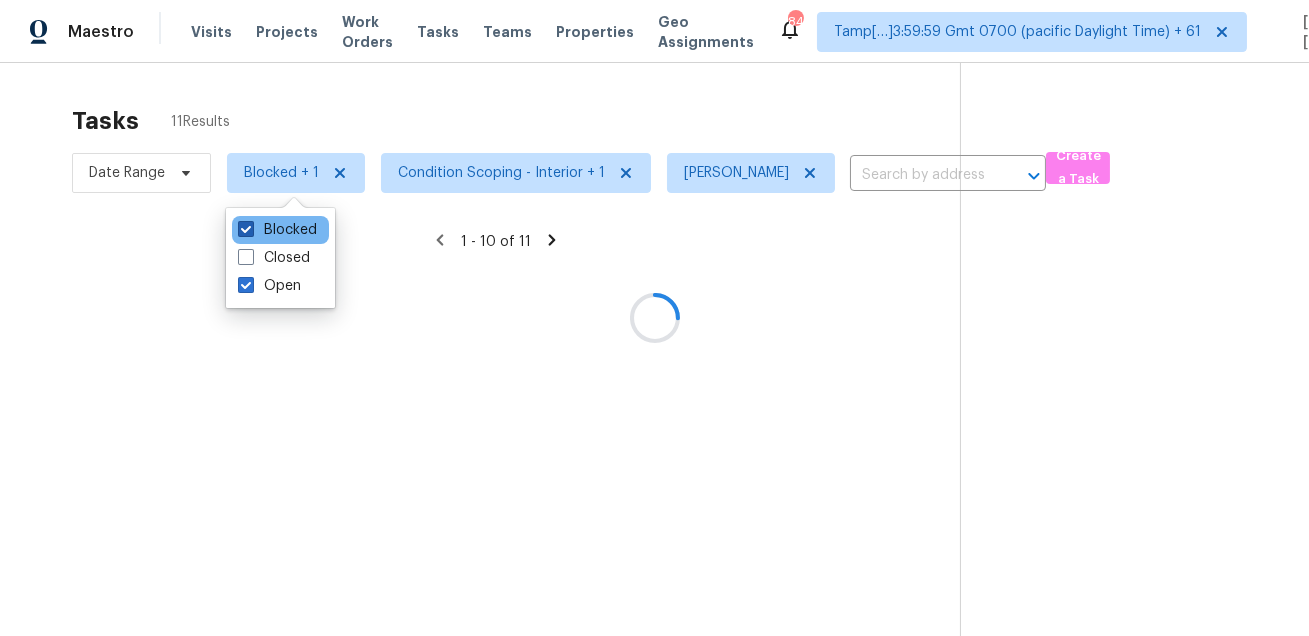 click on "Blocked" at bounding box center [277, 230] 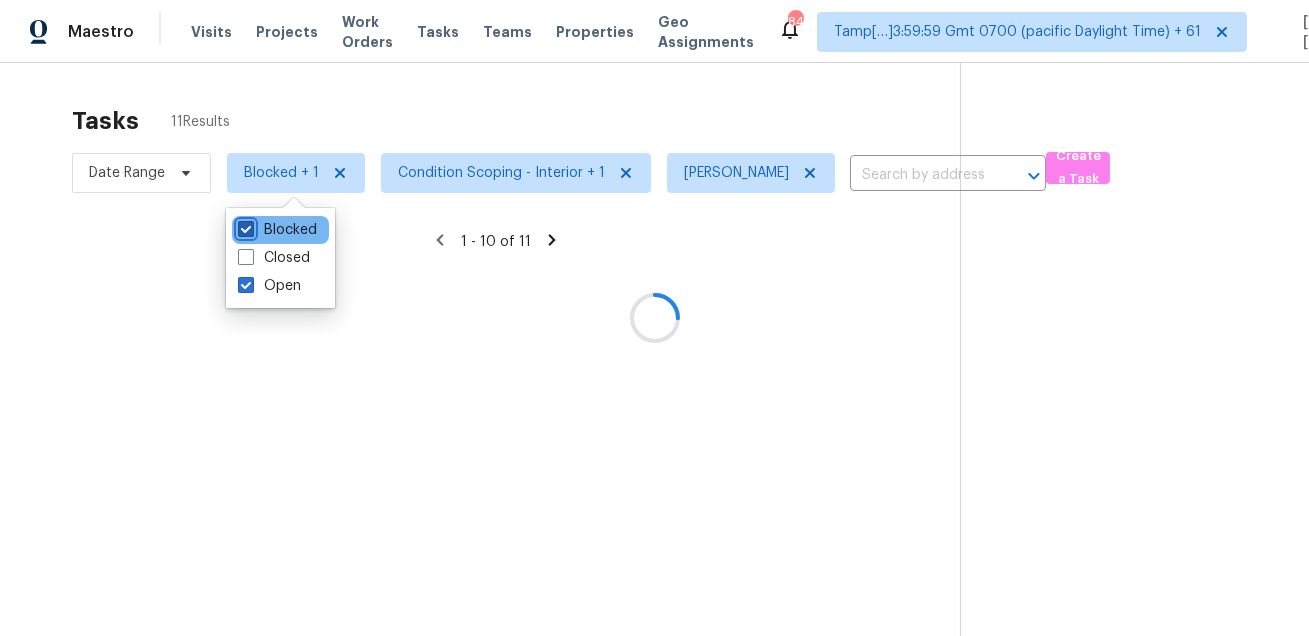 click on "Blocked" at bounding box center (244, 226) 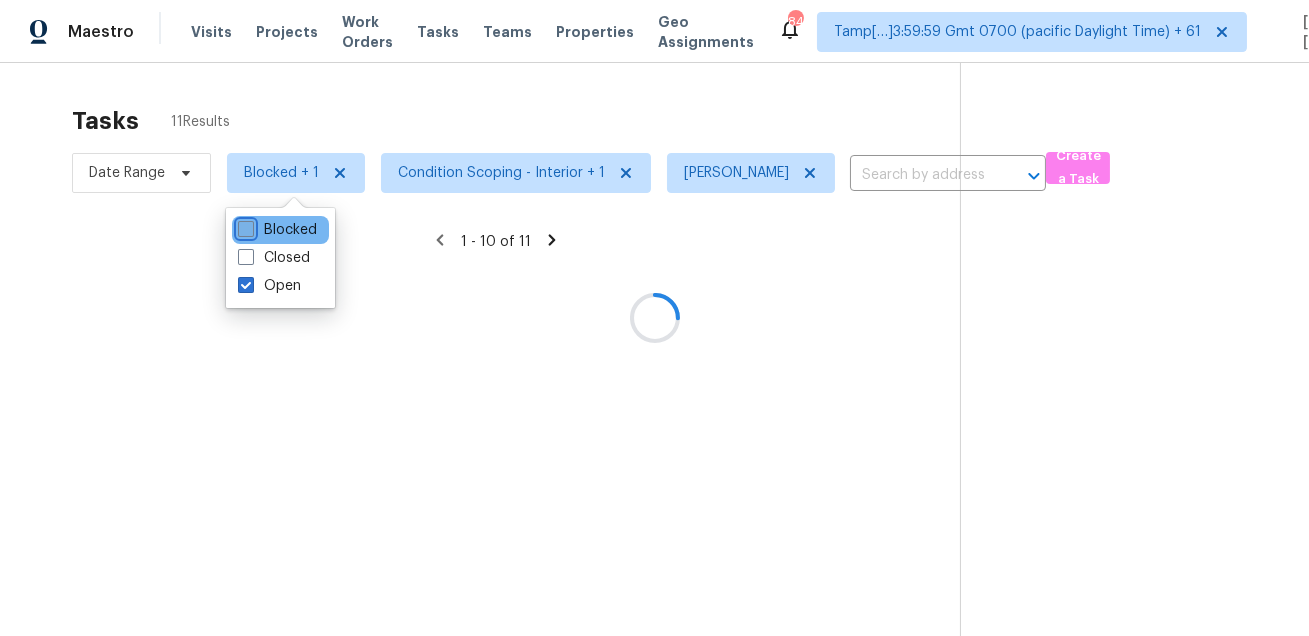 checkbox on "false" 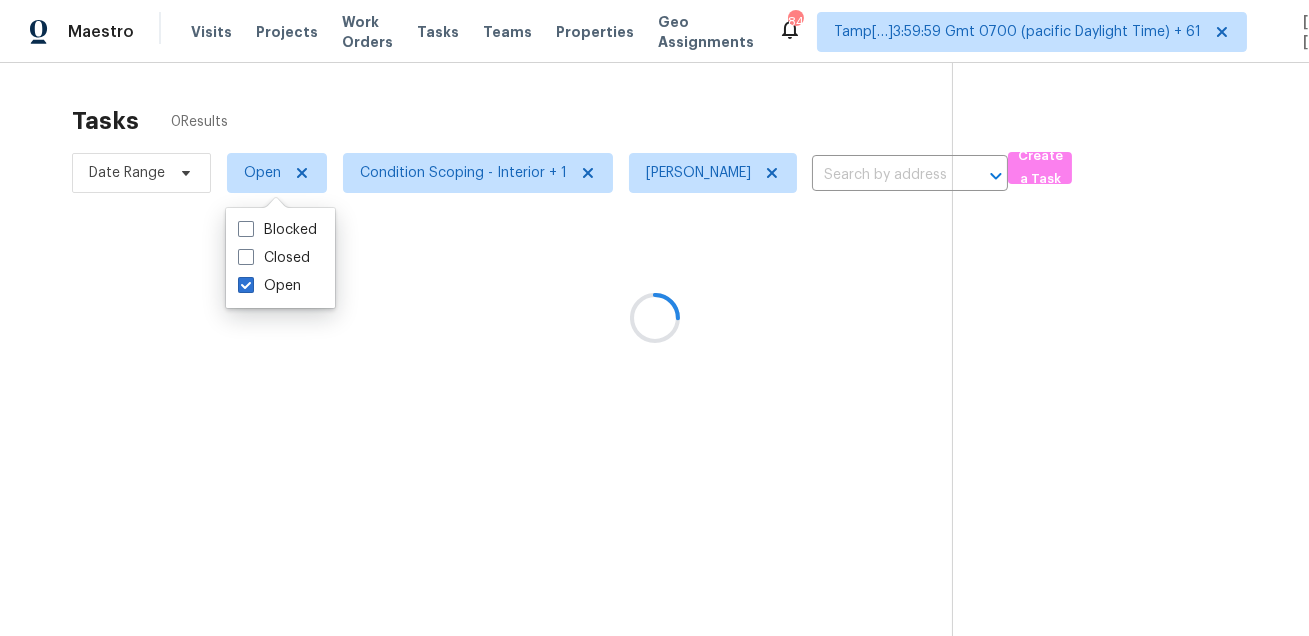 click at bounding box center (654, 318) 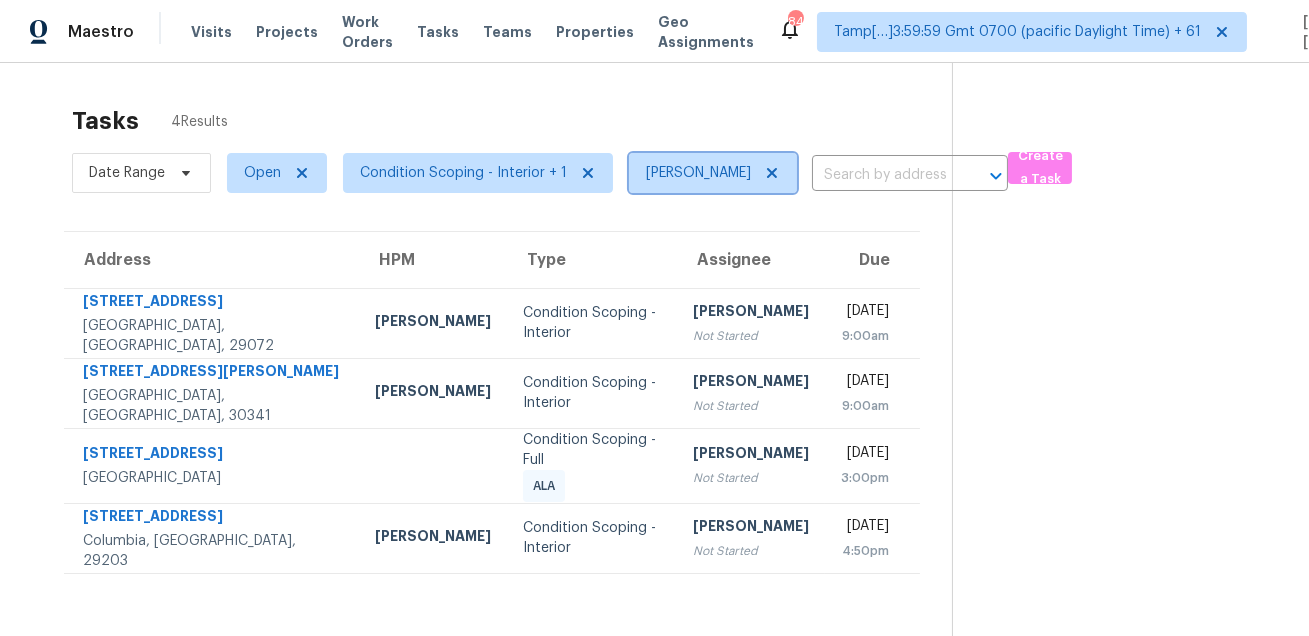 click on "Salma Ansari" at bounding box center [713, 173] 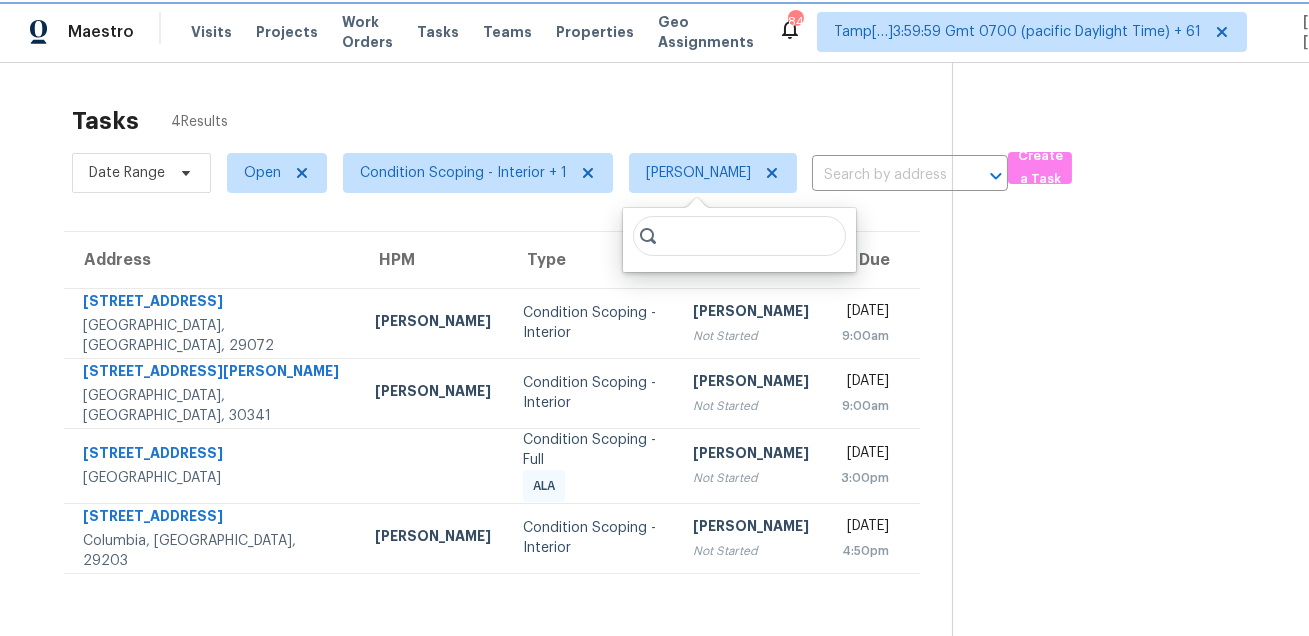 click 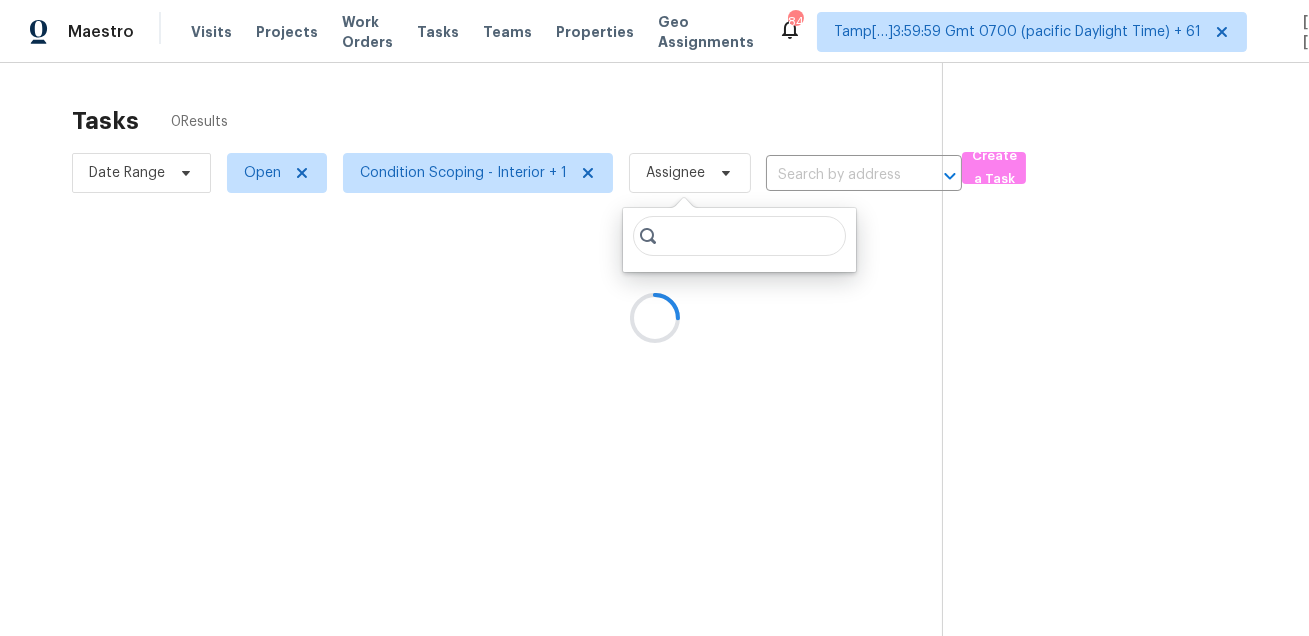 click at bounding box center (654, 318) 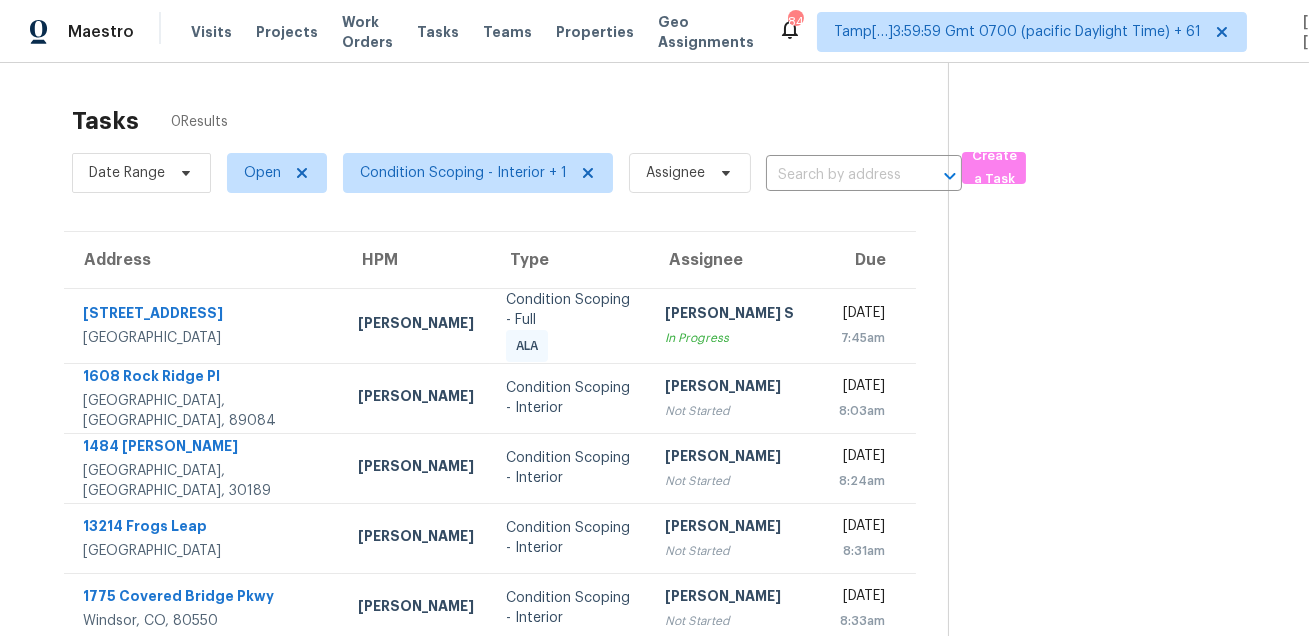 click on "Tasks 0  Results" at bounding box center [510, 121] 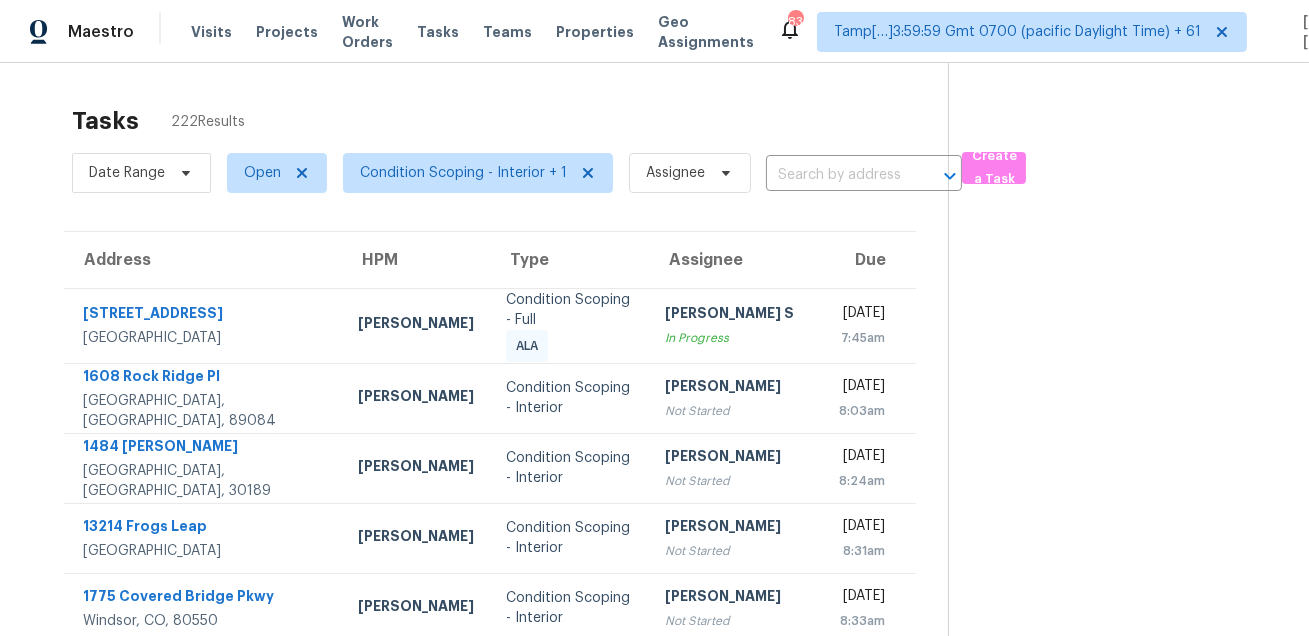 click on "Tasks 222  Results" at bounding box center (510, 121) 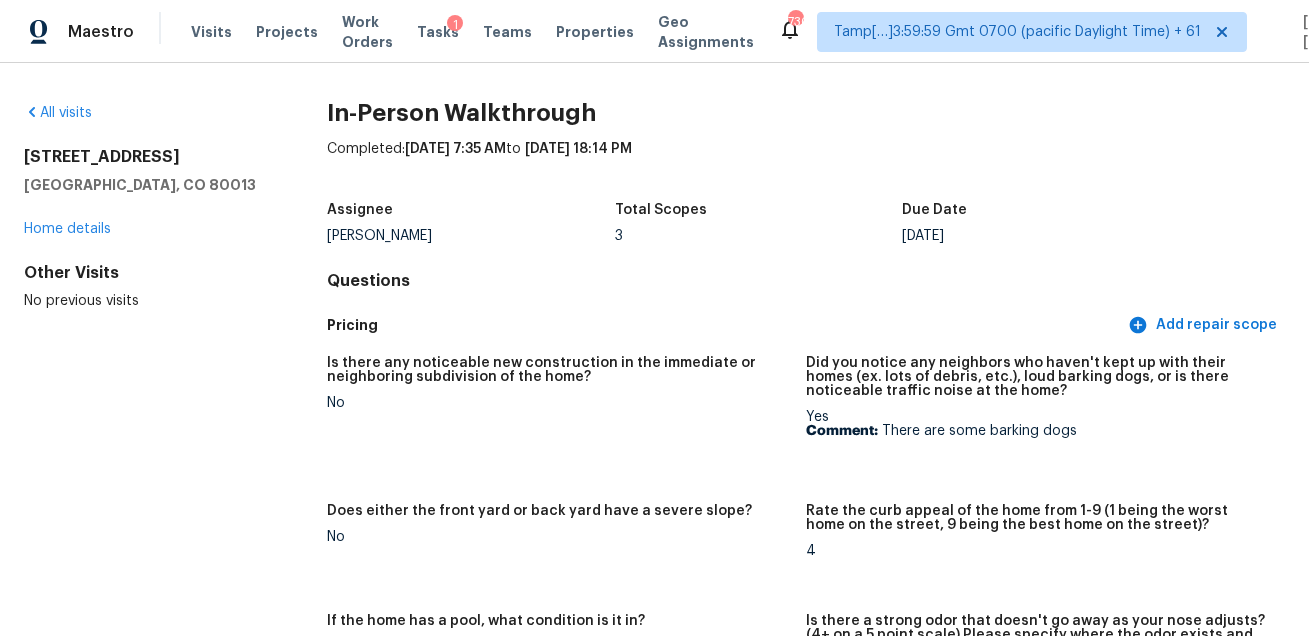 scroll, scrollTop: 0, scrollLeft: 0, axis: both 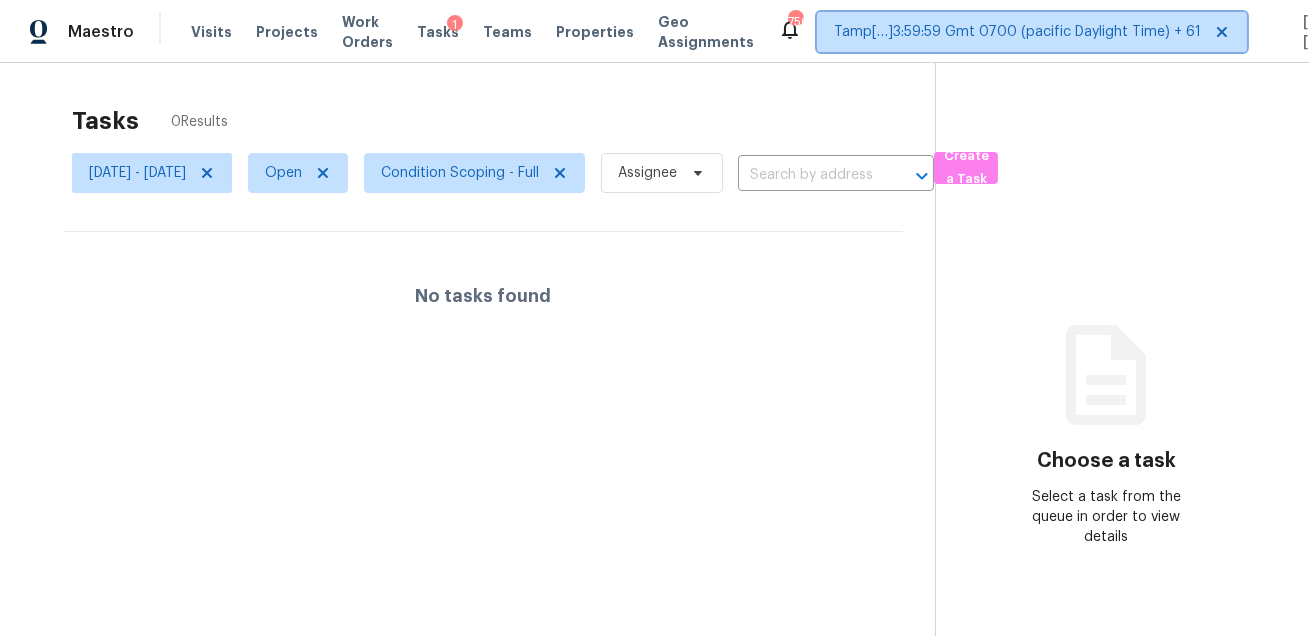 click on "Tamp[…]3:59:59 Gmt 0700 (pacific Daylight Time) + 61" at bounding box center [1017, 32] 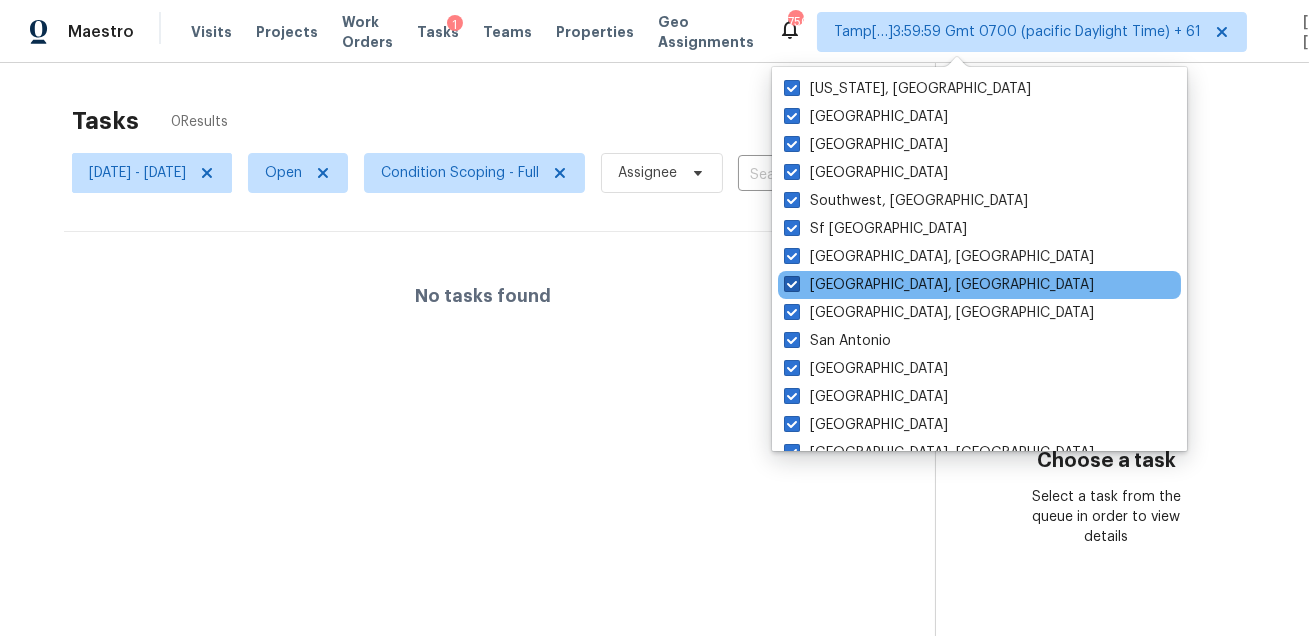 scroll, scrollTop: 1339, scrollLeft: 0, axis: vertical 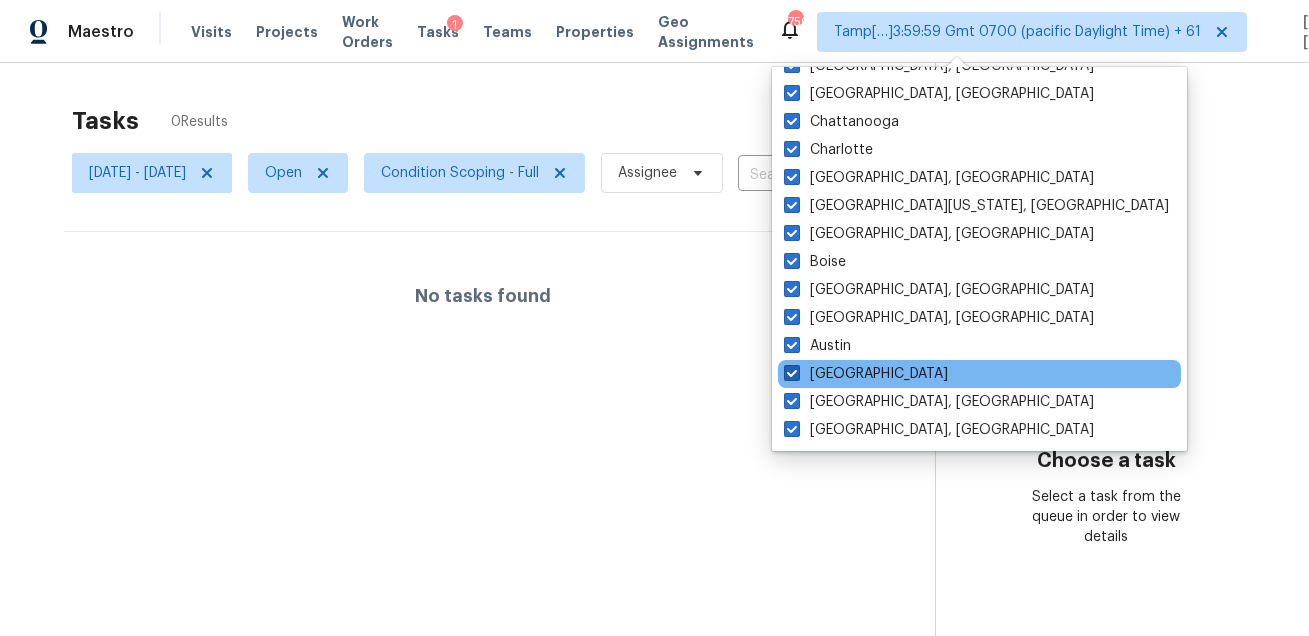 click on "Atlanta" at bounding box center (866, 374) 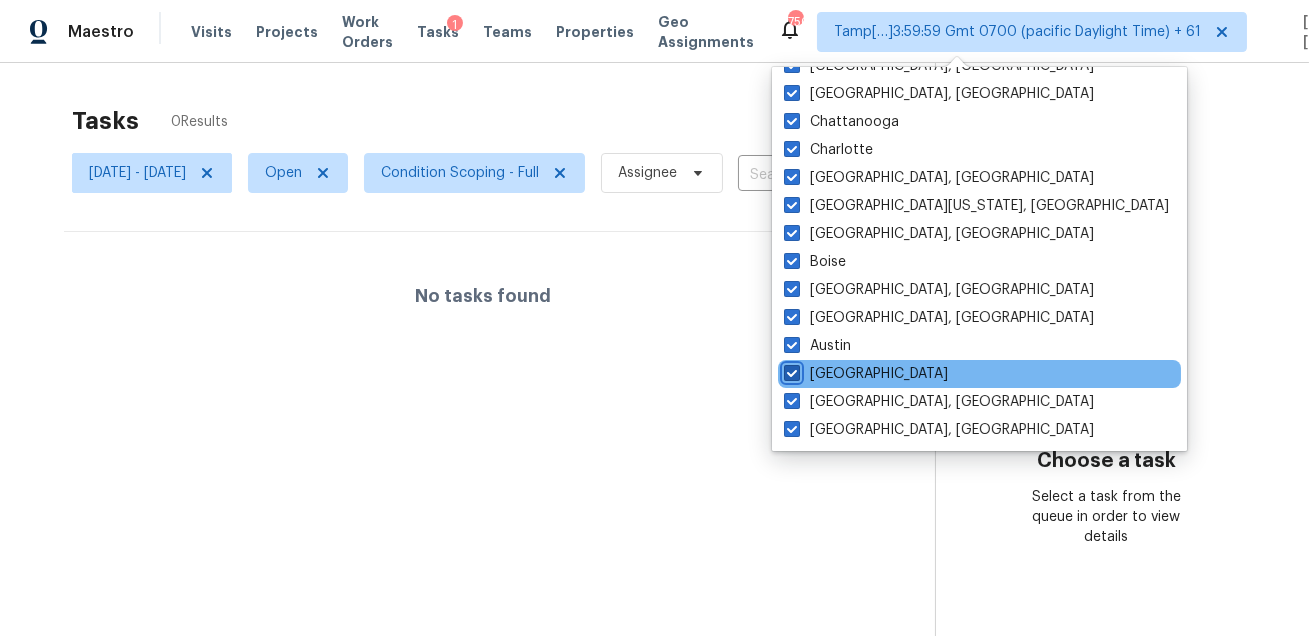 click on "Atlanta" at bounding box center [790, 370] 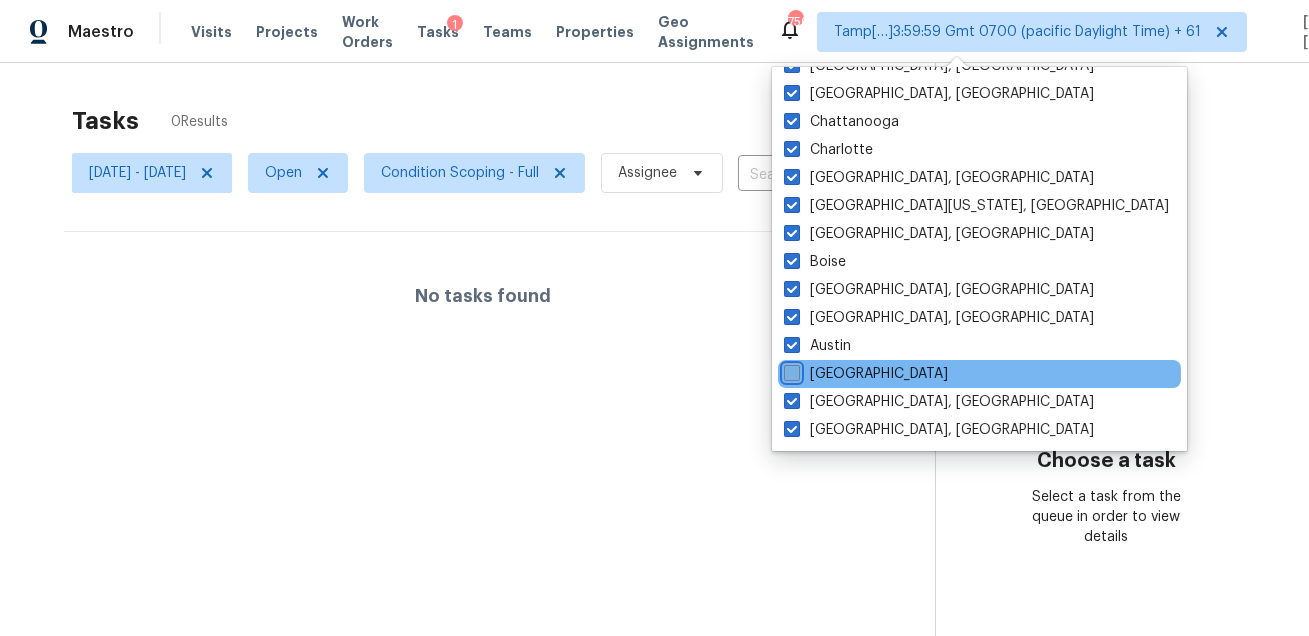 checkbox on "false" 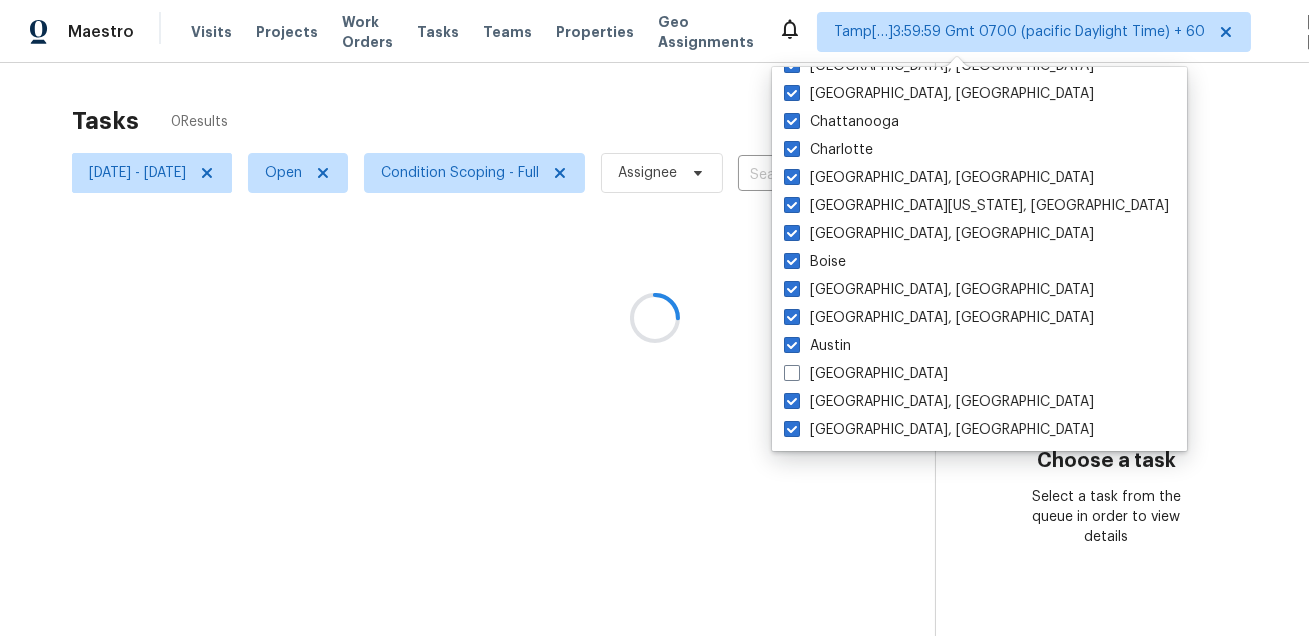 click at bounding box center [654, 318] 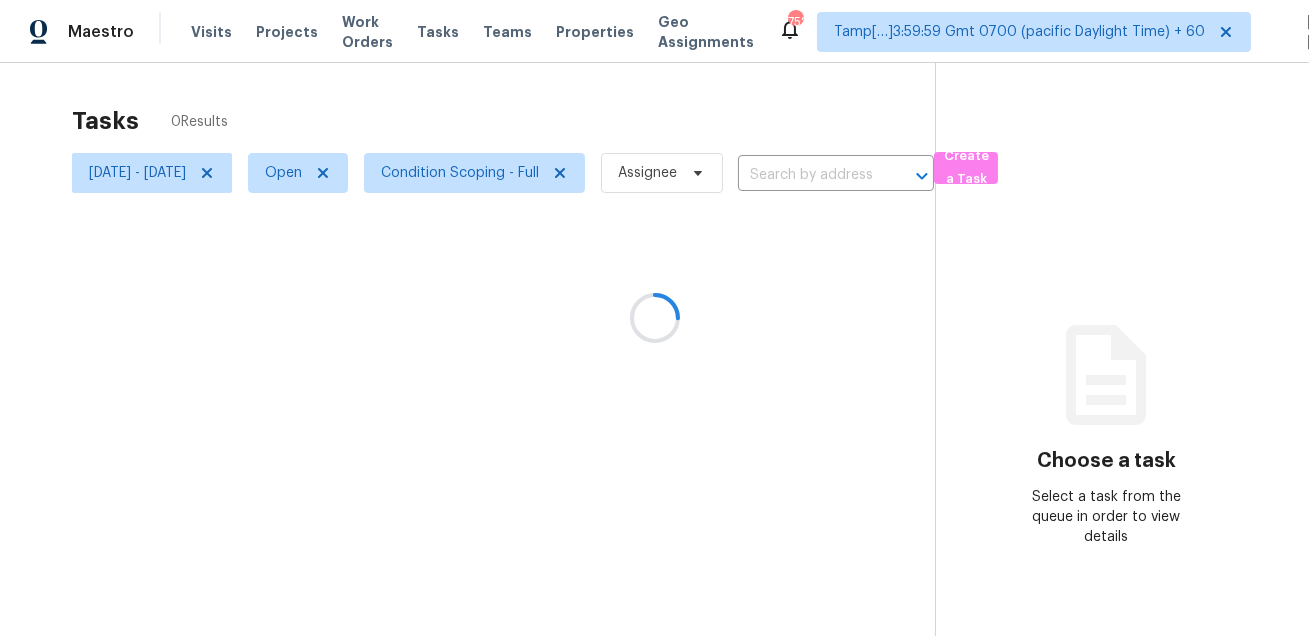 click at bounding box center (654, 318) 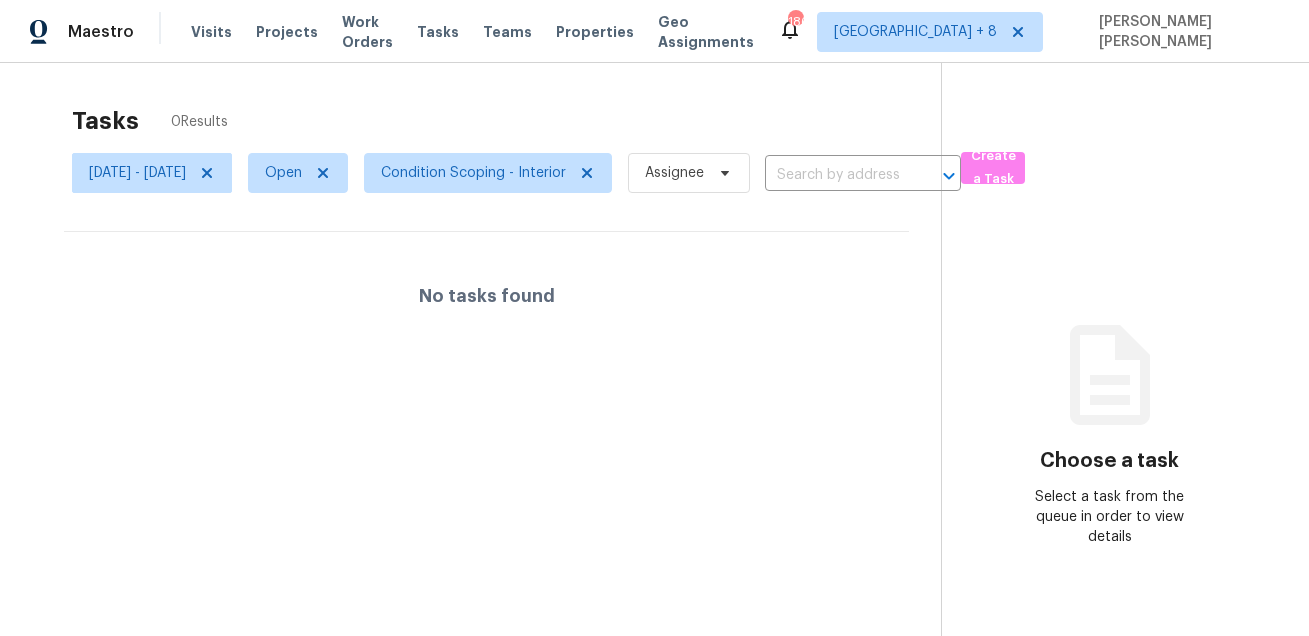 scroll, scrollTop: 0, scrollLeft: 0, axis: both 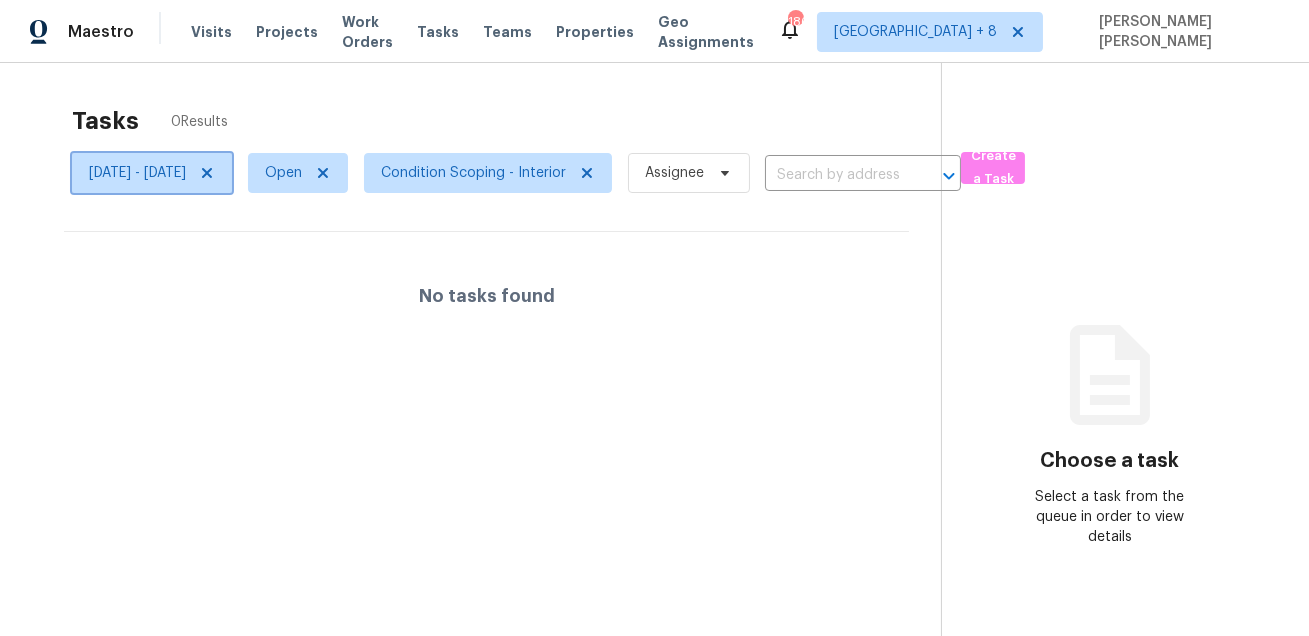 click 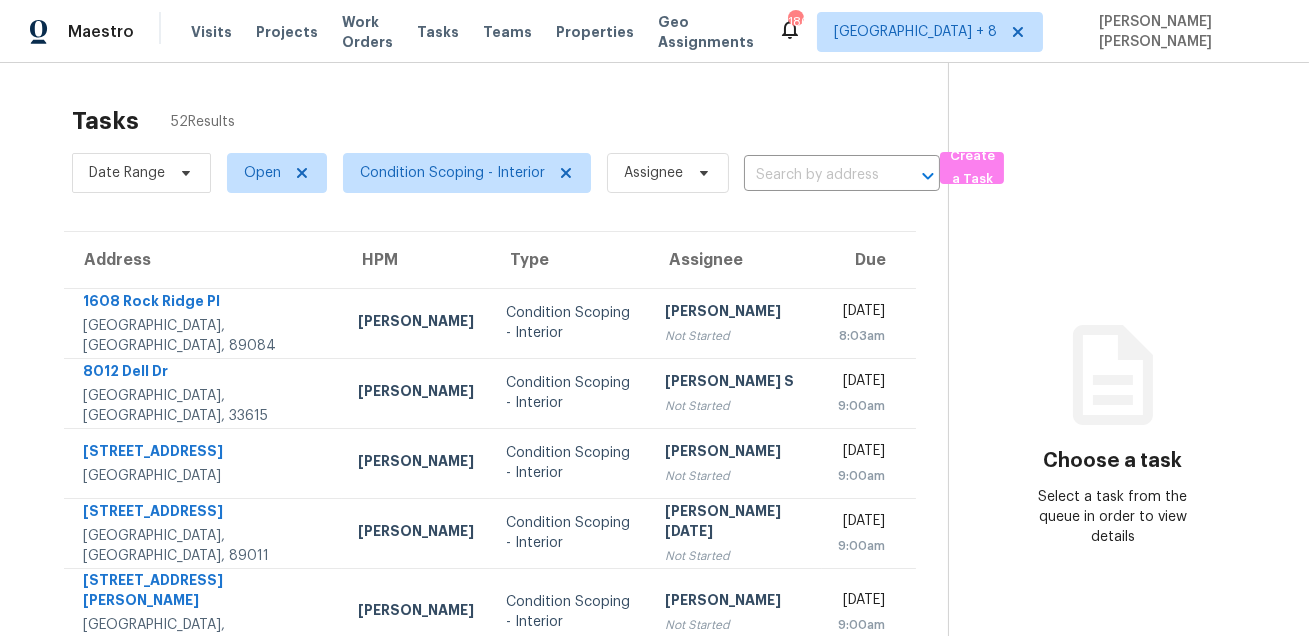 click on "Tasks 52  Results" at bounding box center [510, 121] 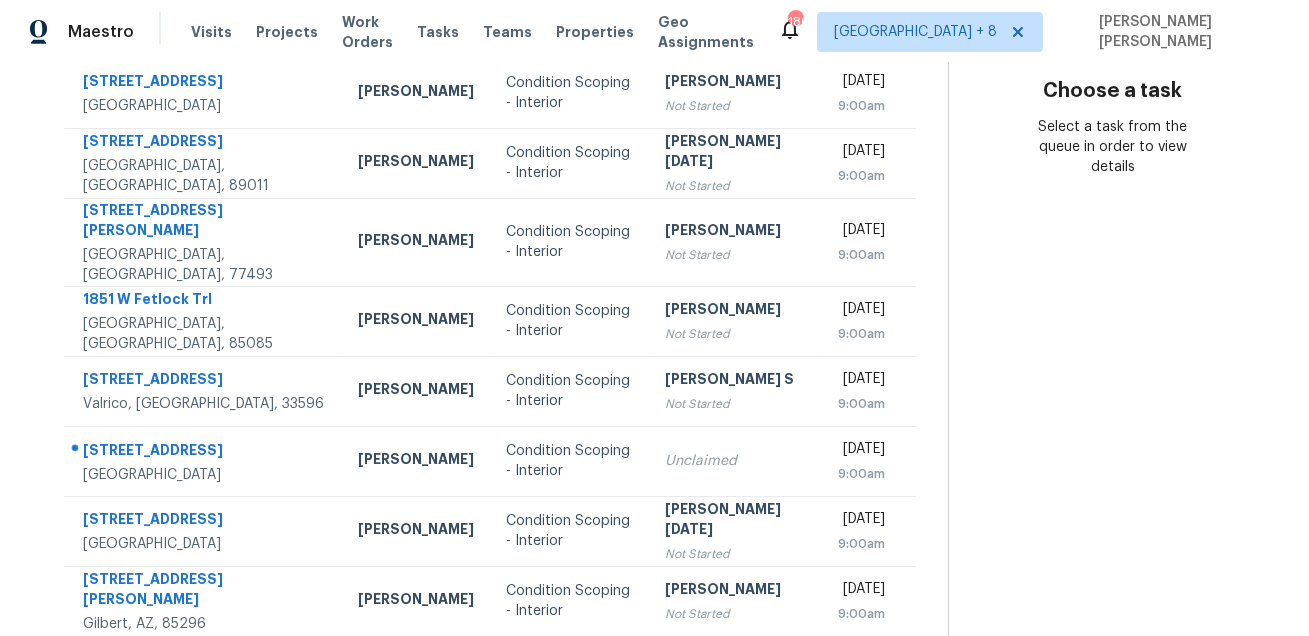 scroll, scrollTop: 405, scrollLeft: 0, axis: vertical 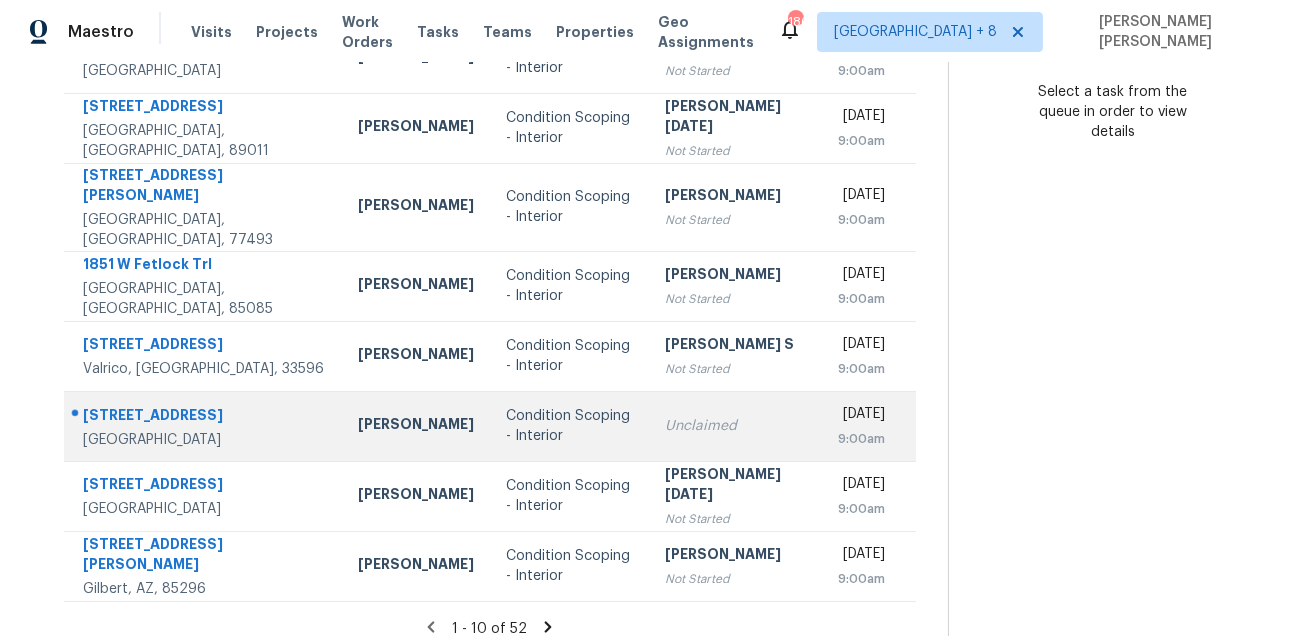 click on "9366 52nd Way N" at bounding box center (204, 417) 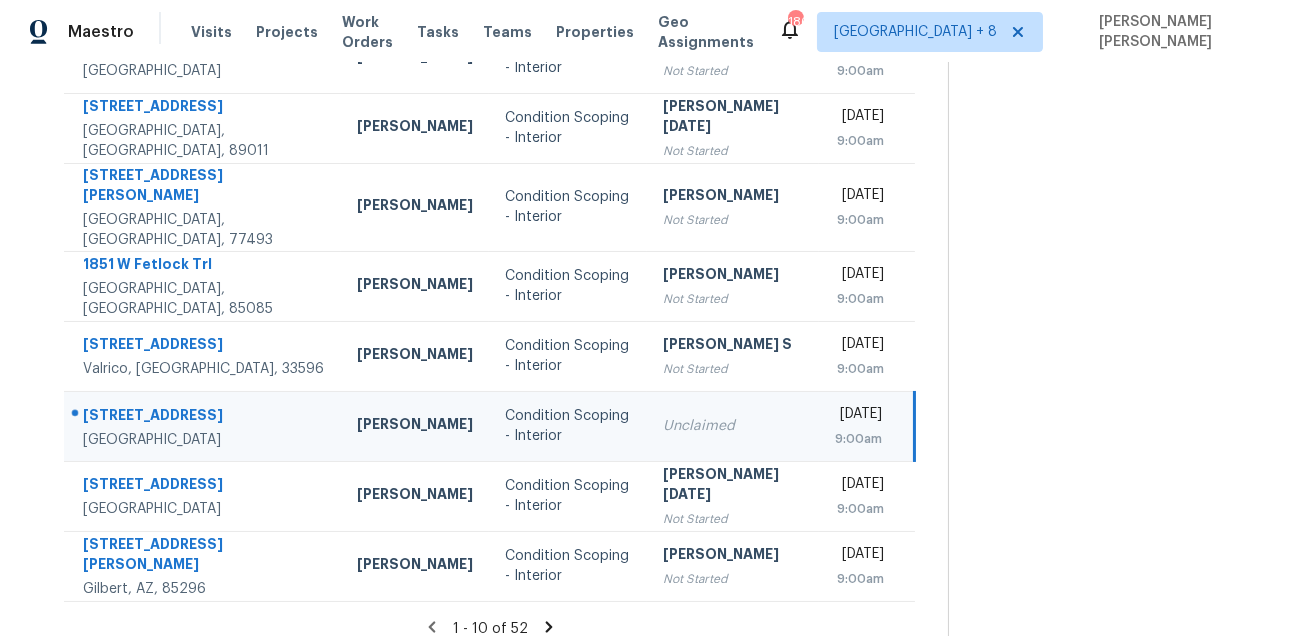 click on "9366 52nd Way N" at bounding box center (204, 417) 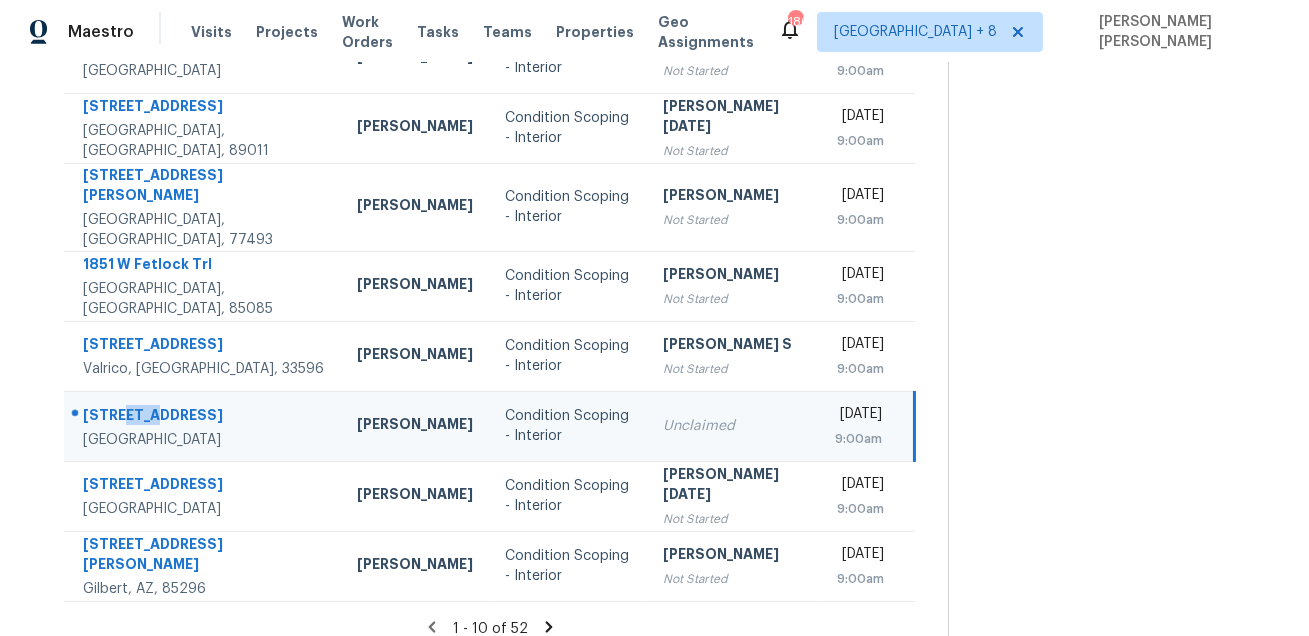 click on "9366 52nd Way N" at bounding box center (204, 417) 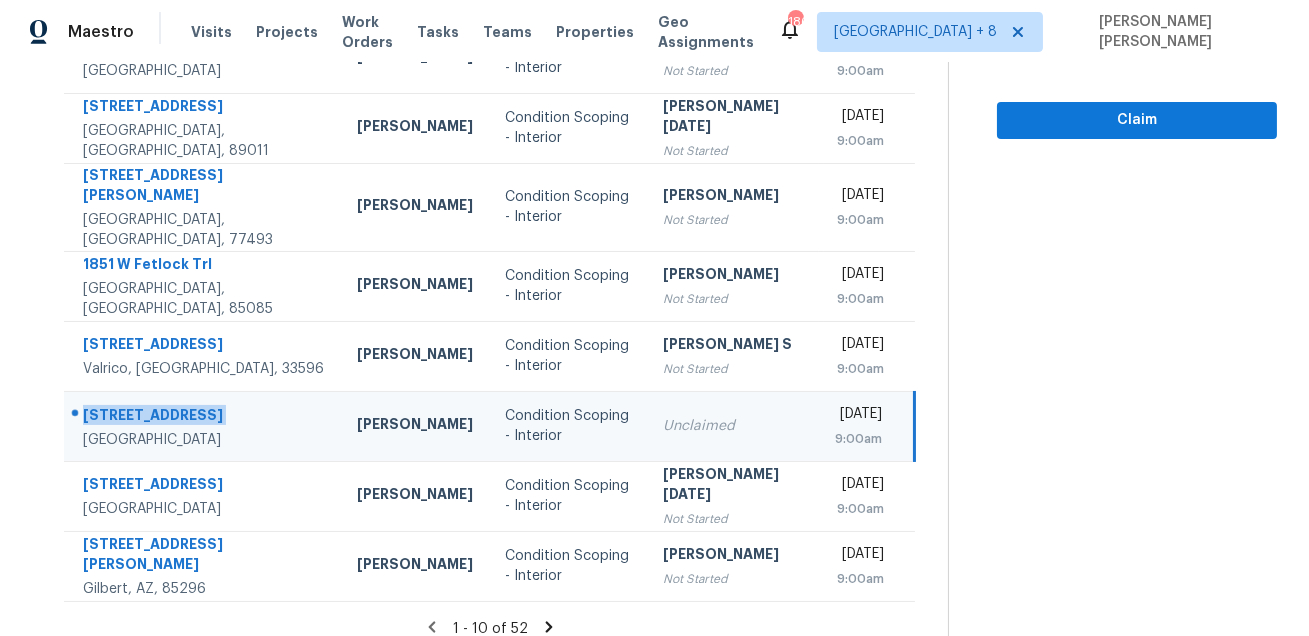 copy on "9366 52nd Way N" 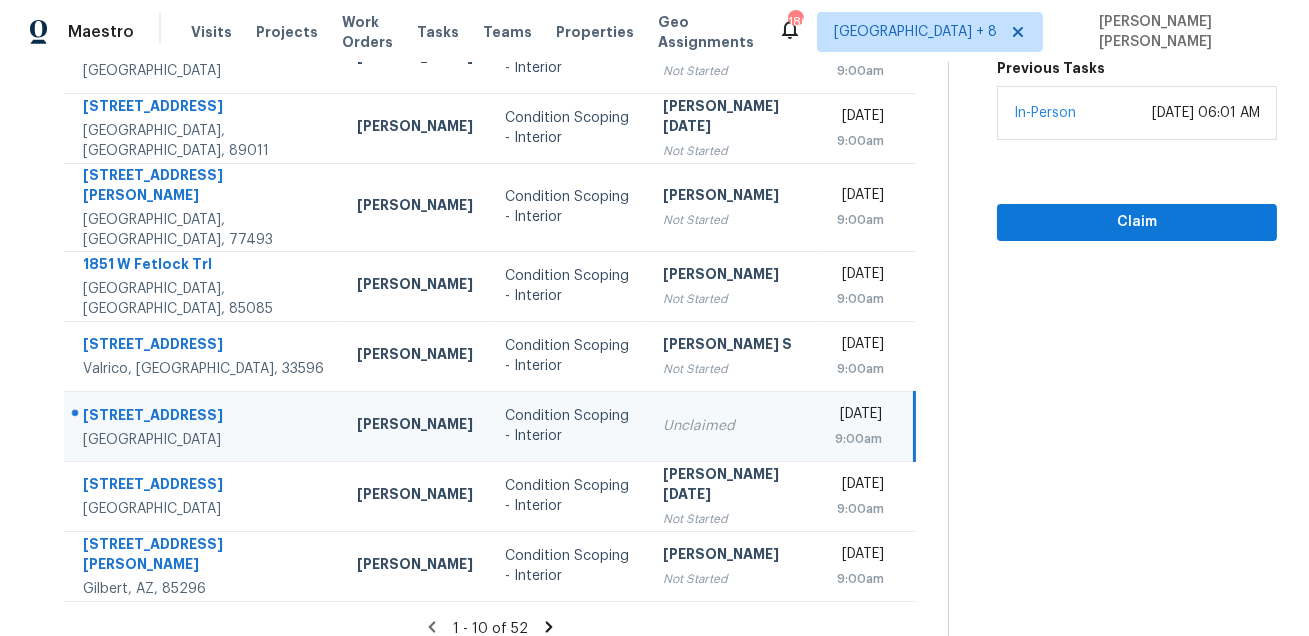 click 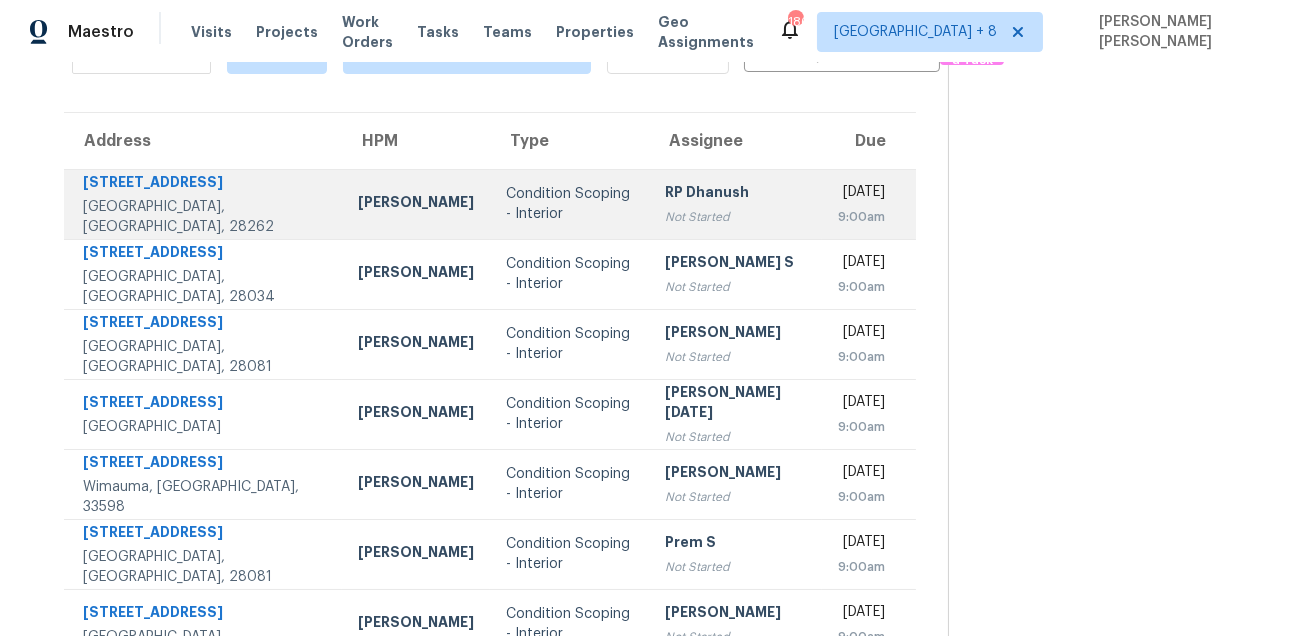 scroll, scrollTop: 0, scrollLeft: 0, axis: both 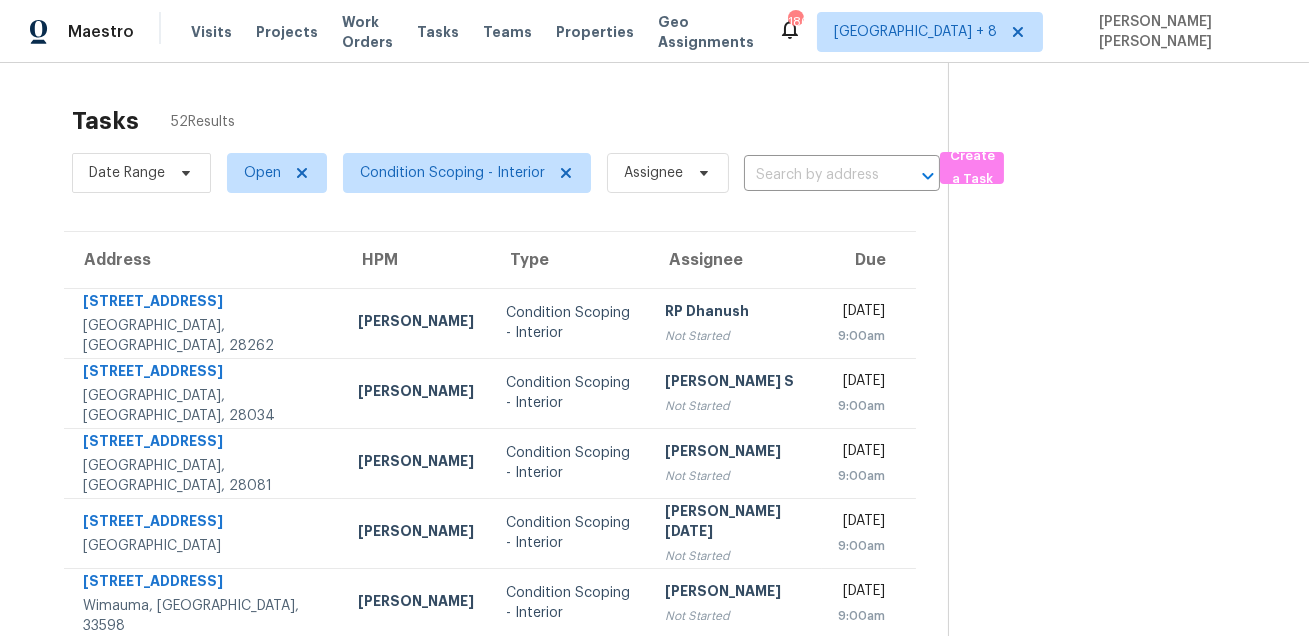 click on "Tasks 52  Results" at bounding box center [510, 121] 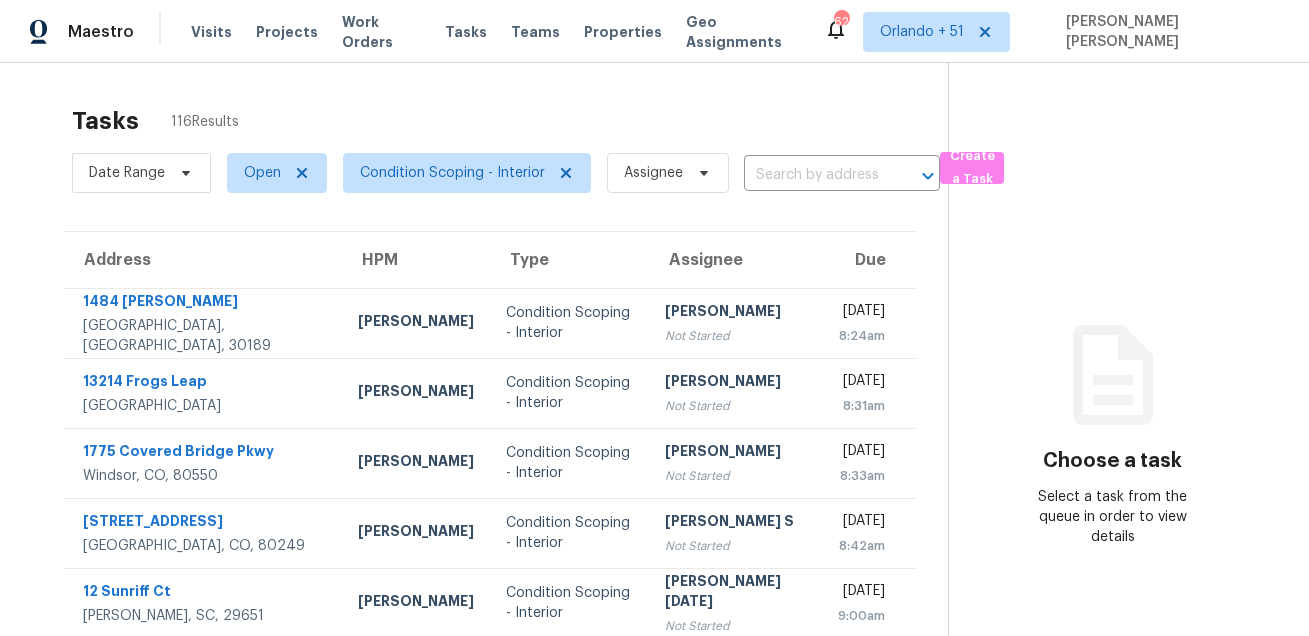 scroll, scrollTop: 0, scrollLeft: 0, axis: both 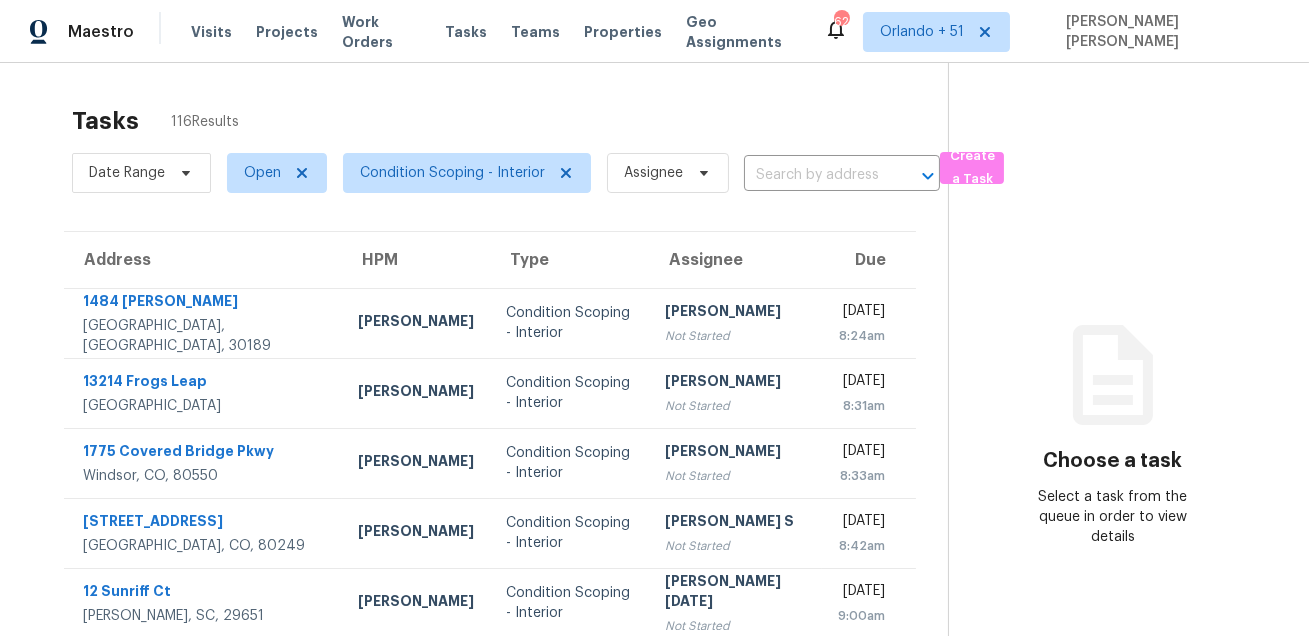 click on "Tasks 116  Results Date Range Open Condition Scoping - Interior Assignee ​ Create a Task Address HPM Type Assignee Due [STREET_ADDRESS][PERSON_NAME] [PERSON_NAME] Condition Scoping - Interior [PERSON_NAME] Not Started [DATE] 8:24am 13214 Frogs Leap   [GEOGRAPHIC_DATA] [PERSON_NAME] Condition Scoping - Interior [PERSON_NAME] Not Started [DATE] 8:31am 1775 Covered [GEOGRAPHIC_DATA] [PERSON_NAME] Condition Scoping - Interior [PERSON_NAME] Not Started [DATE] 8:33am [STREET_ADDRESS] [PERSON_NAME] Condition Scoping - Interior Anbu Jebakumar S Not Started [DATE] 8:42am 12 Sunriff Ct   Greer, [GEOGRAPHIC_DATA], 29651 [PERSON_NAME] Condition Scoping - Interior [PERSON_NAME][DATE] Not Started [DATE] 9:00am [STREET_ADDRESS][PERSON_NAME] [PERSON_NAME] Condition Scoping - Interior Unclaimed [DATE] 9:00am [STREET_ADDRESS] [PERSON_NAME] Condition Scoping - Interior [PERSON_NAME] Not Started" at bounding box center [654, 570] 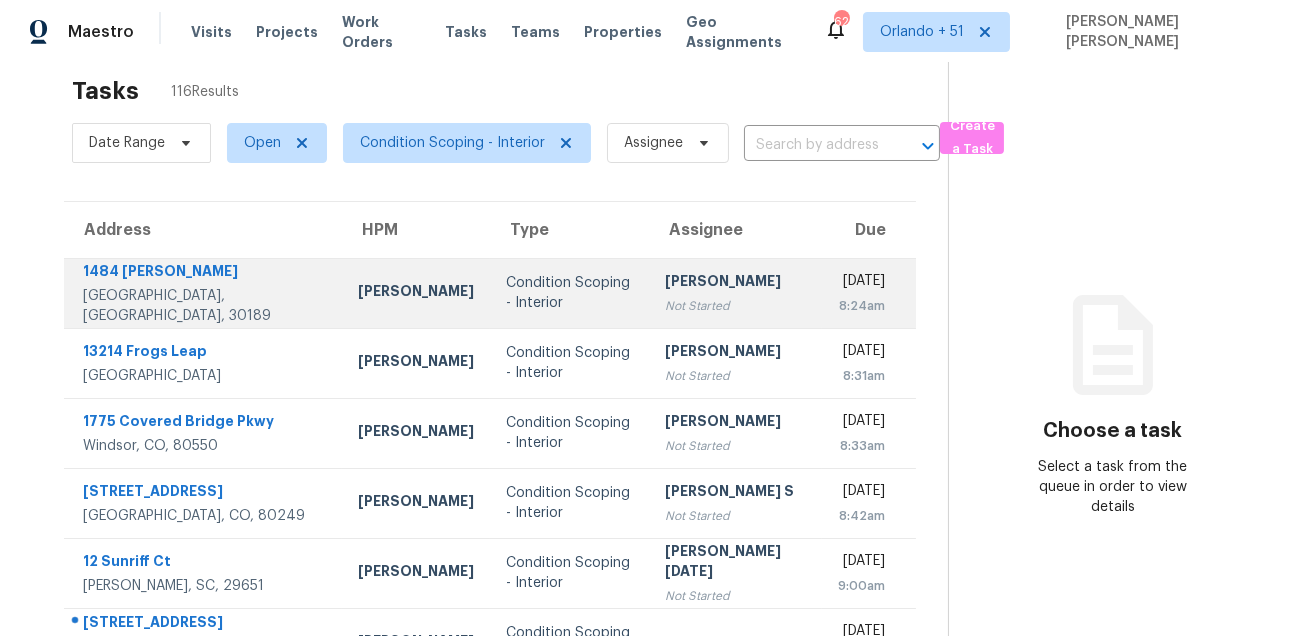 scroll, scrollTop: 30, scrollLeft: 0, axis: vertical 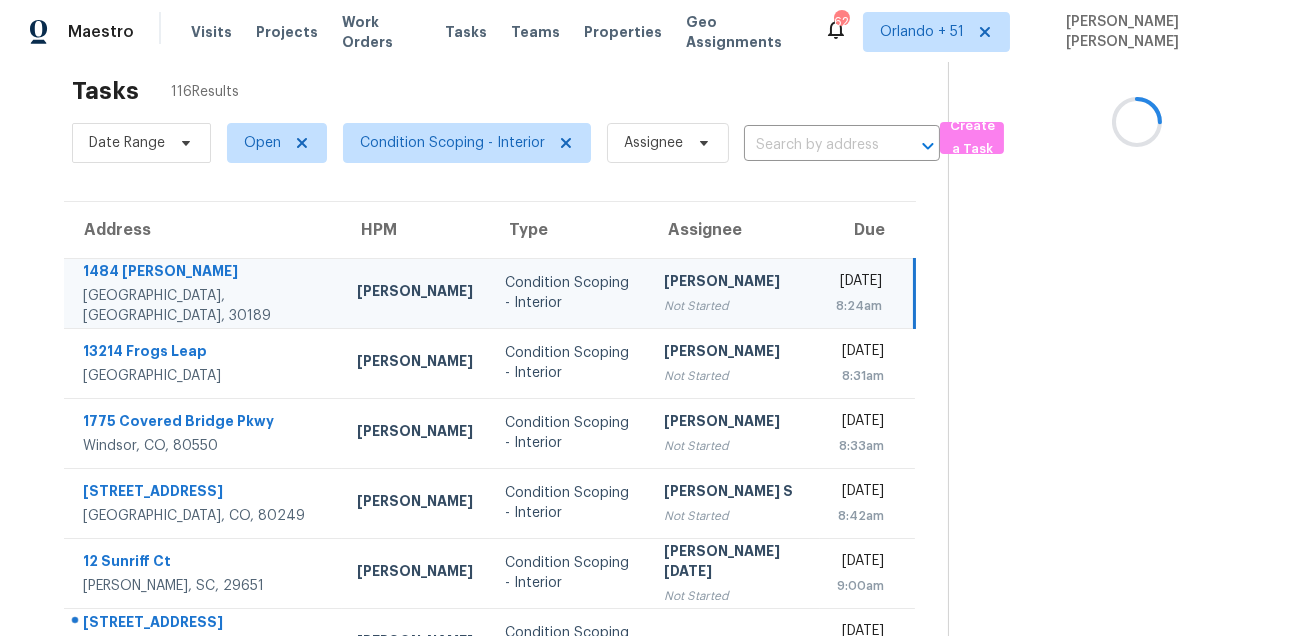 click on "1484 [PERSON_NAME]" at bounding box center [204, 273] 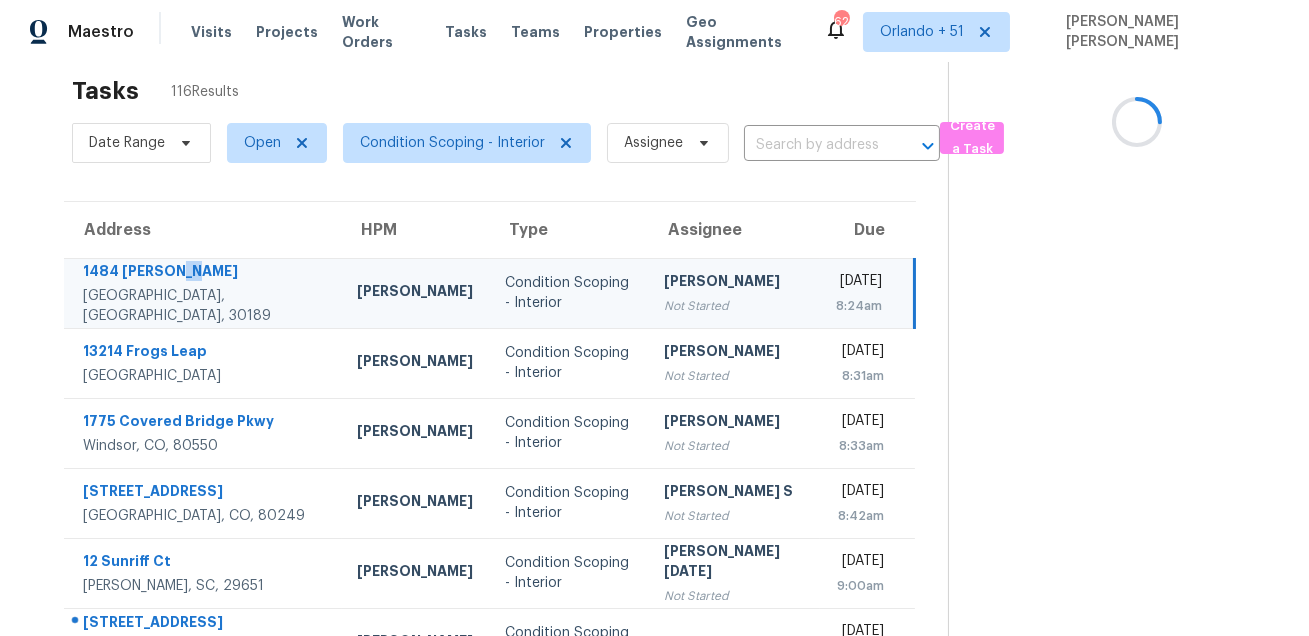 click on "1484 [PERSON_NAME]" at bounding box center (204, 273) 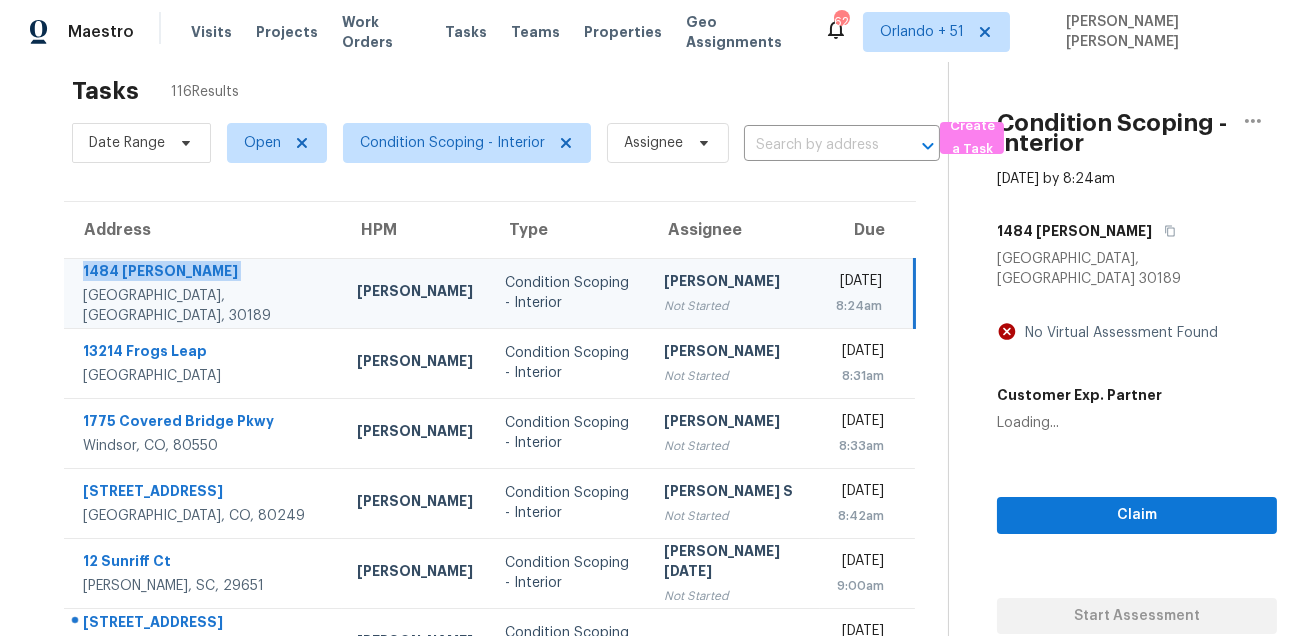 click on "1484 [PERSON_NAME]" at bounding box center (204, 273) 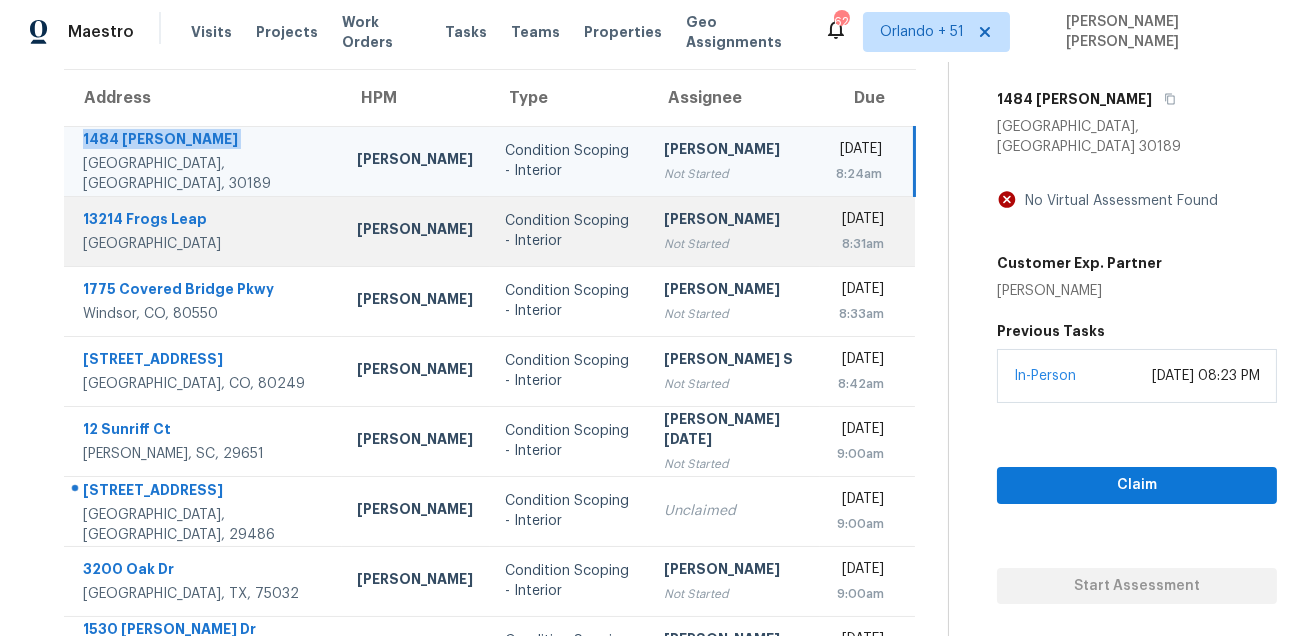 scroll, scrollTop: 405, scrollLeft: 0, axis: vertical 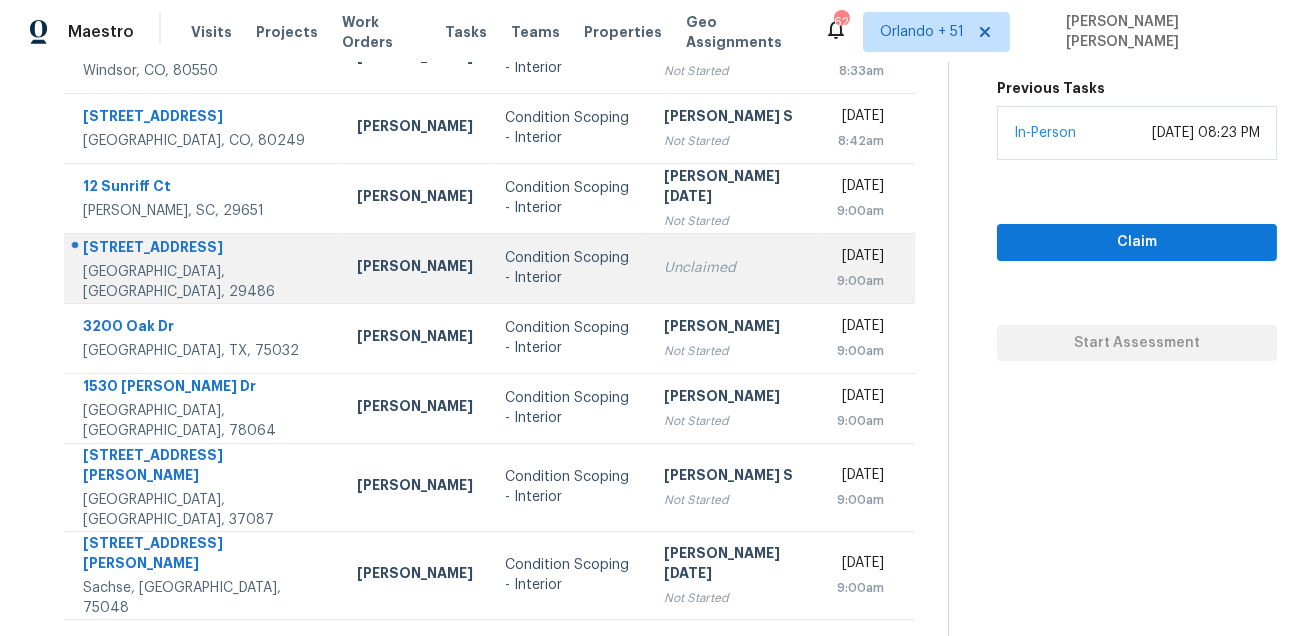click on "[STREET_ADDRESS][PERSON_NAME]" at bounding box center [203, 268] 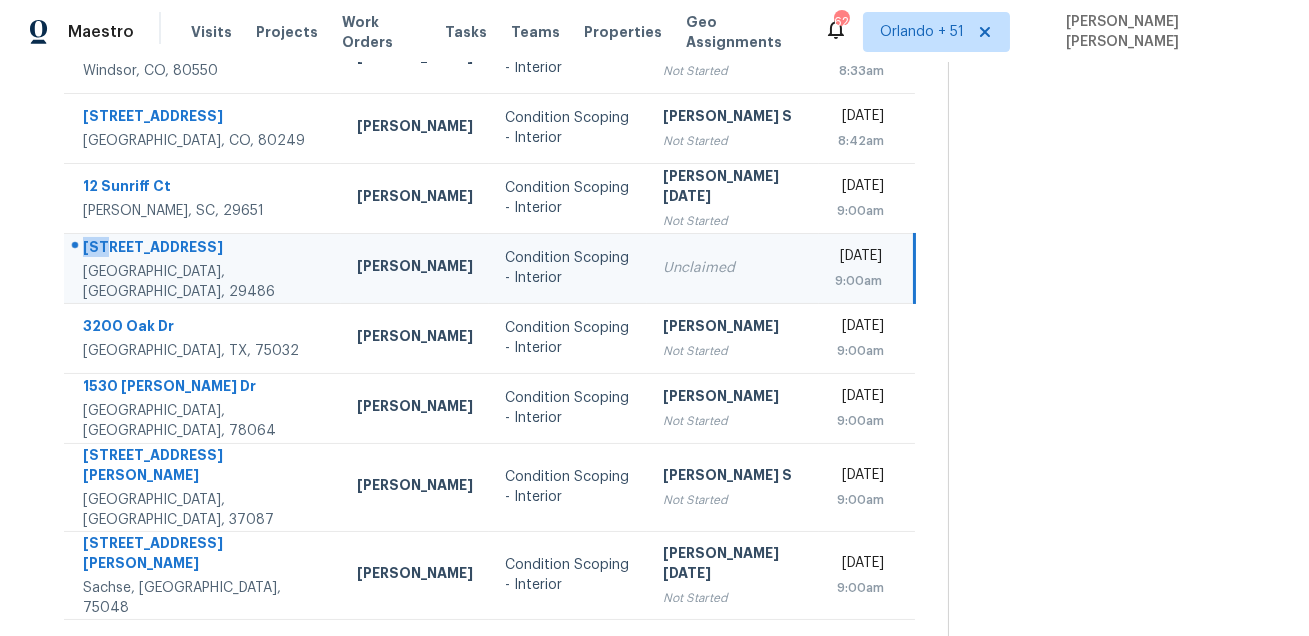 click on "683 Ladywood Dr   Summerville, SC, 29486" at bounding box center (202, 268) 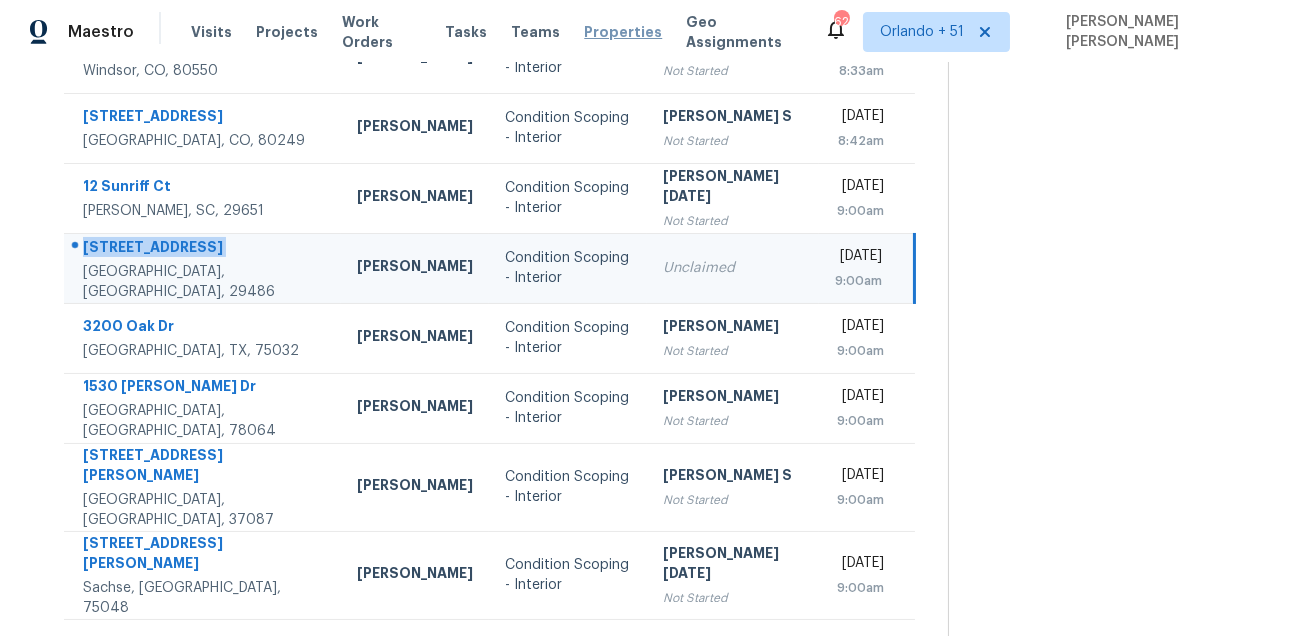 copy on "683 Ladywood Dr" 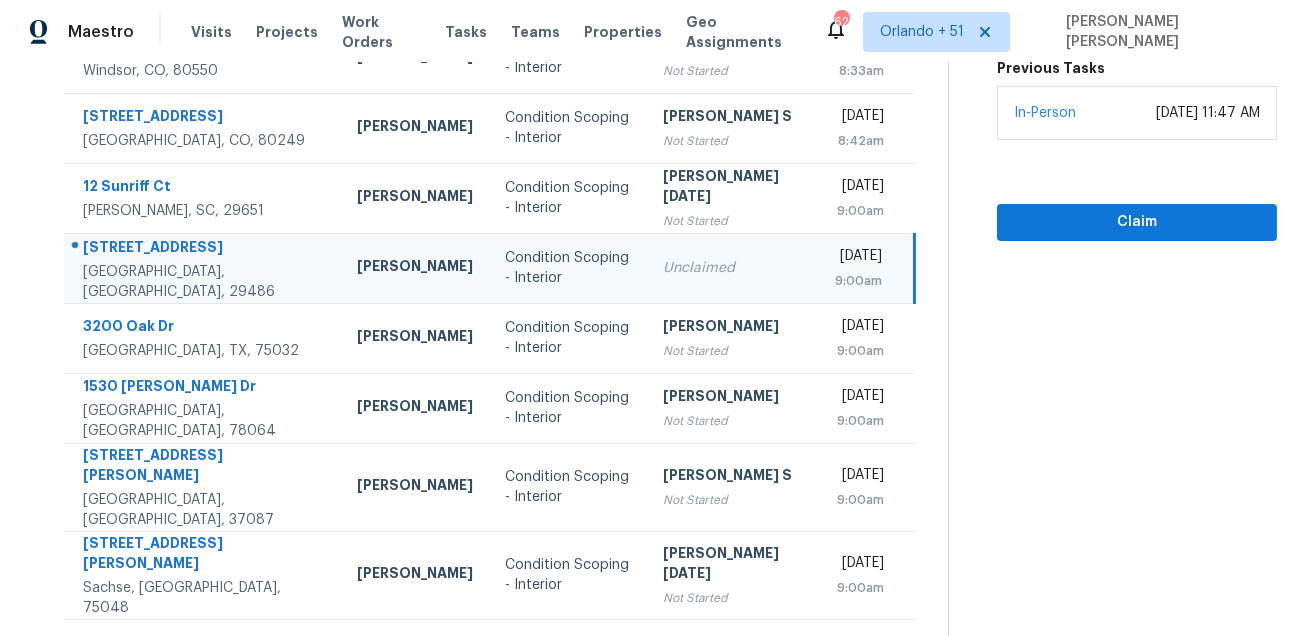 click 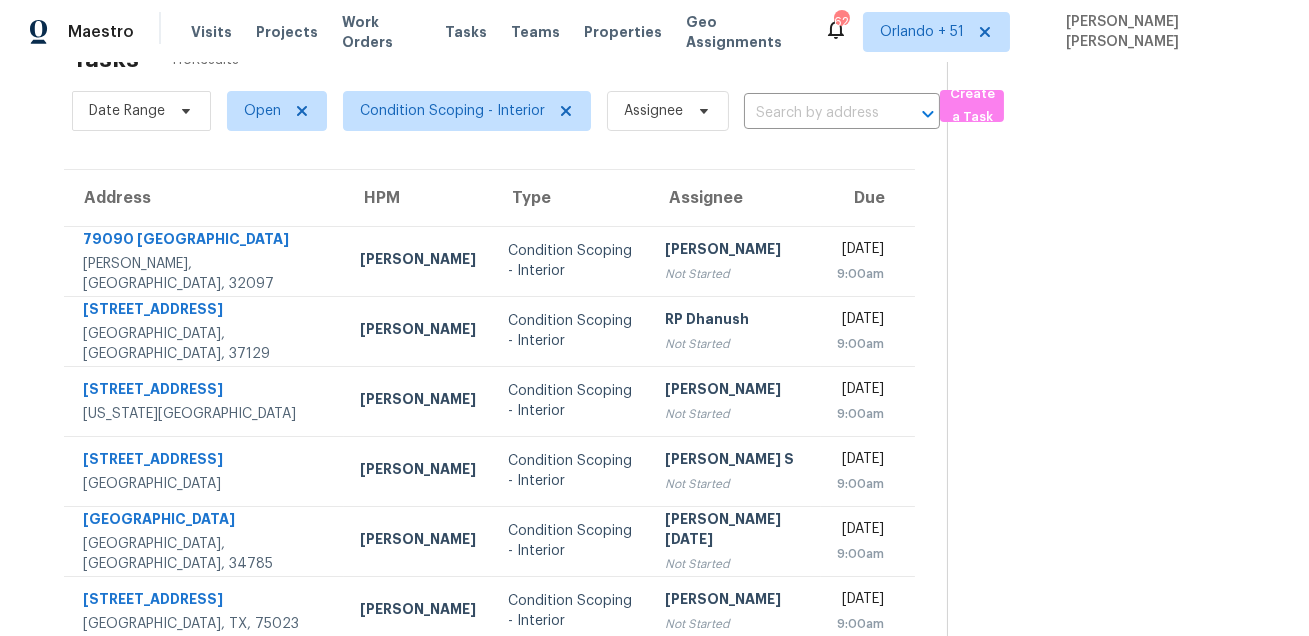 scroll, scrollTop: 405, scrollLeft: 0, axis: vertical 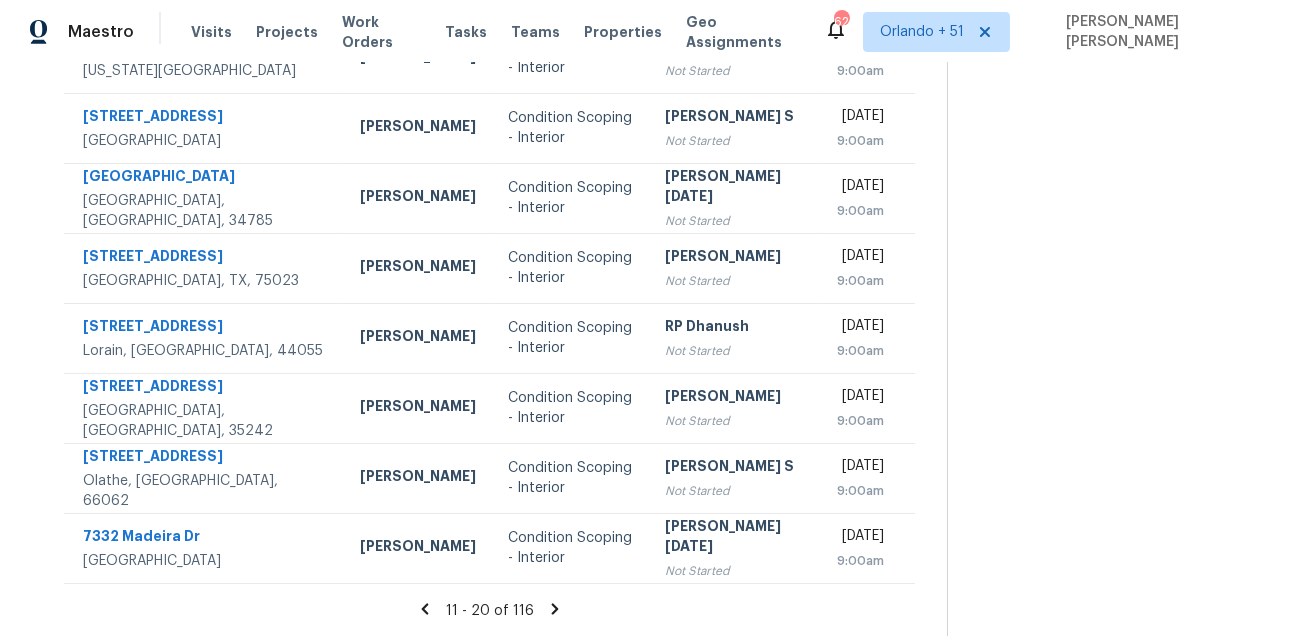 click at bounding box center (1112, 147) 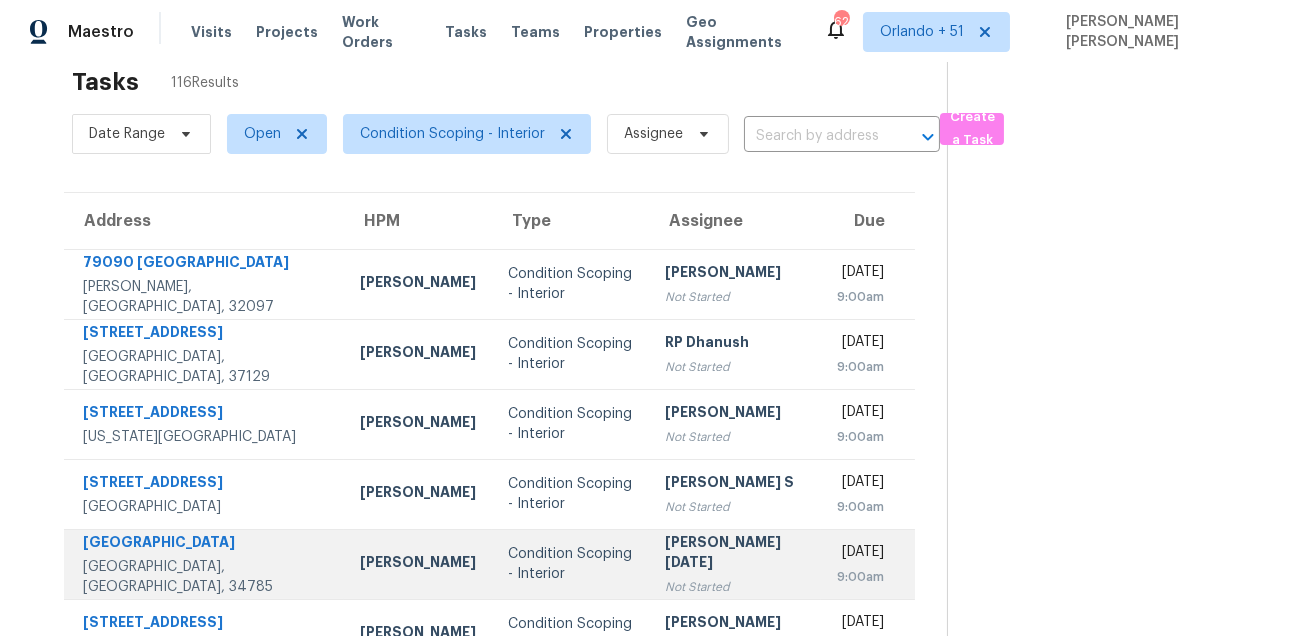 scroll, scrollTop: 405, scrollLeft: 0, axis: vertical 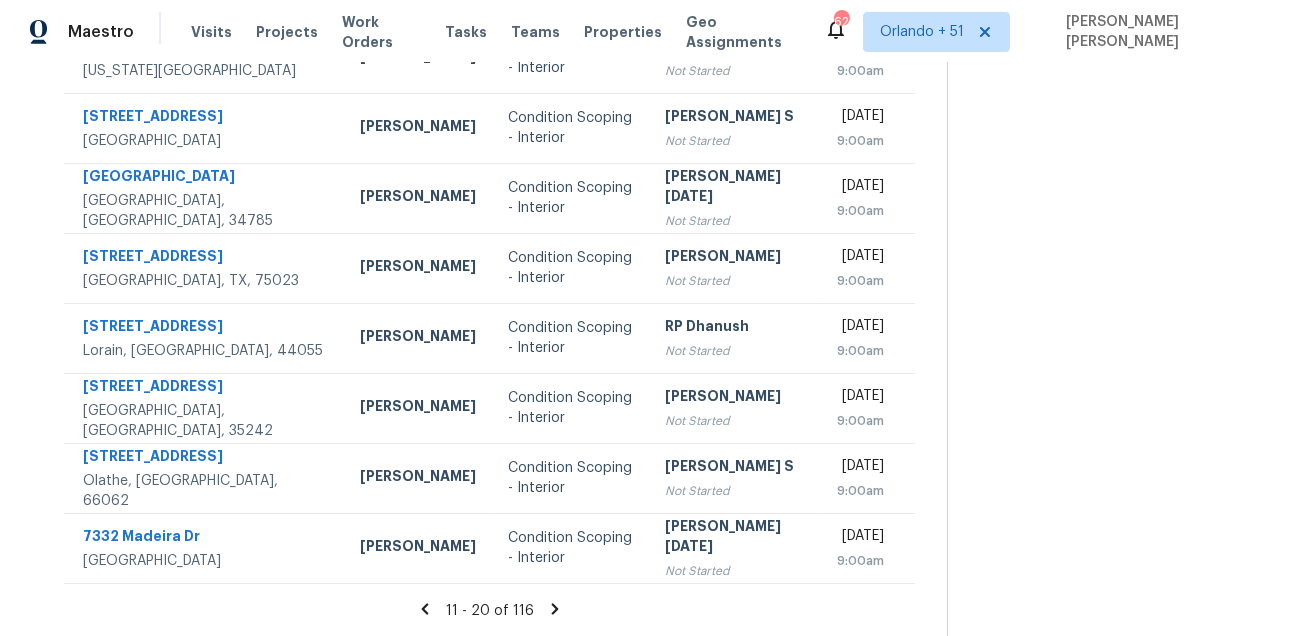 click 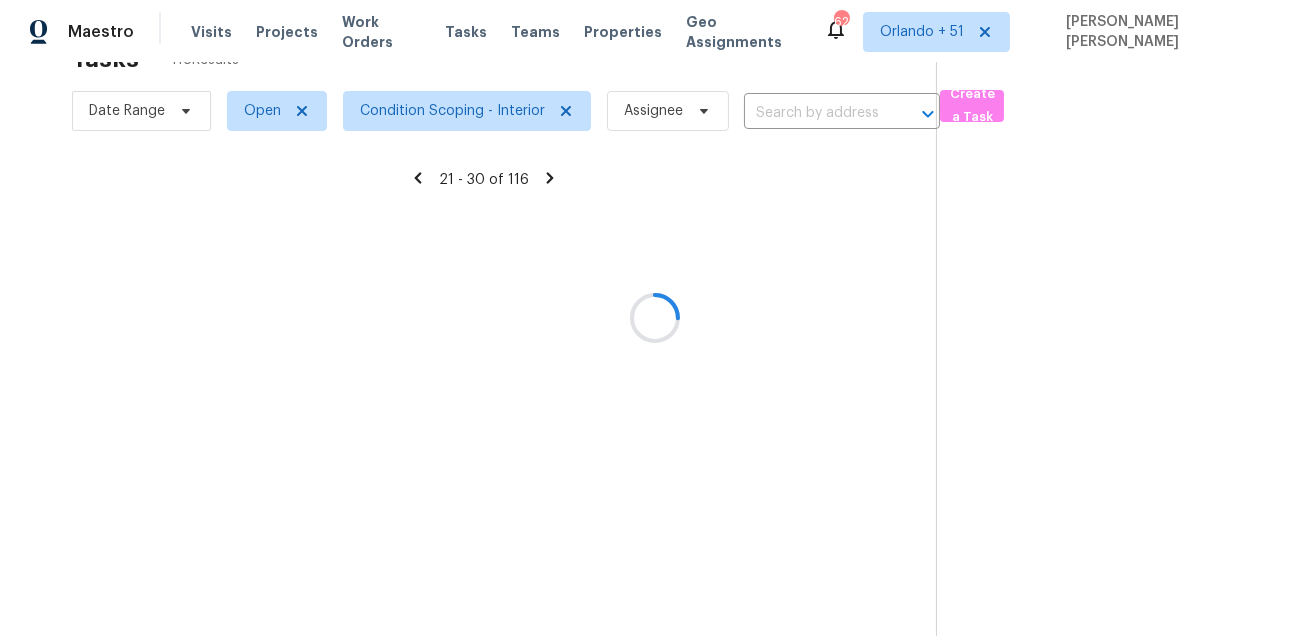 scroll, scrollTop: 405, scrollLeft: 0, axis: vertical 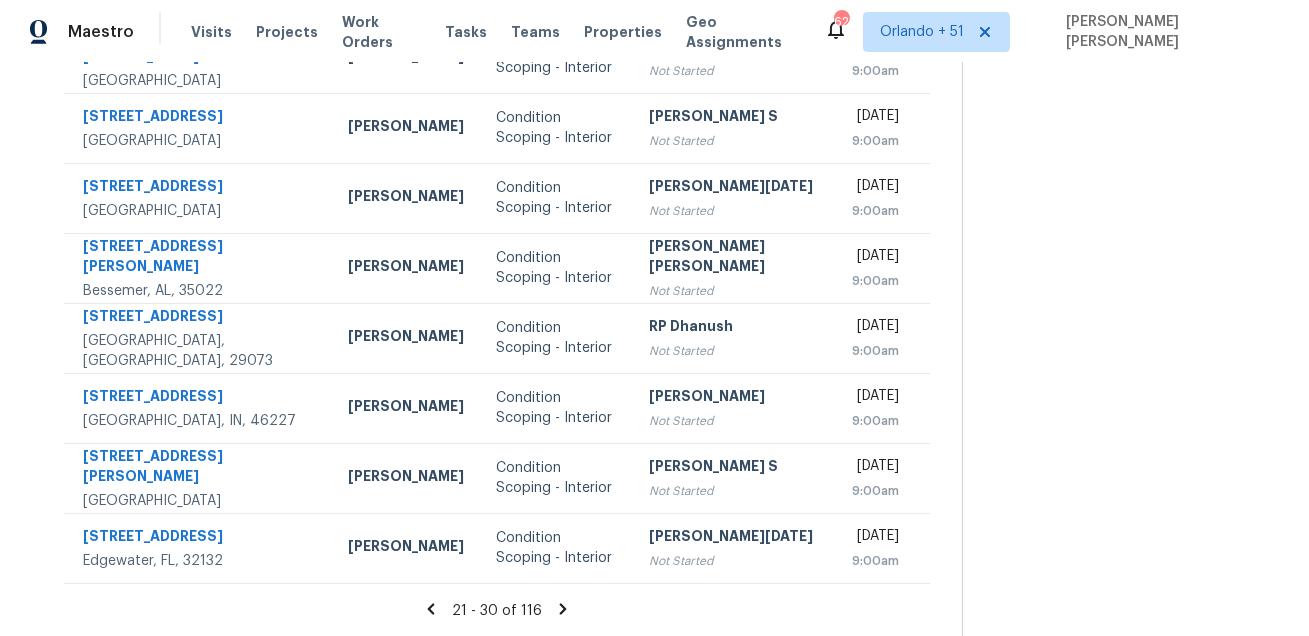 click at bounding box center (1119, 147) 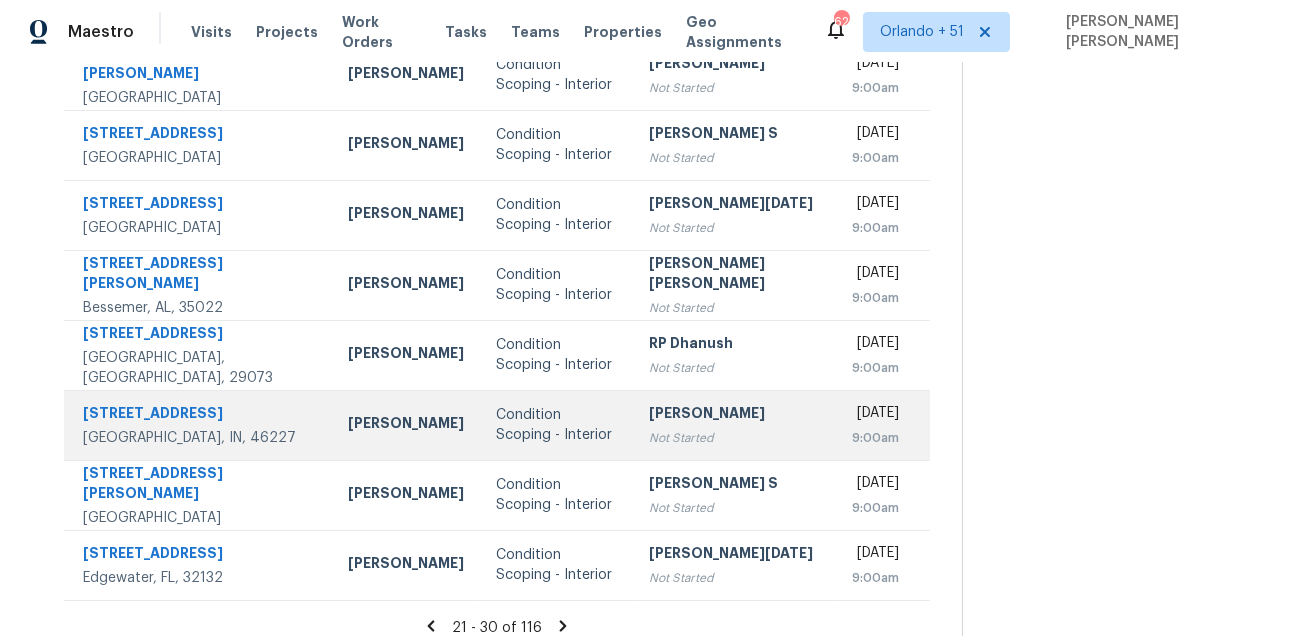 scroll, scrollTop: 405, scrollLeft: 0, axis: vertical 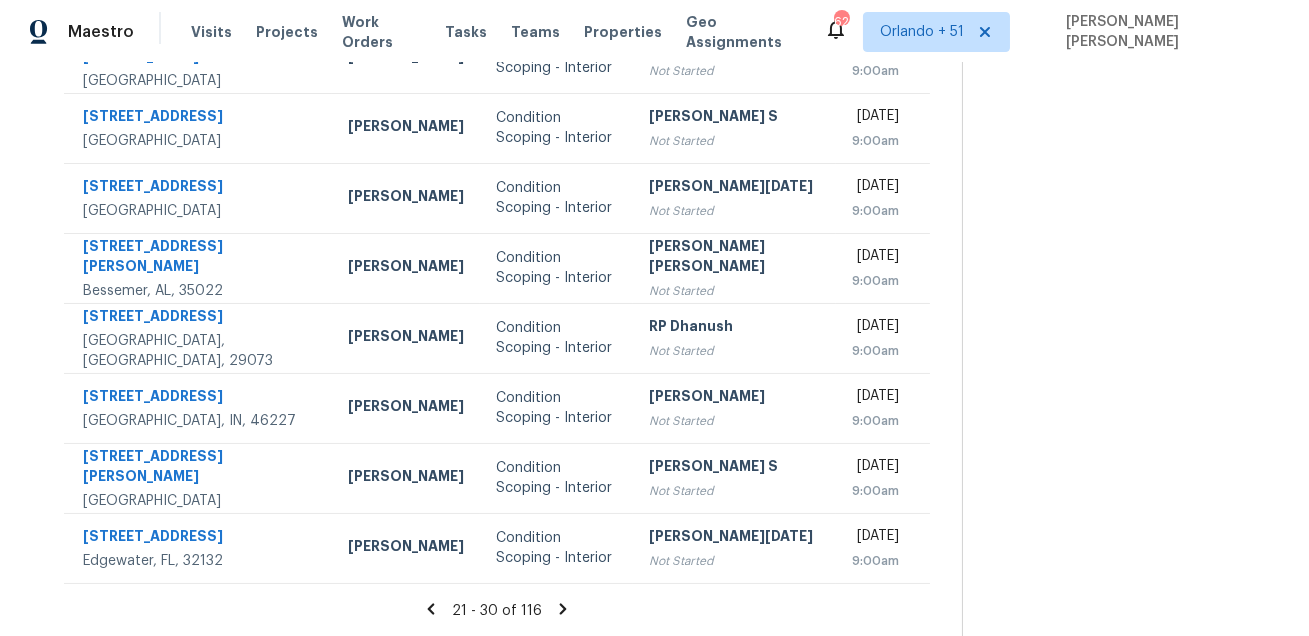 click 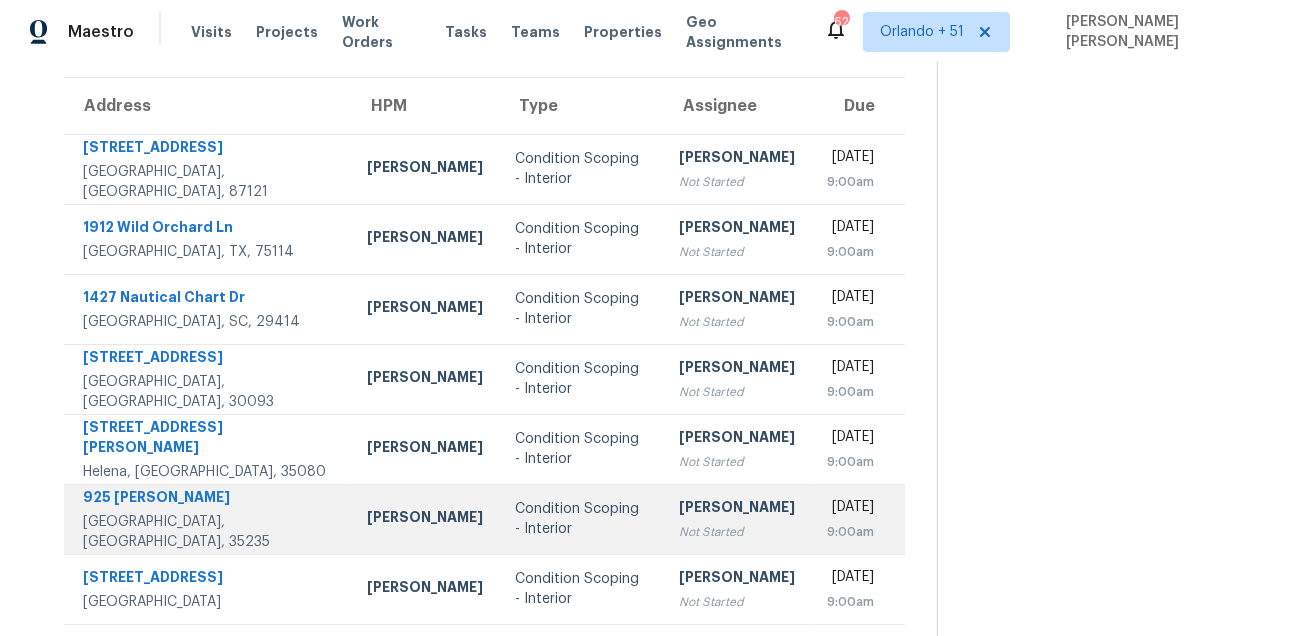 scroll, scrollTop: 146, scrollLeft: 0, axis: vertical 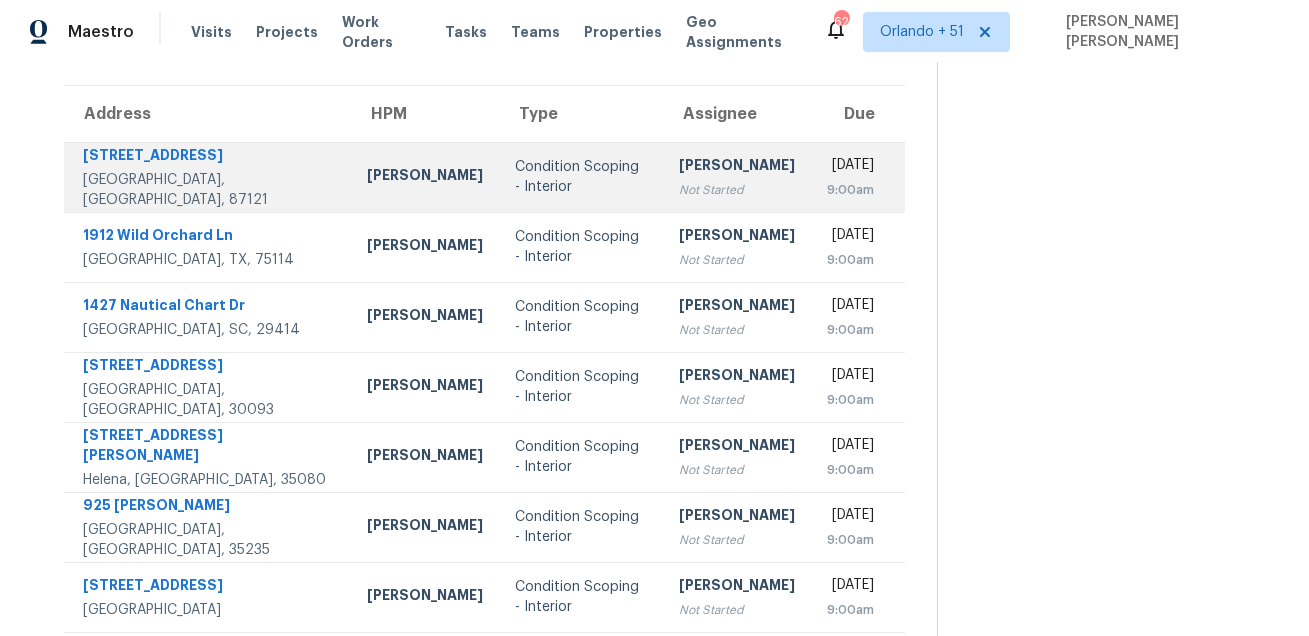 click on "8501 Llano Vista Ave SW" at bounding box center [209, 157] 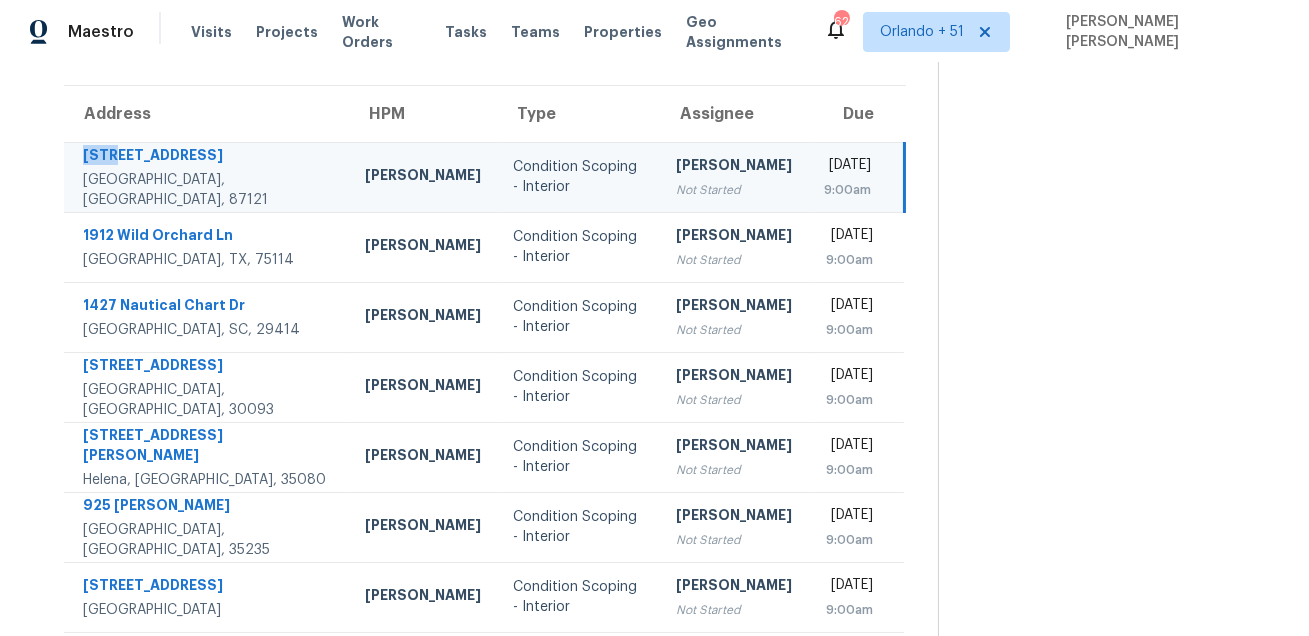 click on "8501 Llano Vista Ave SW" at bounding box center (208, 157) 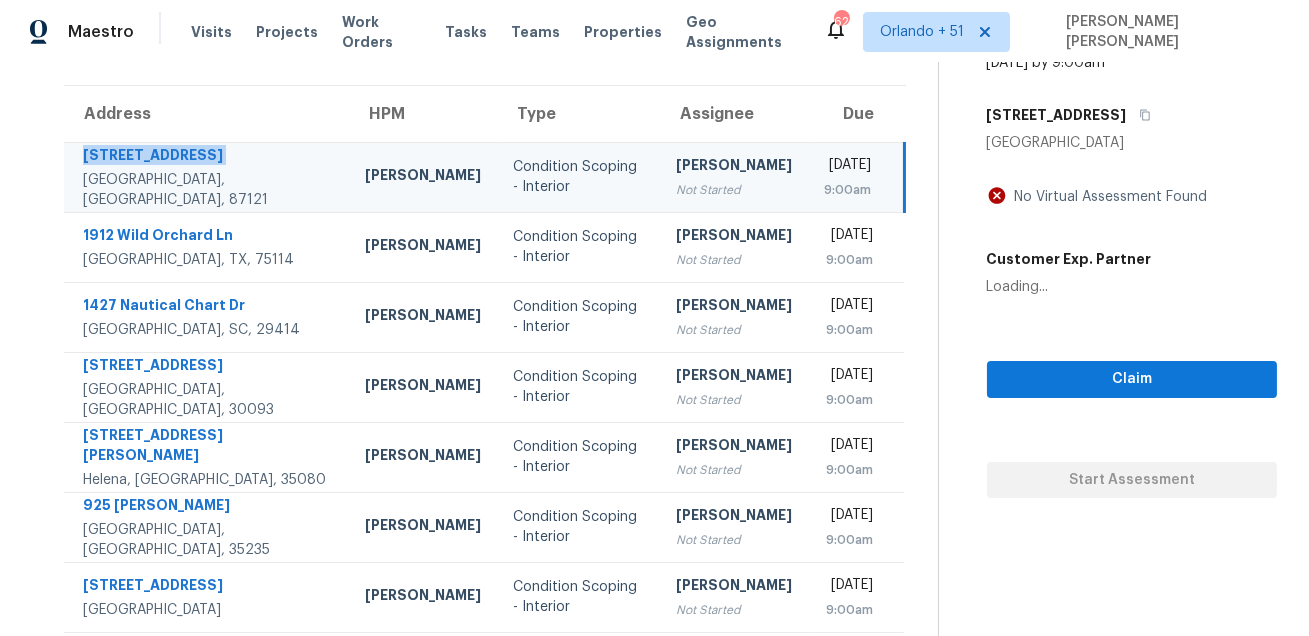 copy on "8501 Llano Vista Ave SW" 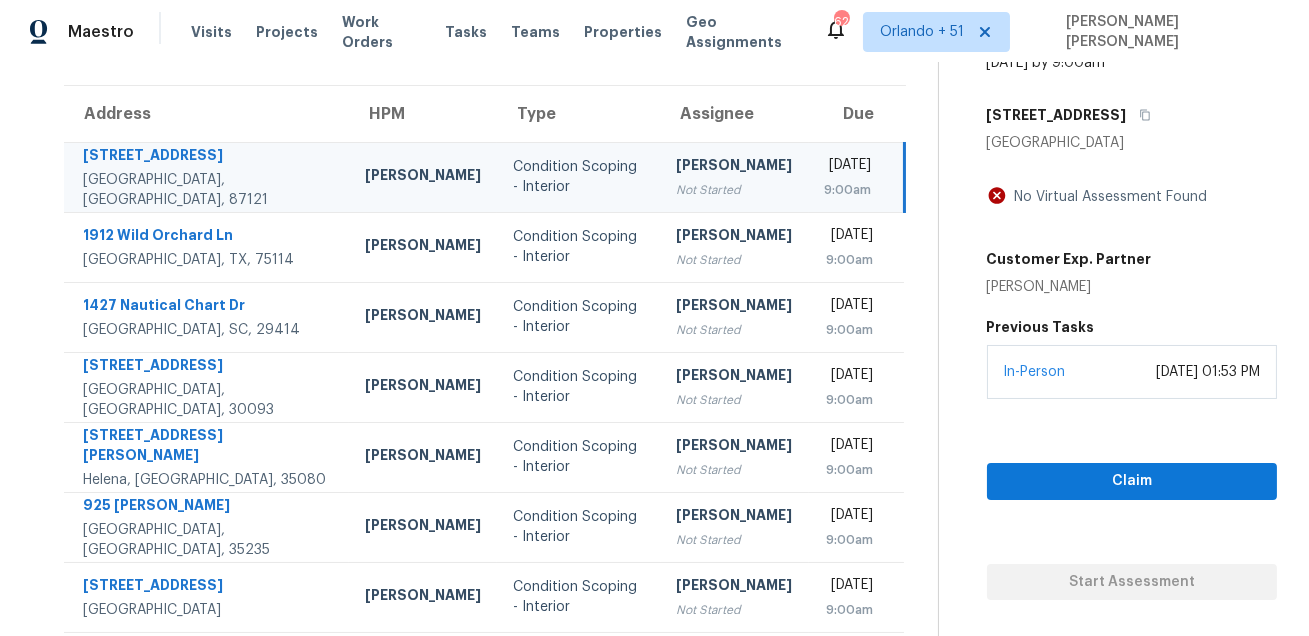 click on "Albuquerque, NM, 87121" at bounding box center [208, 190] 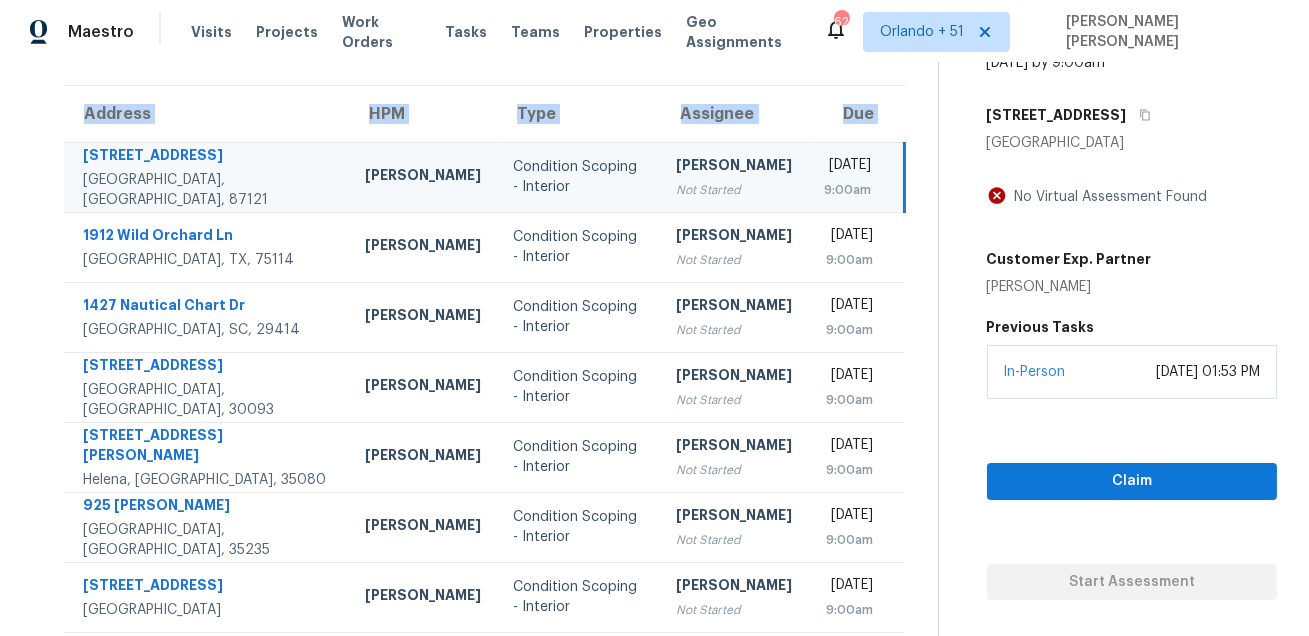 scroll, scrollTop: 440, scrollLeft: 0, axis: vertical 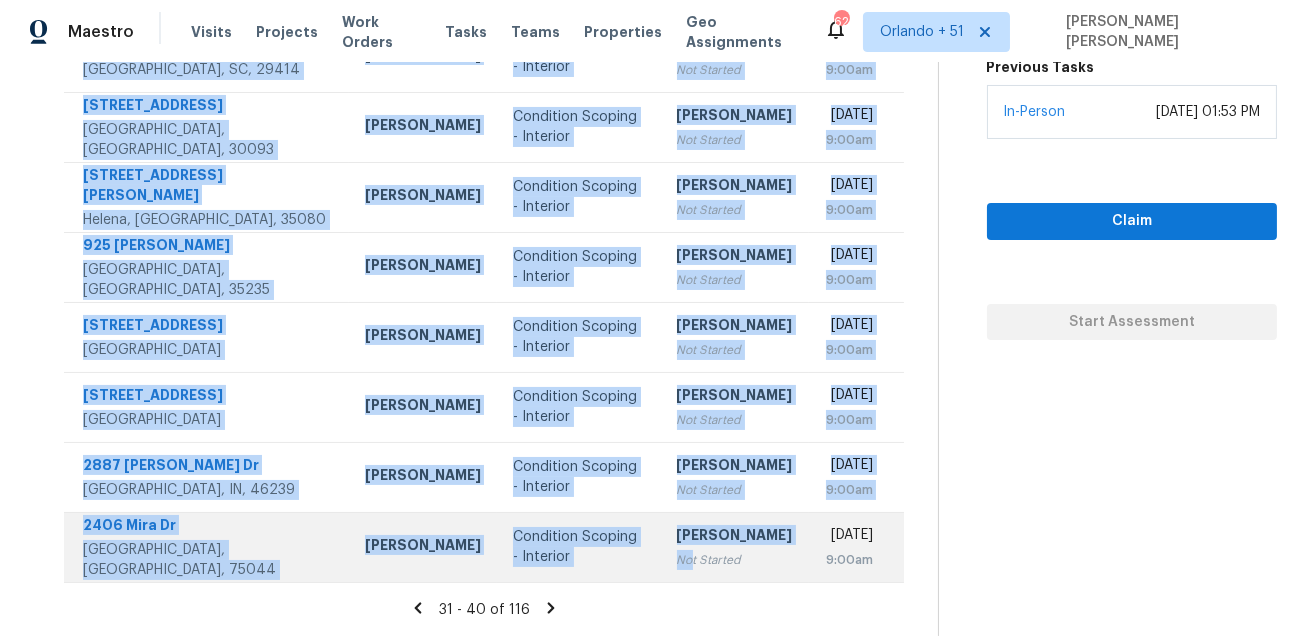 drag, startPoint x: 81, startPoint y: 147, endPoint x: 641, endPoint y: 575, distance: 704.82904 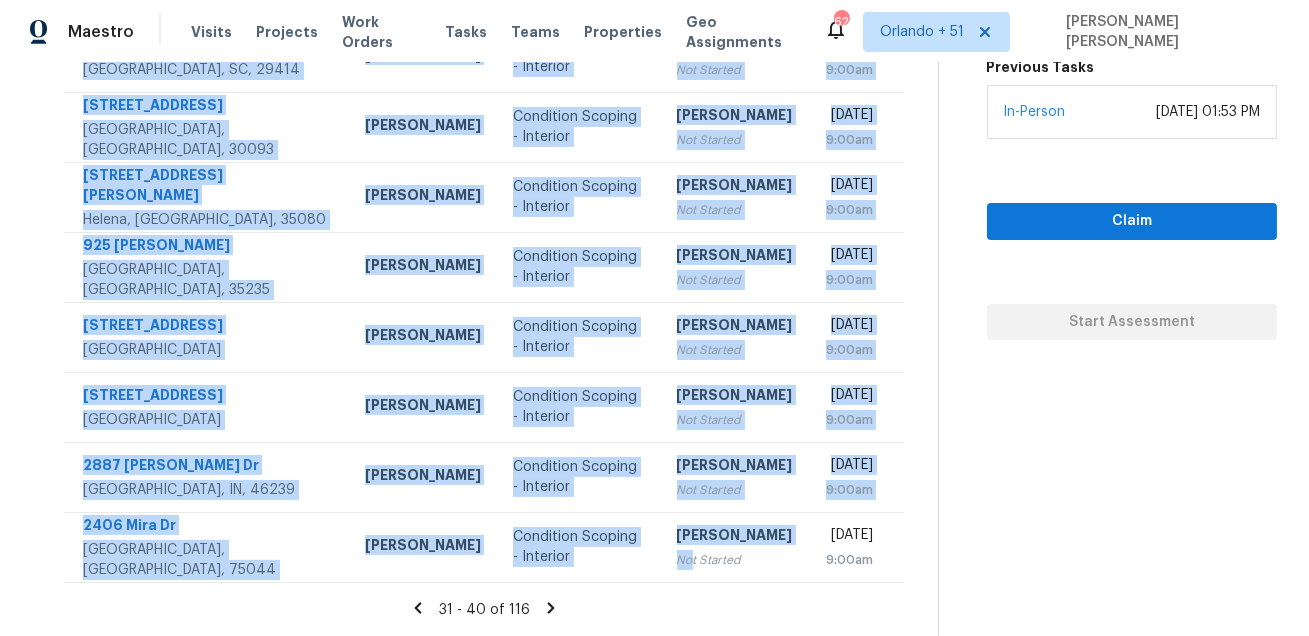 copy on "8501 Llano Vista Ave SW   Albuquerque, NM, 87121 Mark Cardenas Condition Scoping - Interior Sakthivel Chandran Not Started Thu, Jul 10th 2025 9:00am 1912 Wild Orchard Ln   Crandall, TX, 75114 Francisco Balcazar Serrato Condition Scoping - Interior Sakthivel Chandran Not Started Thu, Jul 10th 2025 9:00am 1427 Nautical Chart Dr   Charleston, SC, 29414 Matt Davidson Condition Scoping - Interior Sakthivel Chandran Not Started Thu, Jul 10th 2025 9:00am 5822 Surrey Pl   Norcross, GA, 30093 Samuel Vetrik Condition Scoping - Interior Sakthivel Chandran Not Started Thu, Jul 10th 2025 9:00am 110 Lake Davidson Ln   Helena, AL, 35080 Brian Holloway Condition Scoping - Interior Sakthivel Chandran Not Started Thu, Jul 10th 2025 9:00am 925 Kathryne Cir   Birmingham, AL, 35235 Brian Holloway Condition Scoping - Interior Sakthivel Chandran Not Started Thu, Jul 10th 2025 9:00am 116 Stonehurst Cv   Georgetown, TX, 78626 Martin Chagolla Condition Scoping - Interior Sakthivel Chandran Not Started Thu, Jul 10th 2025 9:00am 9313..." 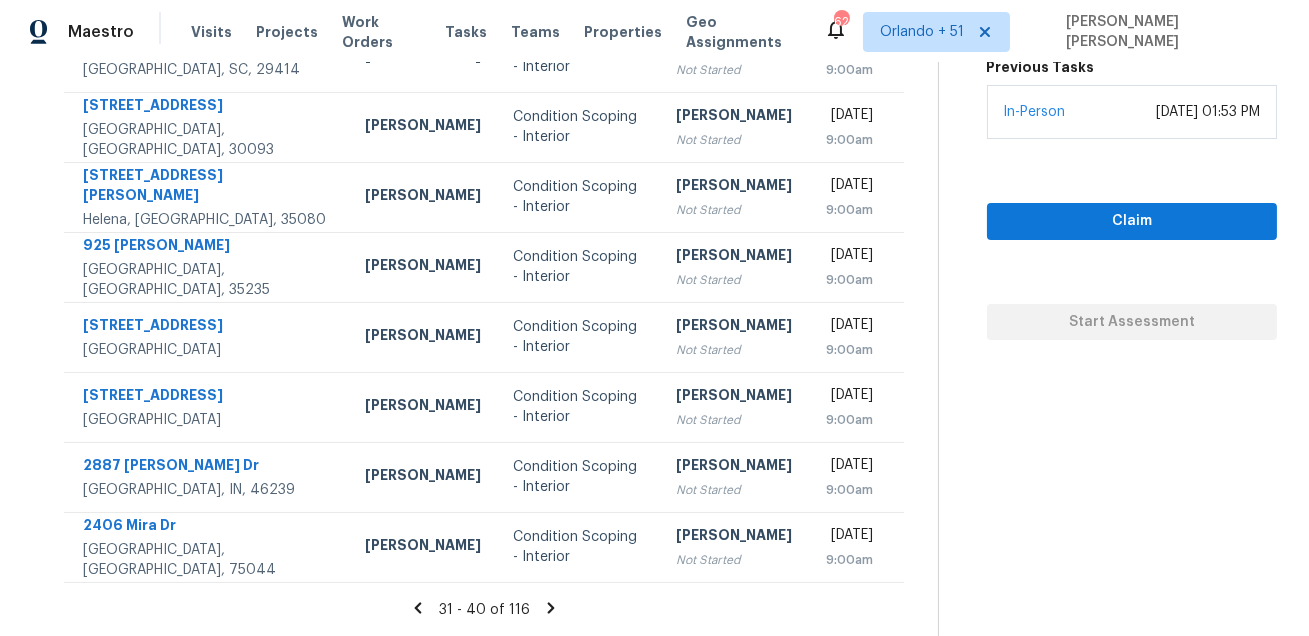 click 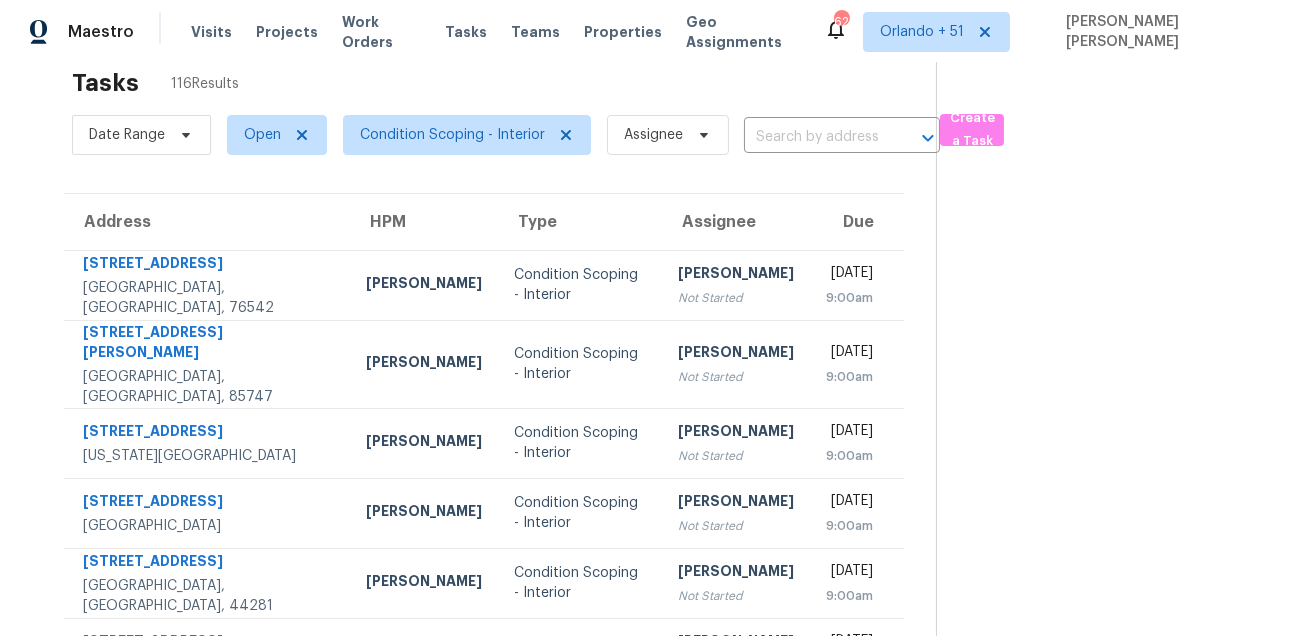 scroll, scrollTop: 0, scrollLeft: 0, axis: both 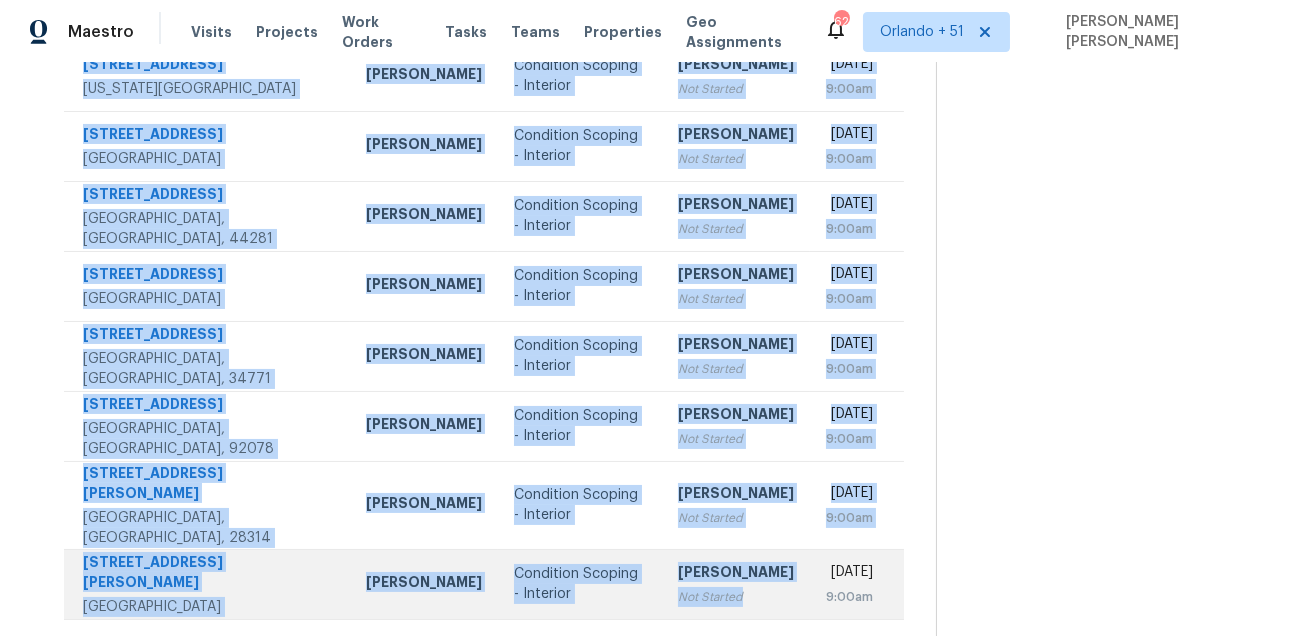 drag, startPoint x: 77, startPoint y: 300, endPoint x: 698, endPoint y: 567, distance: 675.966 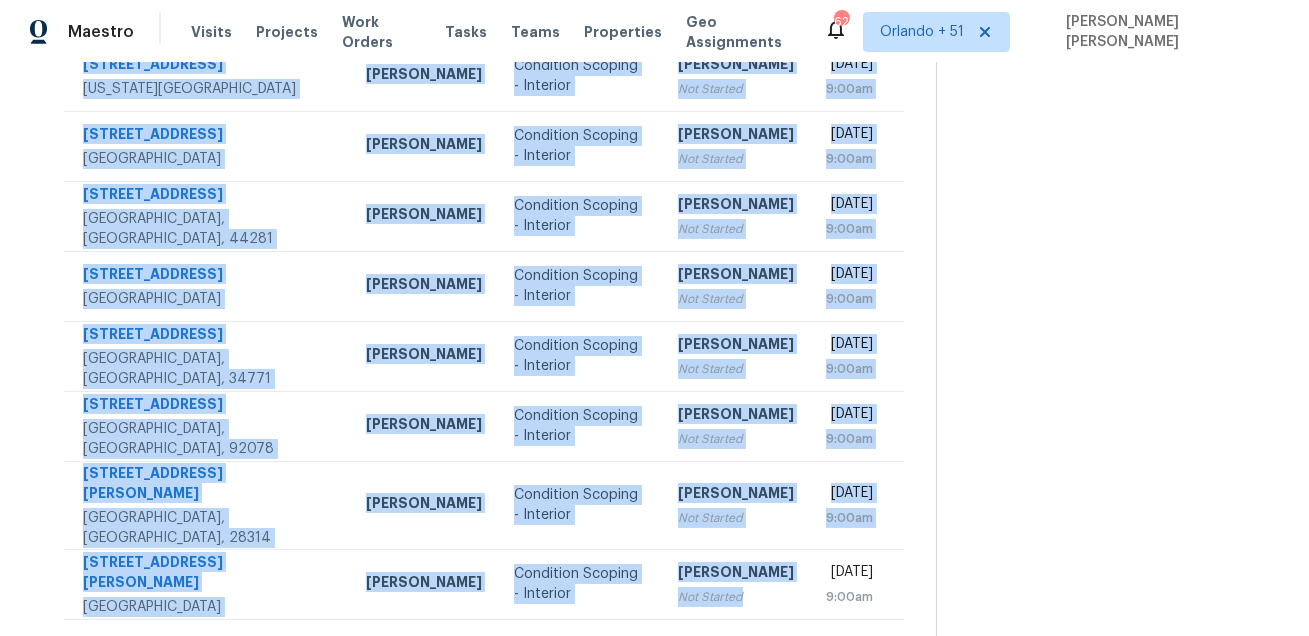 click 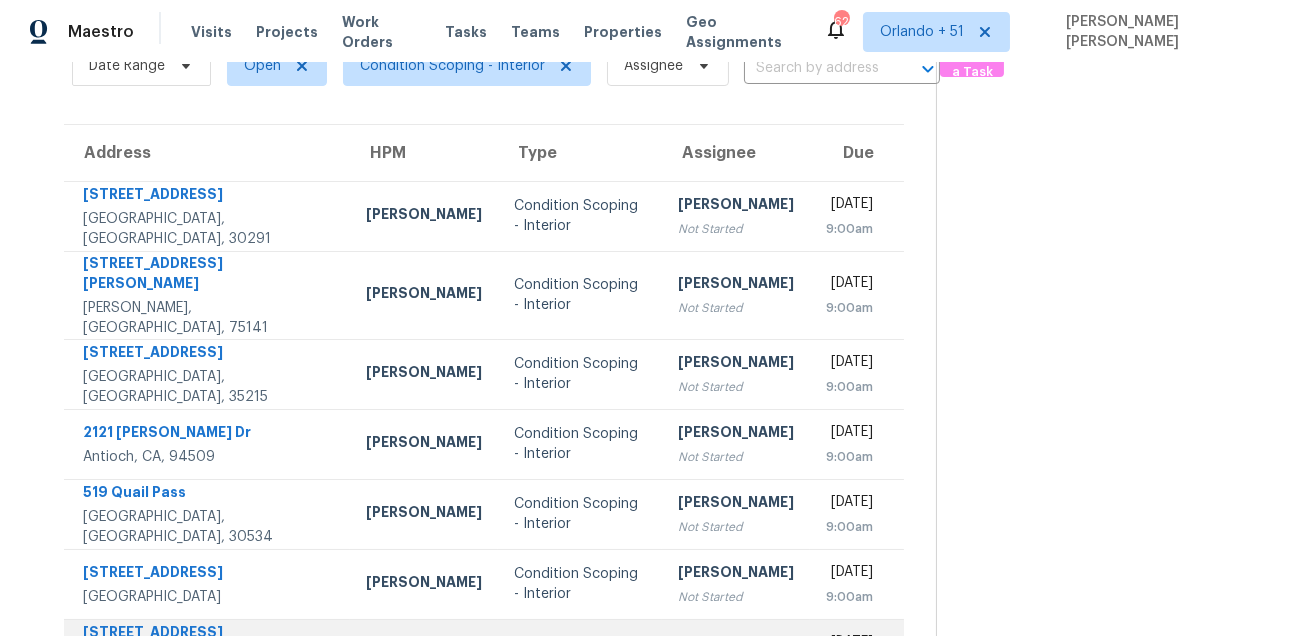 scroll, scrollTop: 0, scrollLeft: 0, axis: both 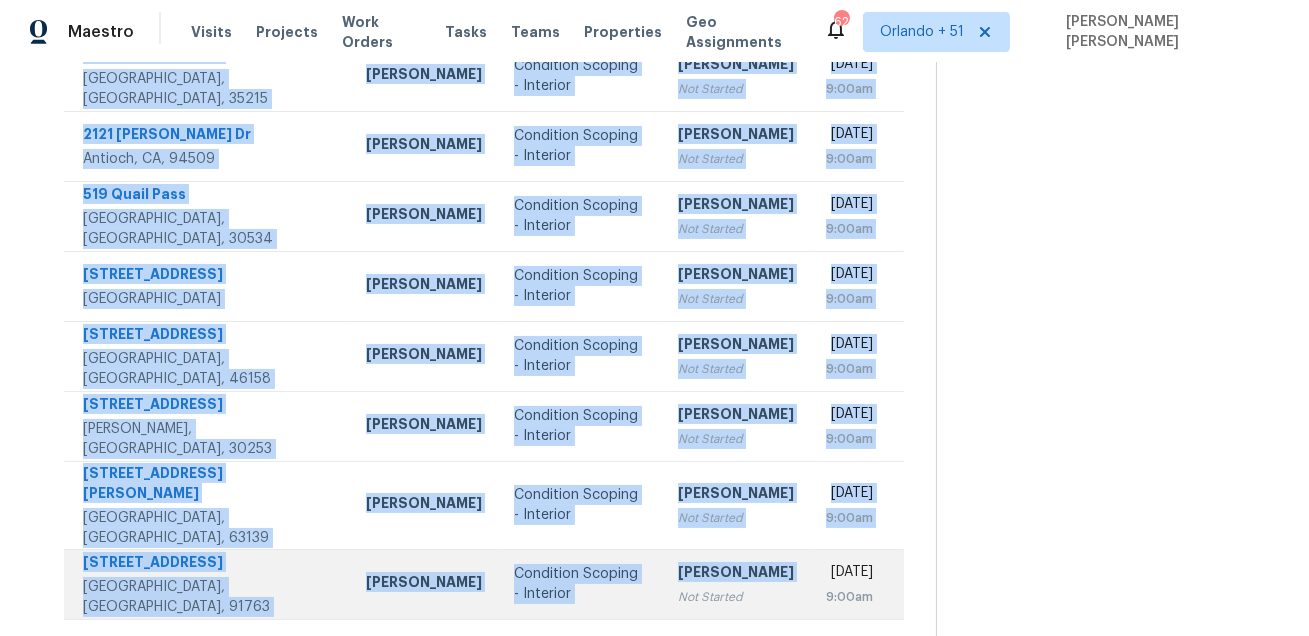 drag, startPoint x: 81, startPoint y: 289, endPoint x: 630, endPoint y: 578, distance: 620.42084 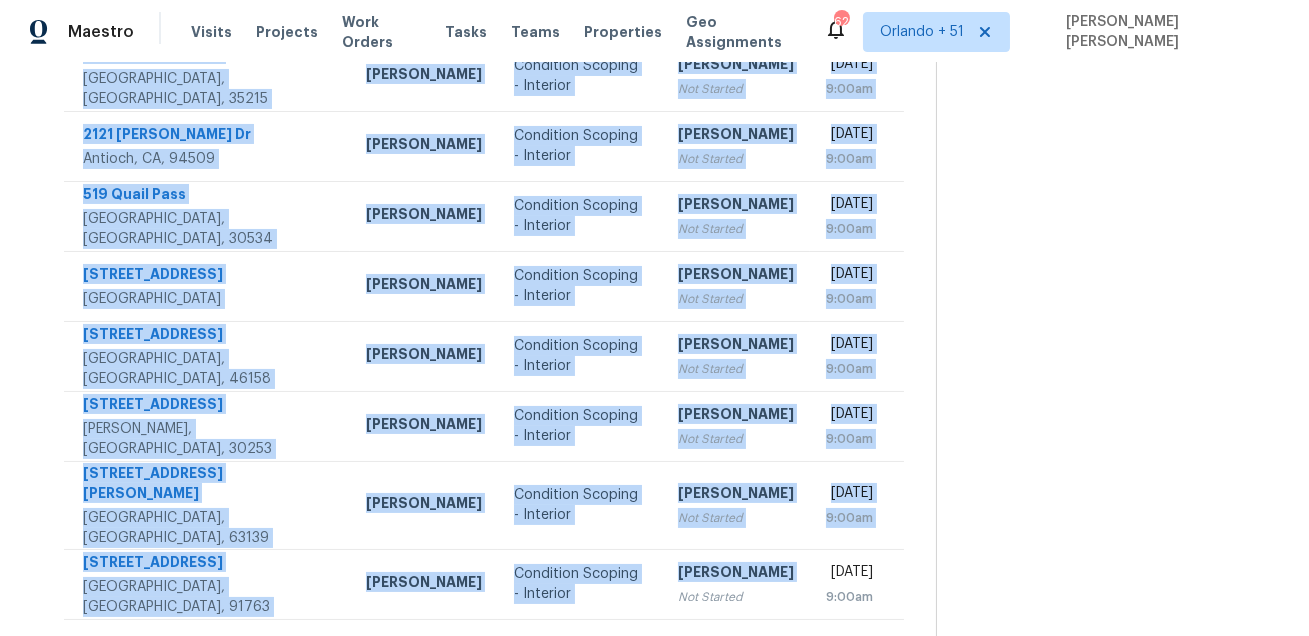 copy on "4701 Flat Shoals Rd Apt 46F Union City, GA, 30291 Jaydon Entrekin Condition Scoping - Interior Sakthivel Chandran Not Started Thu, Jul 10th 2025 9:00am 424 Chatman St   Hutchins, TX, 75141 Francisco Balcazar Serrato Condition Scoping - Interior Sakthivel Chandran Not Started Thu, Jul 10th 2025 9:00am 913 Meadowbrook Dr   Birmingham, AL, 35215 Brian Holloway Condition Scoping - Interior Sakthivel Chandran Not Started Thu, Jul 10th 2025 9:00am 2121 Dennis Dr   Antioch, CA, 94509 Erwin Alberty Condition Scoping - Interior Sakthivel Chandran Not Started Thu, Jul 10th 2025 9:00am 519 Quail Pass   Dawsonville, GA, 30534 Tyler Payne Condition Scoping - Interior Sakthivel Chandran Not Started Thu, Jul 10th 2025 9:00am 5736 Irving Blvd NW   Albuquerque, NM, 87114 Mark Cardenas Condition Scoping - Interior Sakthivel Chandran Not Started Thu, Jul 10th 2025 9:00am 55 E Carlisle St   Mooresville, IN, 46158 Dodd Drayer Condition Scoping - Interior Sakthivel Chandran Not Started Thu, Jul 10th 2025 9:00am 241 Winthrop Ln ..." 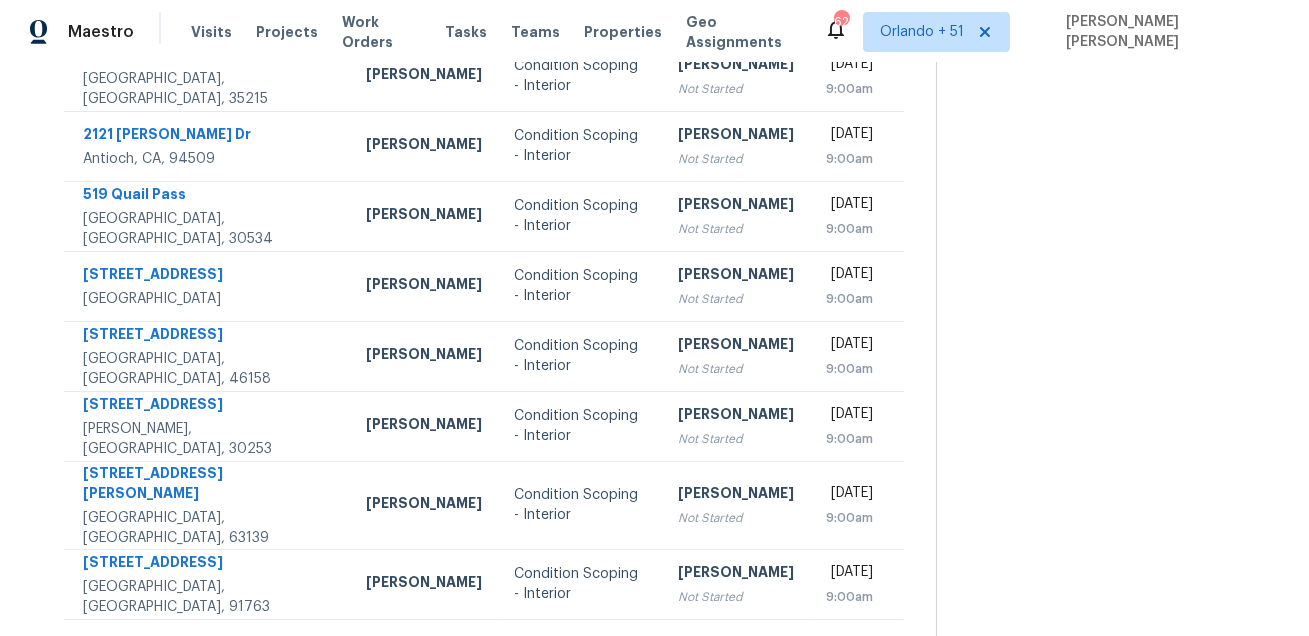 click 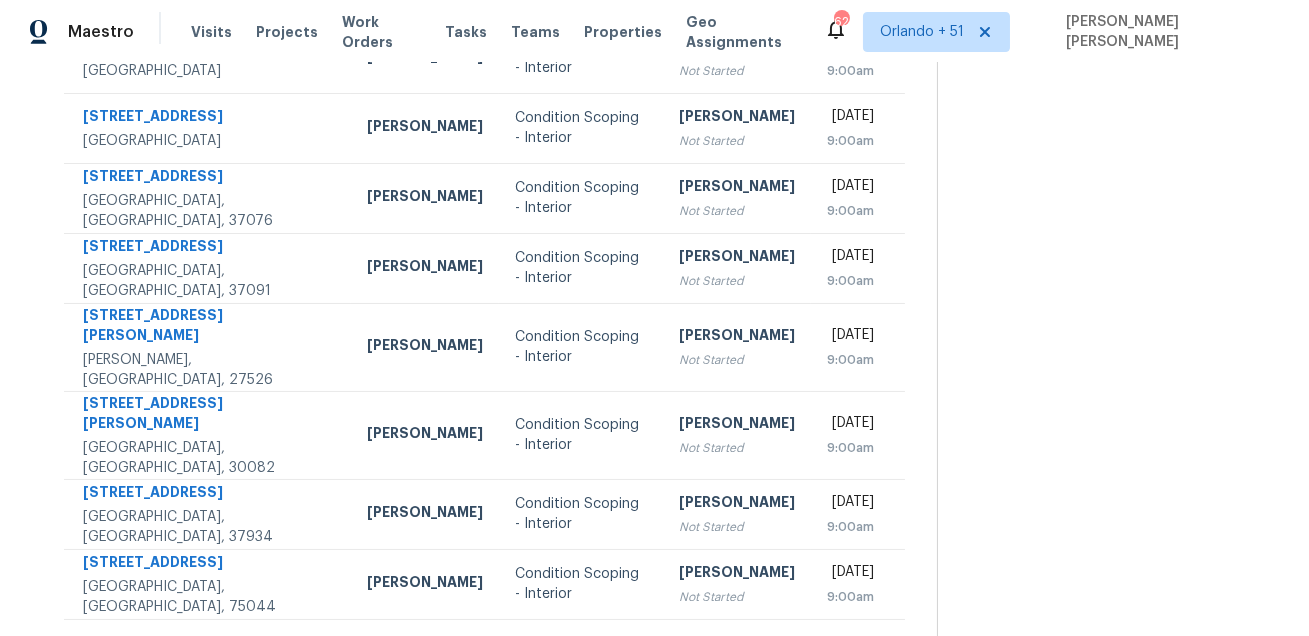 scroll, scrollTop: 0, scrollLeft: 0, axis: both 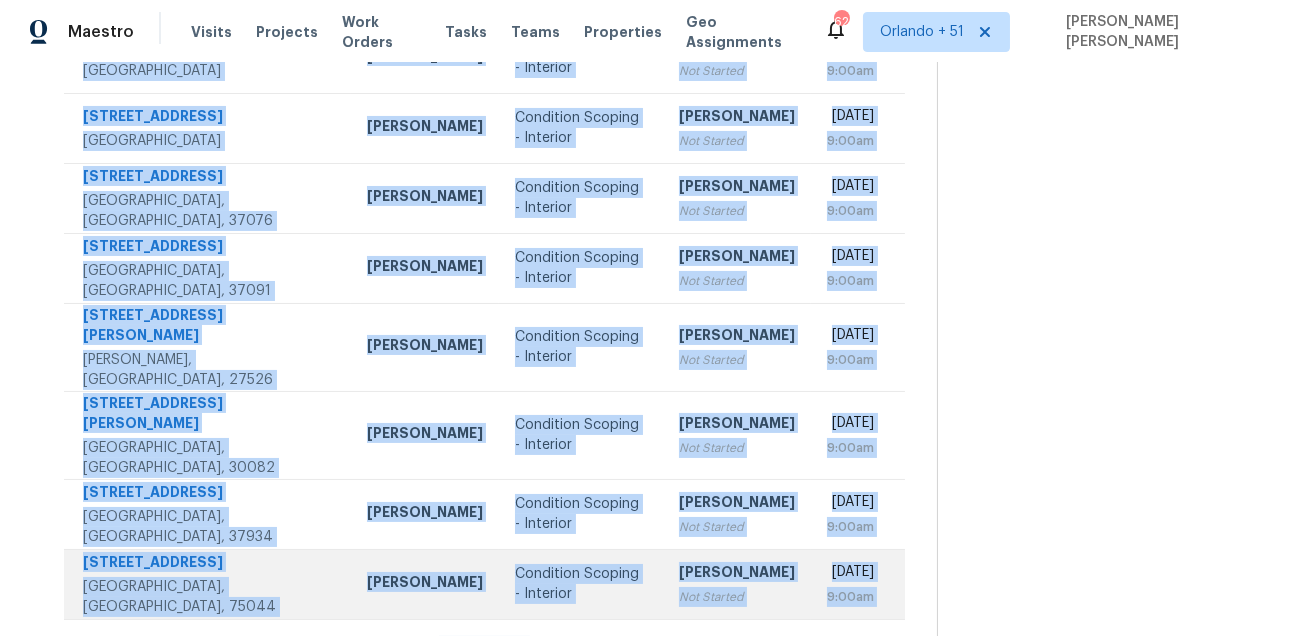 drag, startPoint x: 75, startPoint y: 282, endPoint x: 717, endPoint y: 559, distance: 699.20886 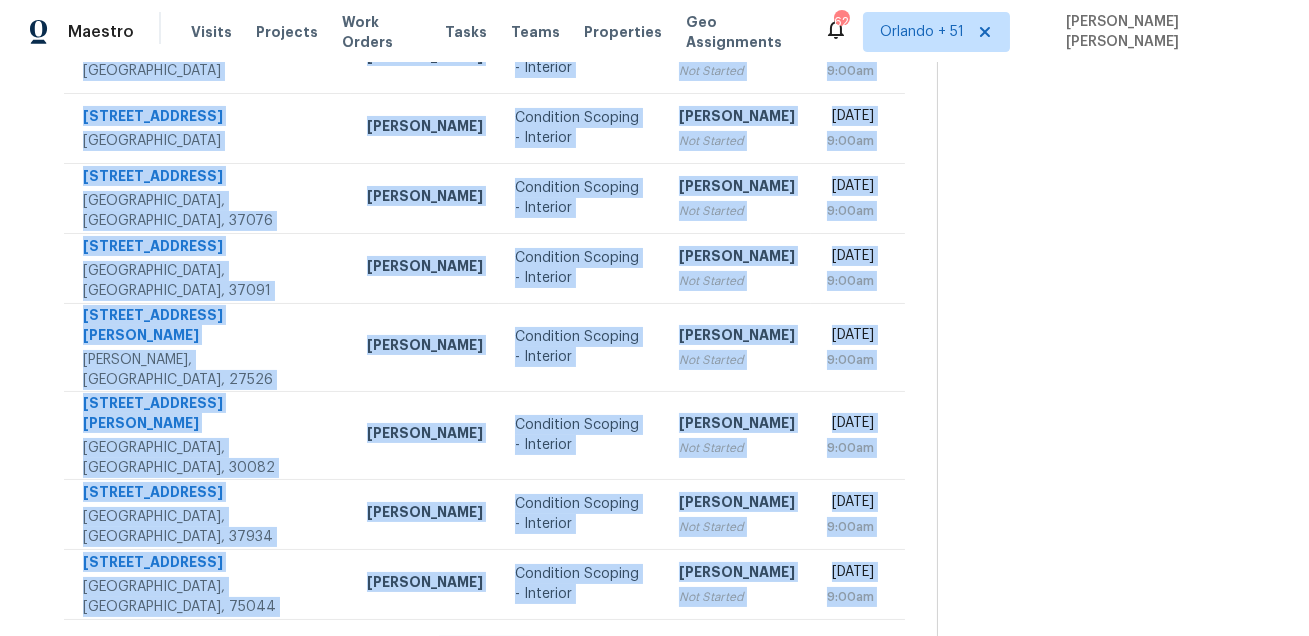 click 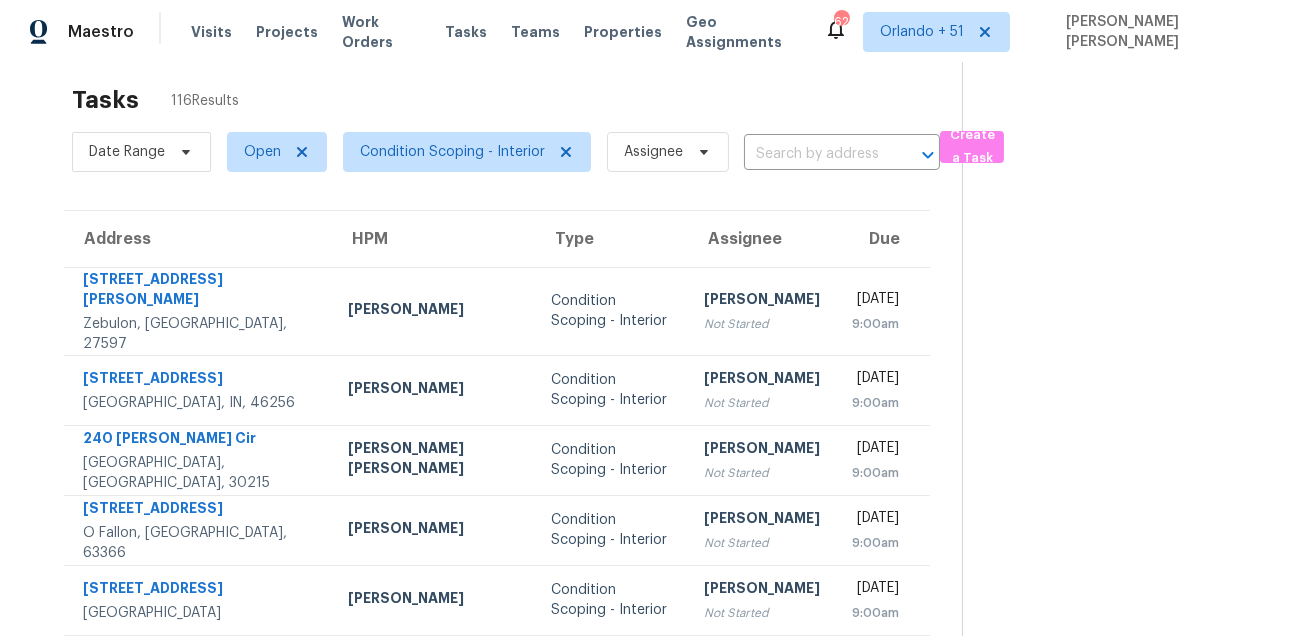 scroll, scrollTop: 0, scrollLeft: 0, axis: both 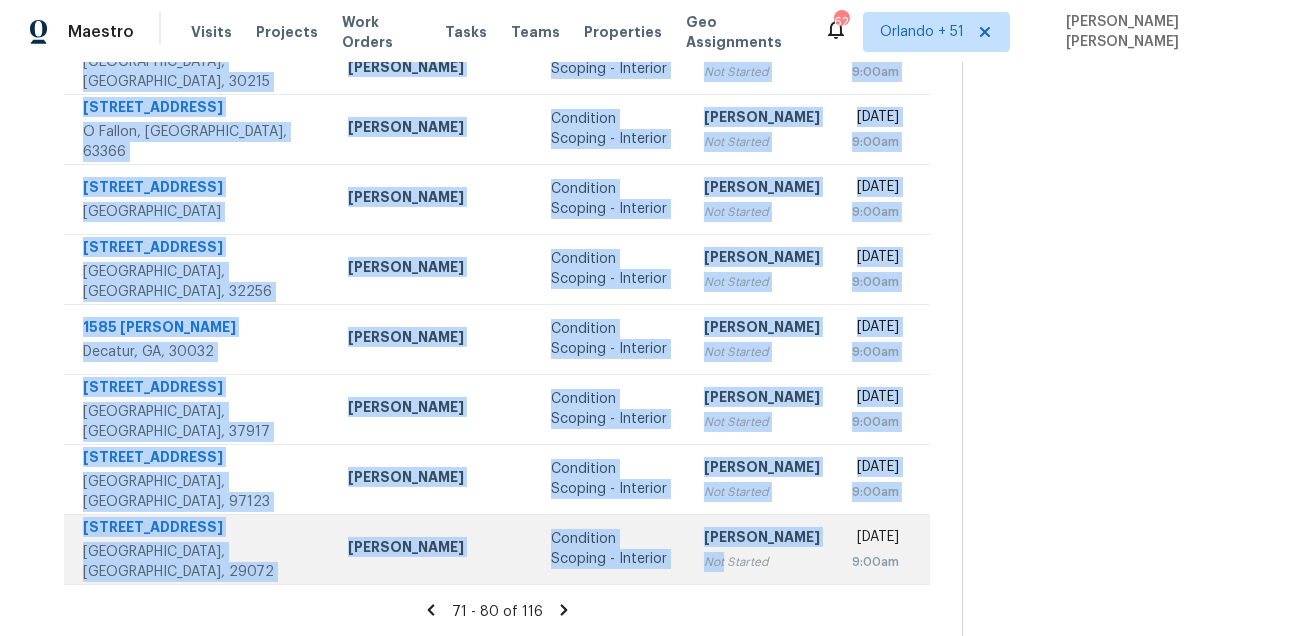 drag, startPoint x: 83, startPoint y: 294, endPoint x: 637, endPoint y: 567, distance: 617.61237 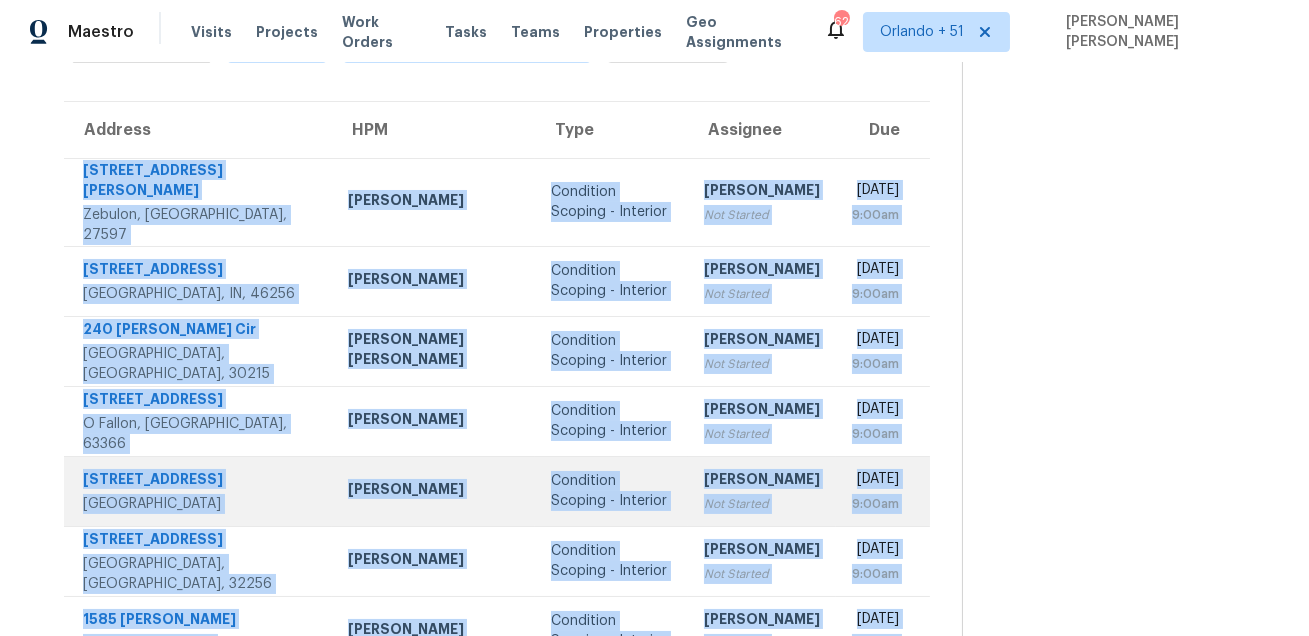 scroll, scrollTop: 68, scrollLeft: 0, axis: vertical 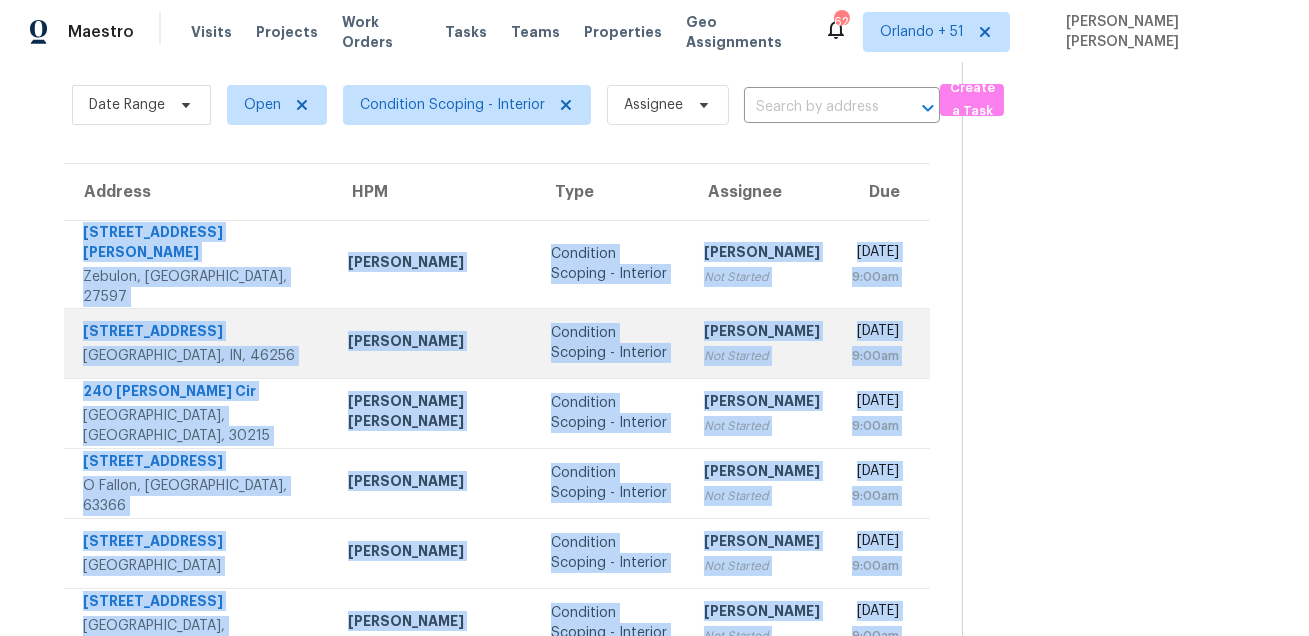 click on "8259 Hampton Cir W" at bounding box center (199, 333) 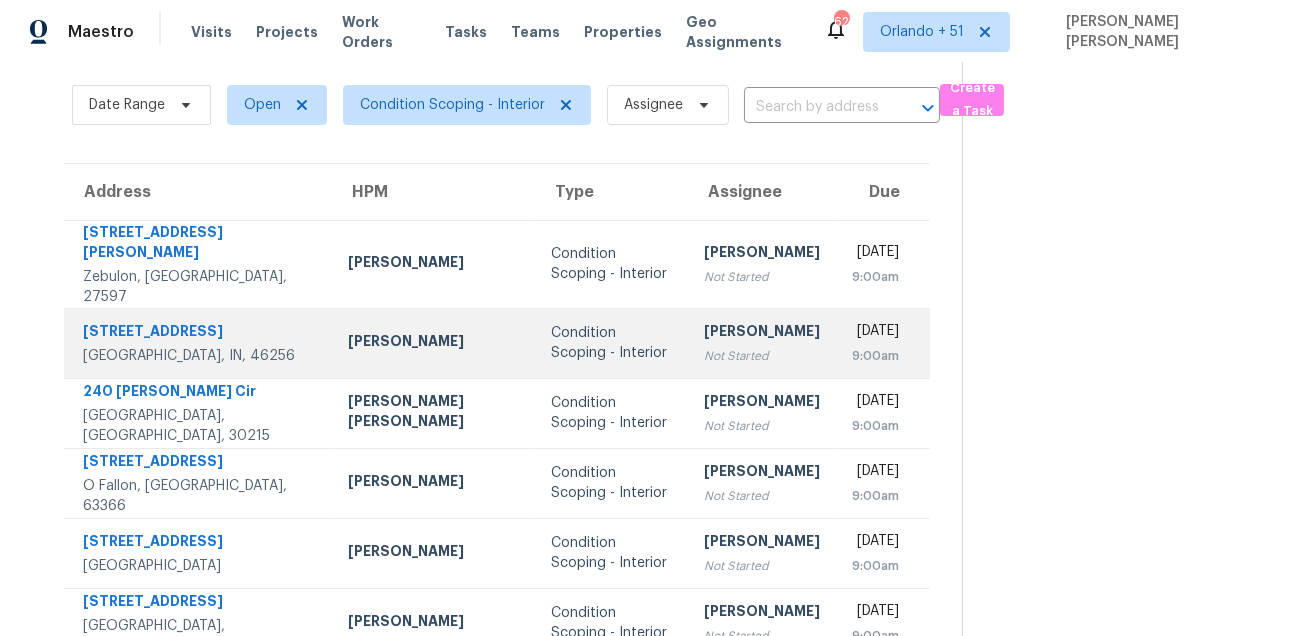 click on "8259 Hampton Cir W" at bounding box center (199, 333) 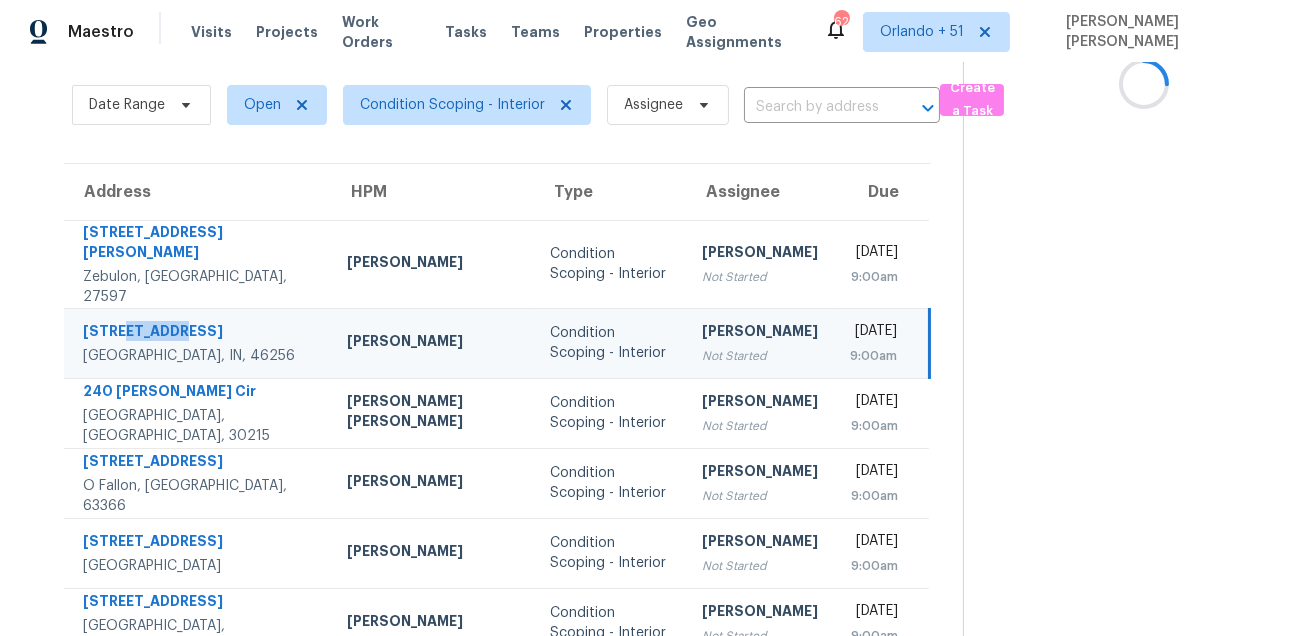 click on "8259 Hampton Cir W" at bounding box center (199, 333) 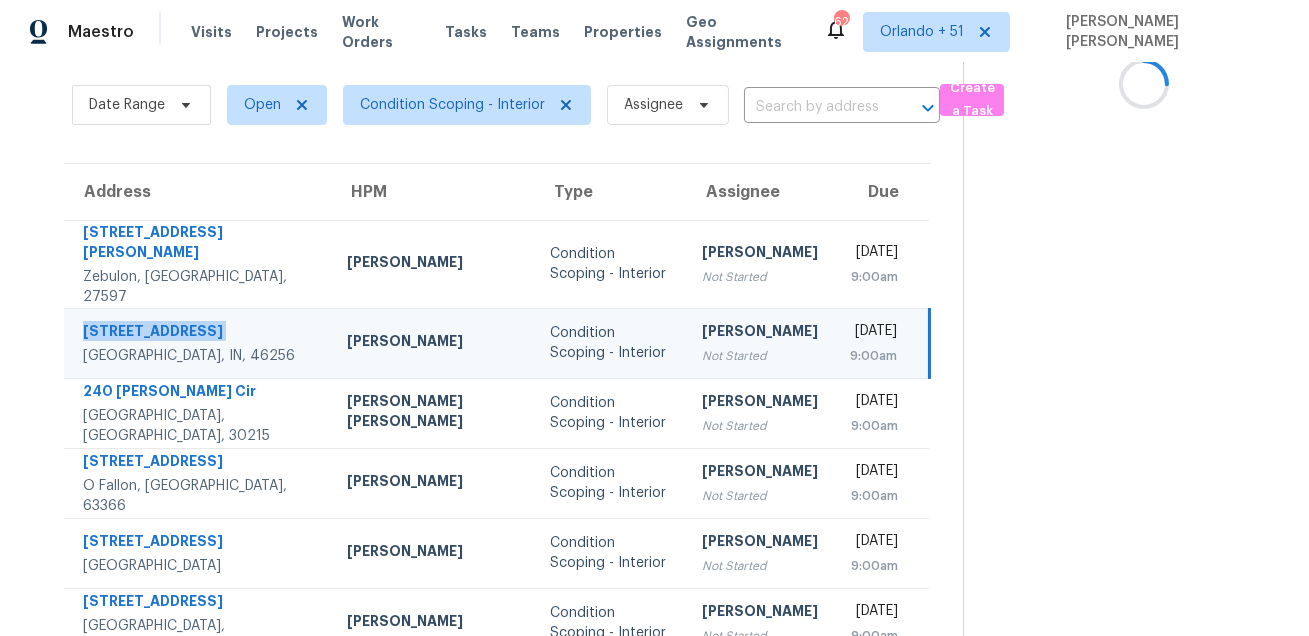 click on "8259 Hampton Cir W" at bounding box center [199, 333] 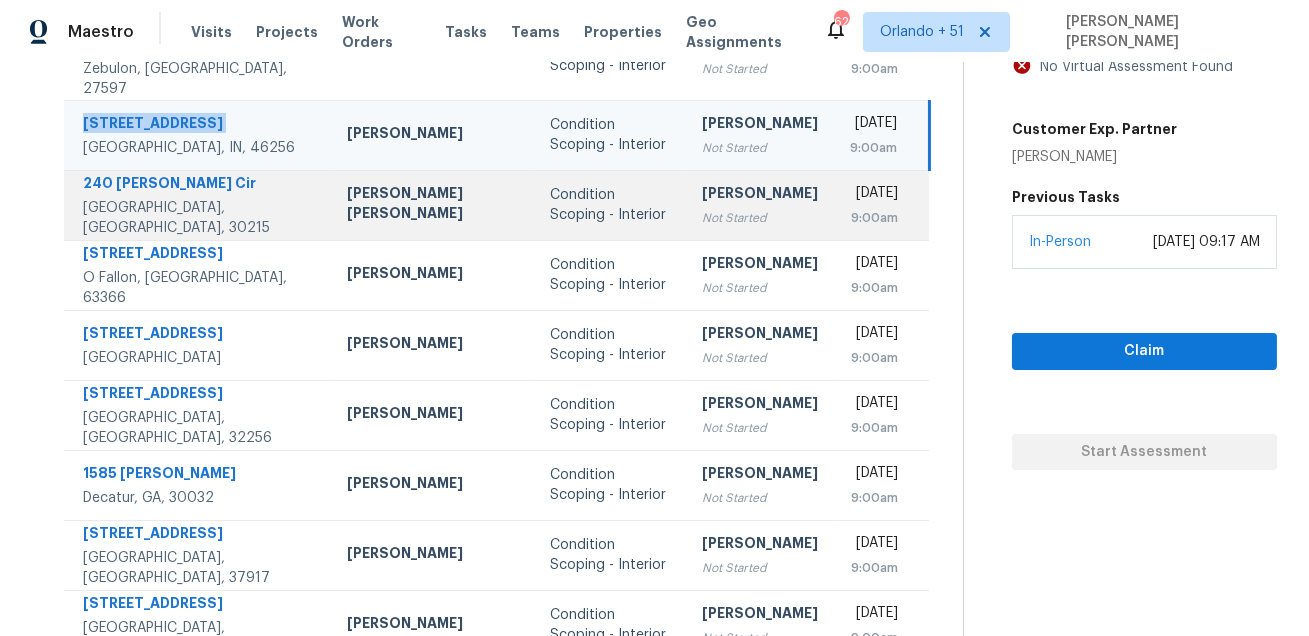 scroll, scrollTop: 422, scrollLeft: 0, axis: vertical 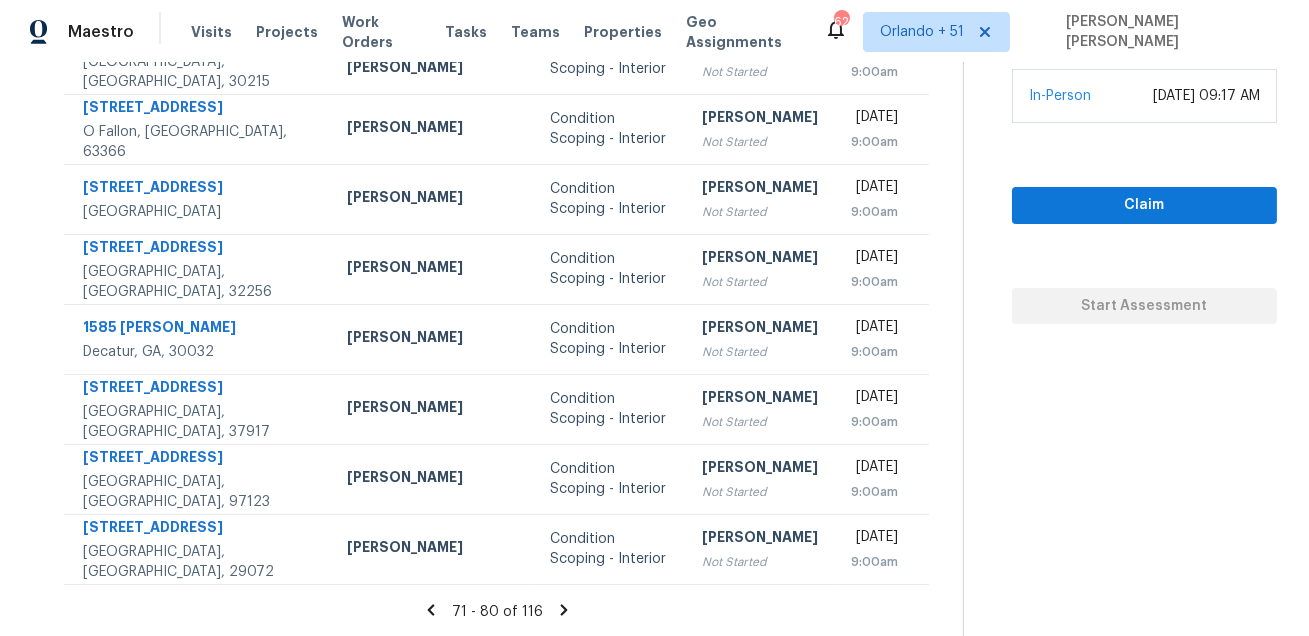 click 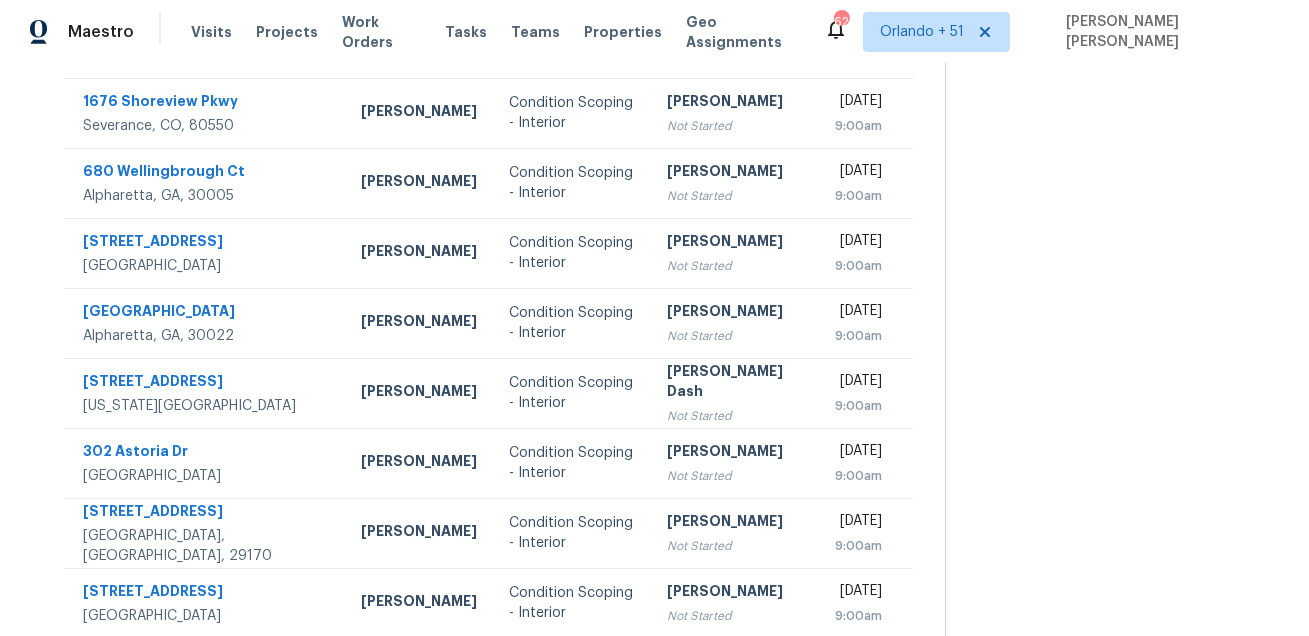 scroll, scrollTop: 0, scrollLeft: 0, axis: both 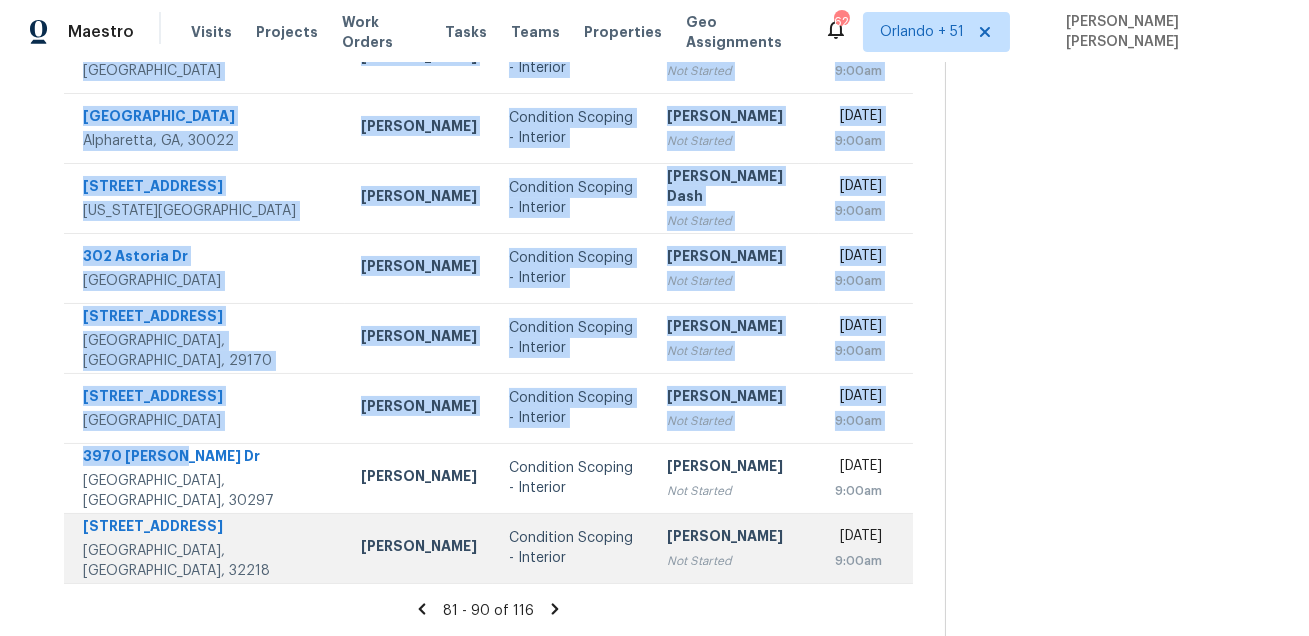drag, startPoint x: 75, startPoint y: 302, endPoint x: 786, endPoint y: 549, distance: 752.6819 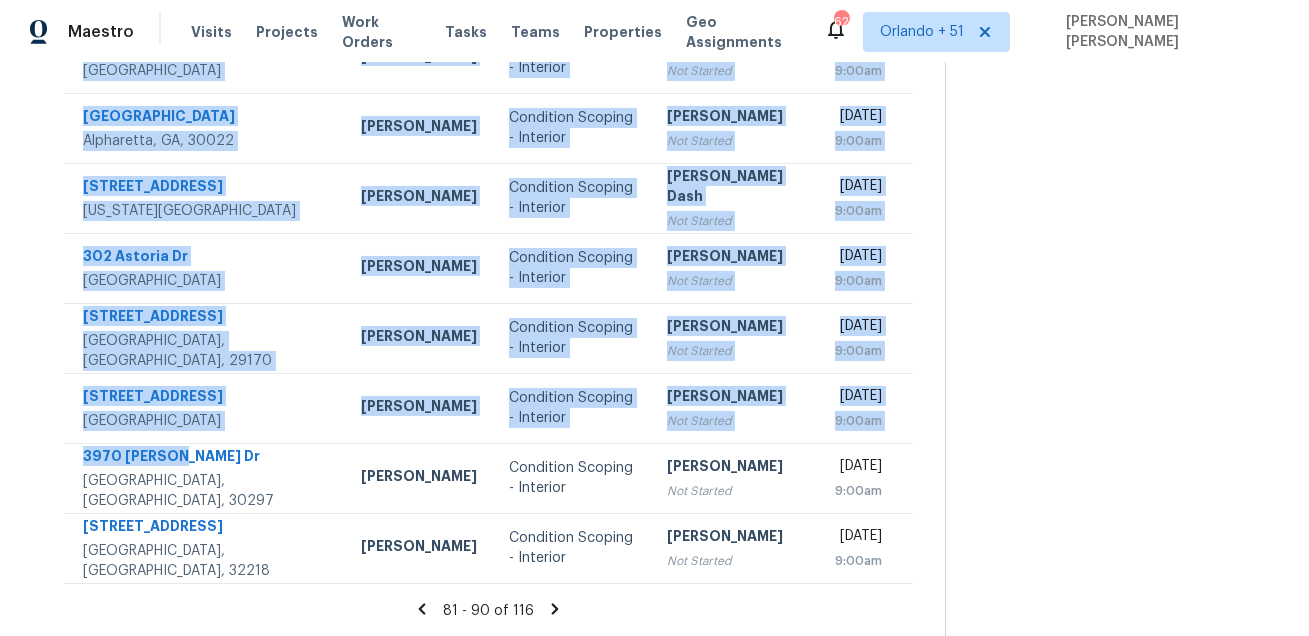 click 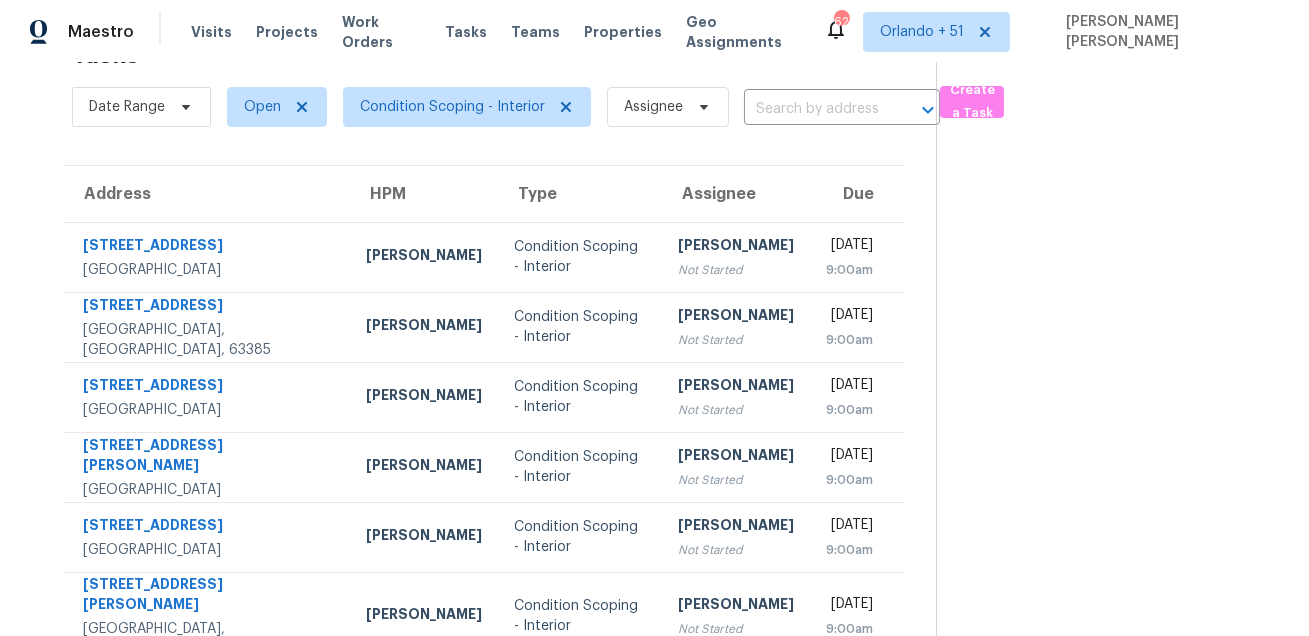 scroll, scrollTop: 0, scrollLeft: 0, axis: both 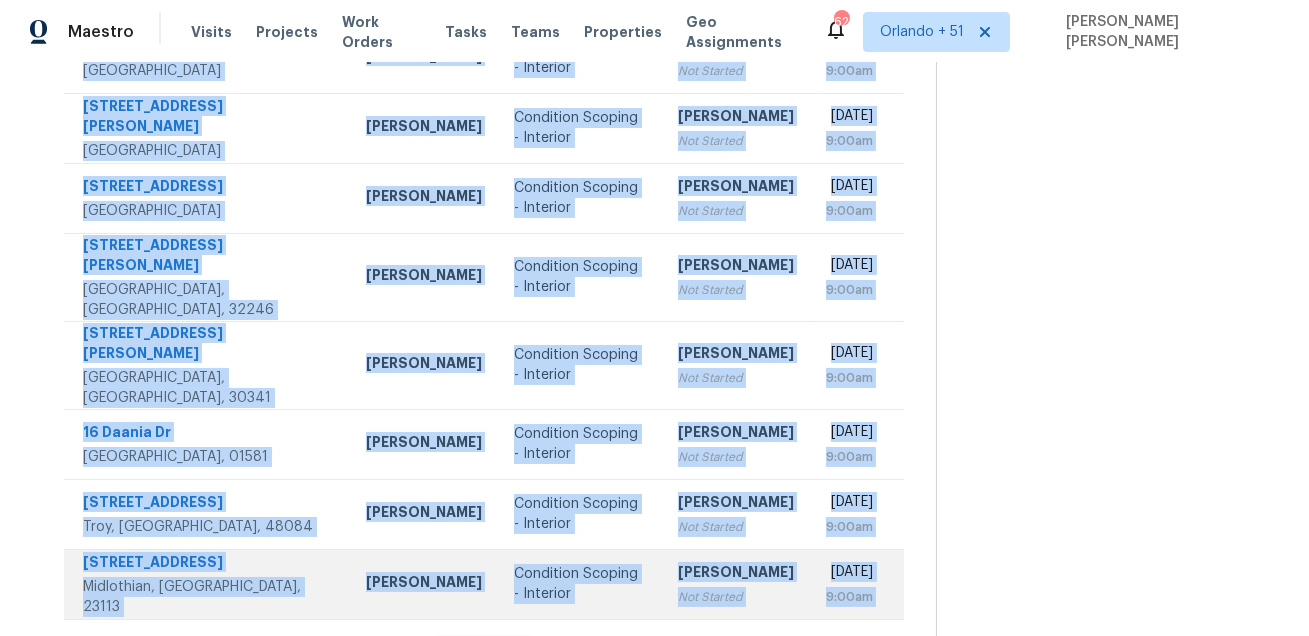 drag, startPoint x: 77, startPoint y: 301, endPoint x: 807, endPoint y: 552, distance: 771.9462 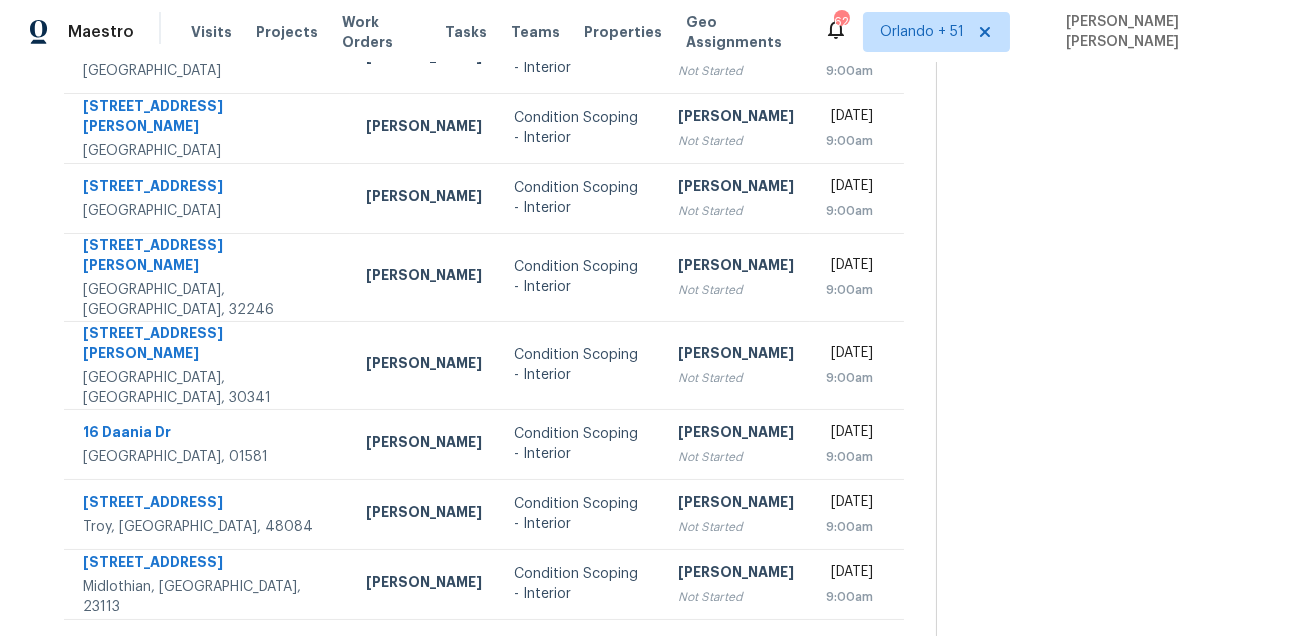 click 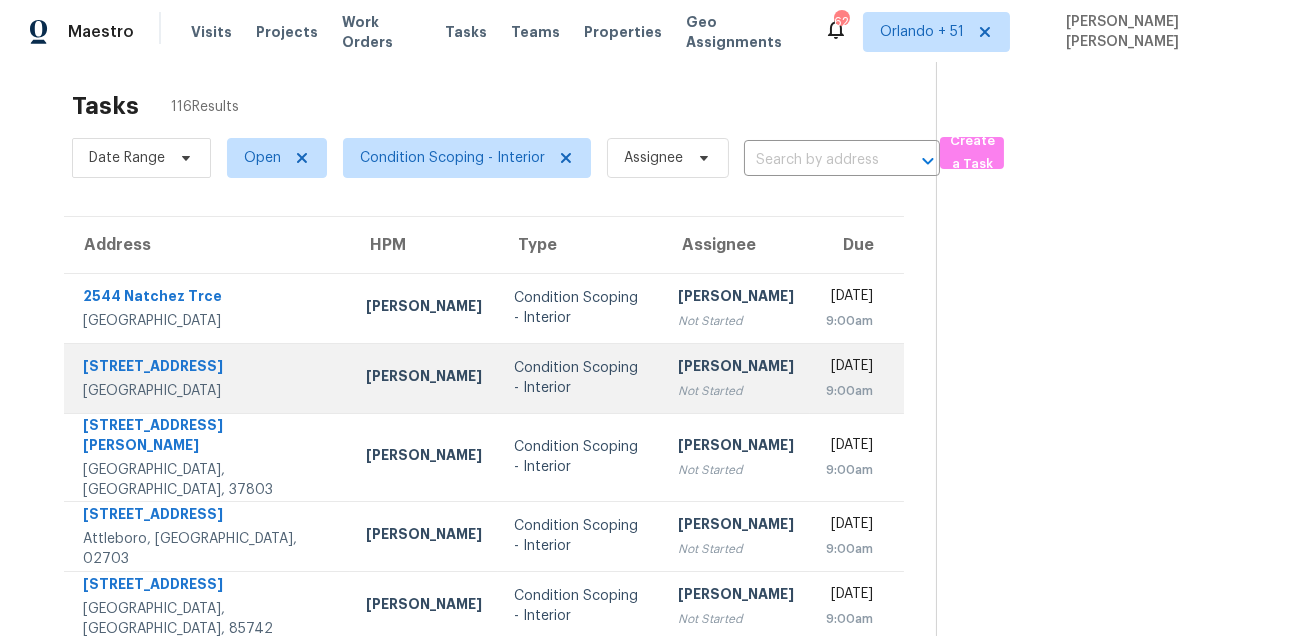 scroll, scrollTop: 0, scrollLeft: 0, axis: both 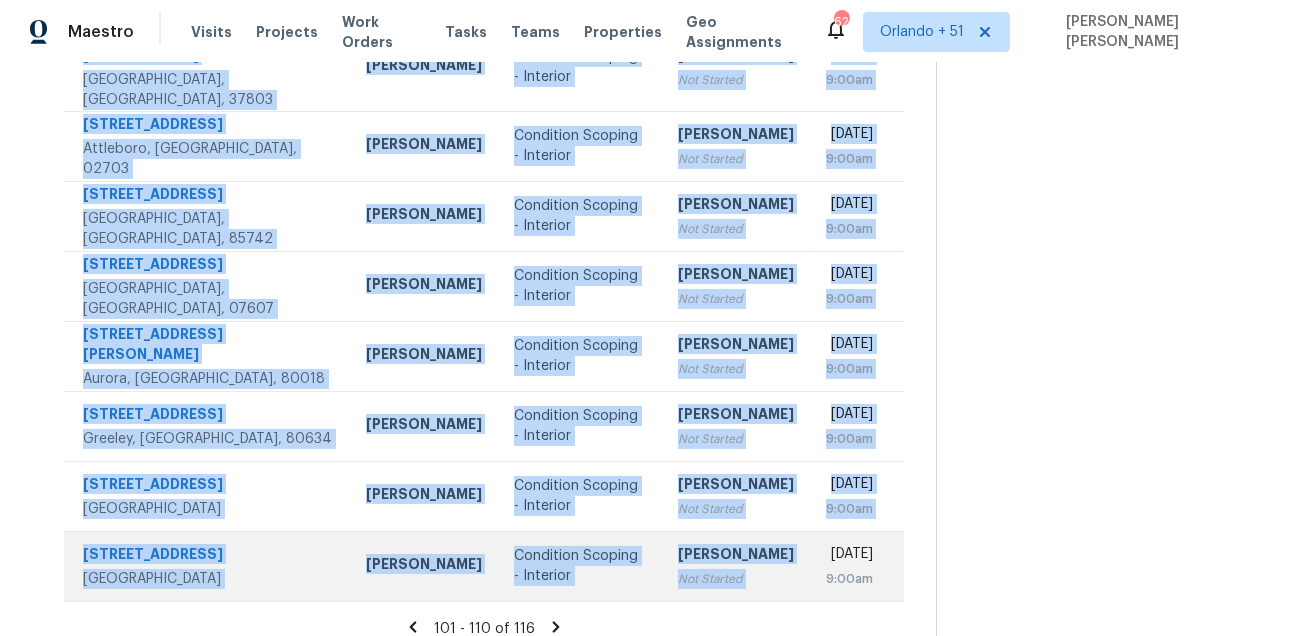 drag, startPoint x: 78, startPoint y: 293, endPoint x: 760, endPoint y: 523, distance: 719.73883 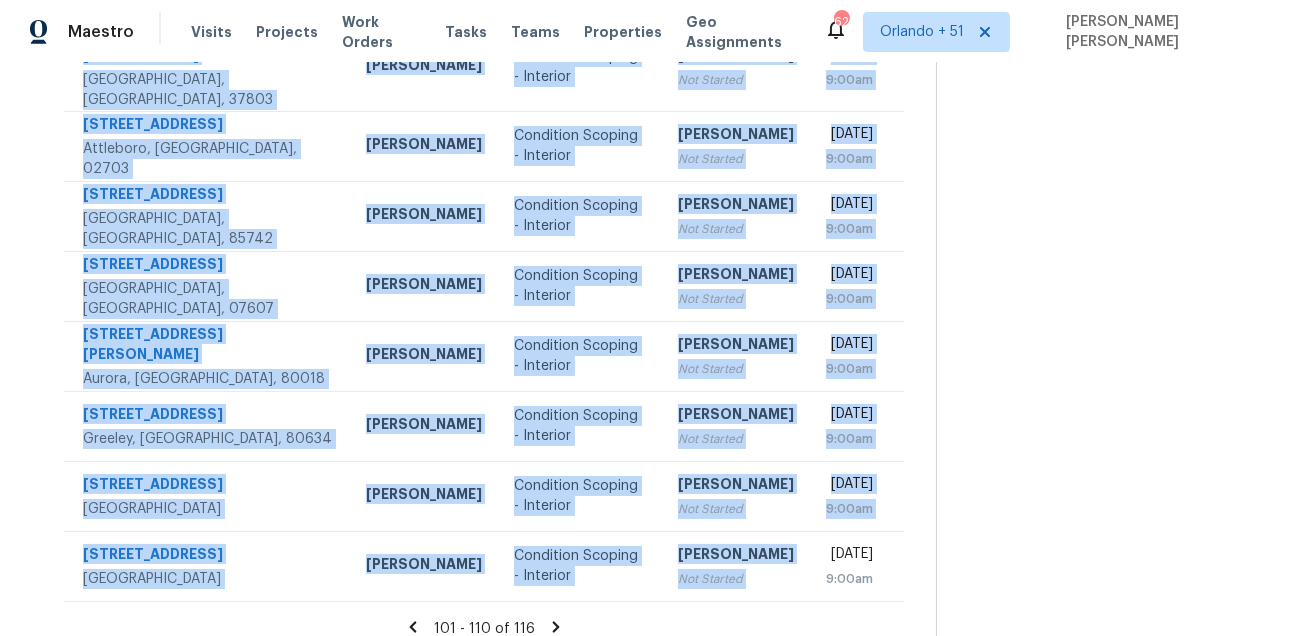 click 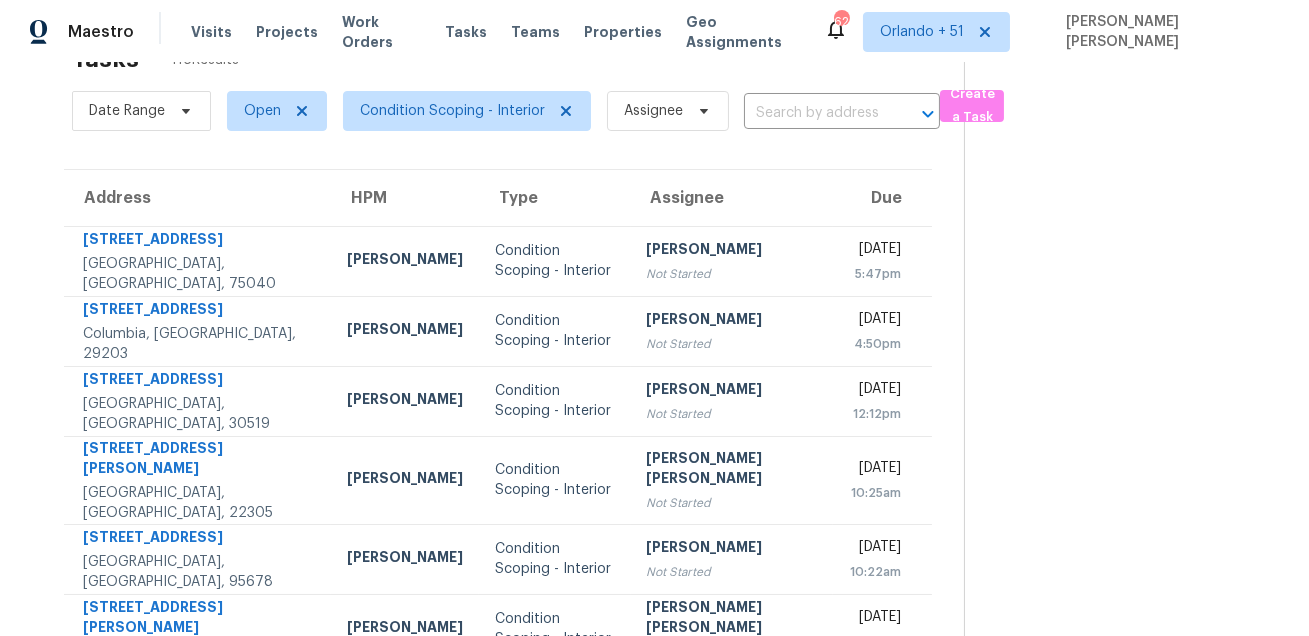 scroll, scrollTop: 125, scrollLeft: 0, axis: vertical 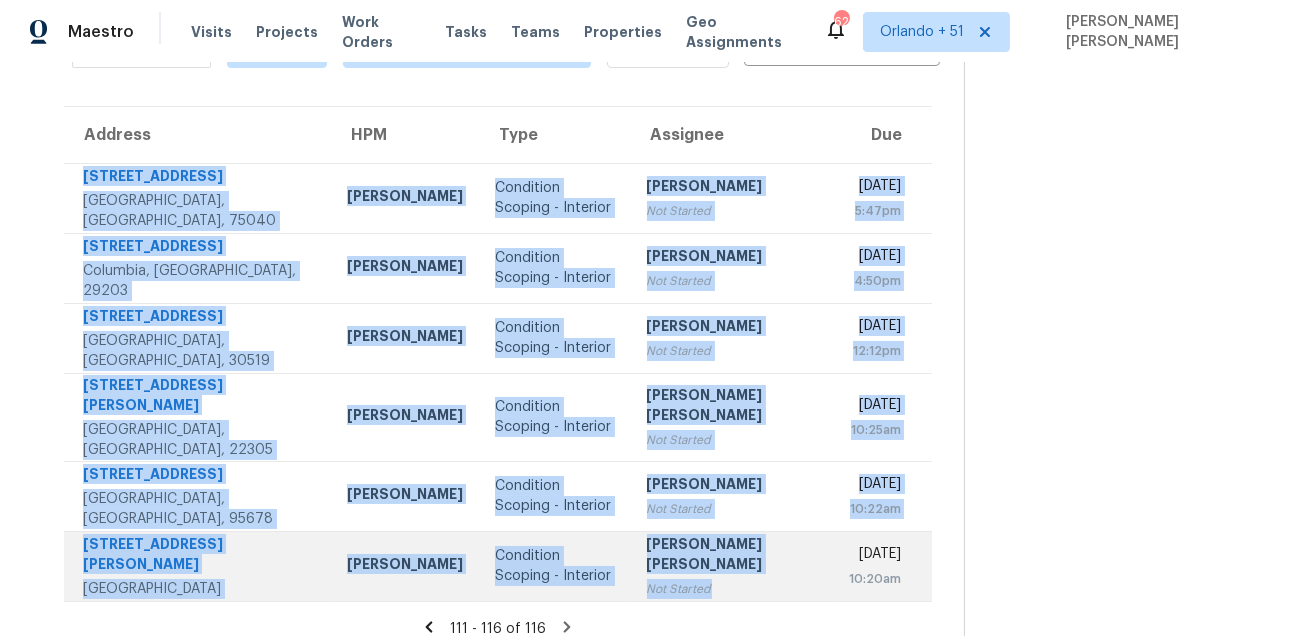 drag, startPoint x: 81, startPoint y: 174, endPoint x: 716, endPoint y: 571, distance: 748.8885 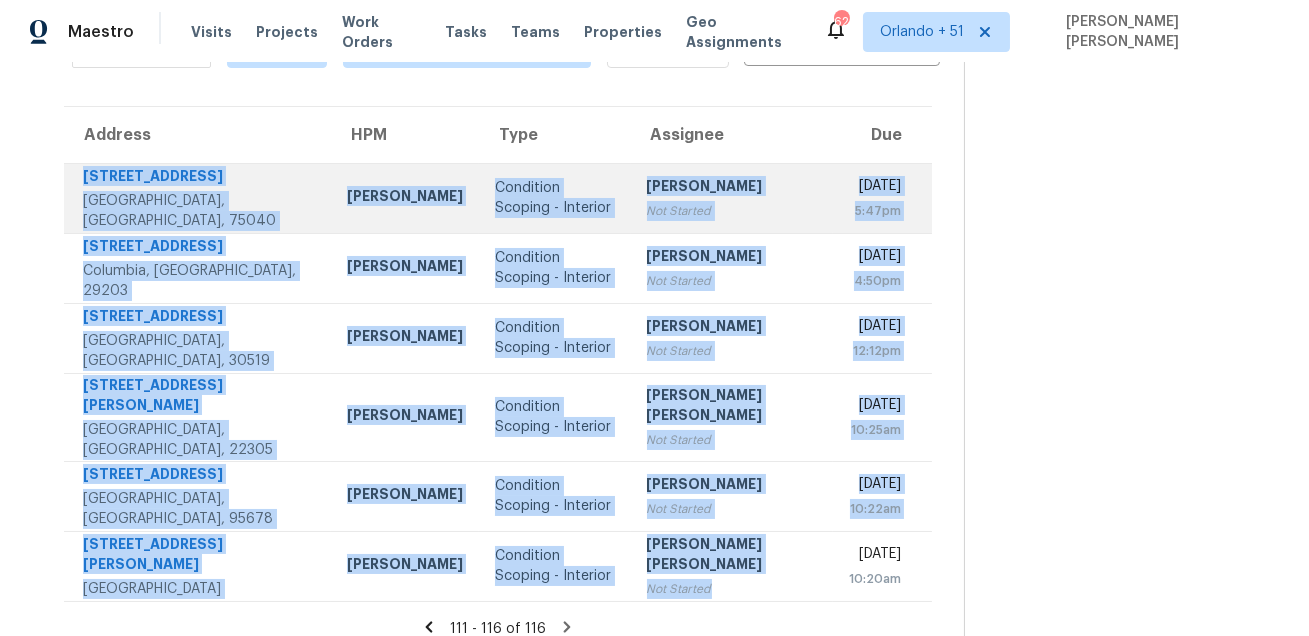 scroll, scrollTop: 0, scrollLeft: 0, axis: both 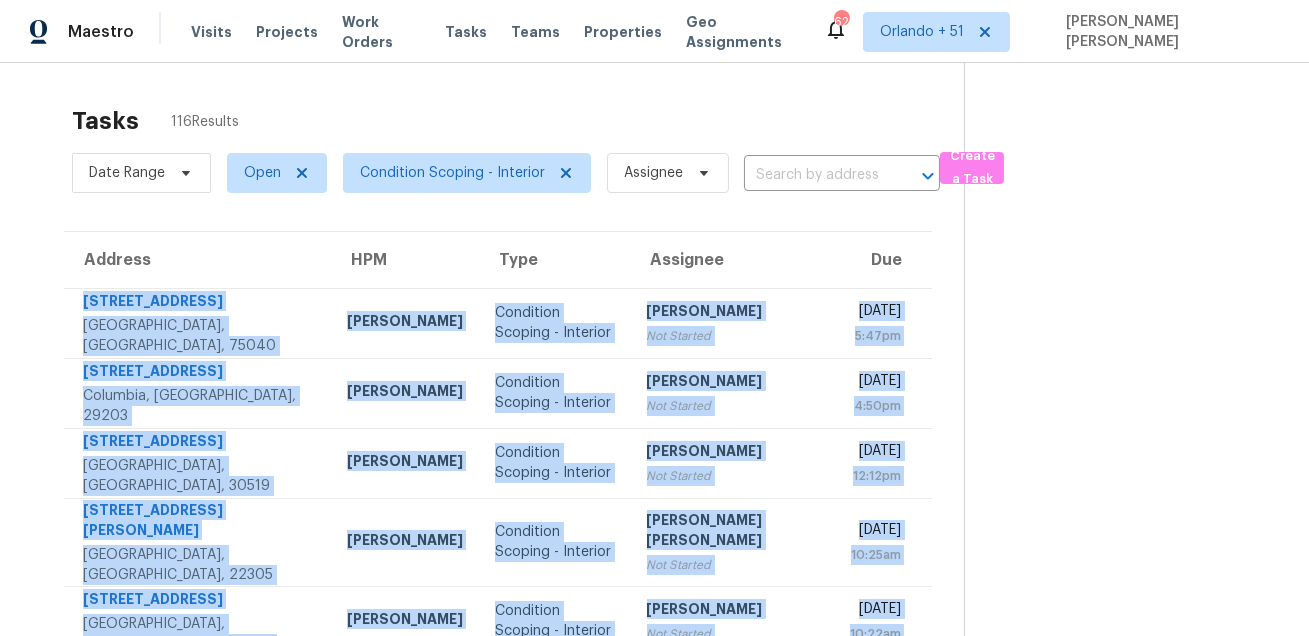 click on "Tasks 116  Results" at bounding box center [518, 121] 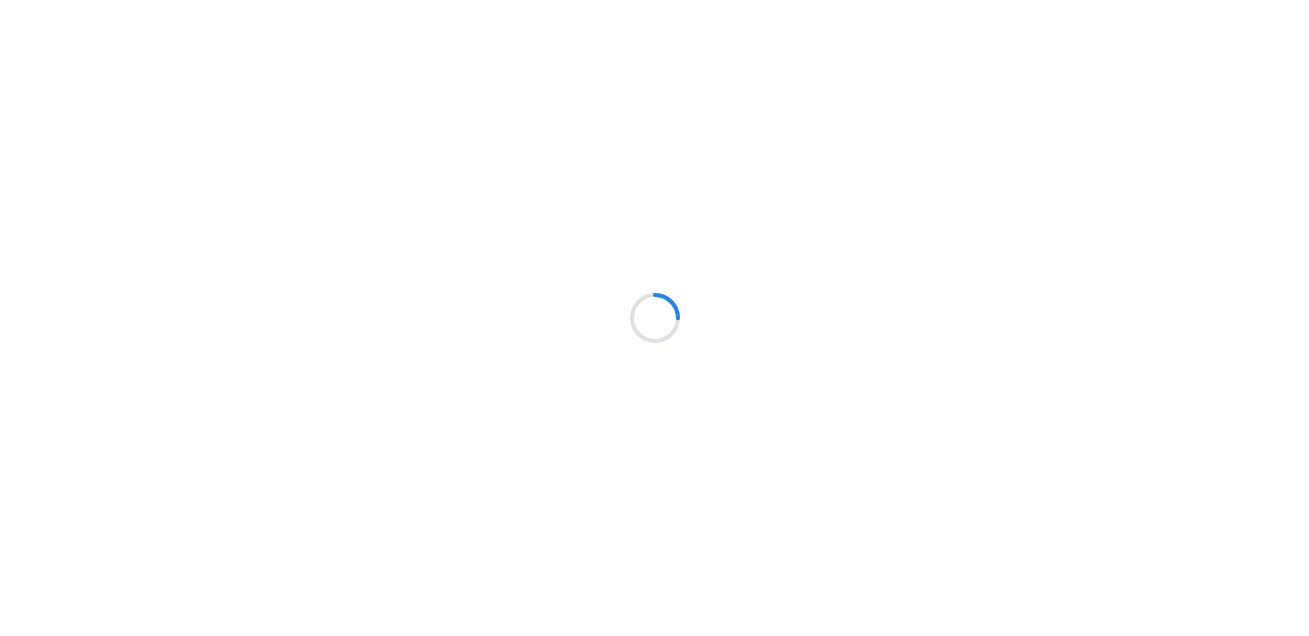 scroll, scrollTop: 0, scrollLeft: 0, axis: both 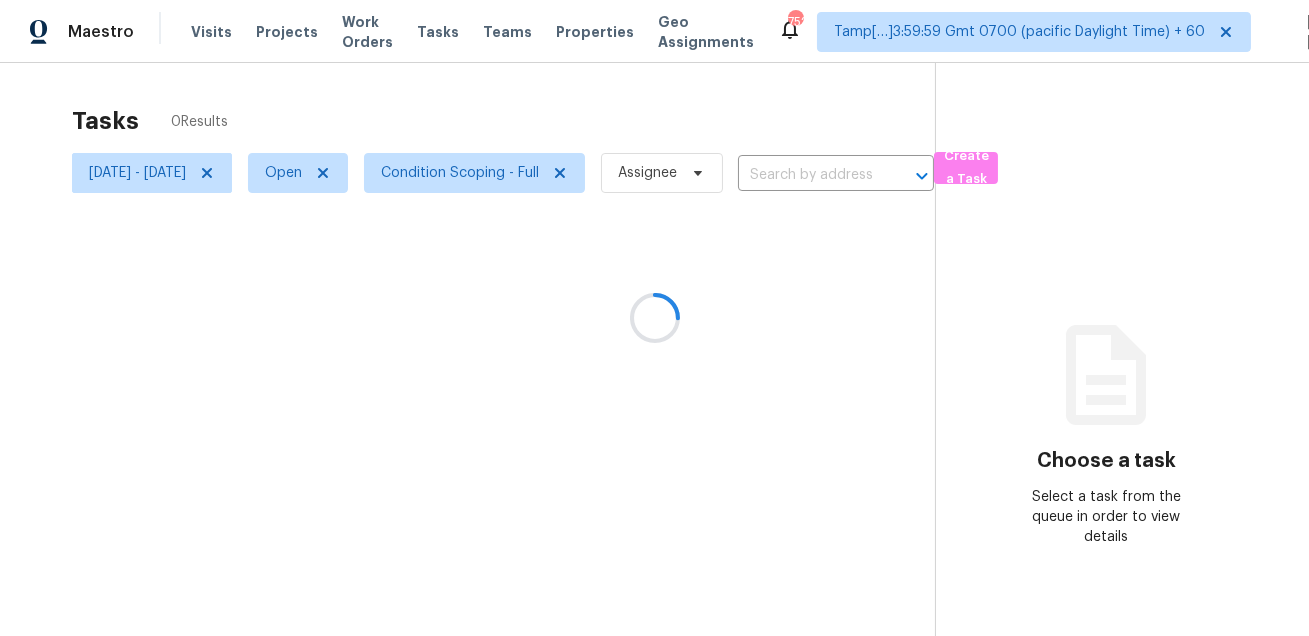 click at bounding box center (654, 318) 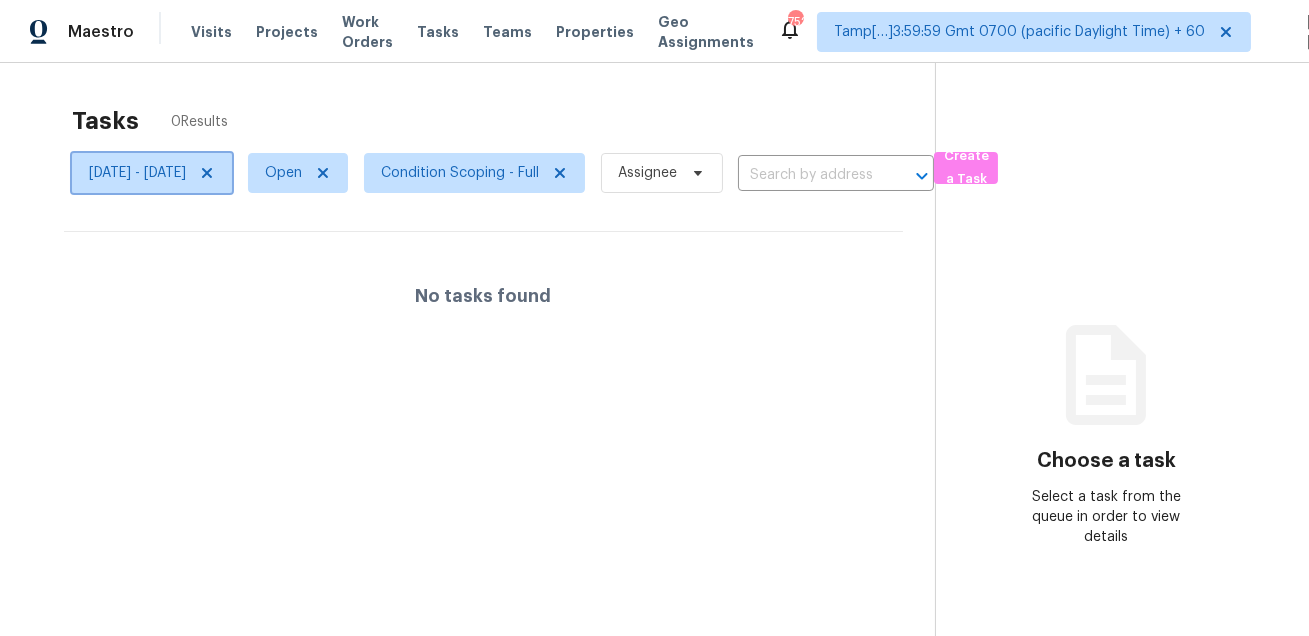 click 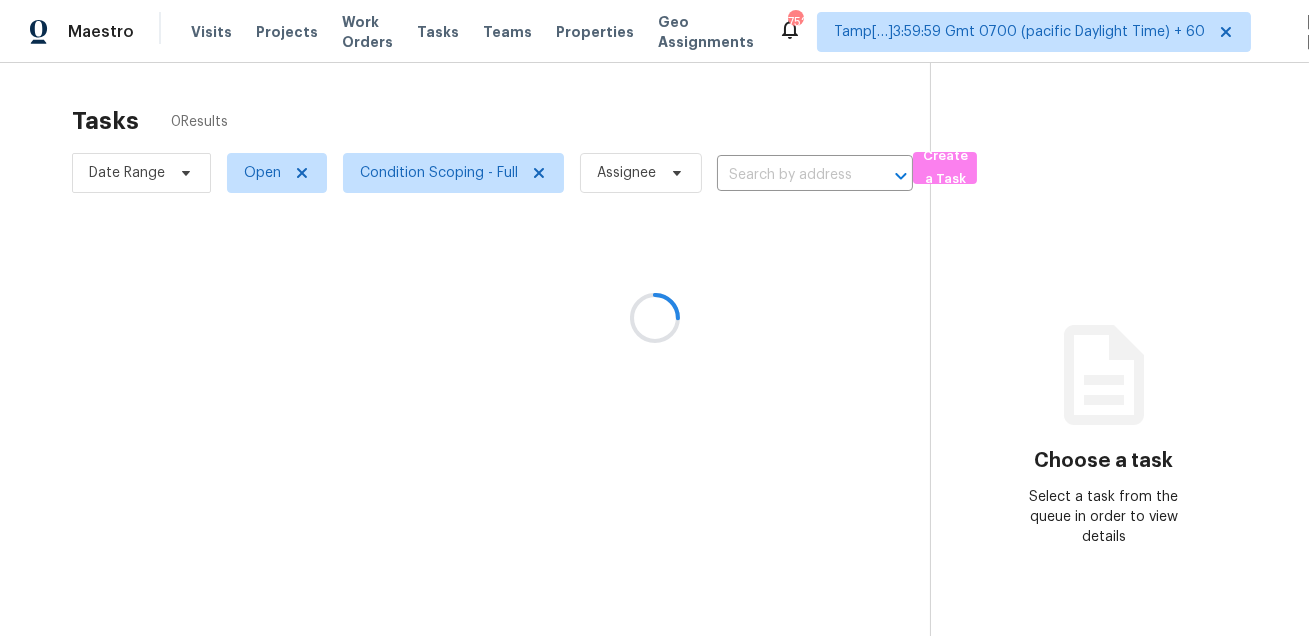 click at bounding box center [654, 318] 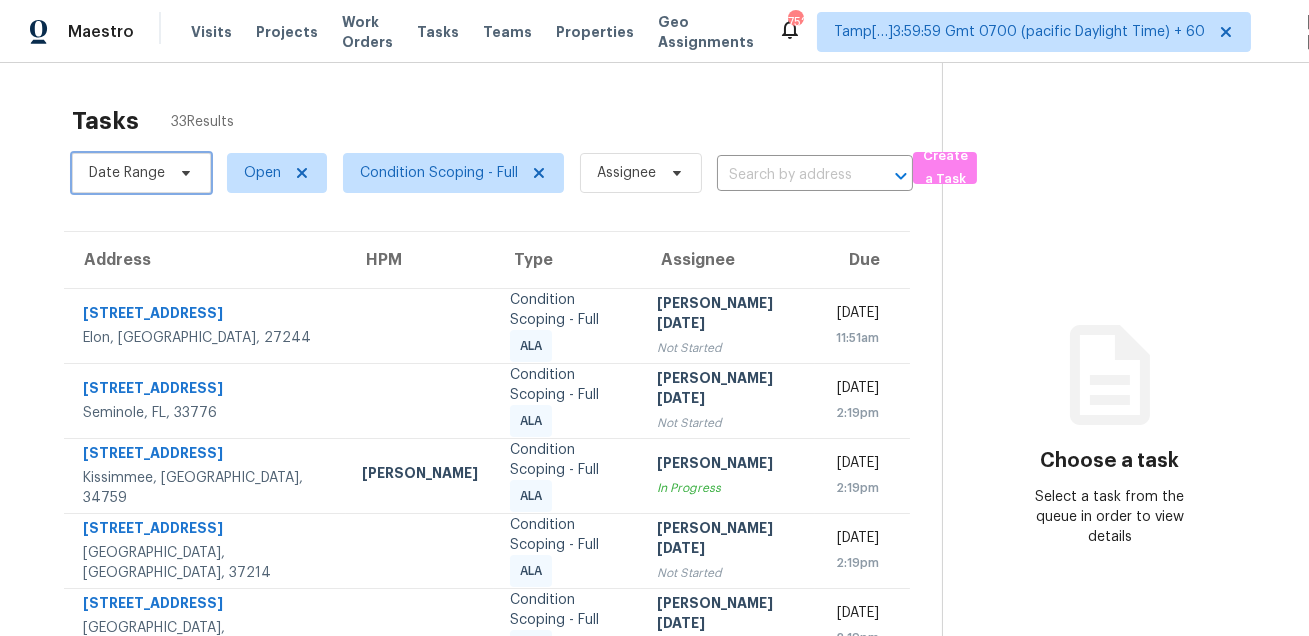 click at bounding box center (183, 173) 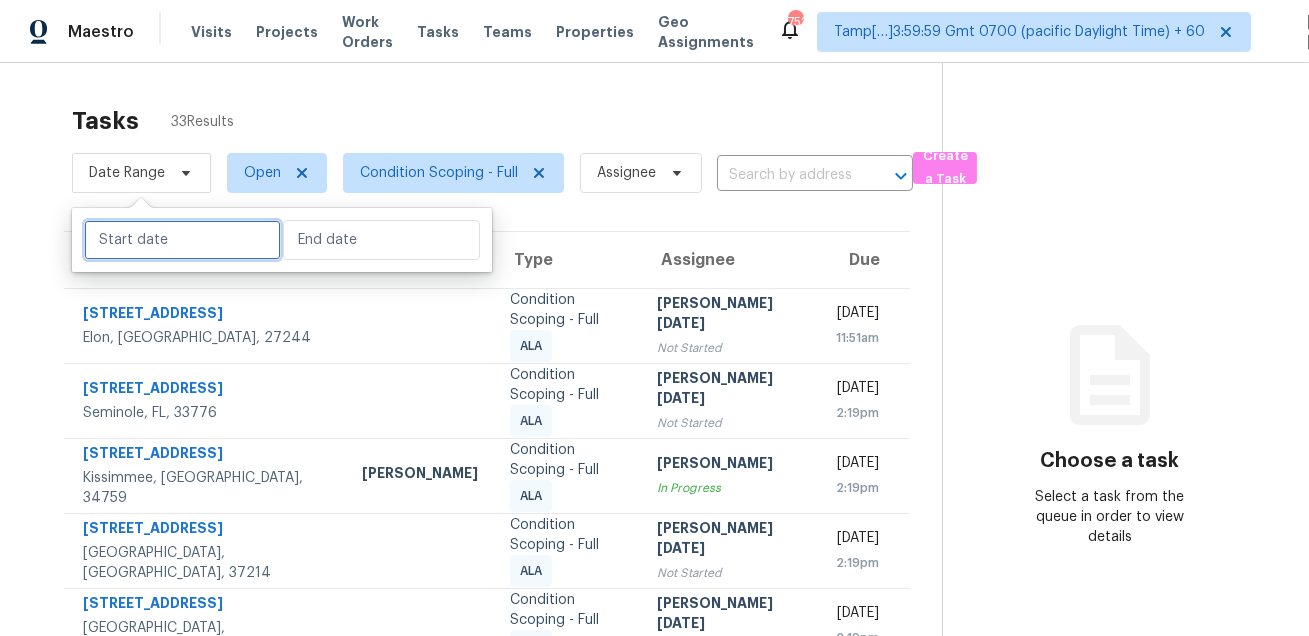 click at bounding box center (182, 240) 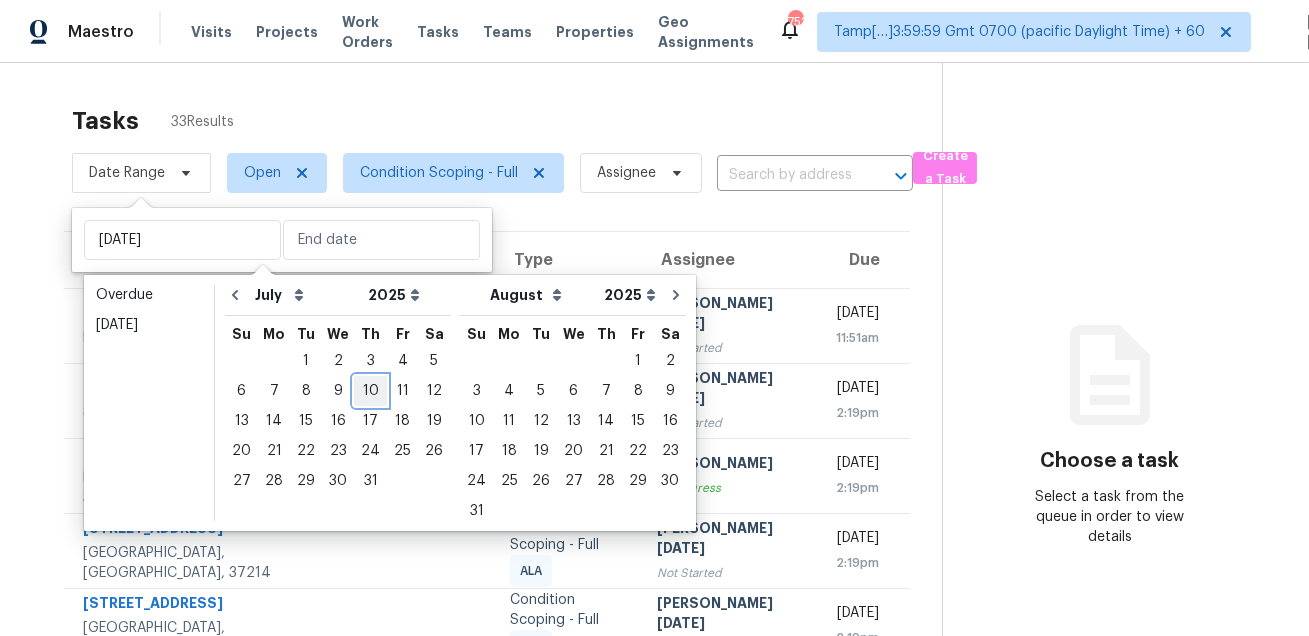 click on "10" at bounding box center [370, 391] 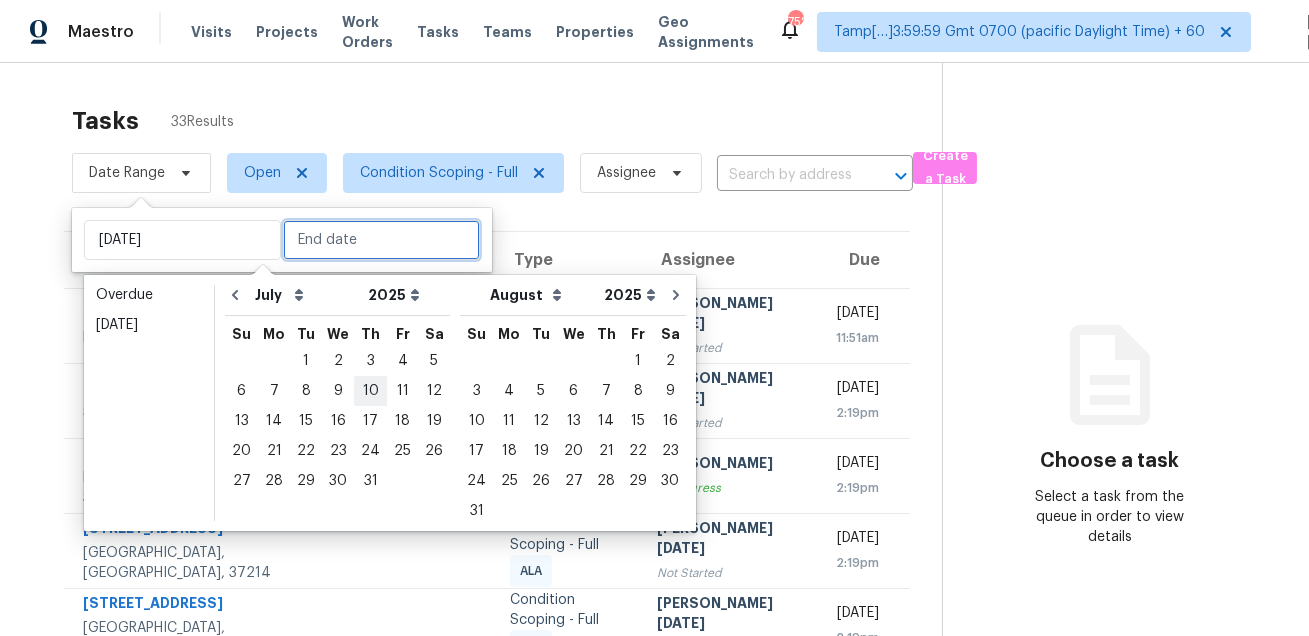 type on "[DATE]" 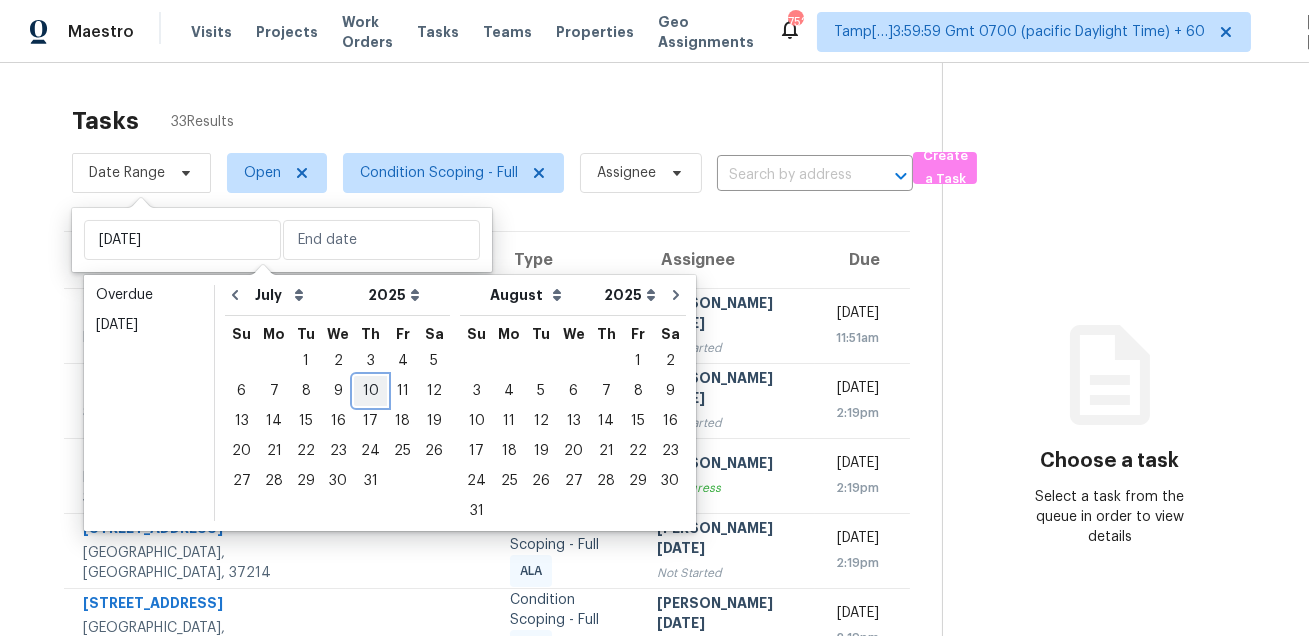 click on "10" at bounding box center [370, 391] 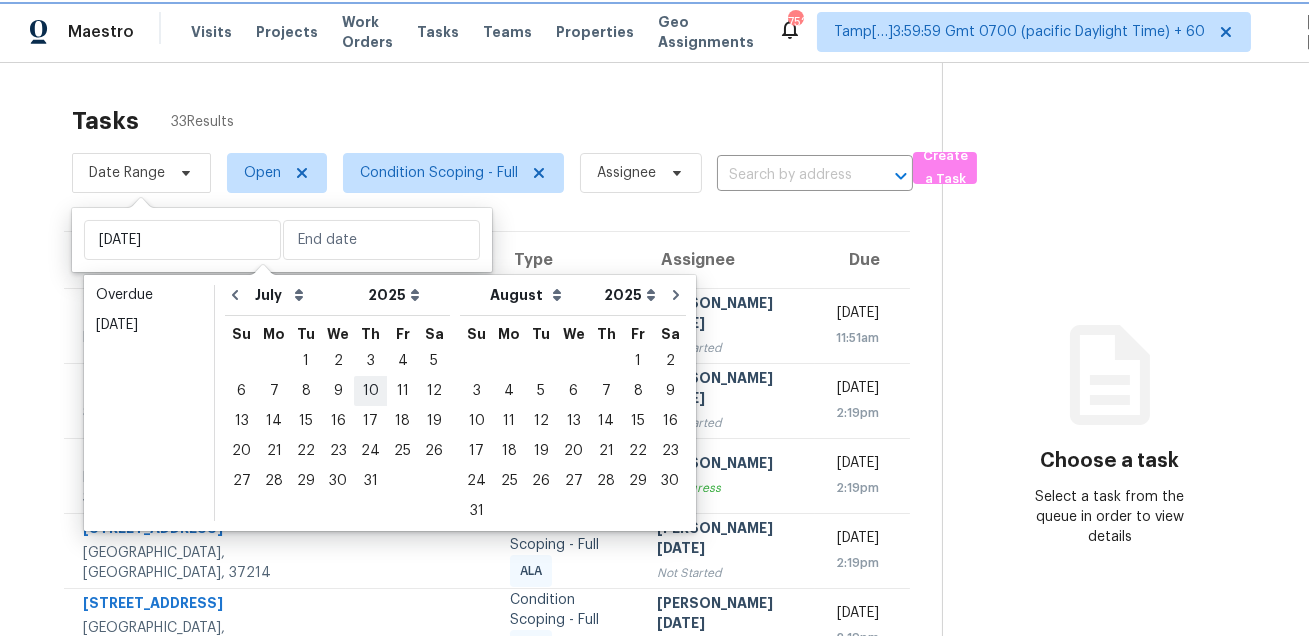 type on "[DATE]" 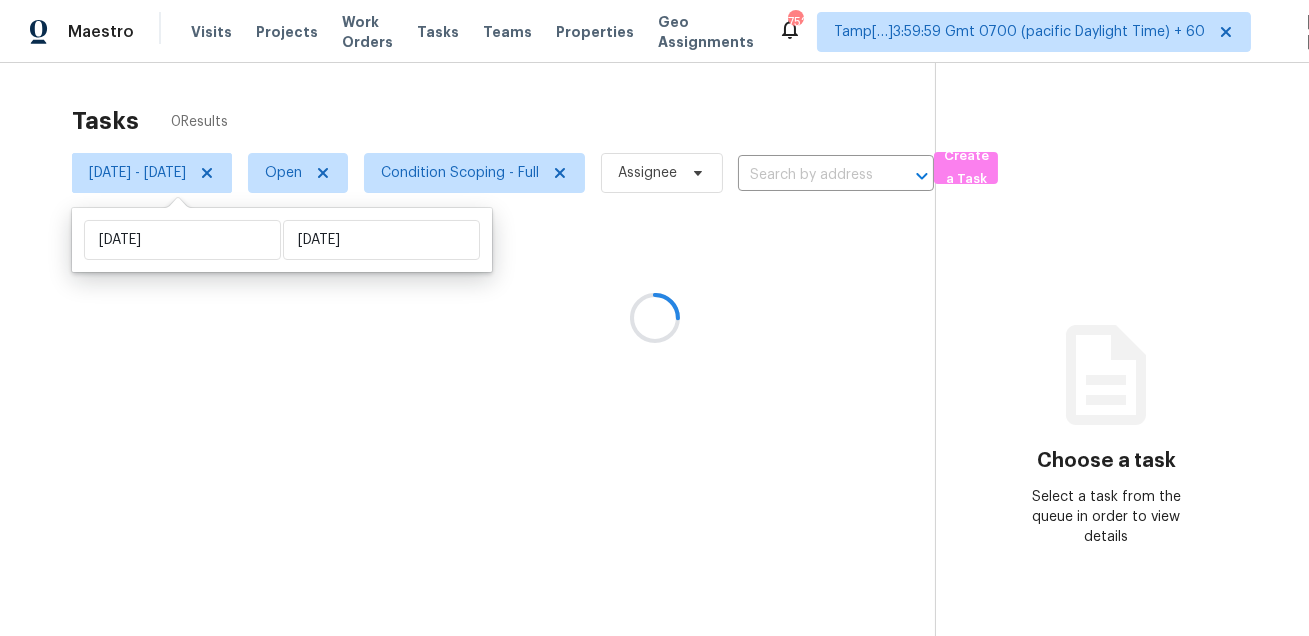 click on "Tasks 0  Results" at bounding box center (503, 121) 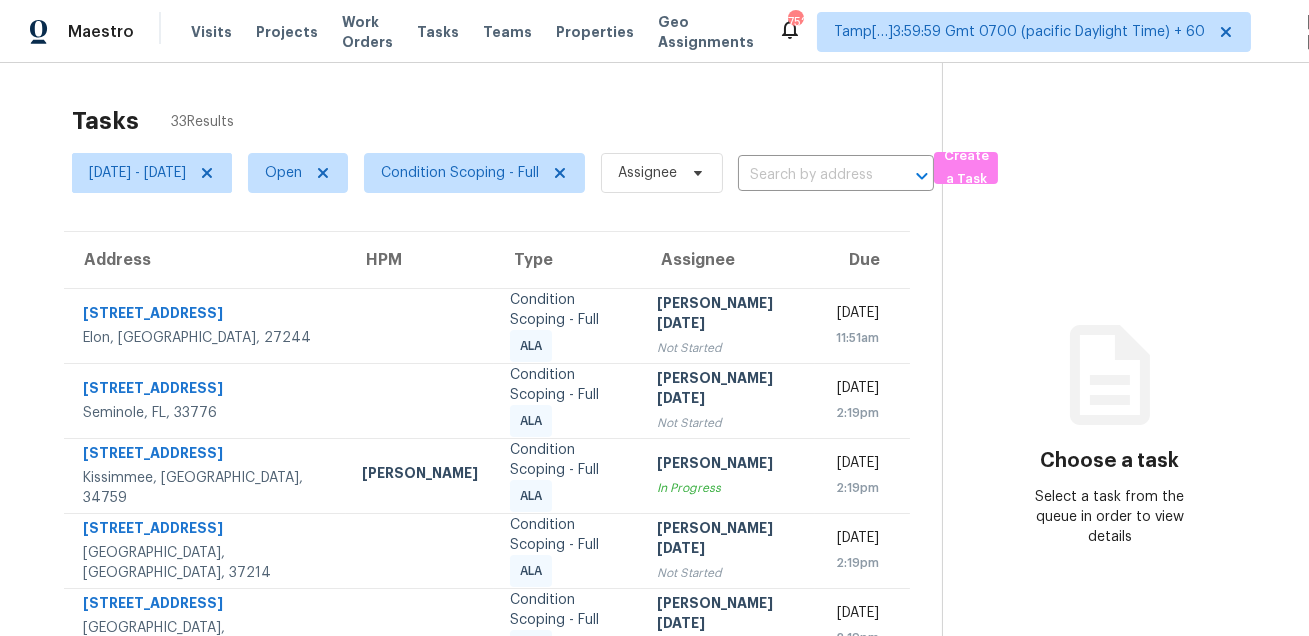 click on "Address" at bounding box center [205, 260] 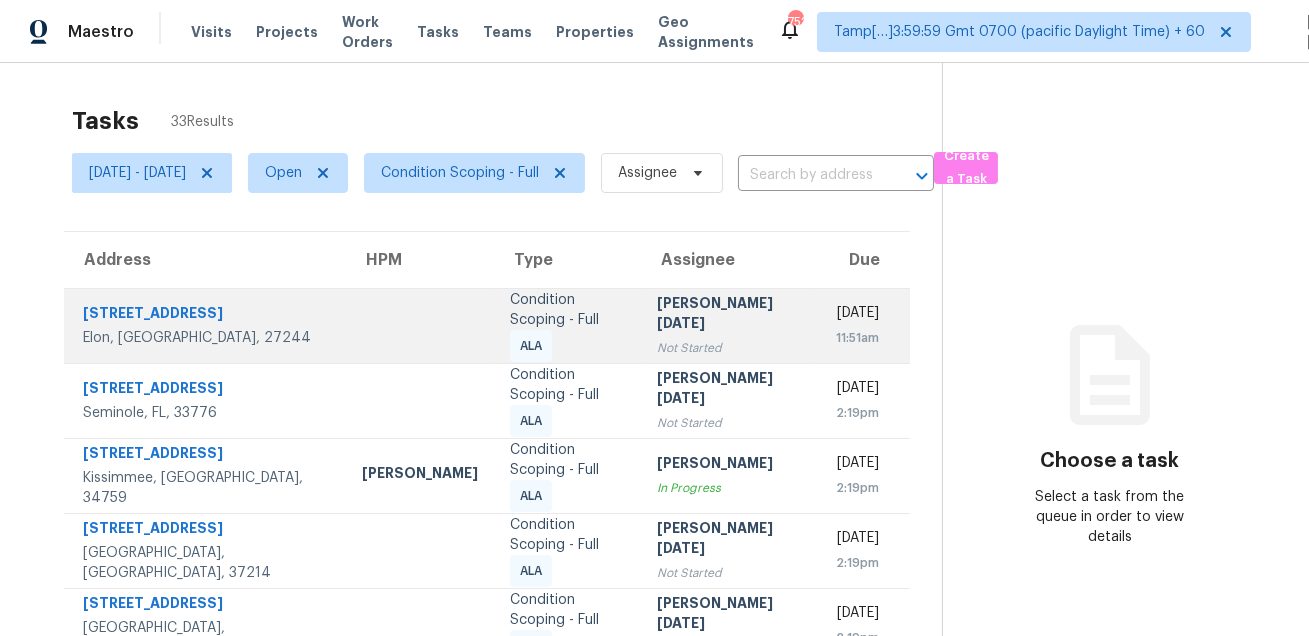 click on "[STREET_ADDRESS]" at bounding box center [206, 315] 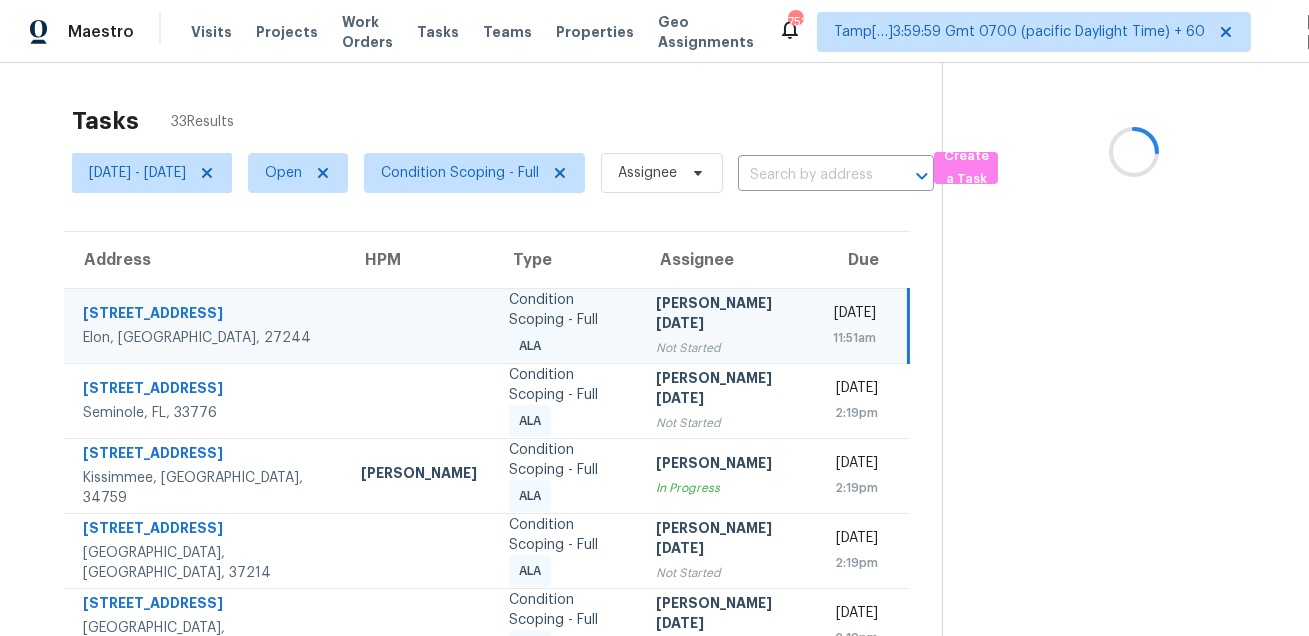 click on "[STREET_ADDRESS]" at bounding box center [206, 315] 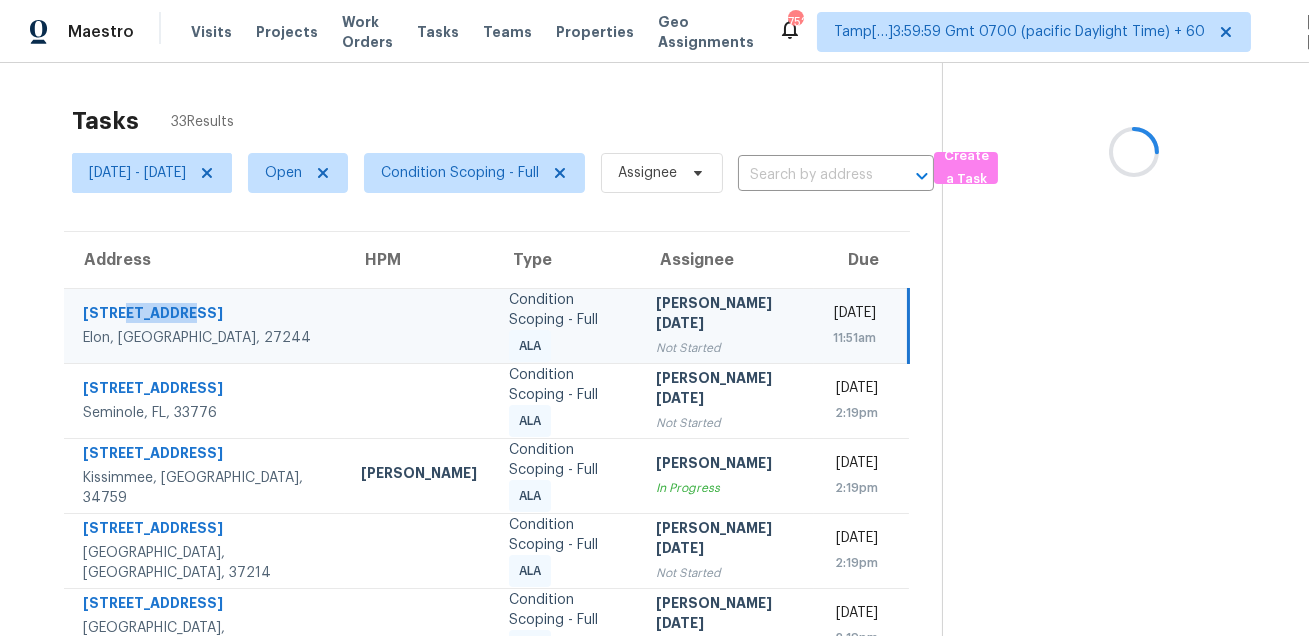 click on "[STREET_ADDRESS]" at bounding box center (206, 315) 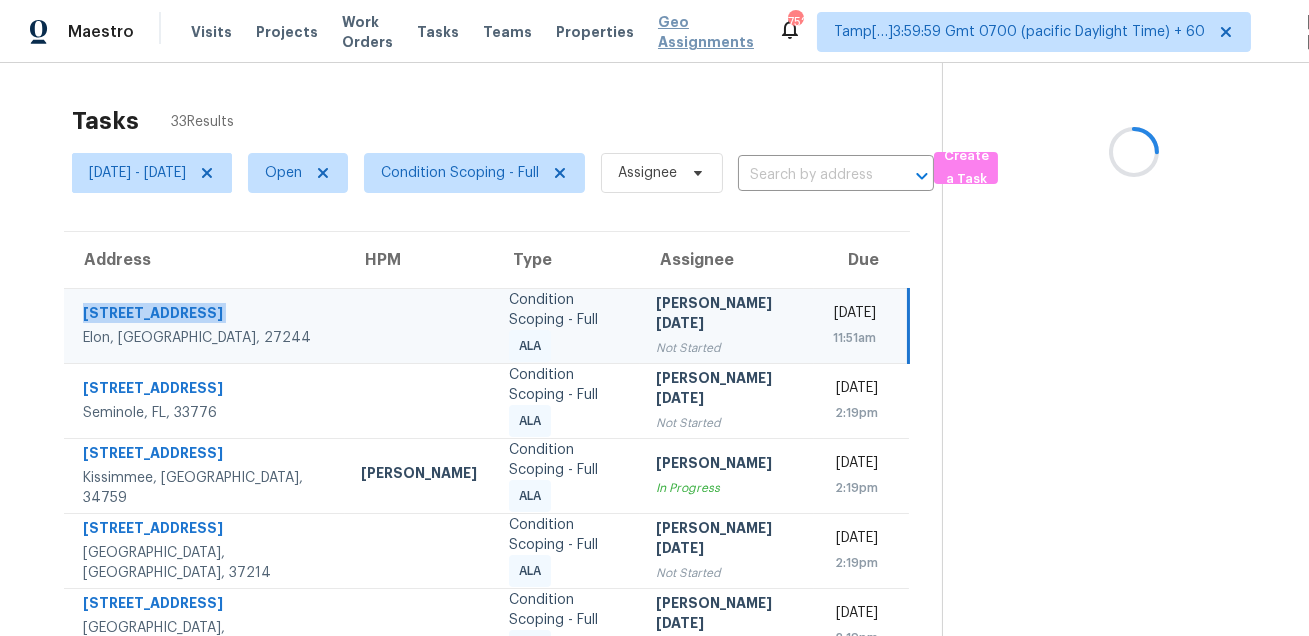 copy on "[STREET_ADDRESS]" 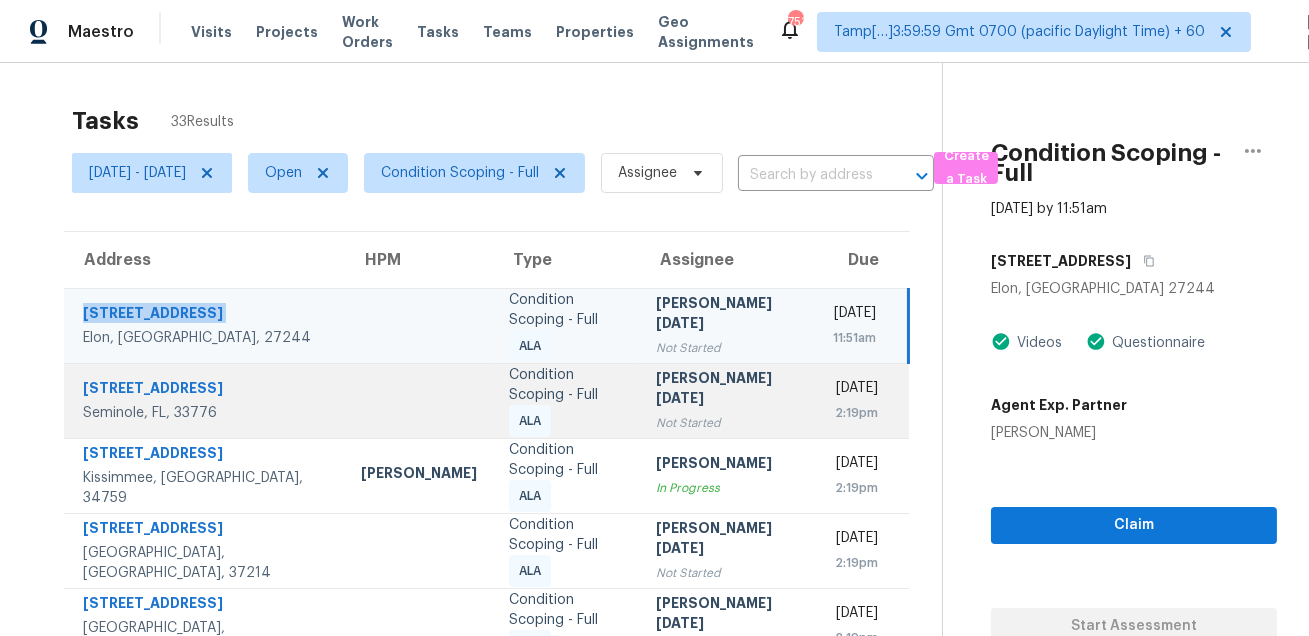 click on "[STREET_ADDRESS]" at bounding box center [206, 390] 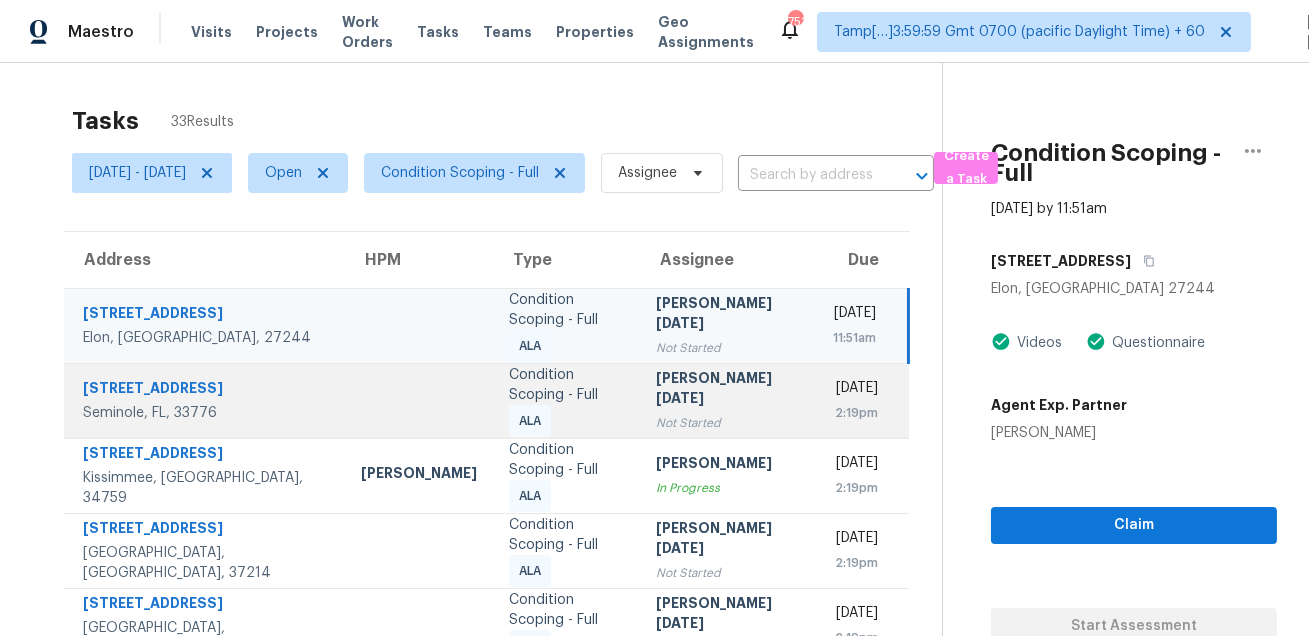 click on "[STREET_ADDRESS]" at bounding box center (206, 390) 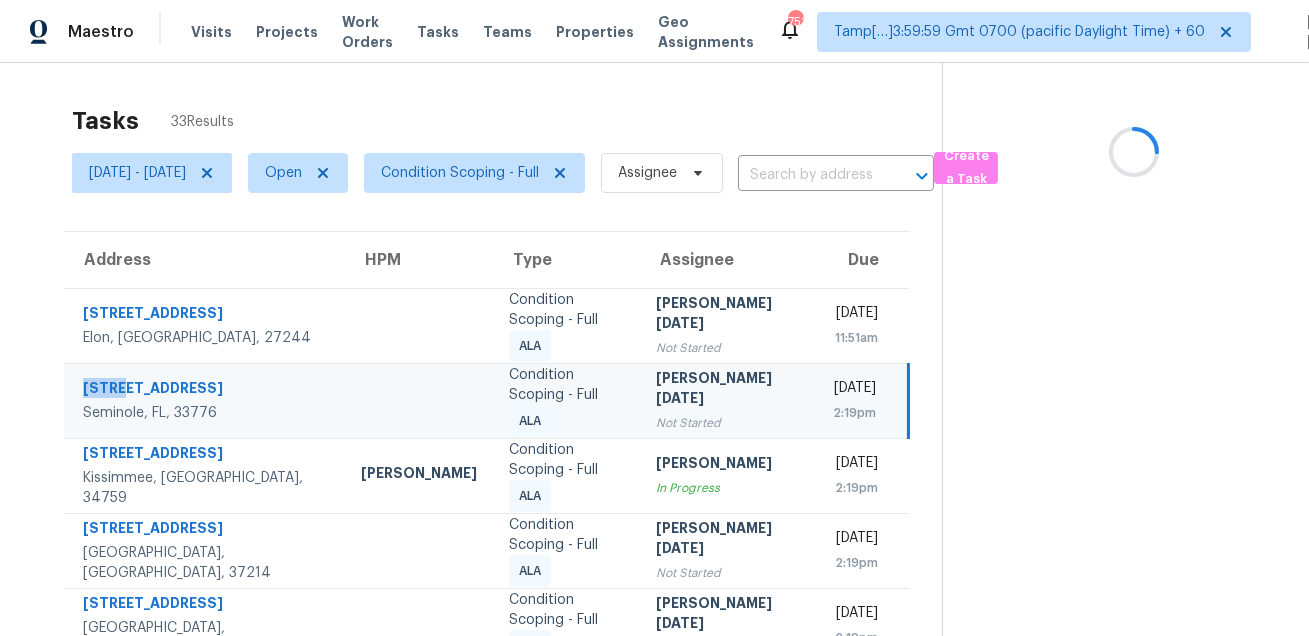 click on "[STREET_ADDRESS]" at bounding box center (206, 390) 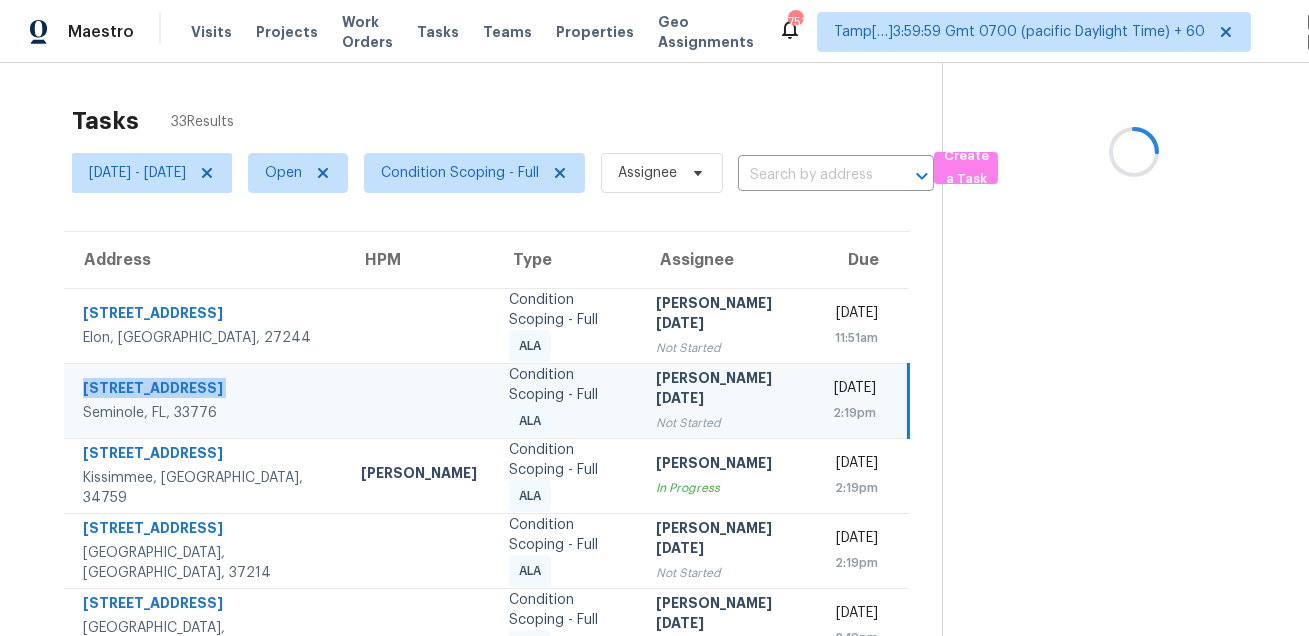 copy on "[STREET_ADDRESS]" 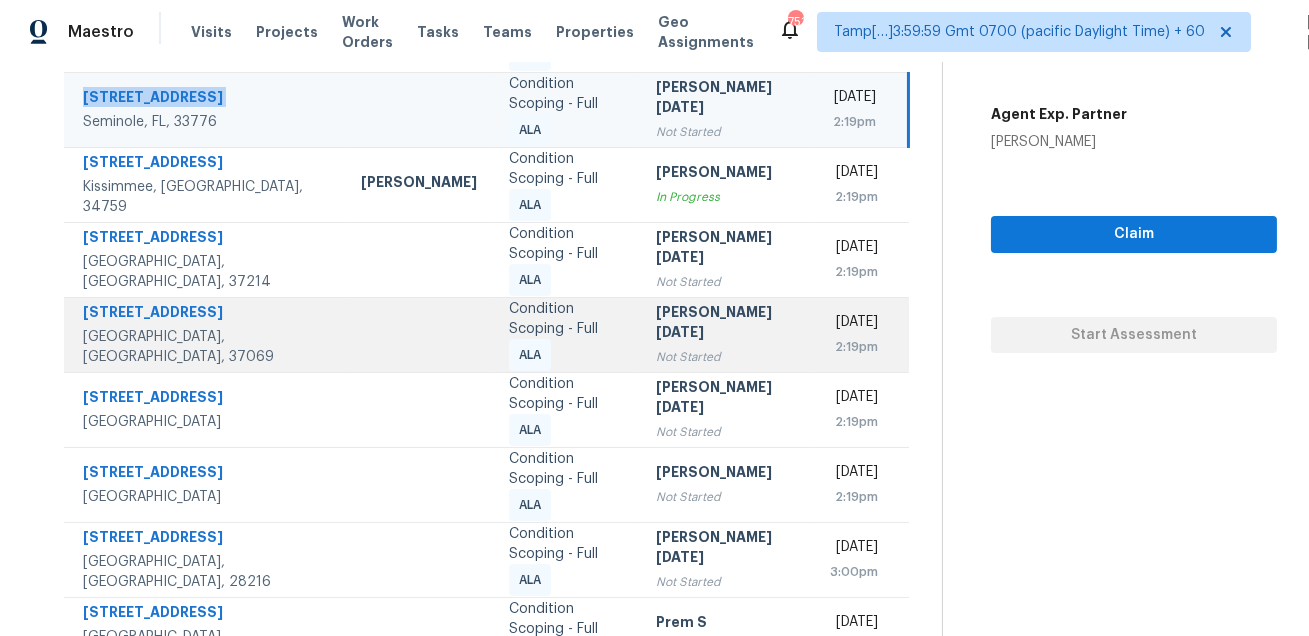 scroll, scrollTop: 330, scrollLeft: 0, axis: vertical 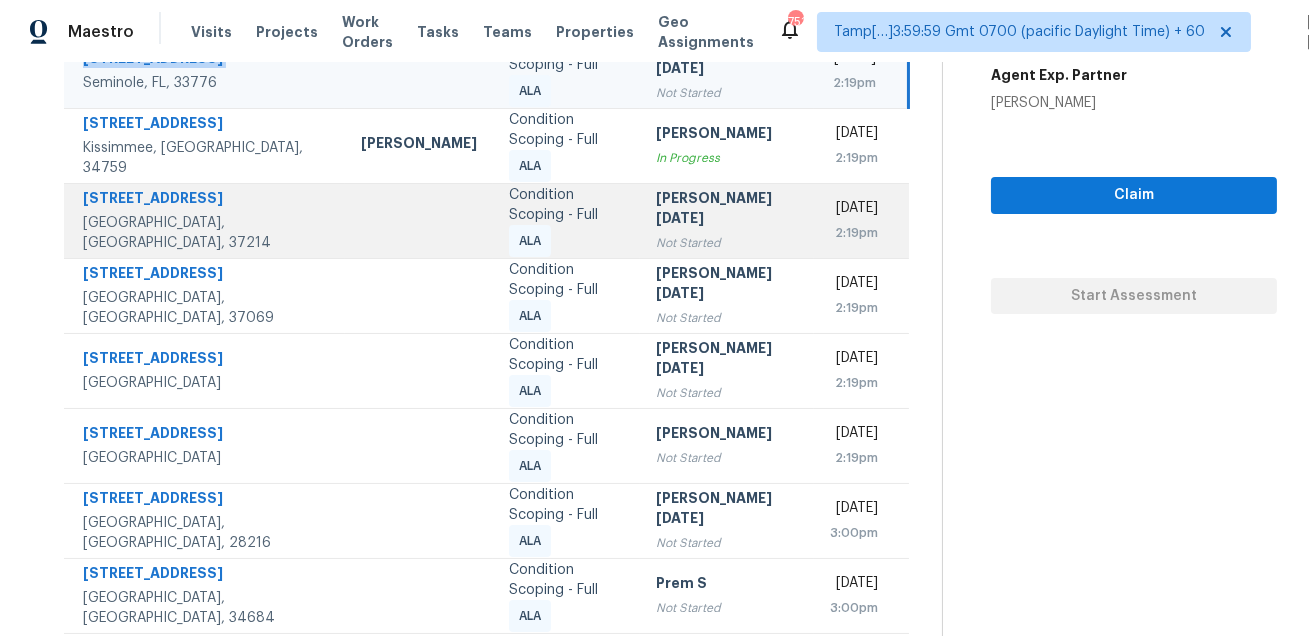 click on "[STREET_ADDRESS]" at bounding box center (206, 200) 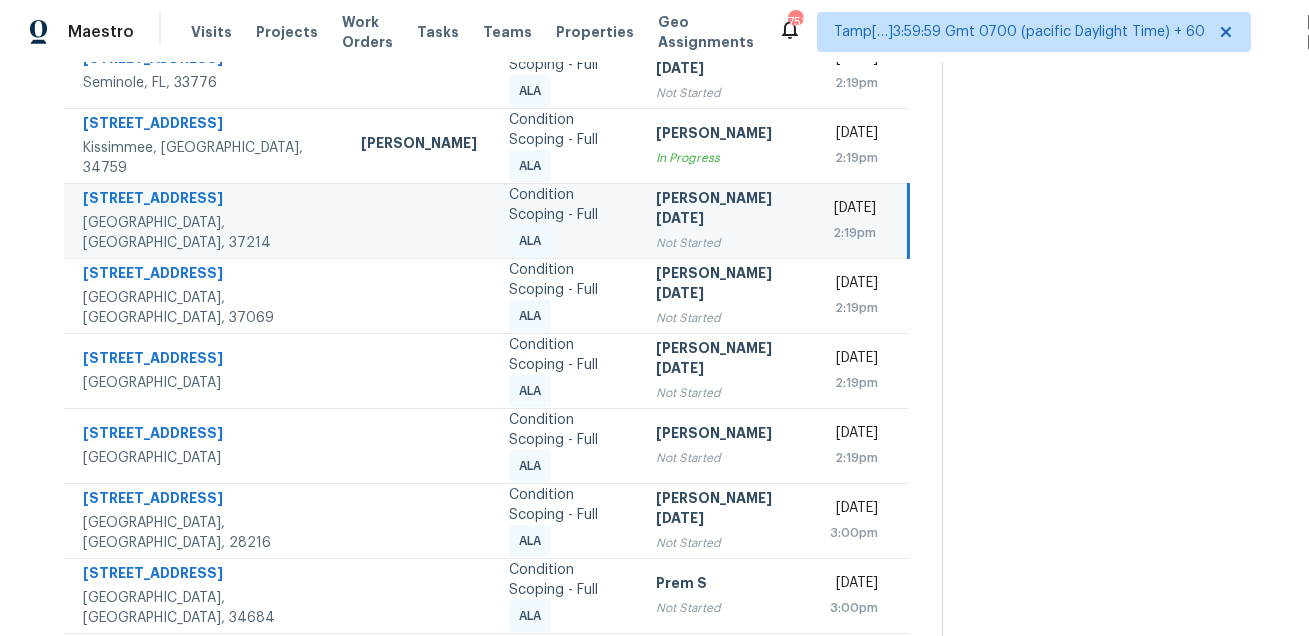 click on "[STREET_ADDRESS]" at bounding box center (206, 200) 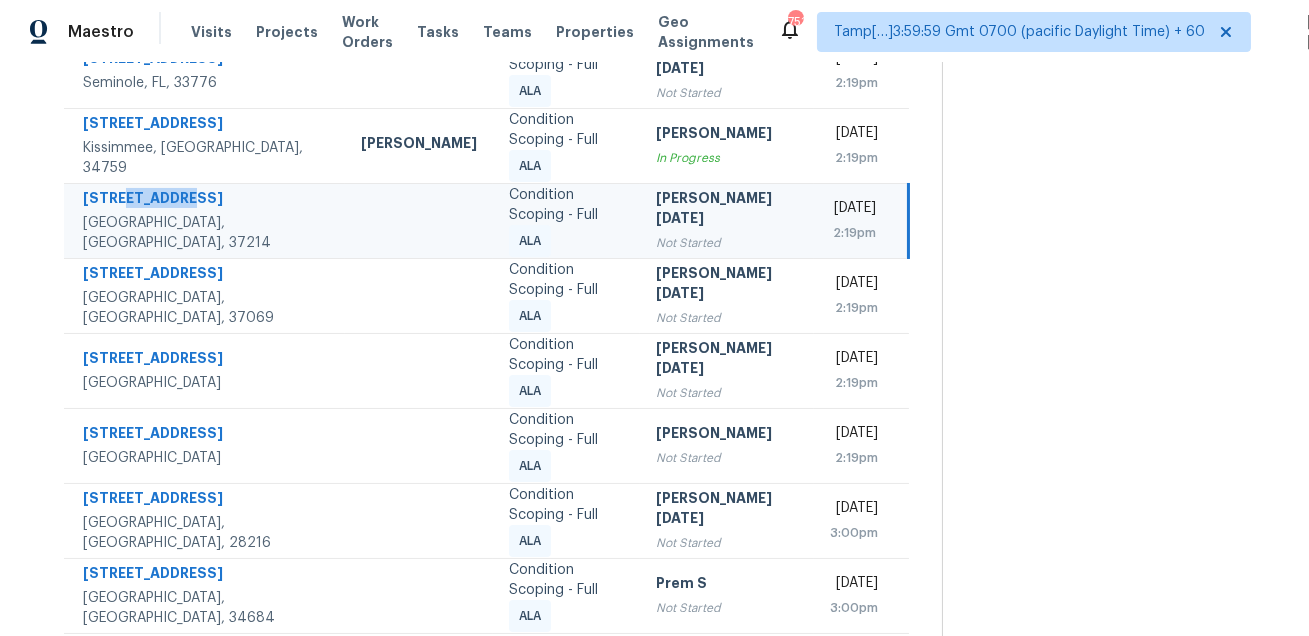 click on "[STREET_ADDRESS]" at bounding box center (206, 200) 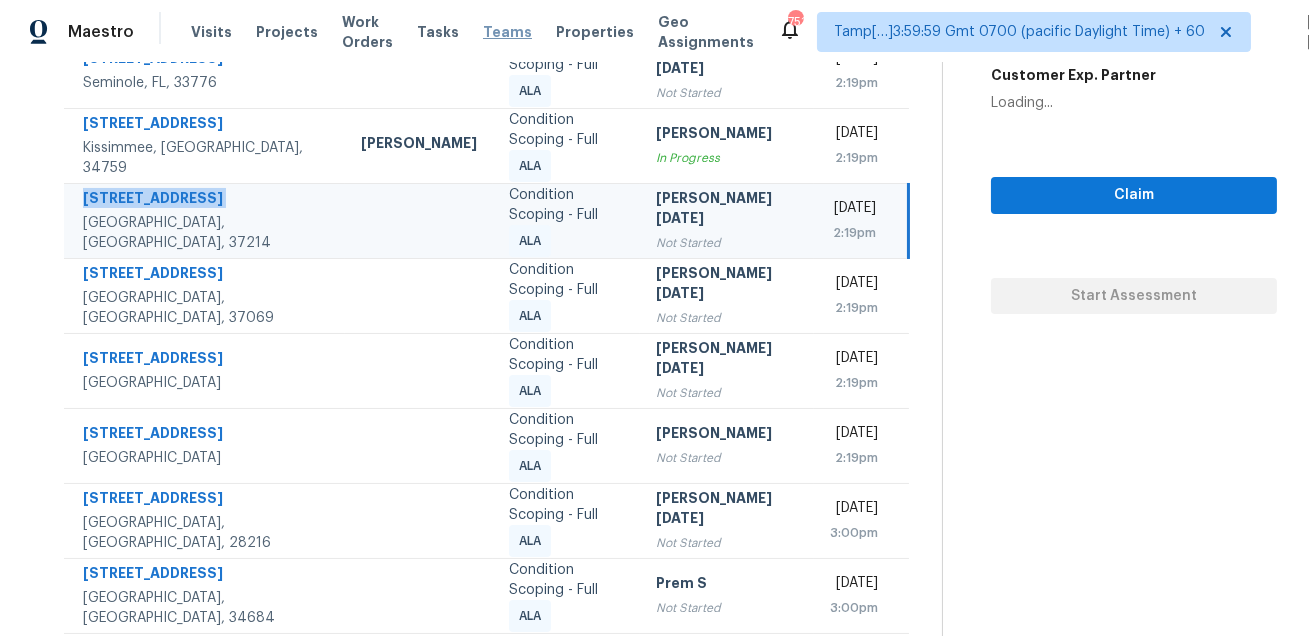 copy on "[STREET_ADDRESS]" 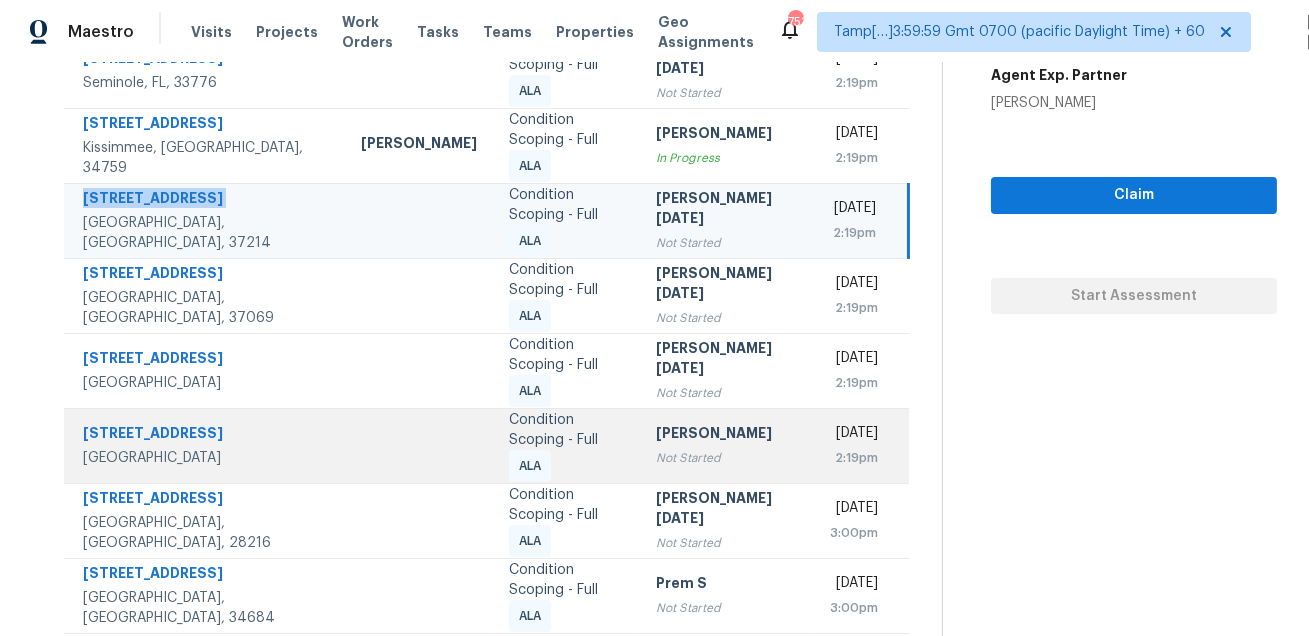 scroll, scrollTop: 405, scrollLeft: 0, axis: vertical 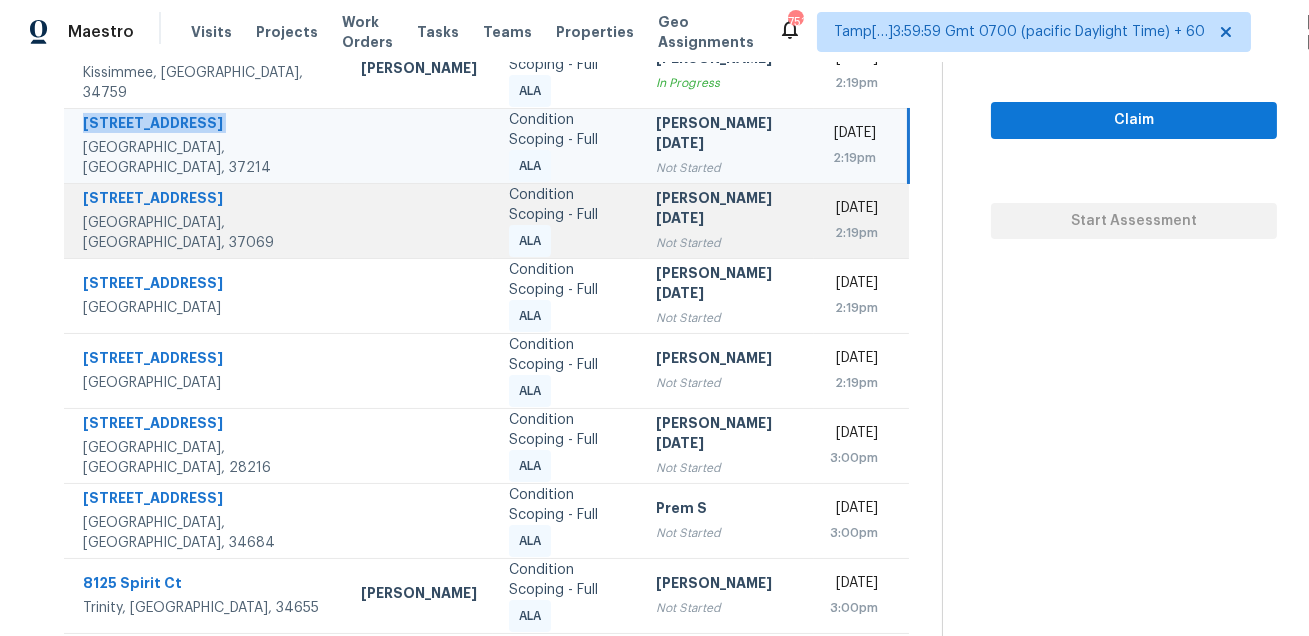 click on "[STREET_ADDRESS]" at bounding box center (206, 200) 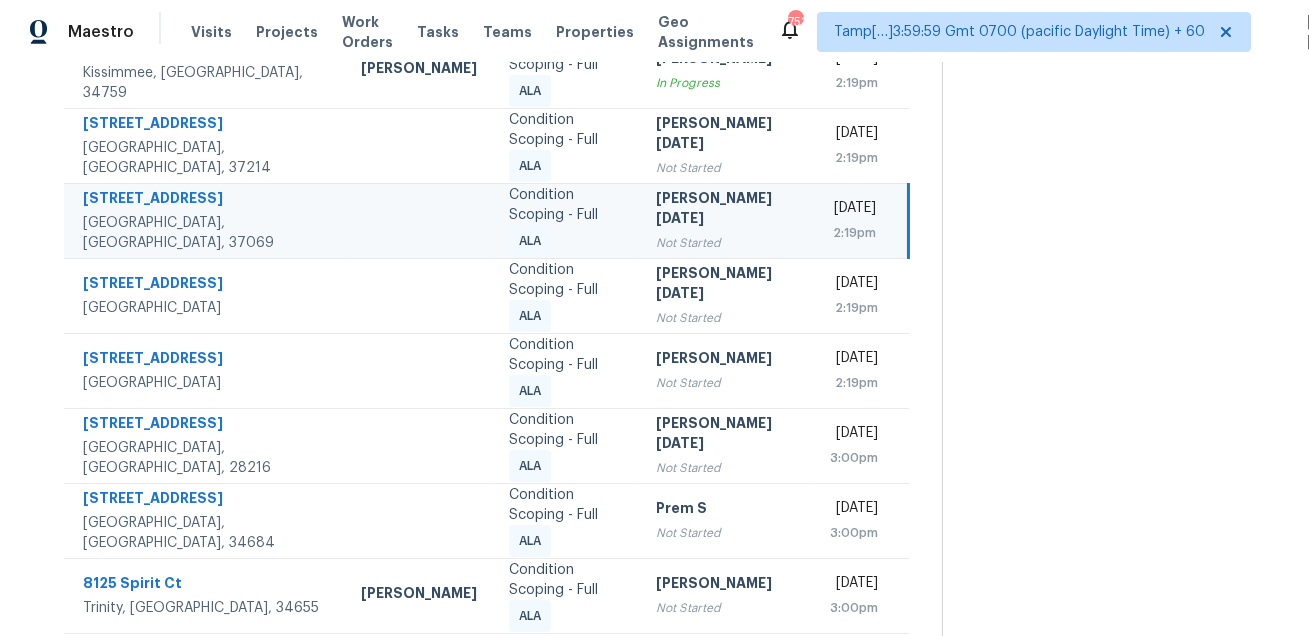 click on "[STREET_ADDRESS]" at bounding box center (206, 200) 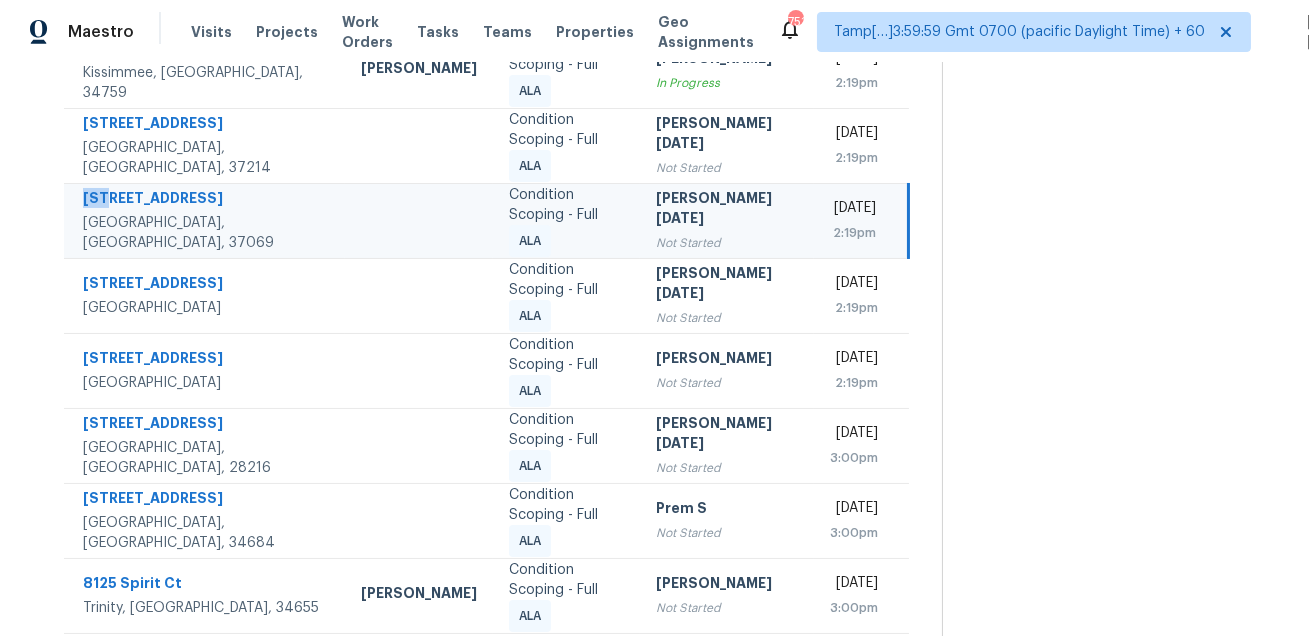 click on "[STREET_ADDRESS]" at bounding box center (206, 200) 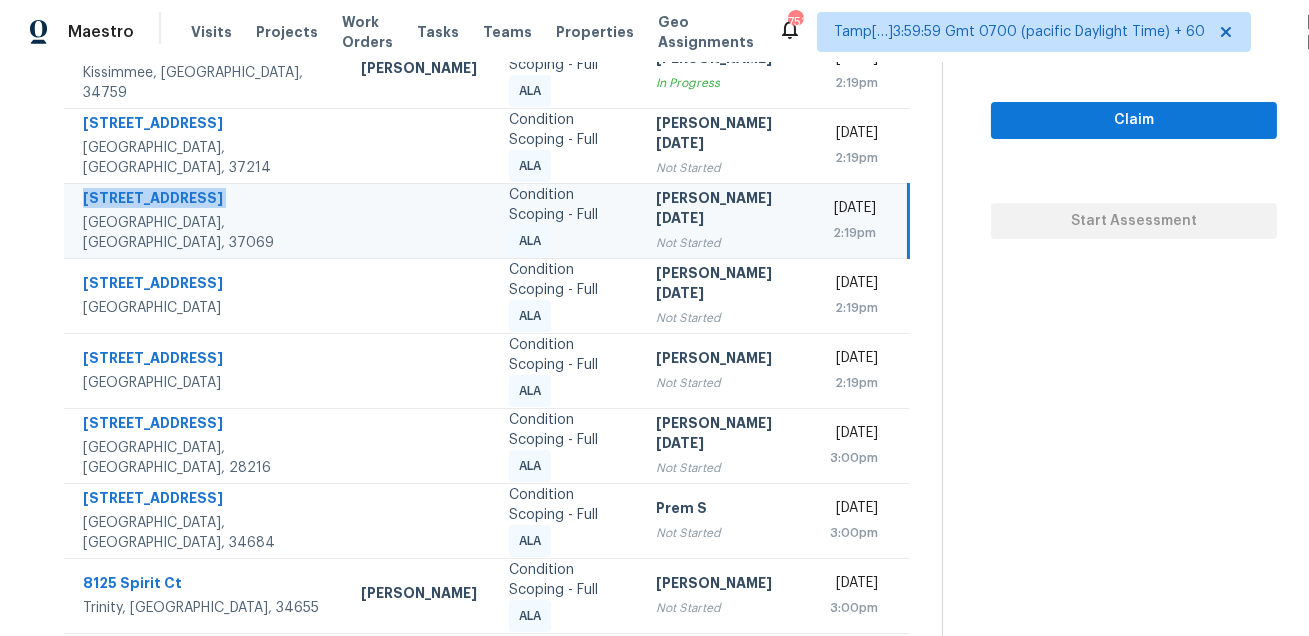 copy on "[STREET_ADDRESS]" 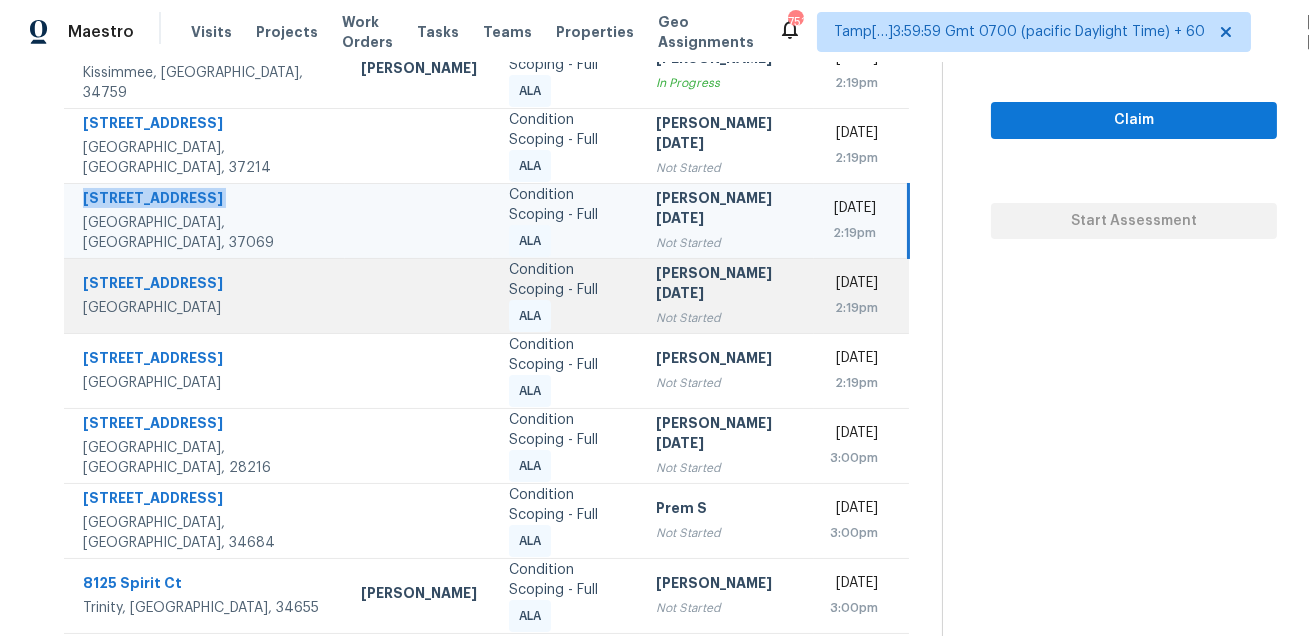 click on "[STREET_ADDRESS]" at bounding box center [206, 285] 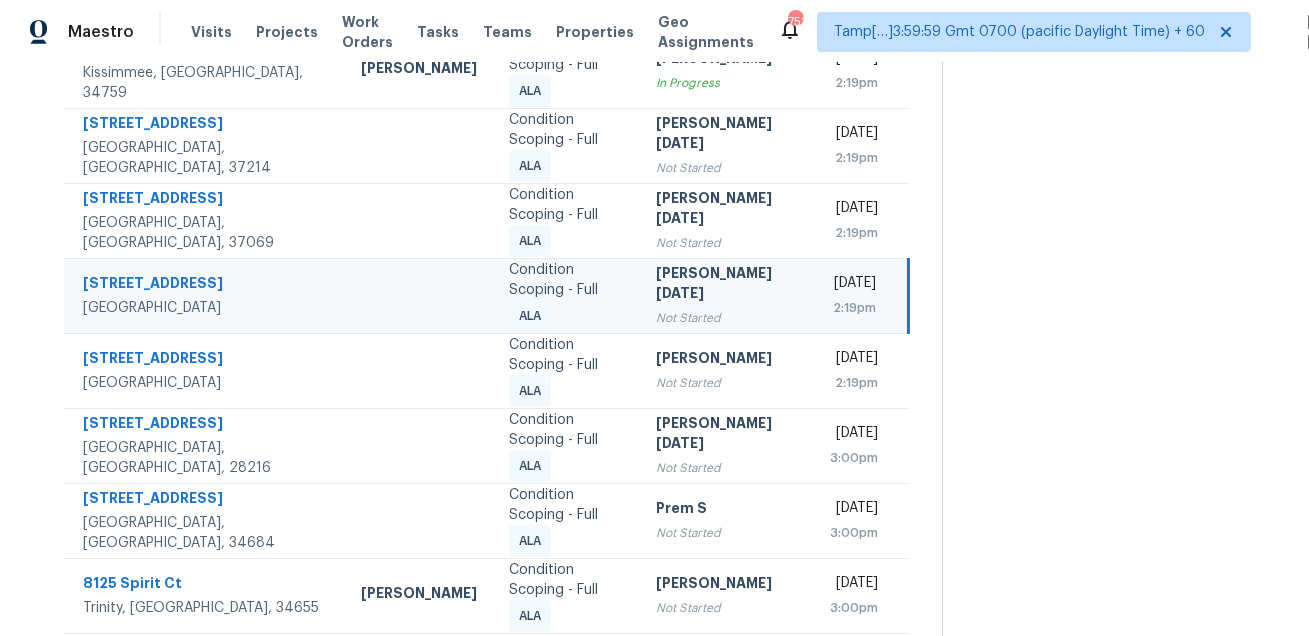 click on "[STREET_ADDRESS]" at bounding box center [206, 285] 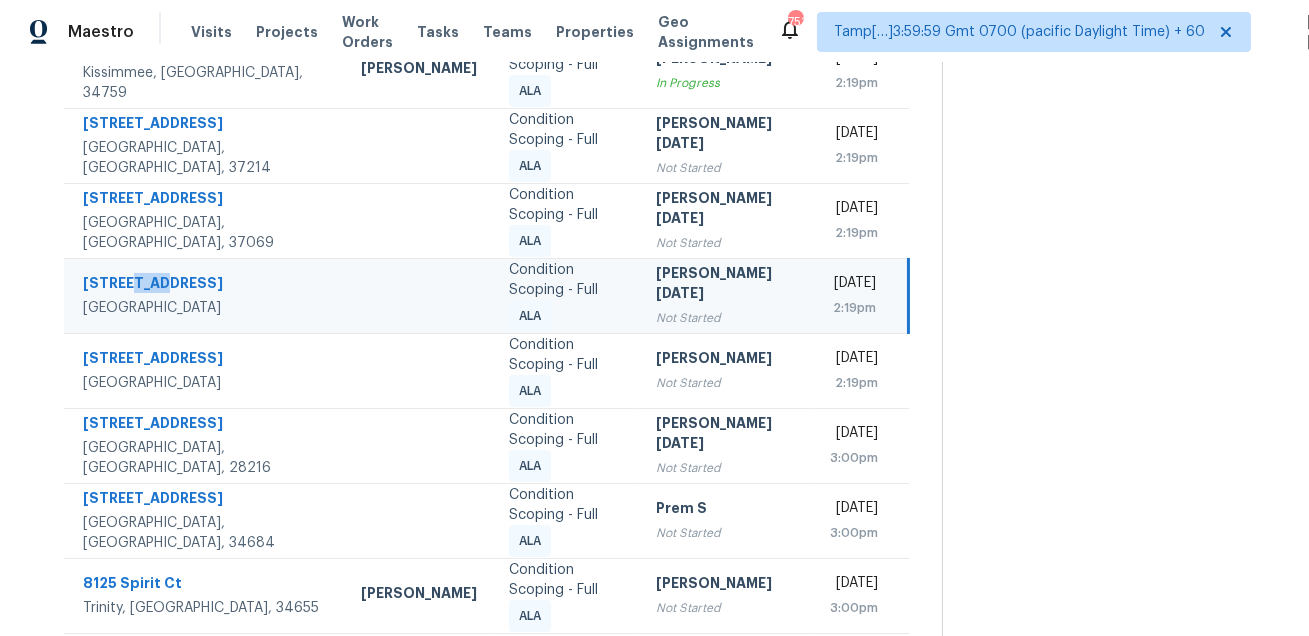 click on "[STREET_ADDRESS]" at bounding box center [206, 285] 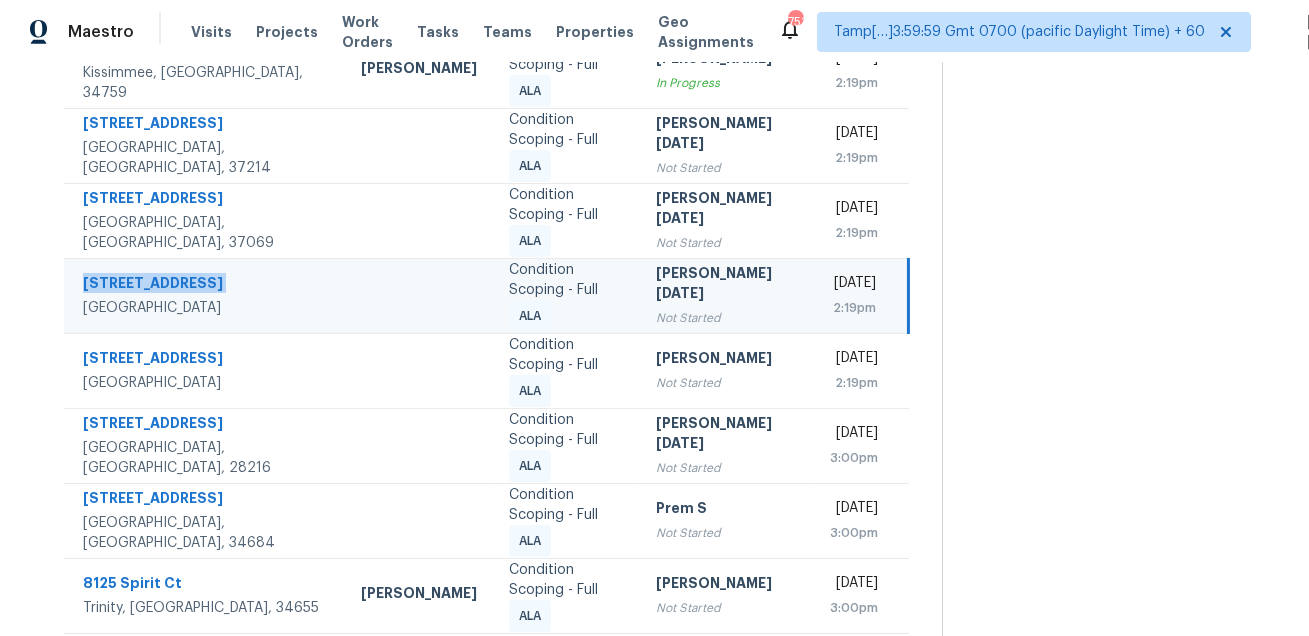 copy on "[STREET_ADDRESS]" 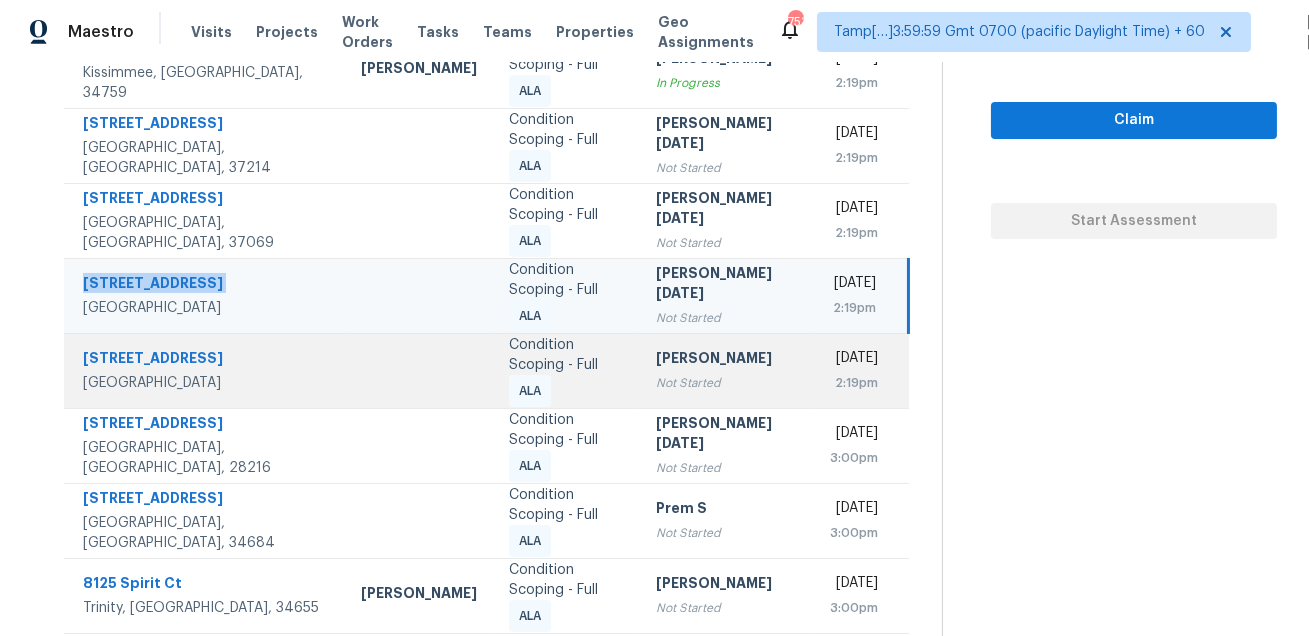 click on "[STREET_ADDRESS]" at bounding box center [206, 360] 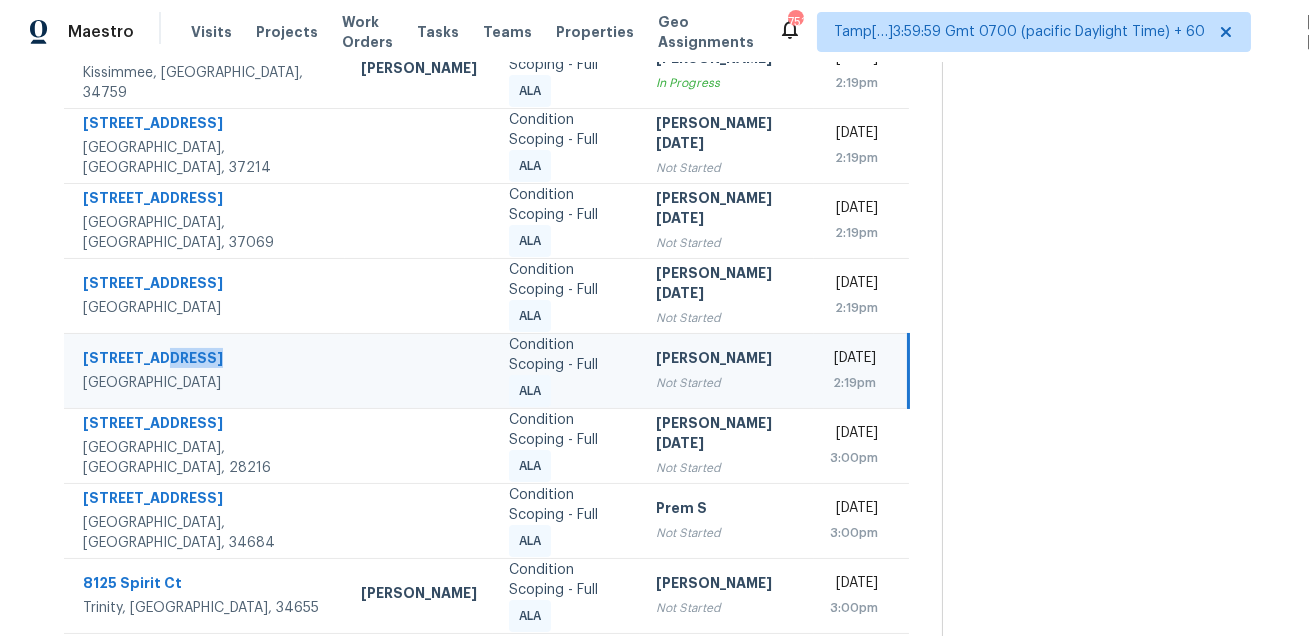 click on "[STREET_ADDRESS]" at bounding box center (206, 360) 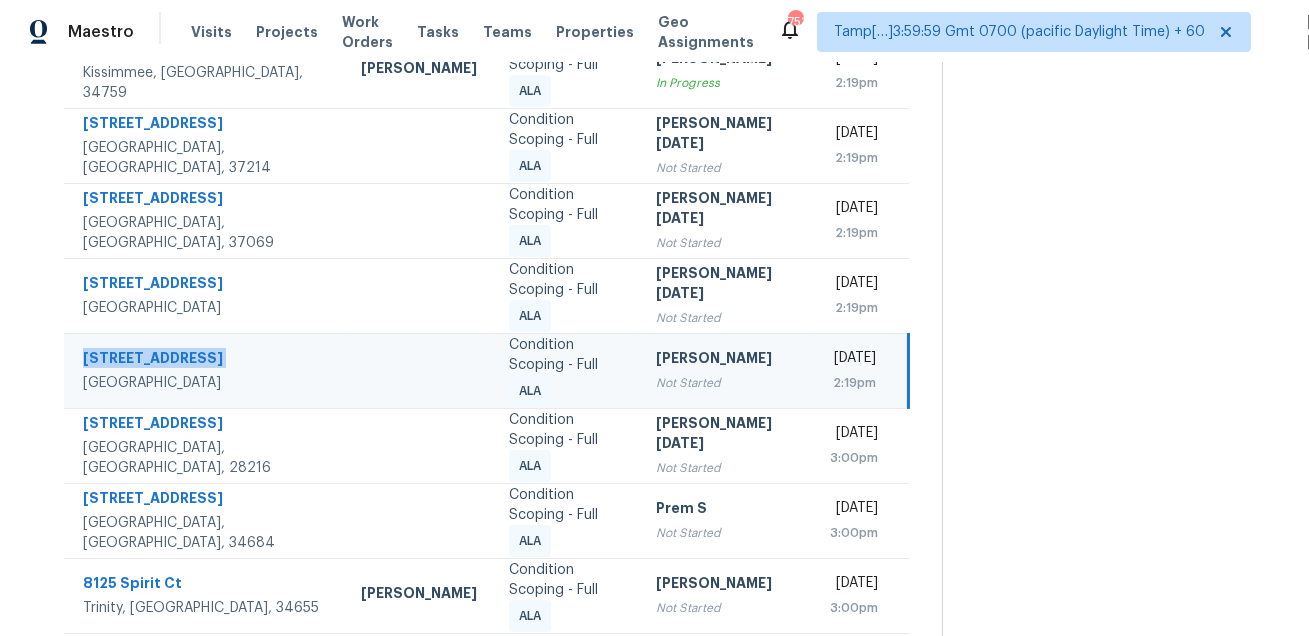 copy on "[STREET_ADDRESS]" 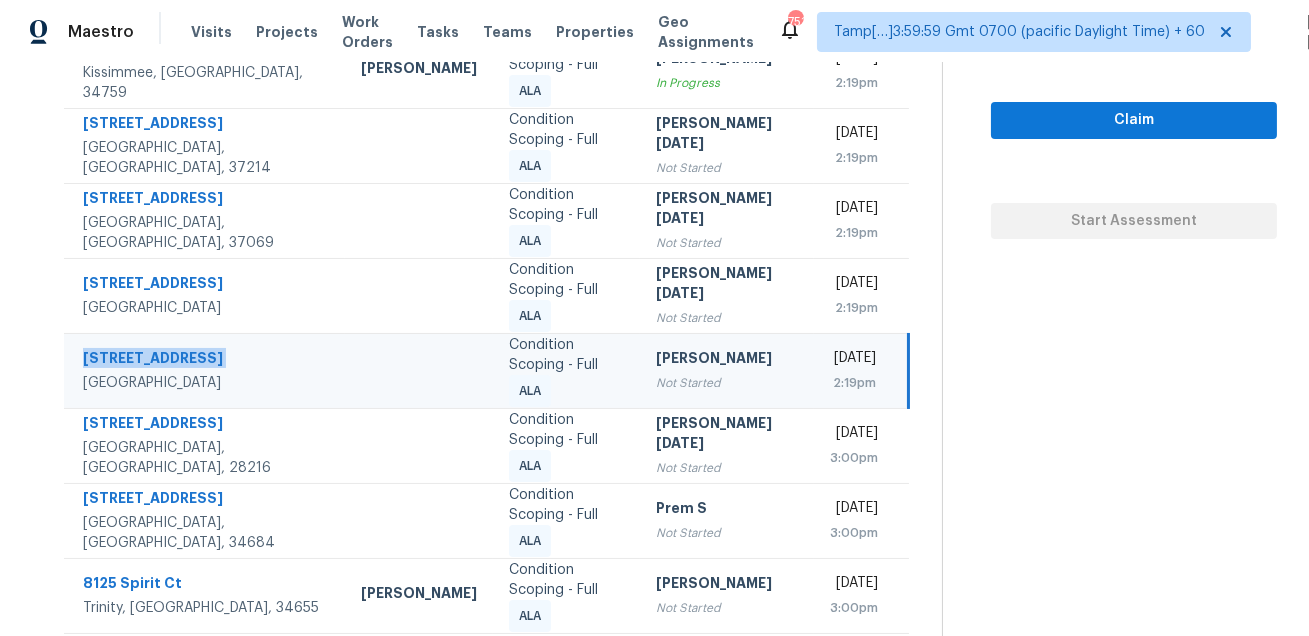 click on "[GEOGRAPHIC_DATA]" at bounding box center [206, 383] 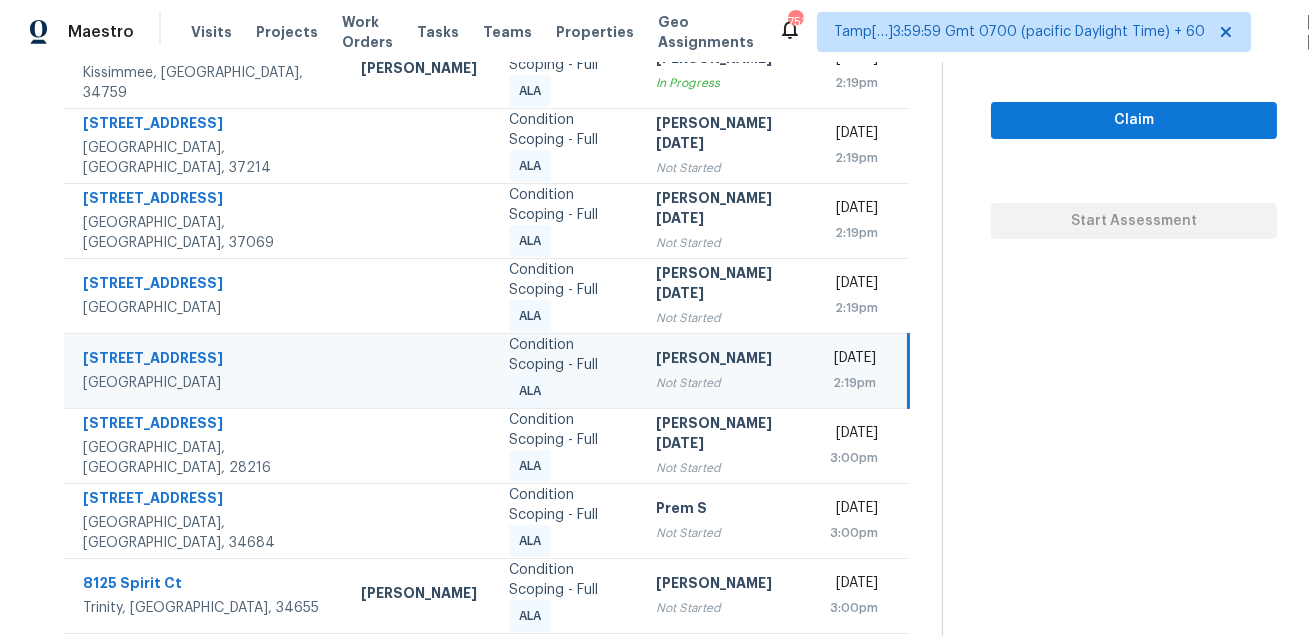click on "[GEOGRAPHIC_DATA]" at bounding box center [206, 383] 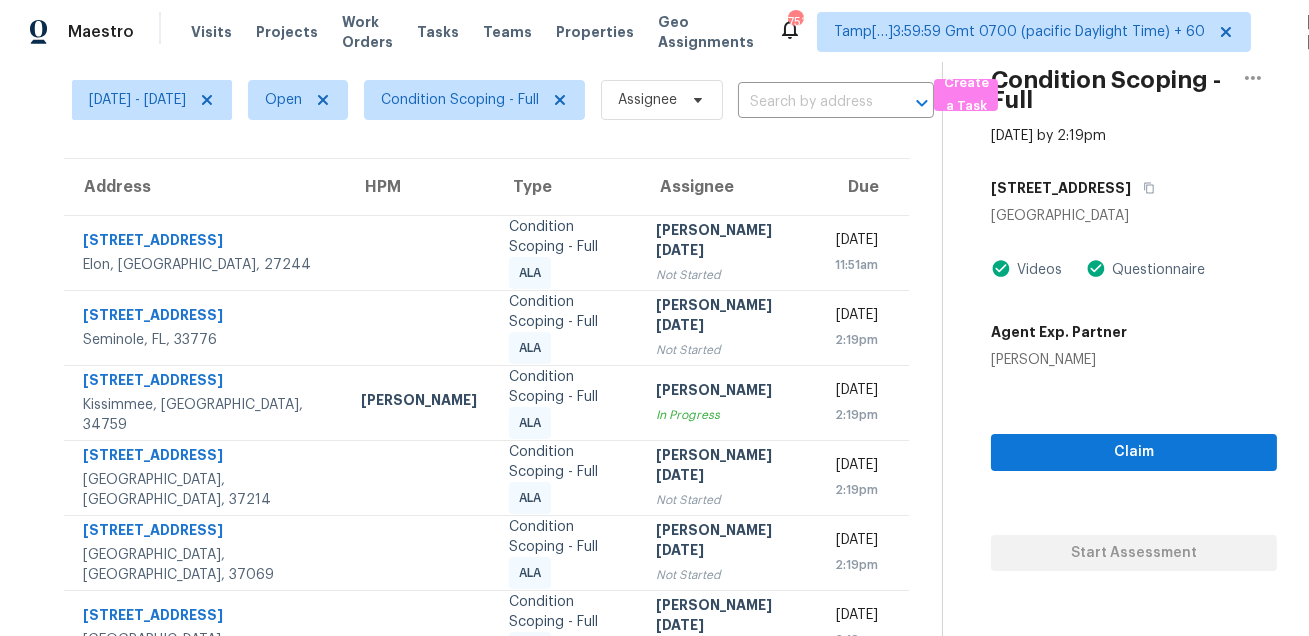 scroll, scrollTop: 0, scrollLeft: 0, axis: both 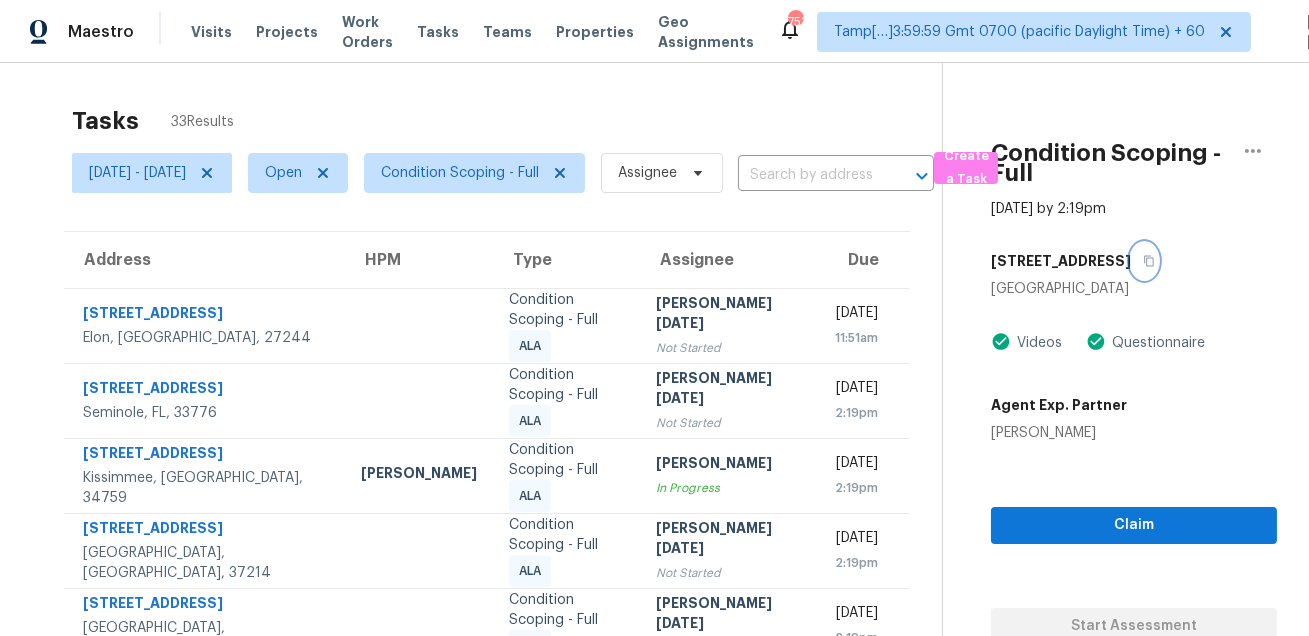 click 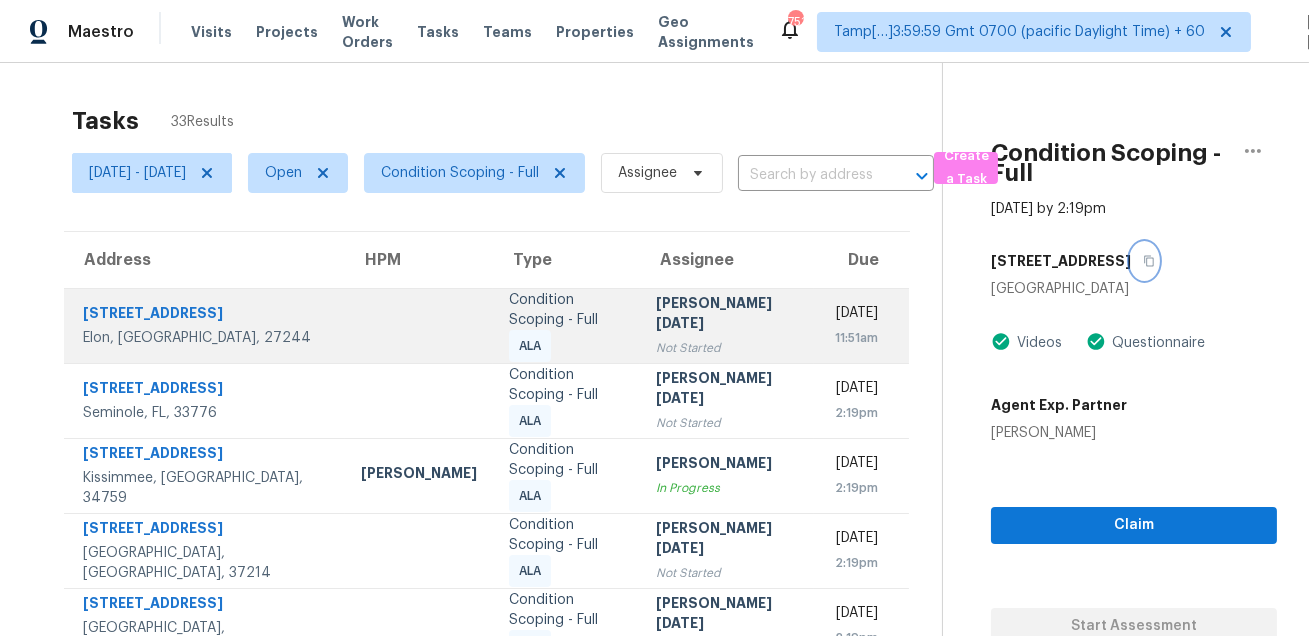 scroll, scrollTop: 405, scrollLeft: 0, axis: vertical 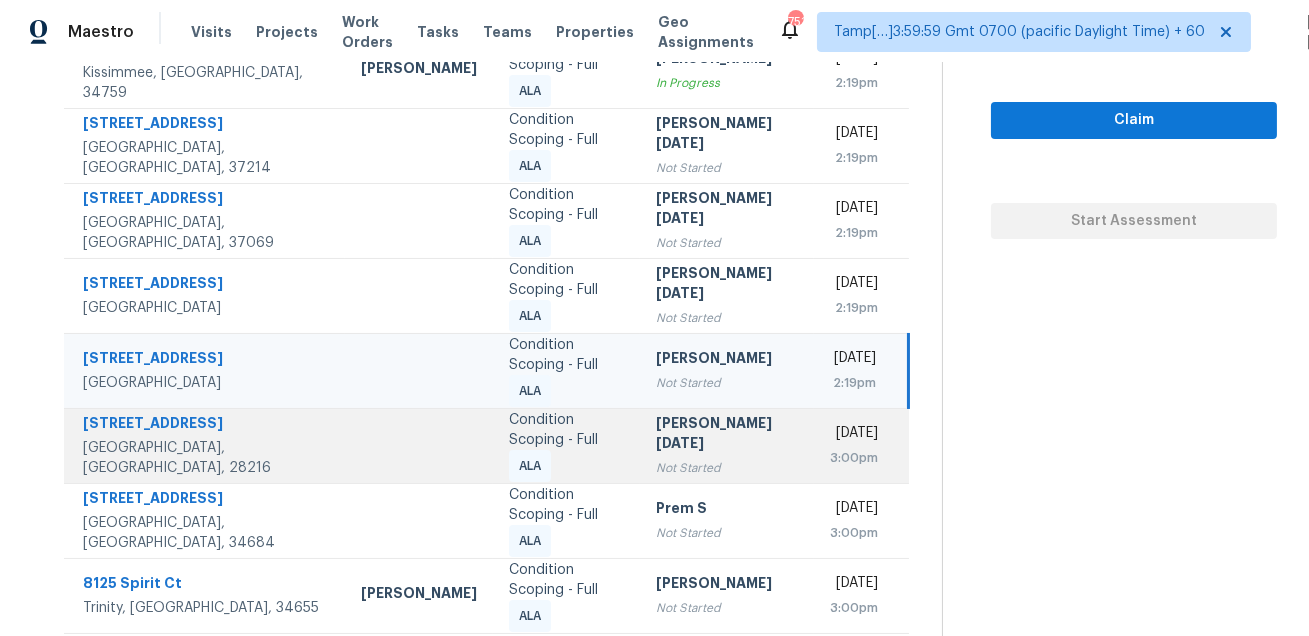 click on "[STREET_ADDRESS]" at bounding box center (206, 425) 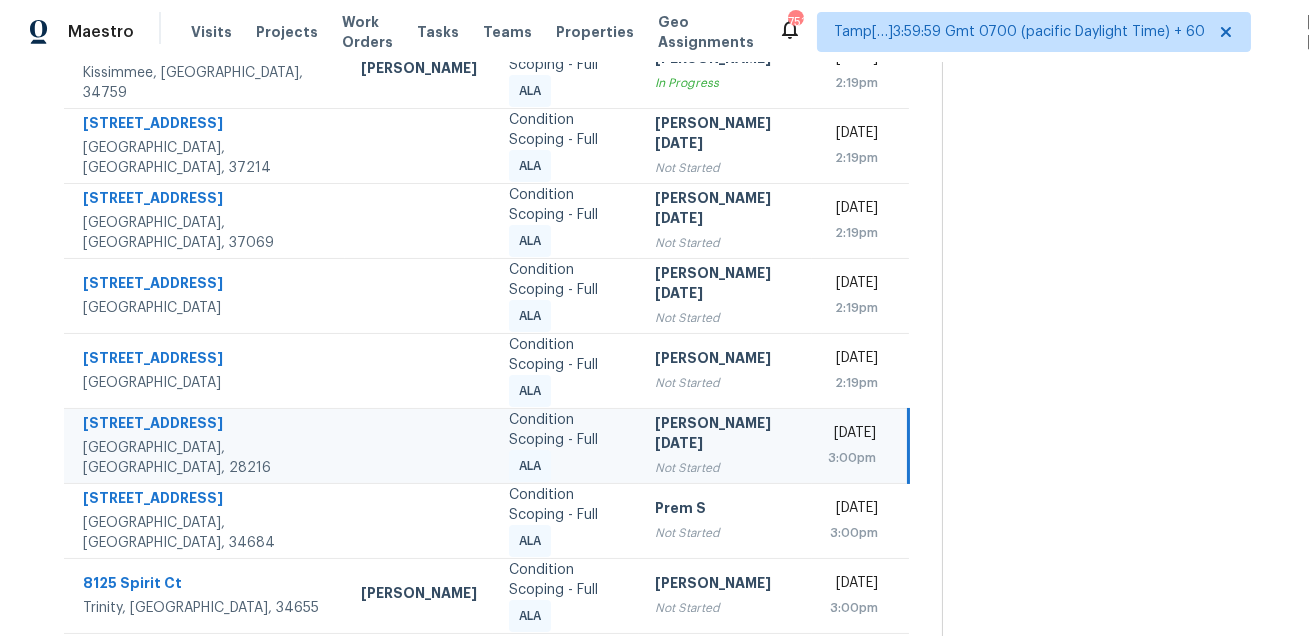 click on "[STREET_ADDRESS]" at bounding box center [206, 425] 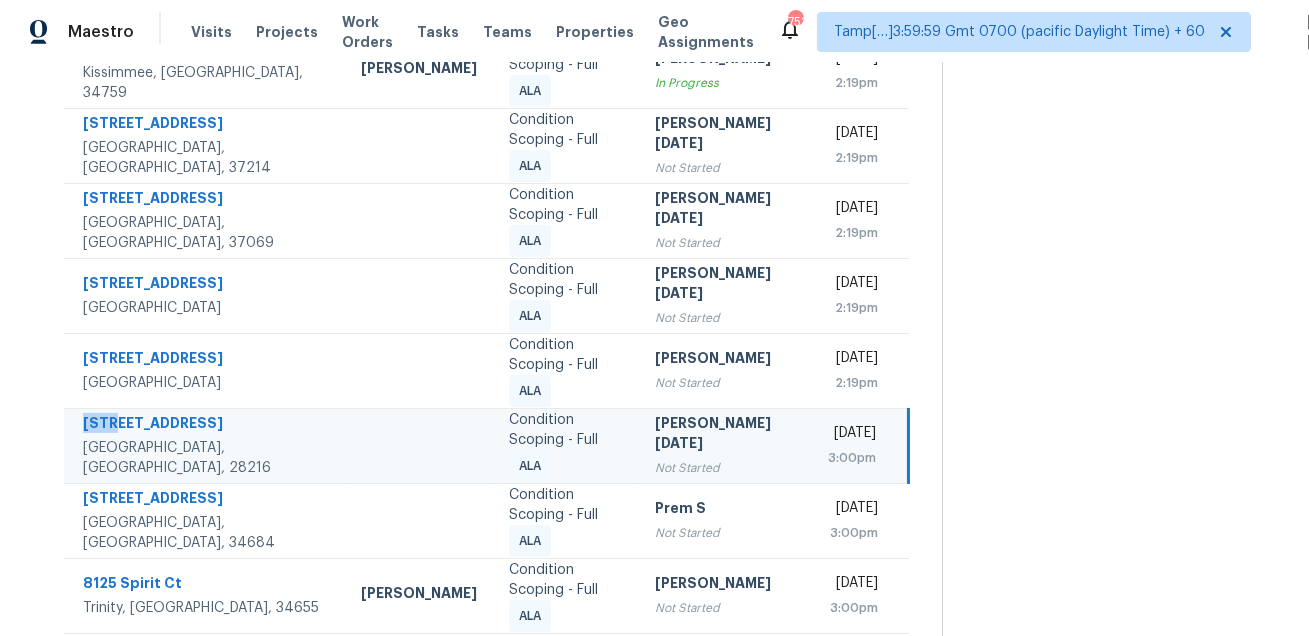 click on "[STREET_ADDRESS]" at bounding box center (206, 425) 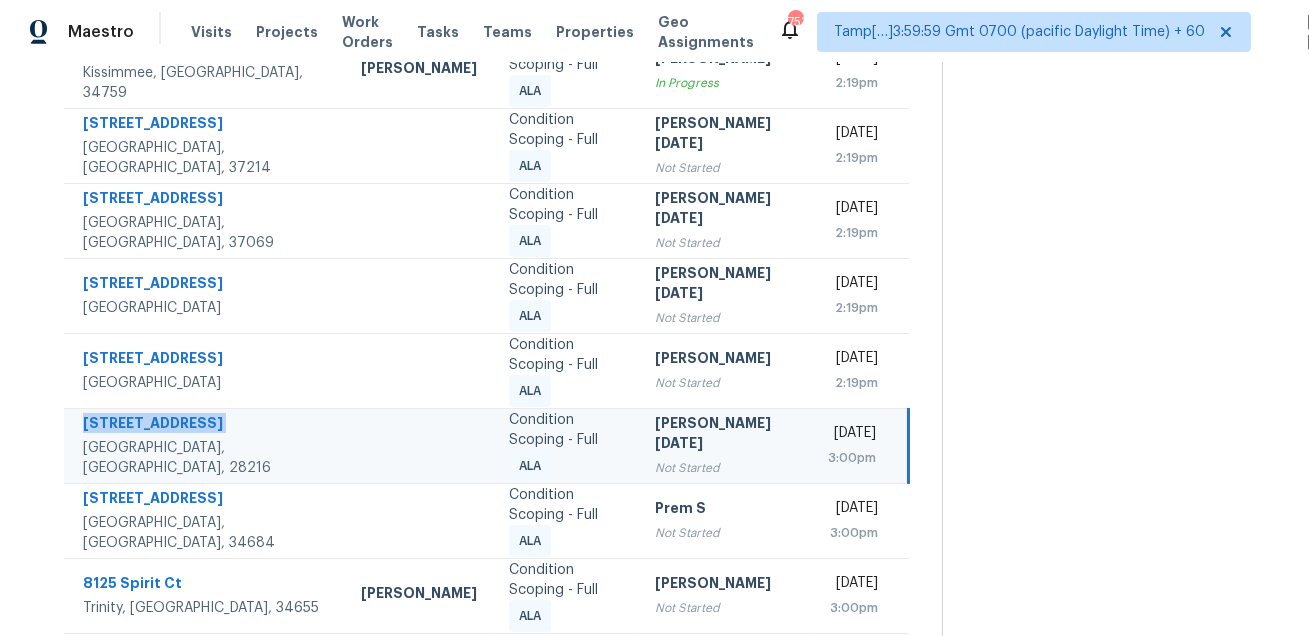 copy on "[STREET_ADDRESS]" 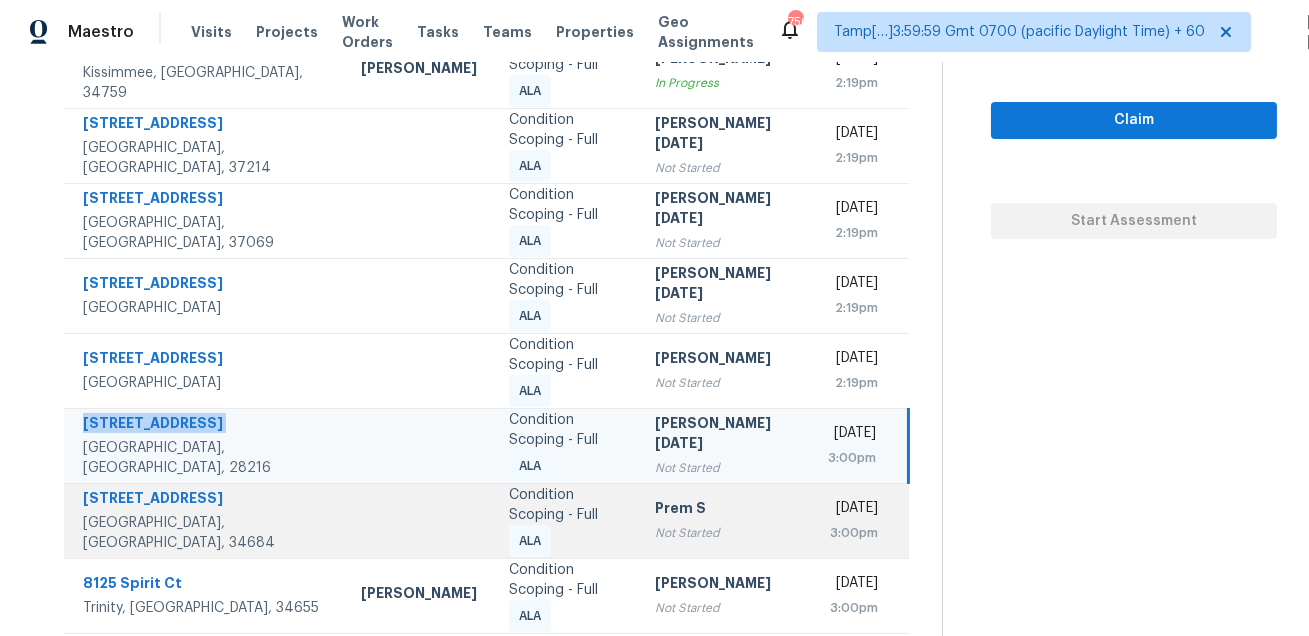 click on "[STREET_ADDRESS]" at bounding box center (206, 500) 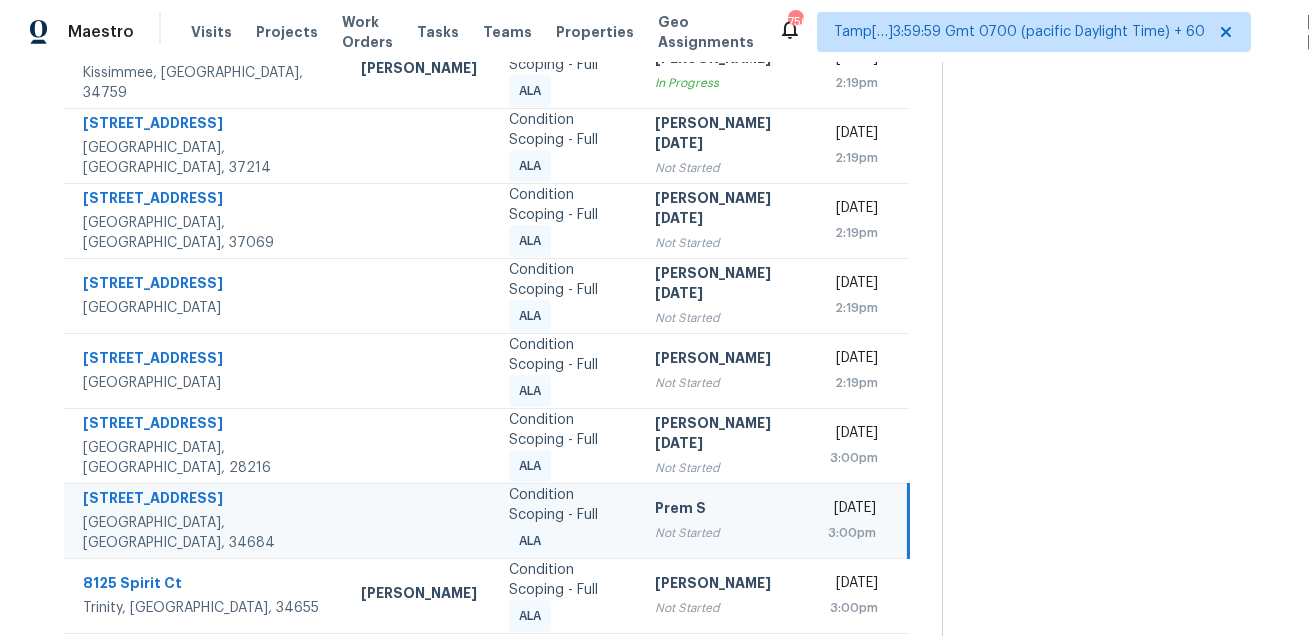 click on "[STREET_ADDRESS]" at bounding box center [206, 500] 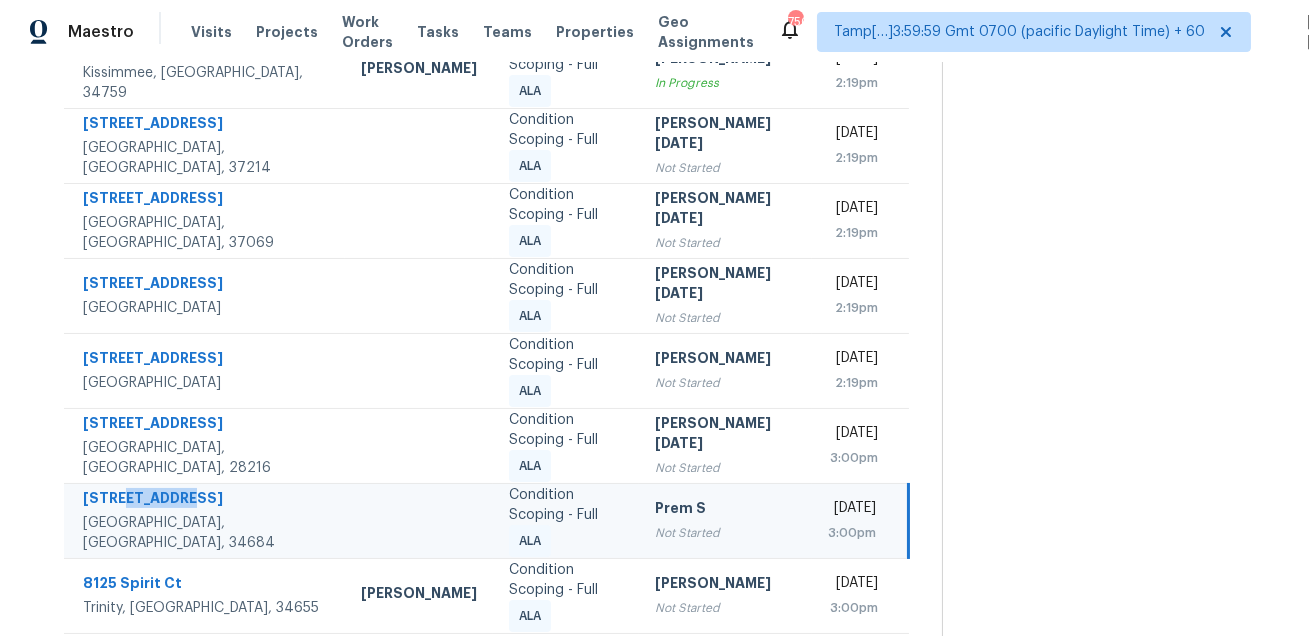 click on "[STREET_ADDRESS]" at bounding box center [206, 500] 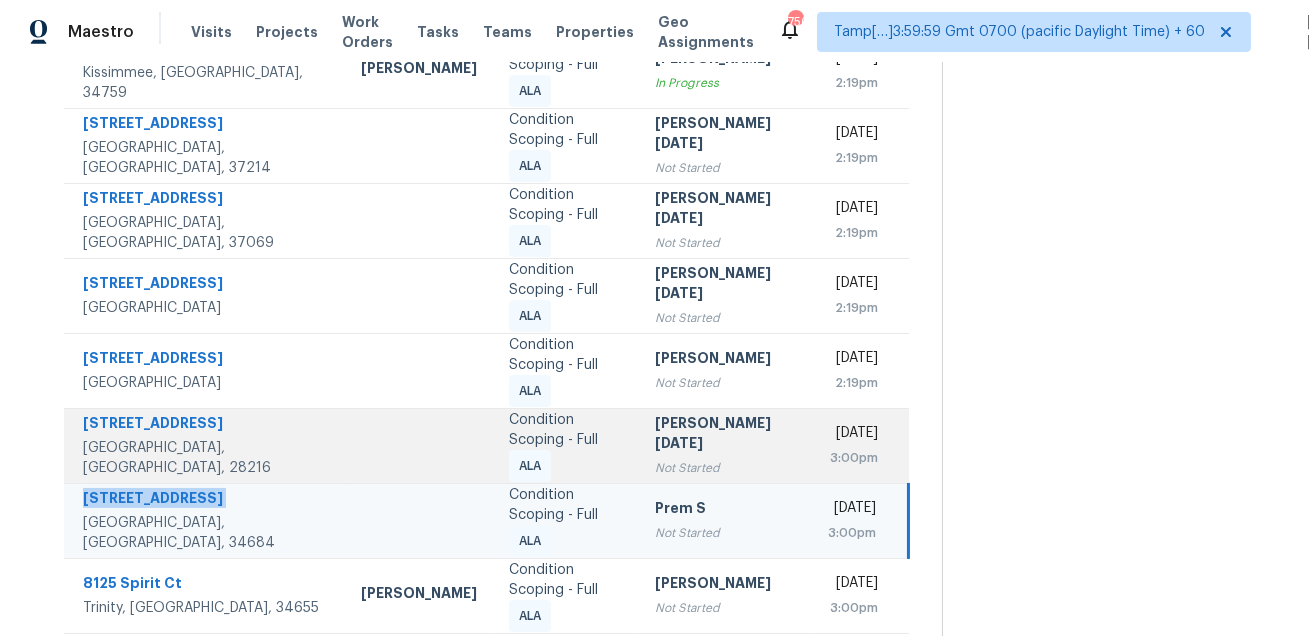 copy on "[STREET_ADDRESS]" 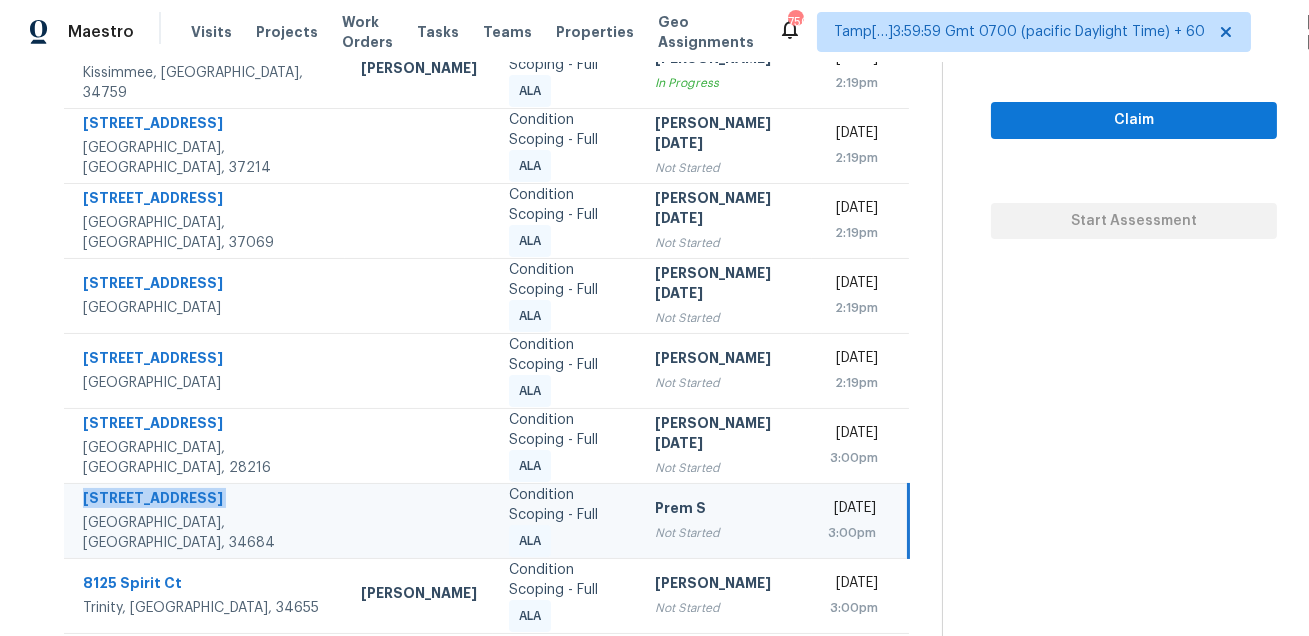 click on "Condition Scoping - Full ALA" at bounding box center (566, 521) 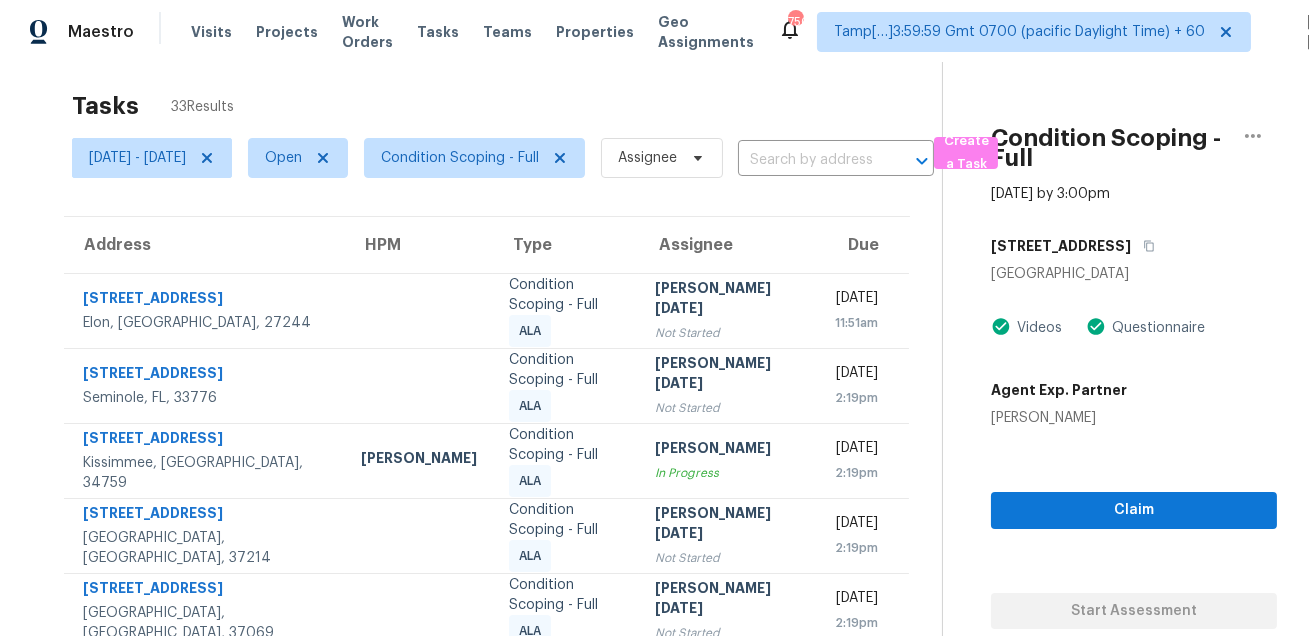 scroll, scrollTop: 0, scrollLeft: 0, axis: both 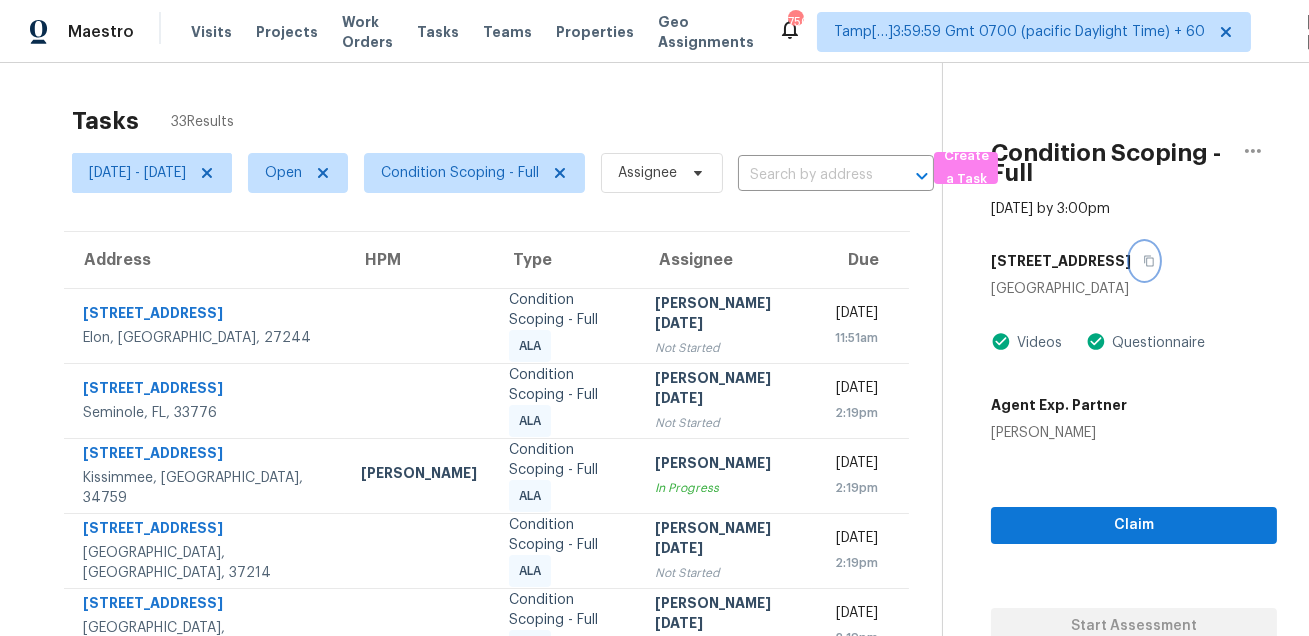 click 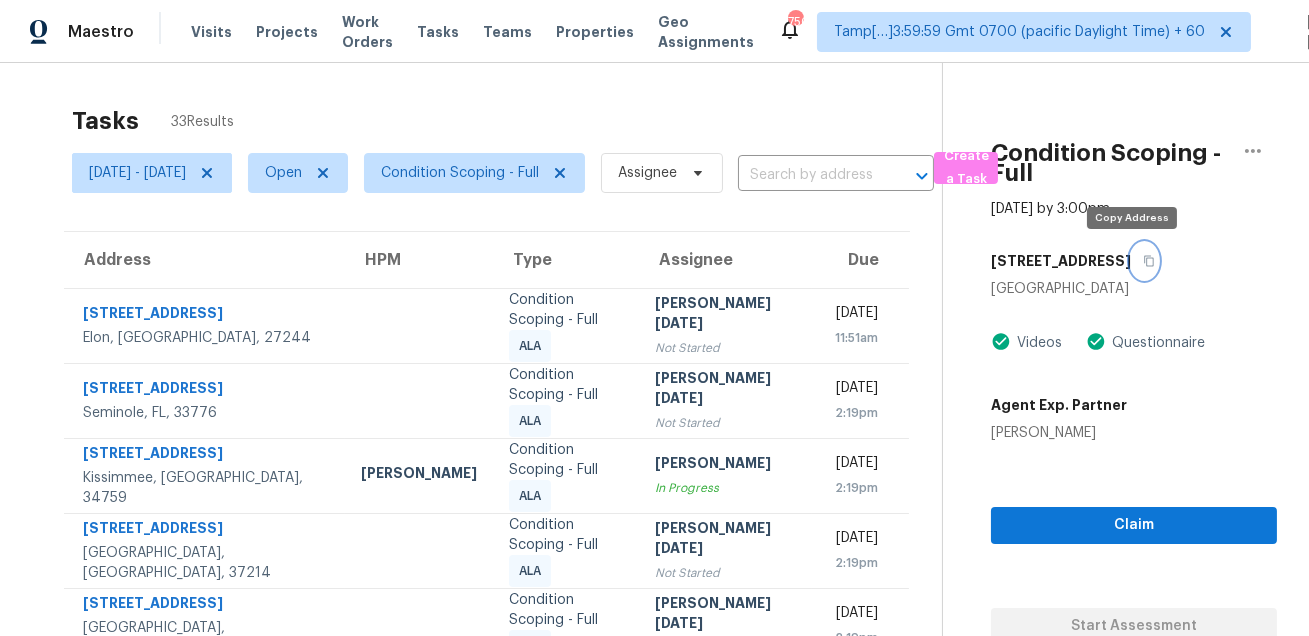 click 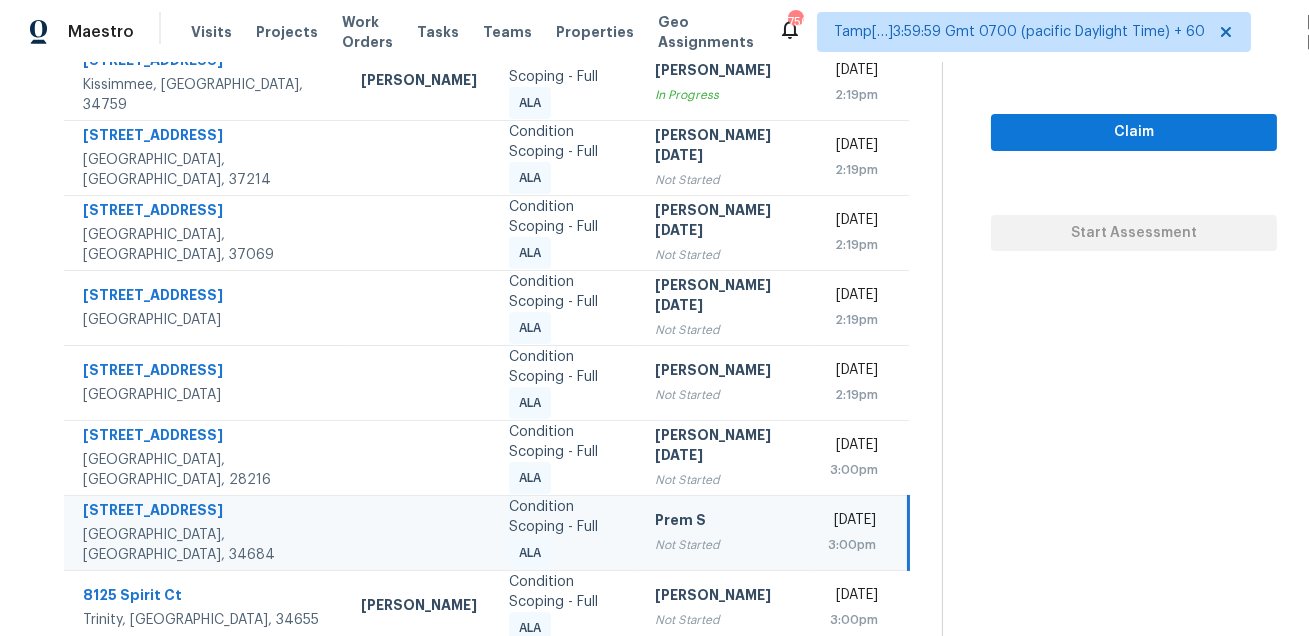 scroll, scrollTop: 405, scrollLeft: 0, axis: vertical 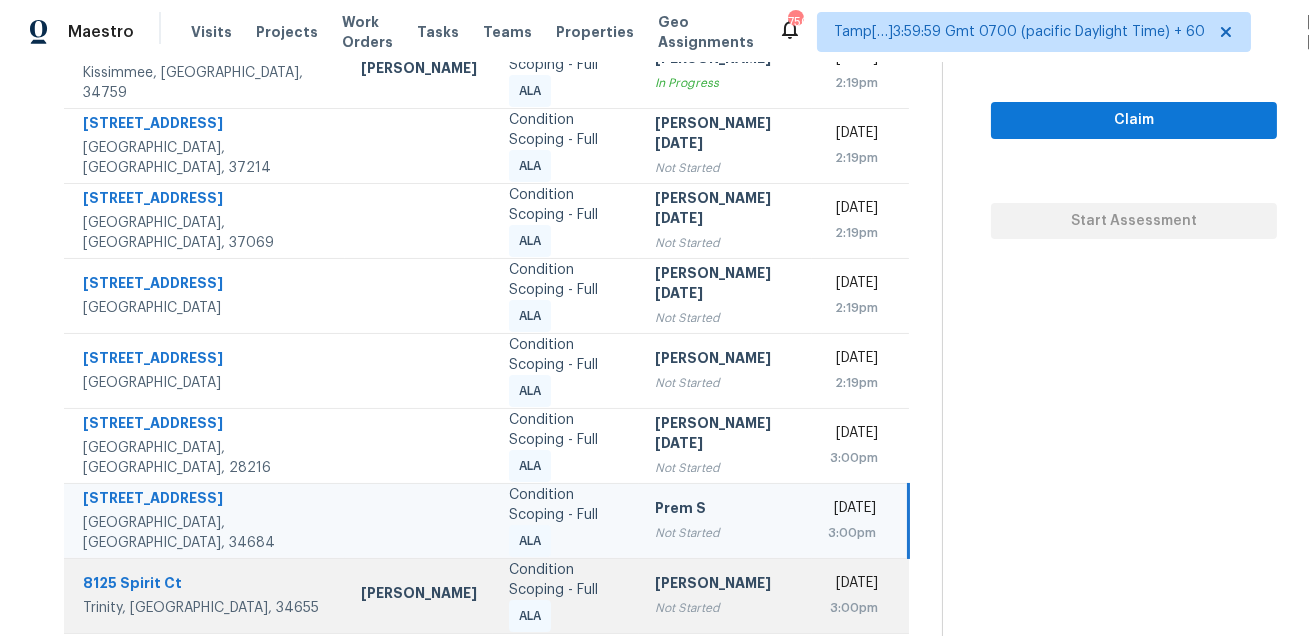 click on "8125 Spirit Ct" at bounding box center [206, 585] 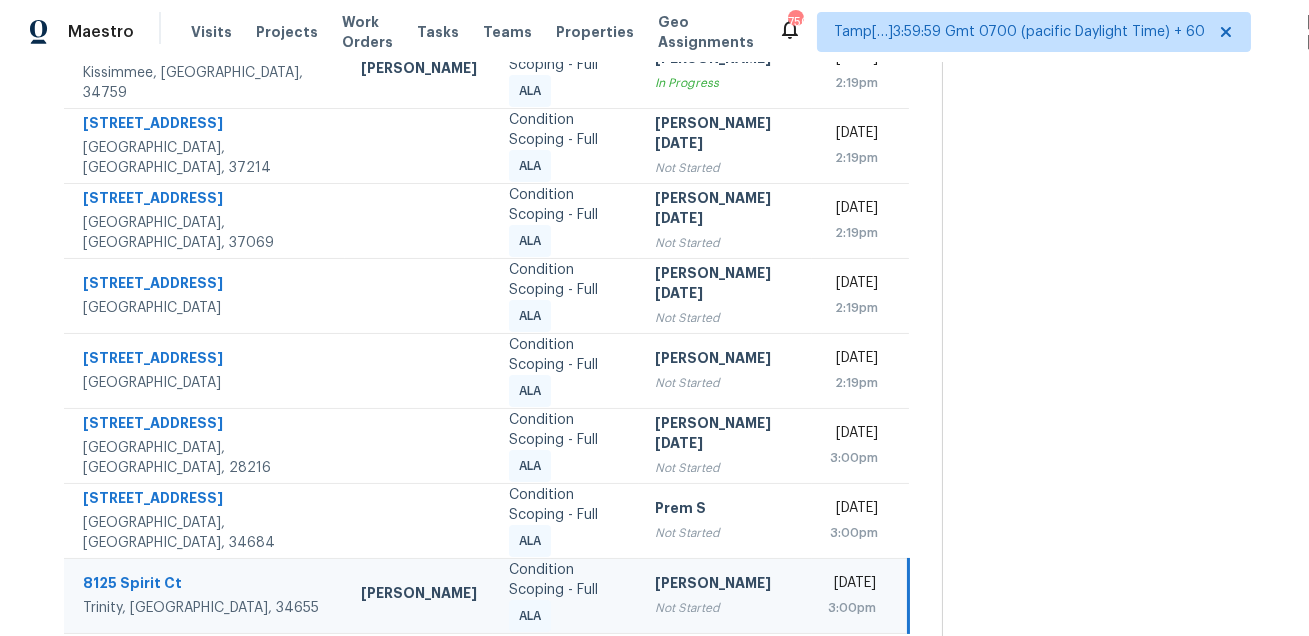 click on "8125 Spirit Ct" at bounding box center [206, 585] 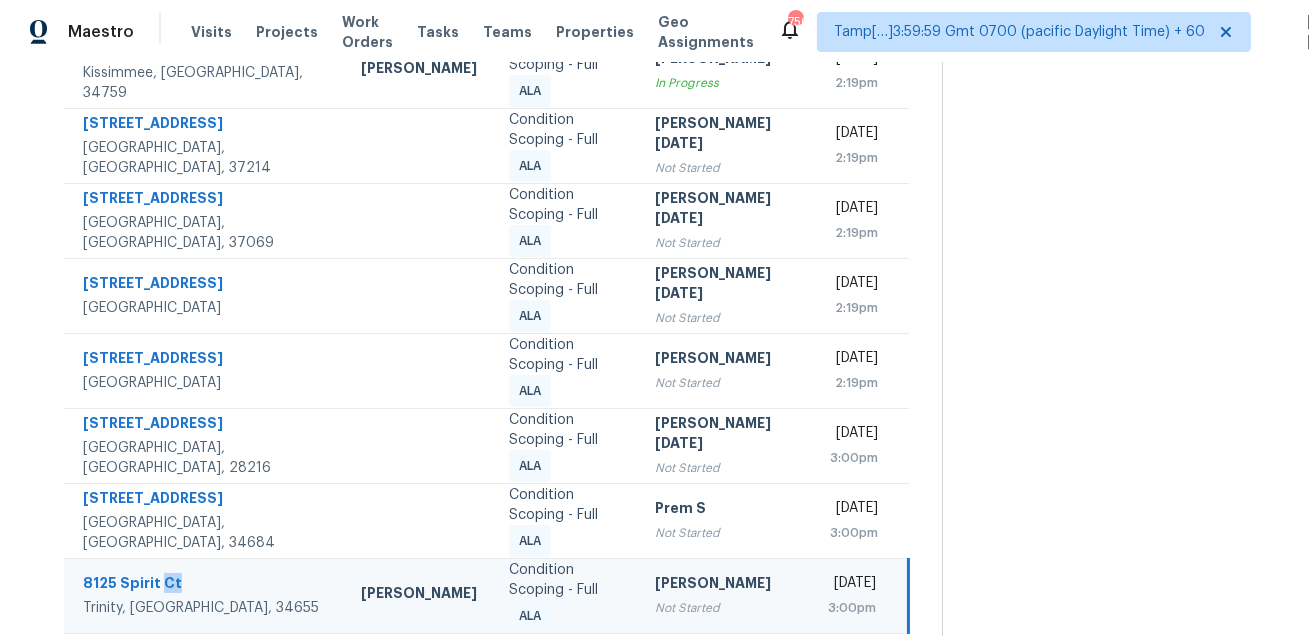 click on "8125 Spirit Ct" at bounding box center [206, 585] 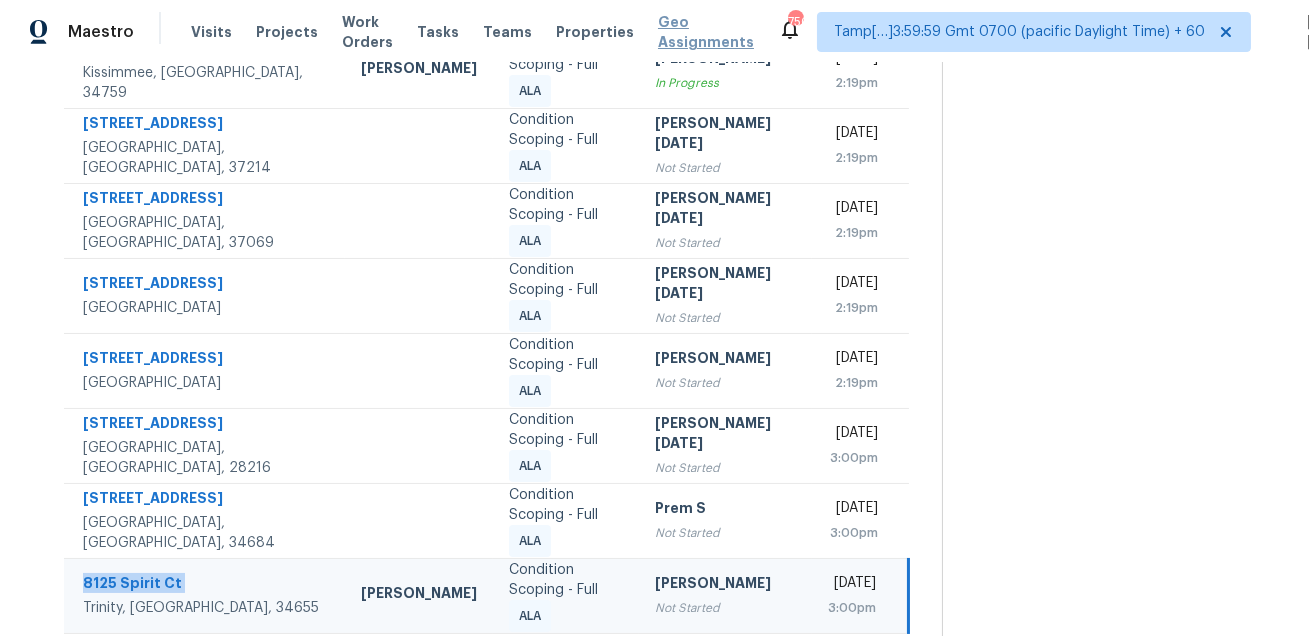 copy on "8125 Spirit Ct" 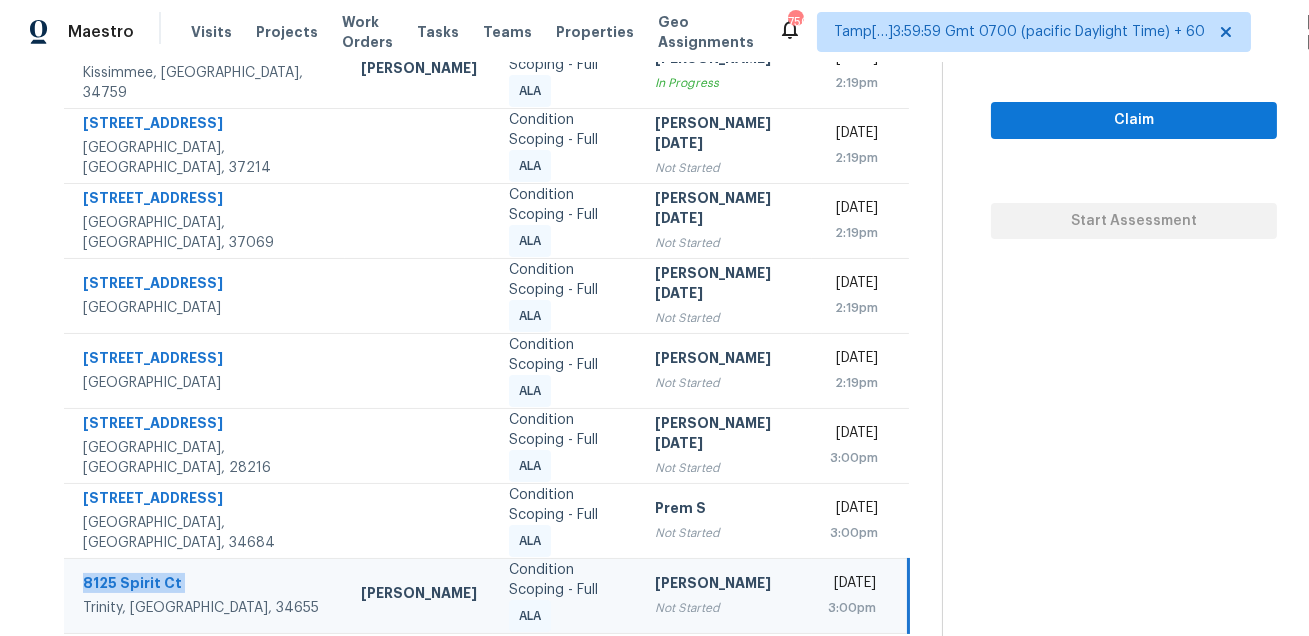 click 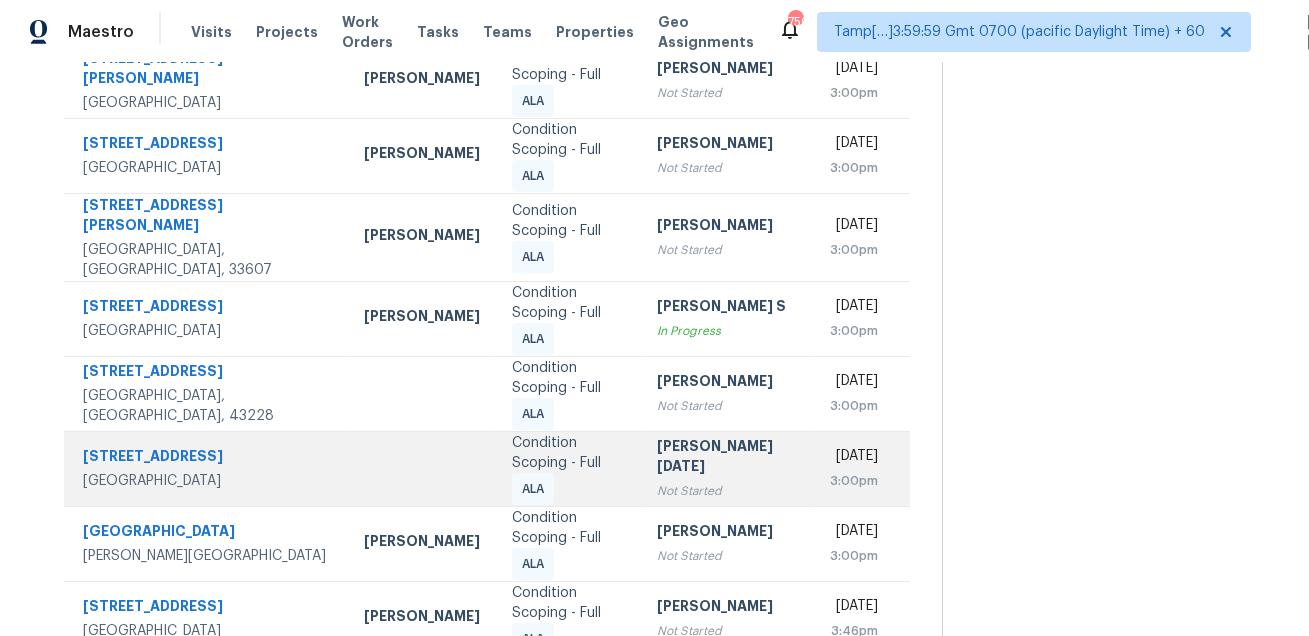 scroll, scrollTop: 0, scrollLeft: 0, axis: both 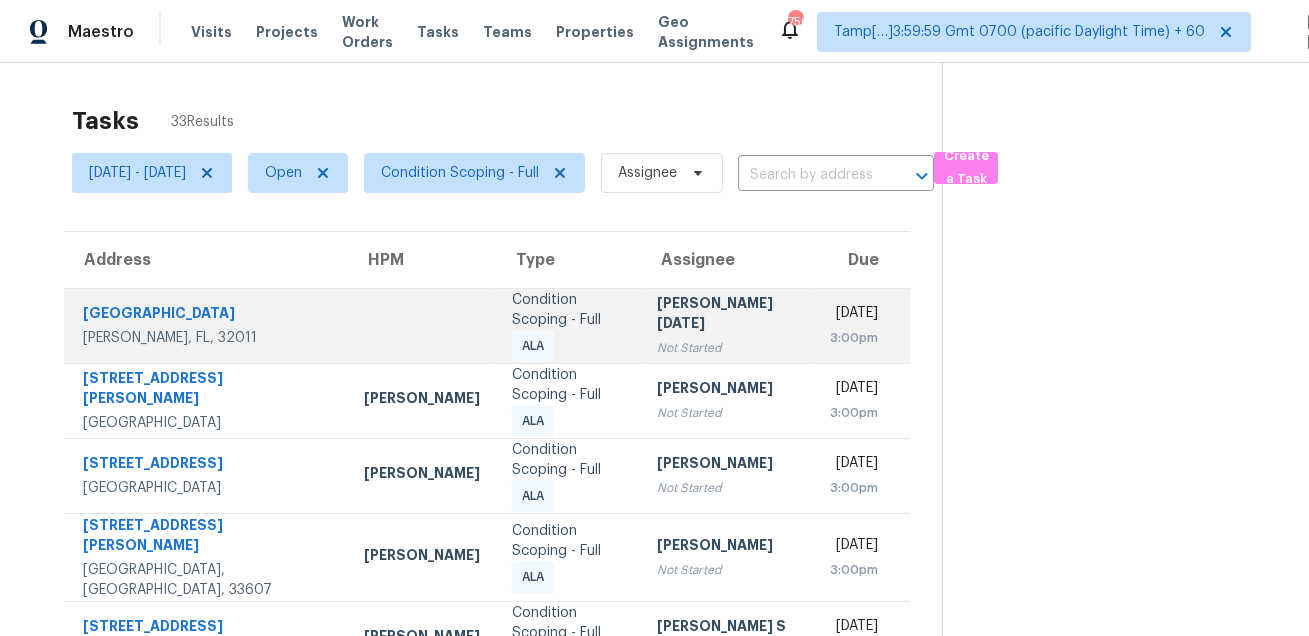 click on "[GEOGRAPHIC_DATA]" at bounding box center [207, 315] 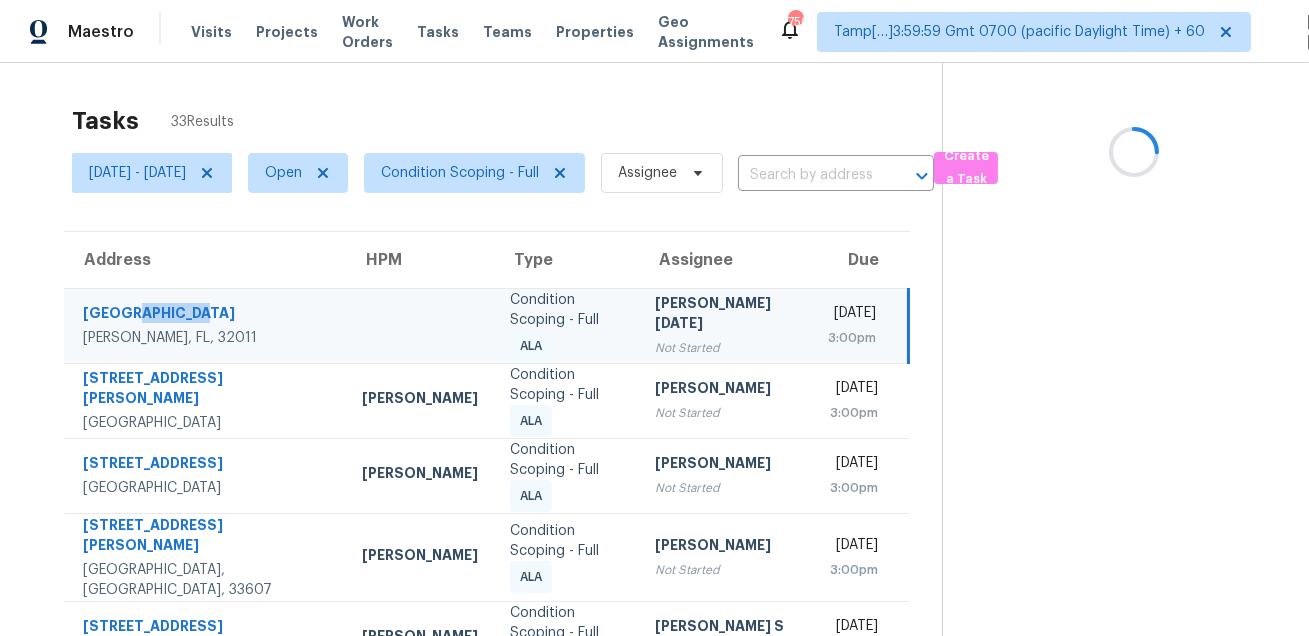 click on "[GEOGRAPHIC_DATA]" at bounding box center (206, 315) 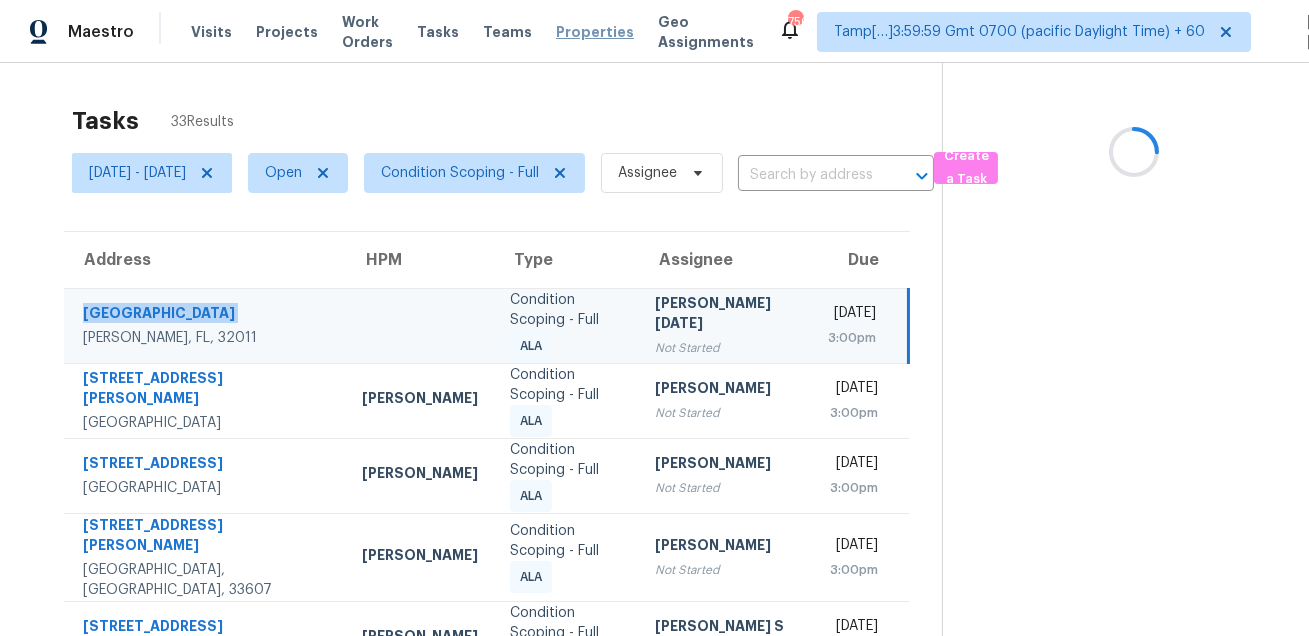 copy on "[GEOGRAPHIC_DATA]" 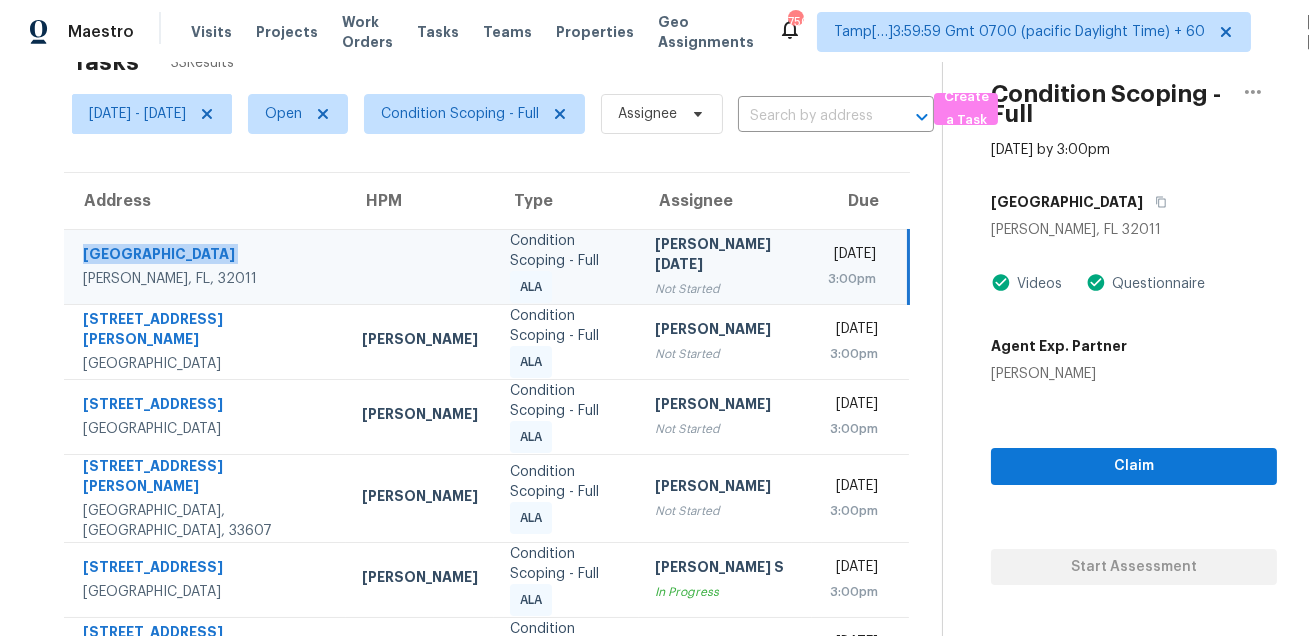 scroll, scrollTop: 142, scrollLeft: 0, axis: vertical 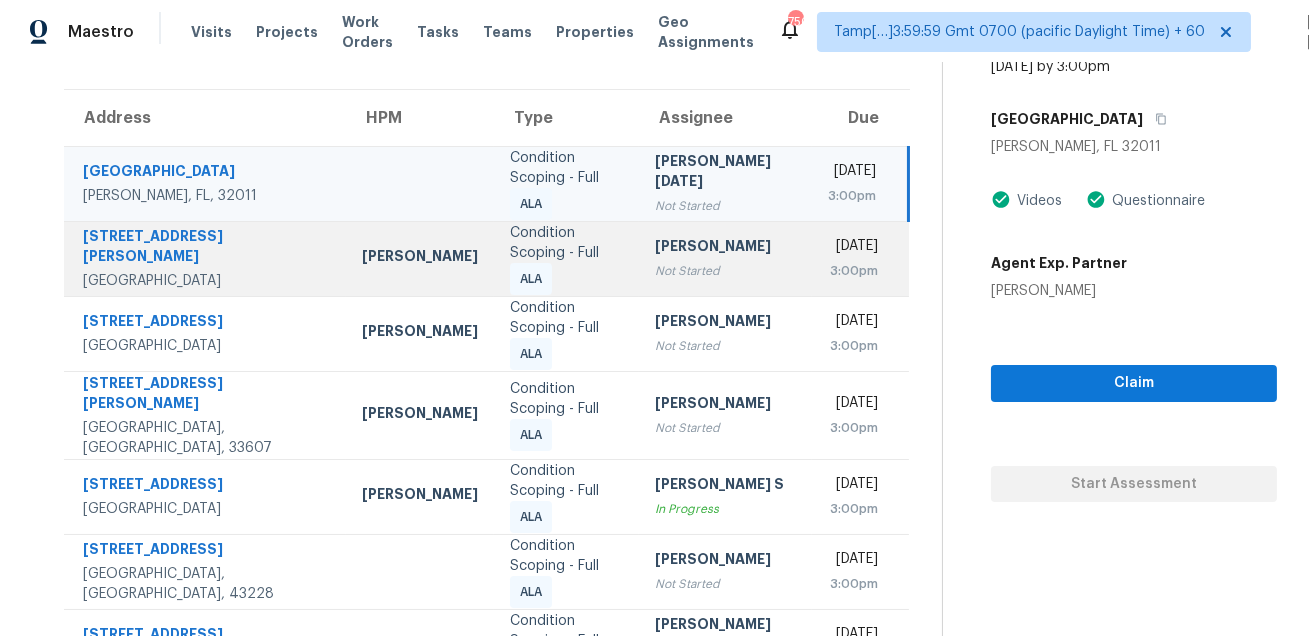click on "[STREET_ADDRESS][PERSON_NAME]" at bounding box center [206, 248] 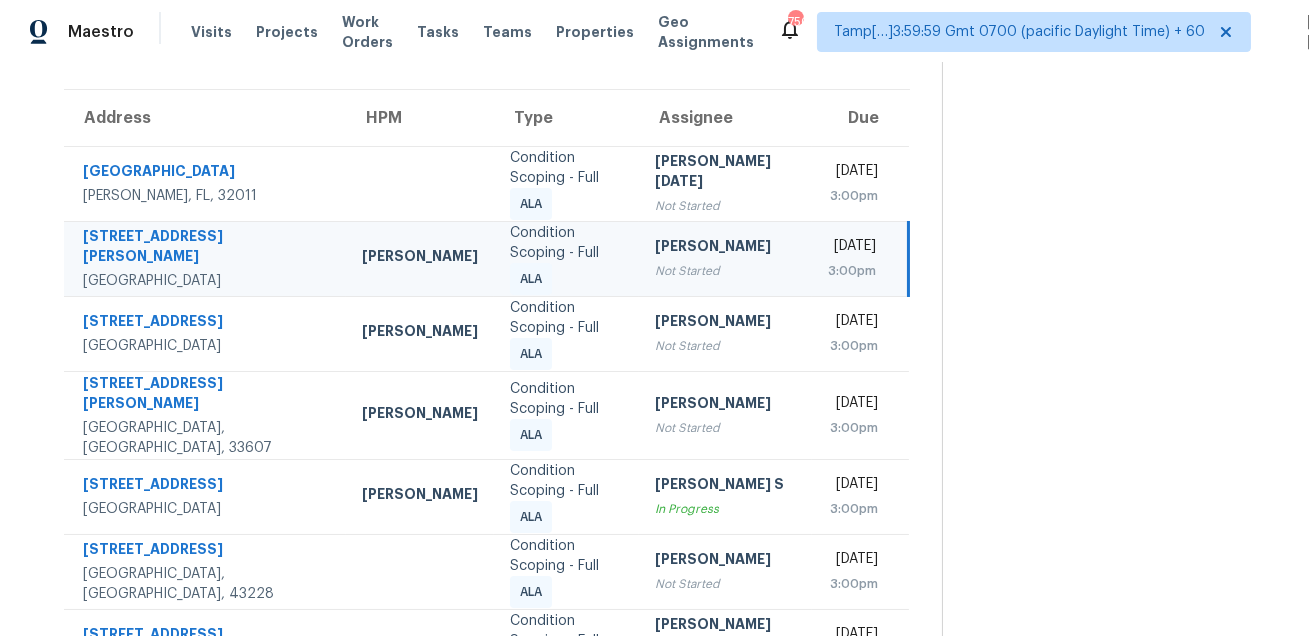 click on "[STREET_ADDRESS][PERSON_NAME]" at bounding box center (206, 248) 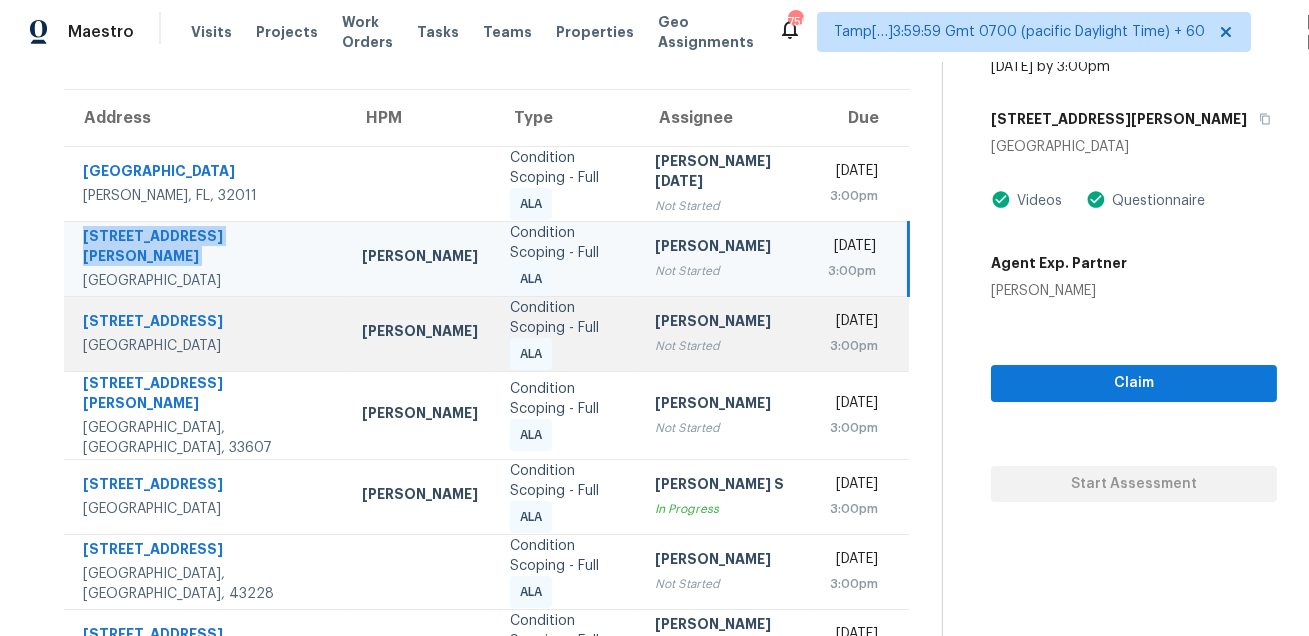 click on "[STREET_ADDRESS]" at bounding box center [206, 323] 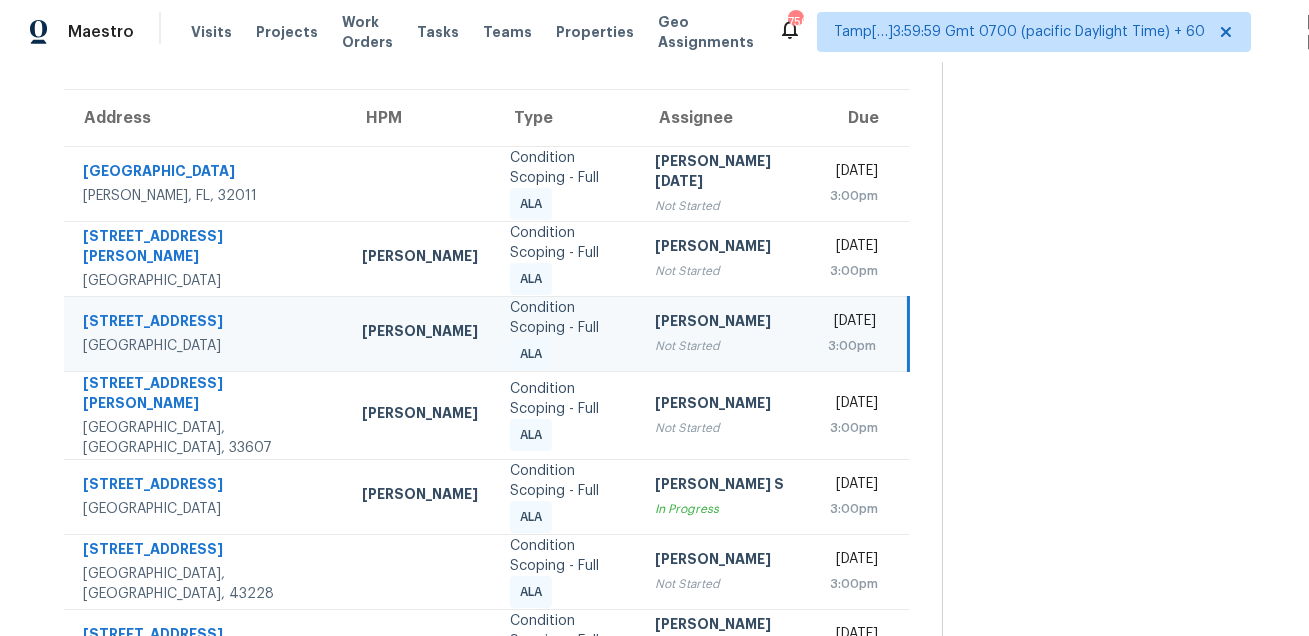 click on "[STREET_ADDRESS]" at bounding box center (206, 323) 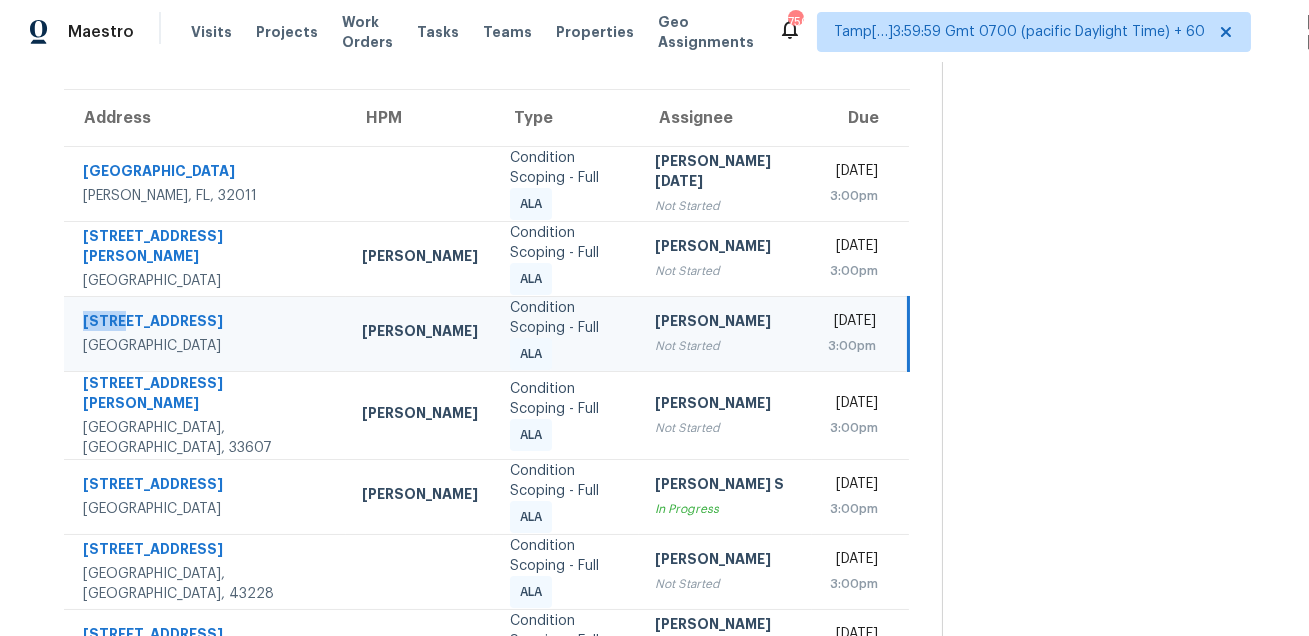 click on "[STREET_ADDRESS]" at bounding box center (206, 323) 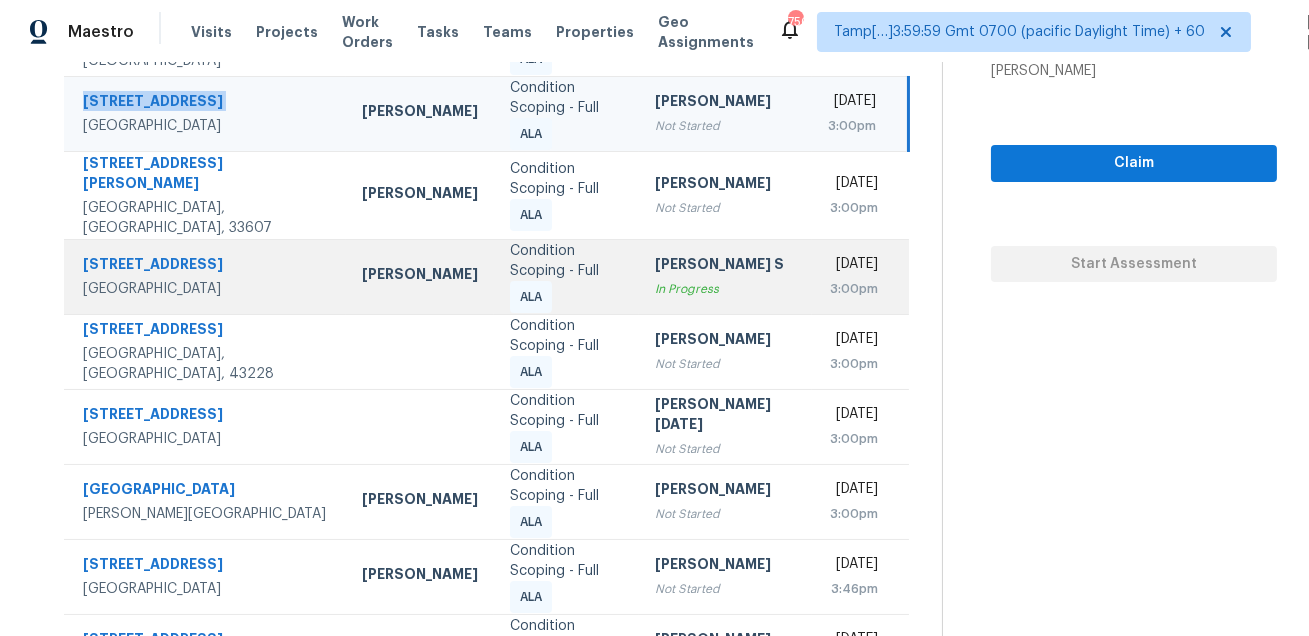 scroll, scrollTop: 378, scrollLeft: 0, axis: vertical 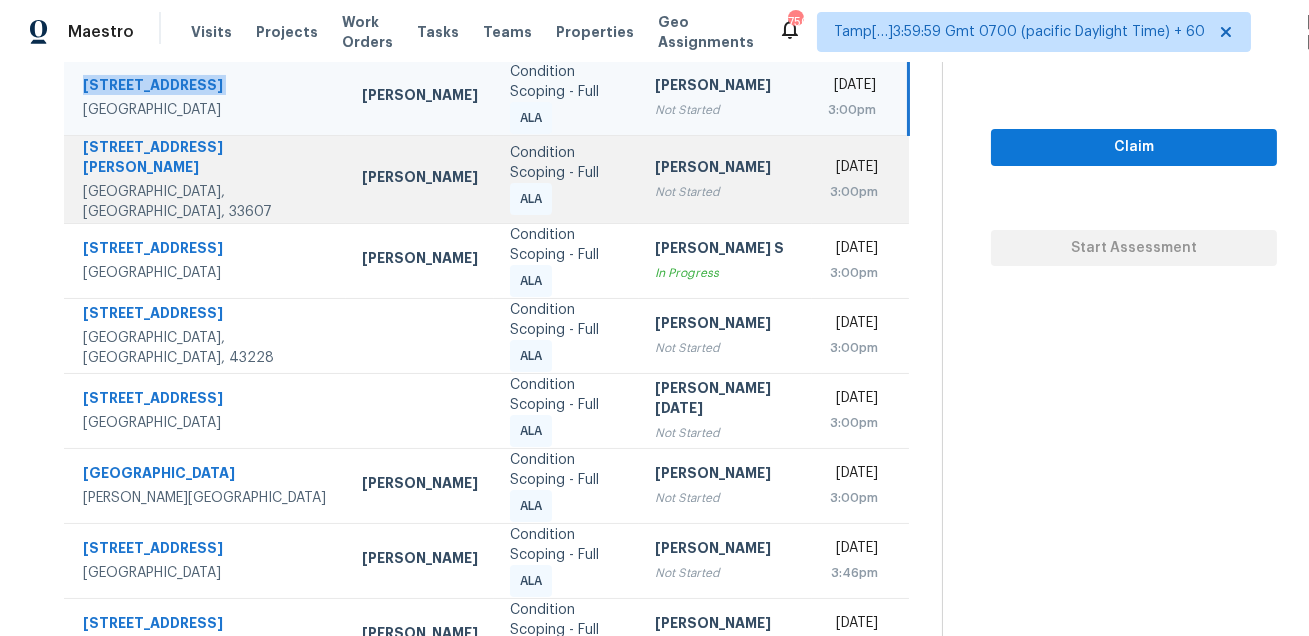 click on "[STREET_ADDRESS][PERSON_NAME]" at bounding box center (206, 159) 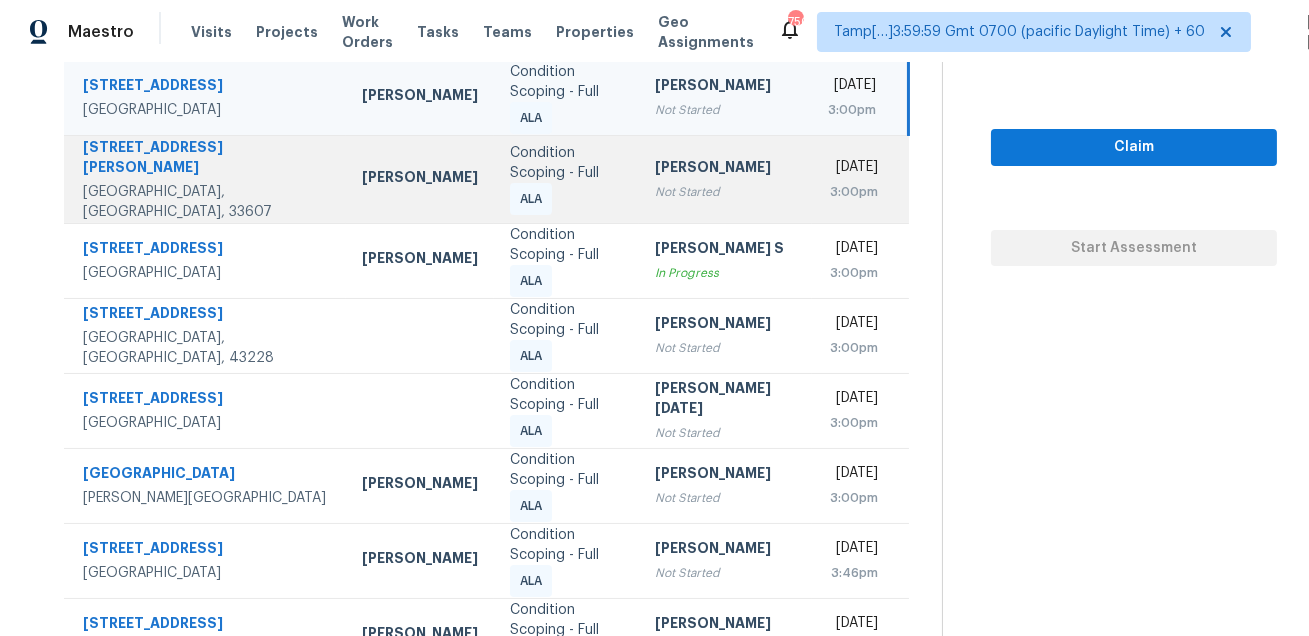 click on "[STREET_ADDRESS][PERSON_NAME]" at bounding box center [206, 159] 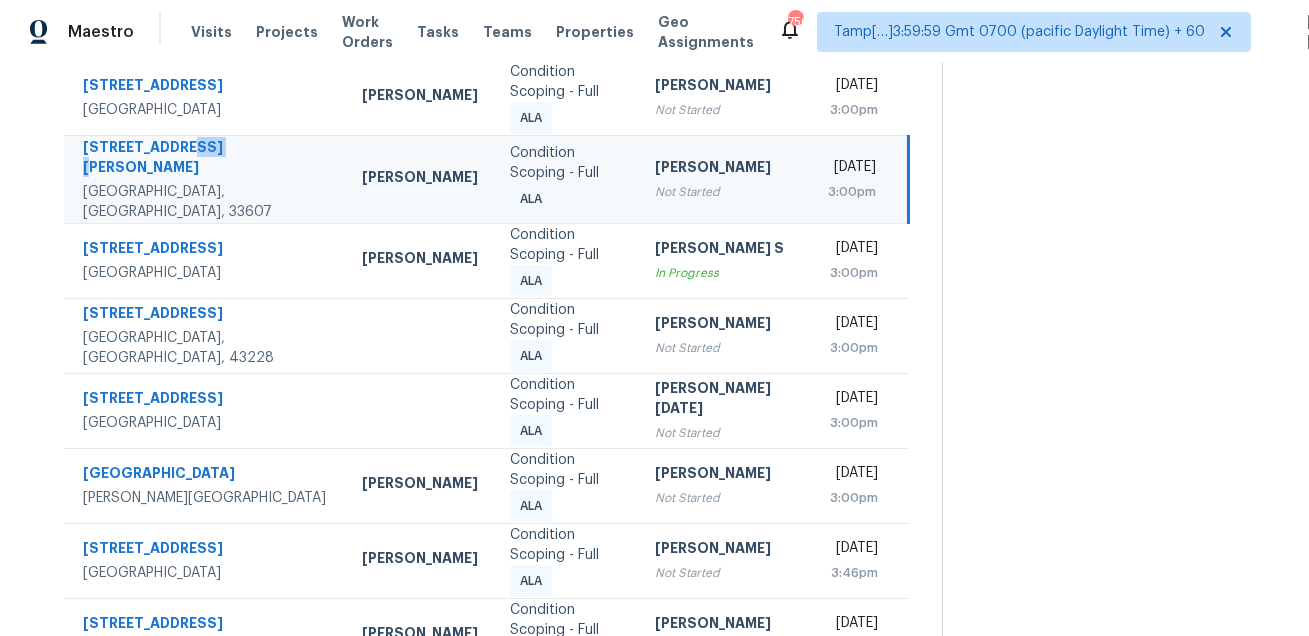 click on "[STREET_ADDRESS][PERSON_NAME]" at bounding box center (206, 159) 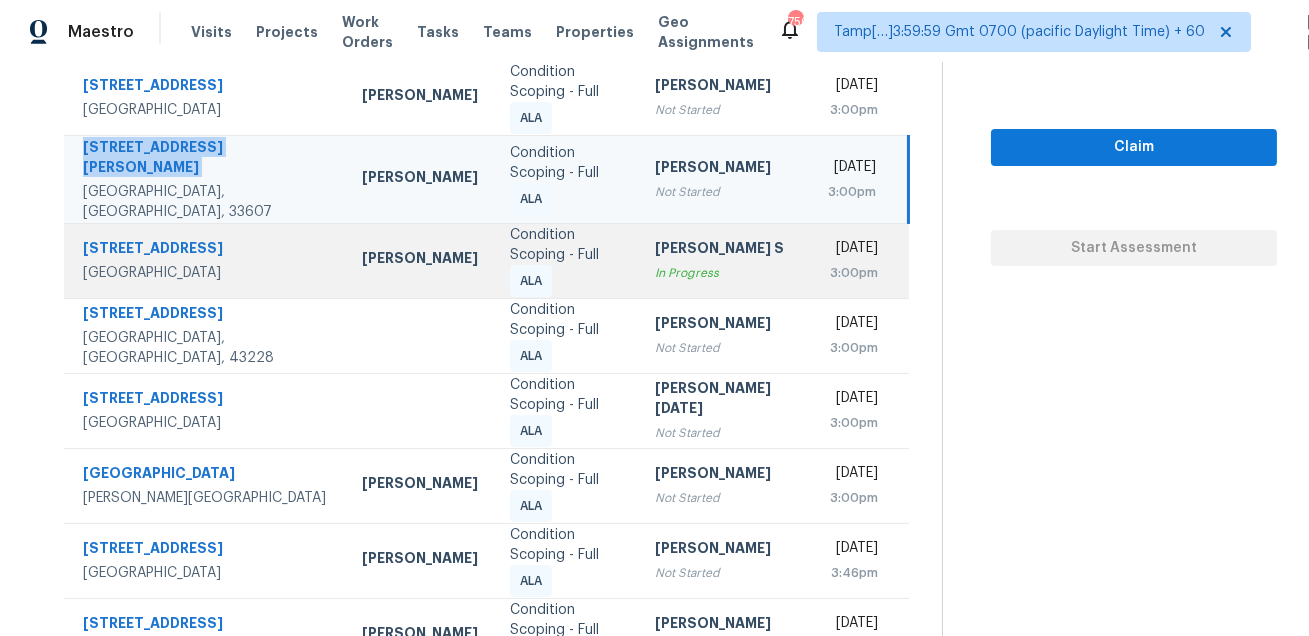 scroll, scrollTop: 466, scrollLeft: 0, axis: vertical 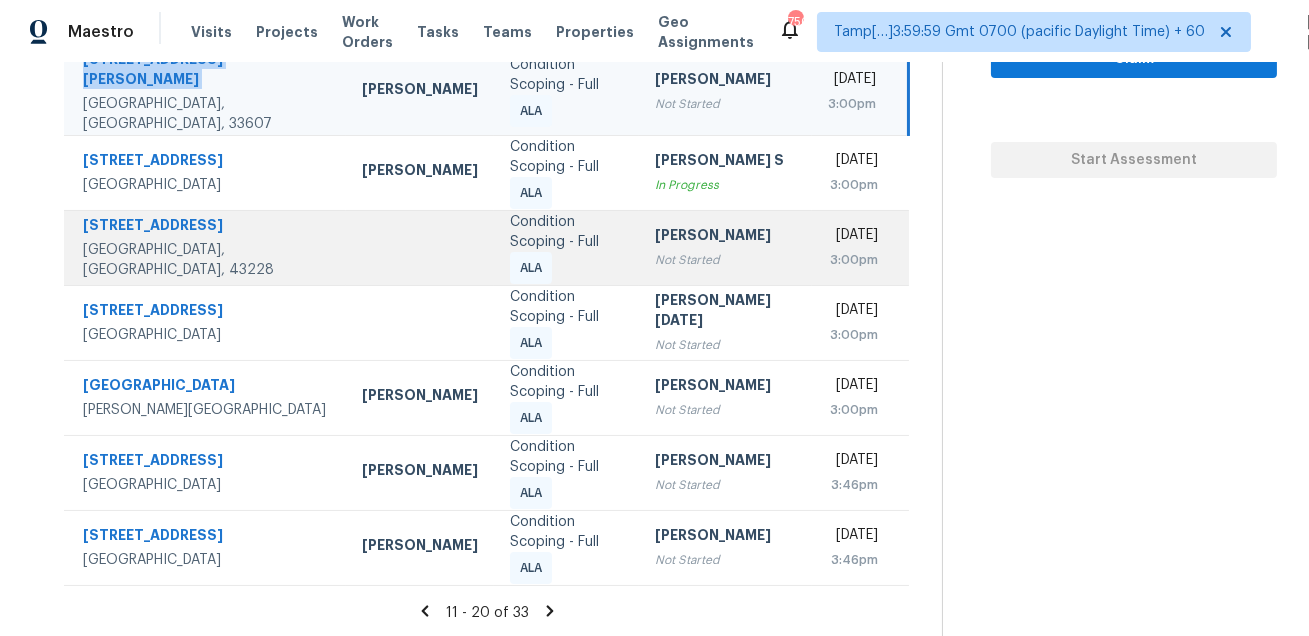 click on "[STREET_ADDRESS]" at bounding box center [206, 227] 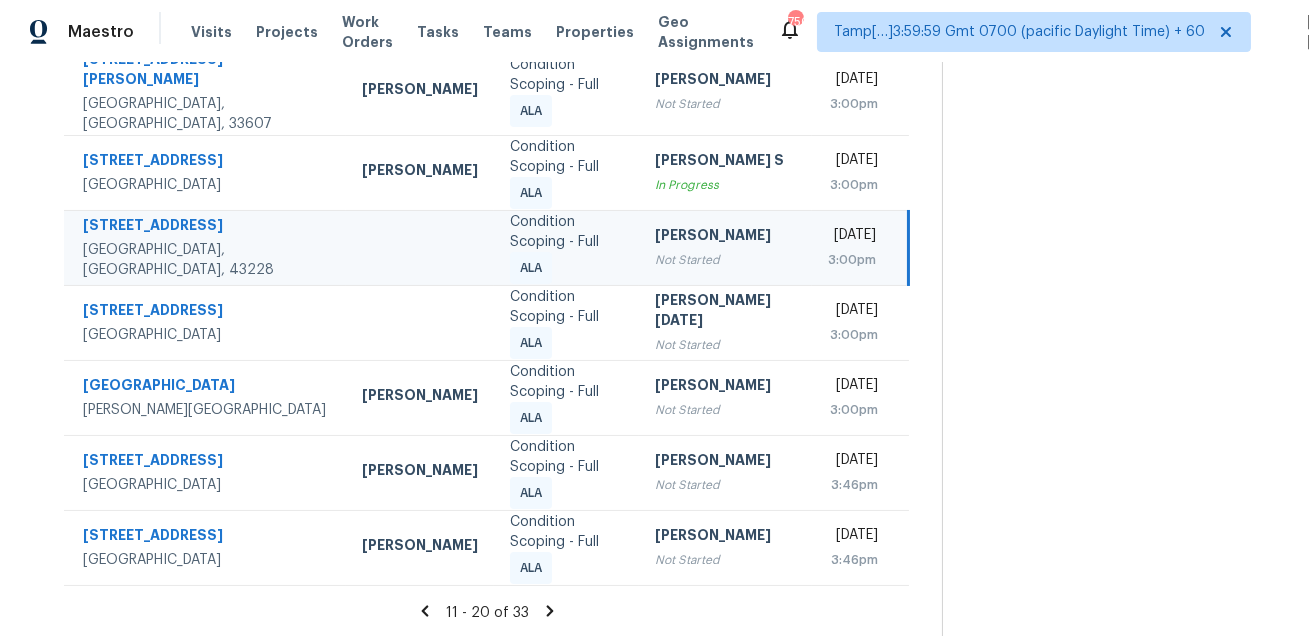 click on "[STREET_ADDRESS]" at bounding box center [206, 227] 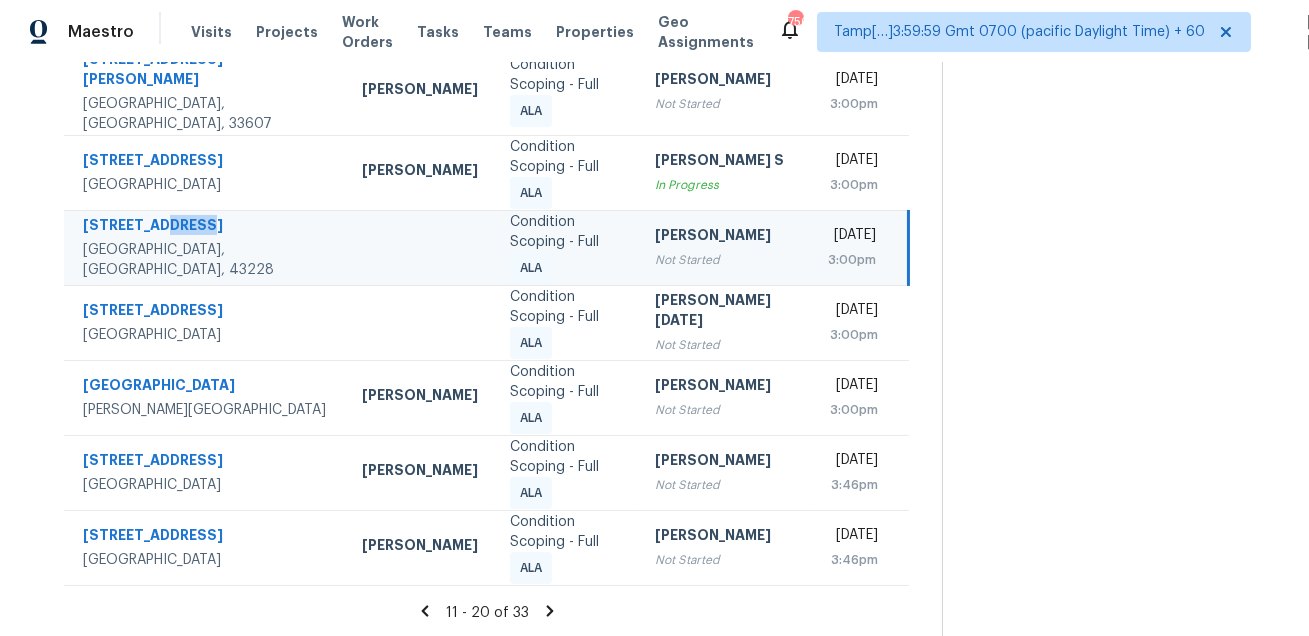 click on "[STREET_ADDRESS]" at bounding box center (206, 227) 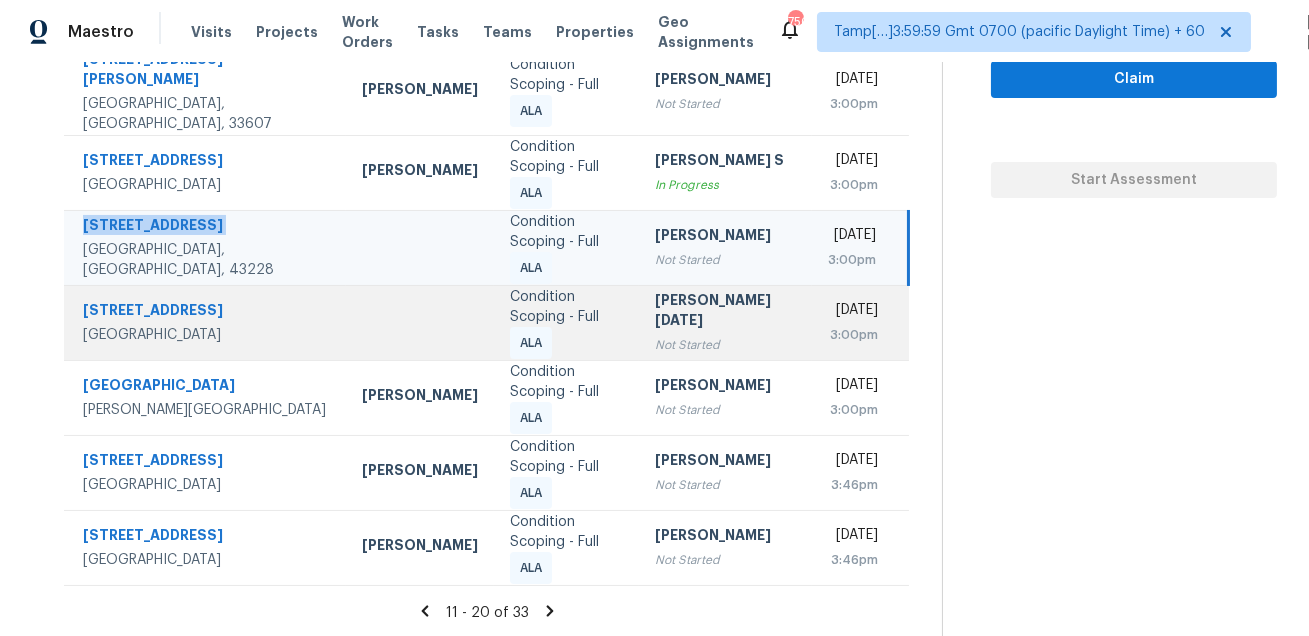 click on "[STREET_ADDRESS]" at bounding box center [206, 312] 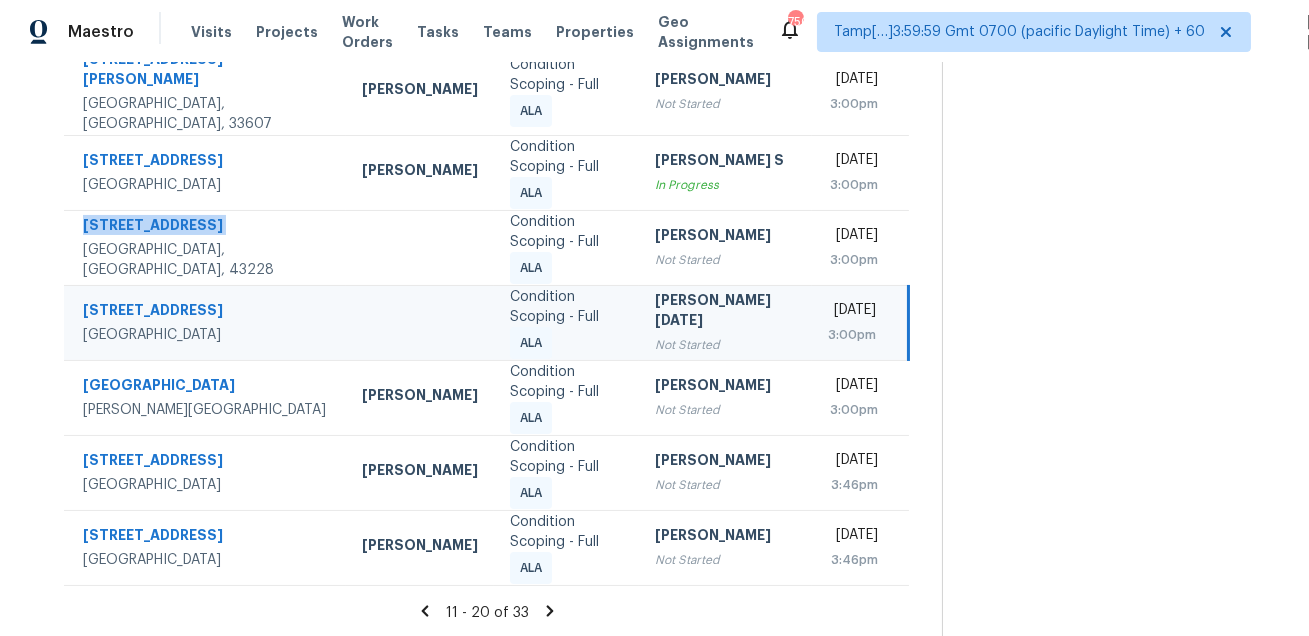 click on "[STREET_ADDRESS]" at bounding box center [206, 312] 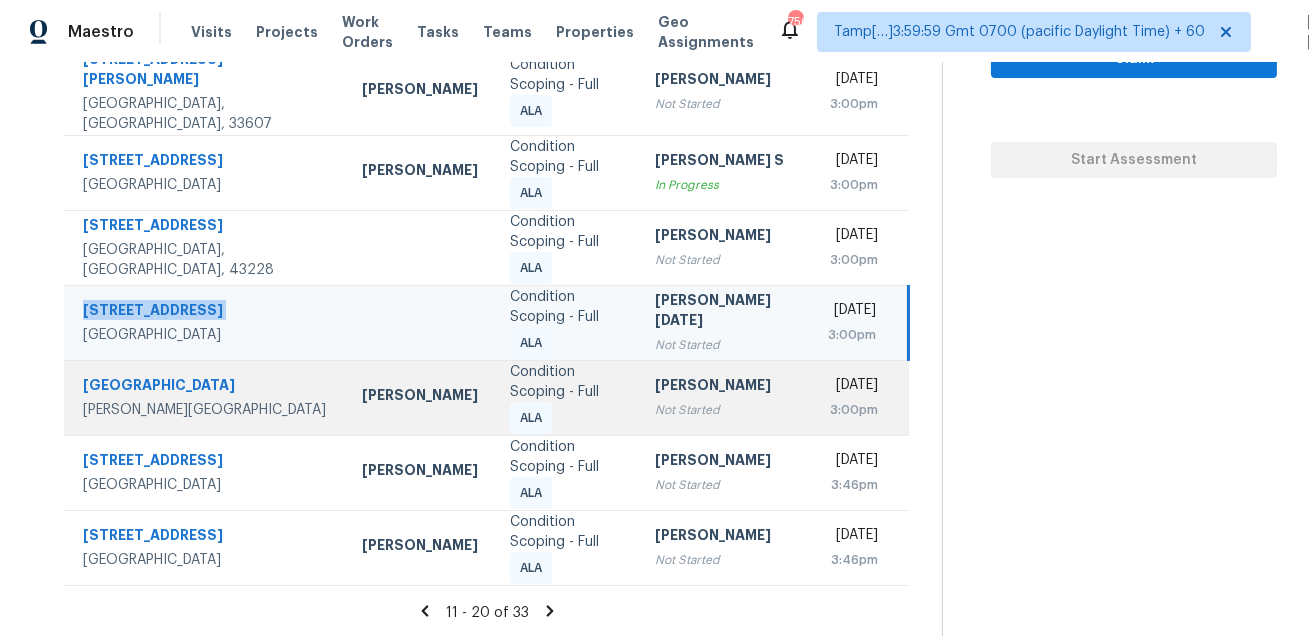 click on "[GEOGRAPHIC_DATA]" at bounding box center [206, 387] 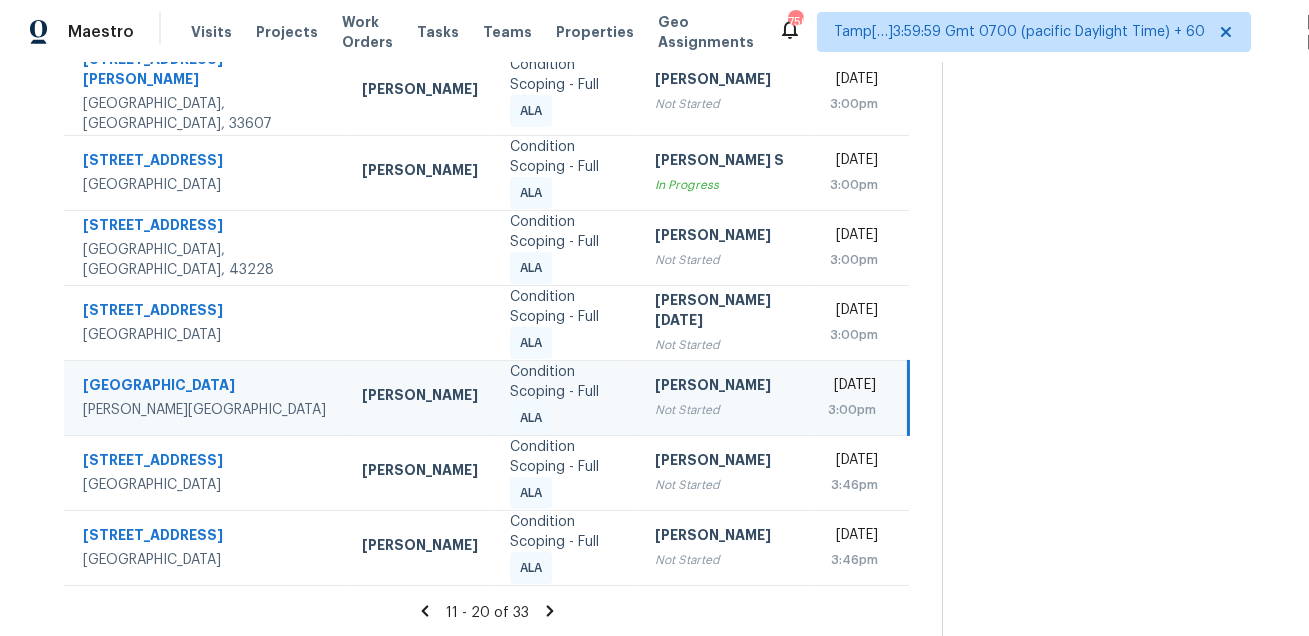 click on "[GEOGRAPHIC_DATA]" at bounding box center [206, 387] 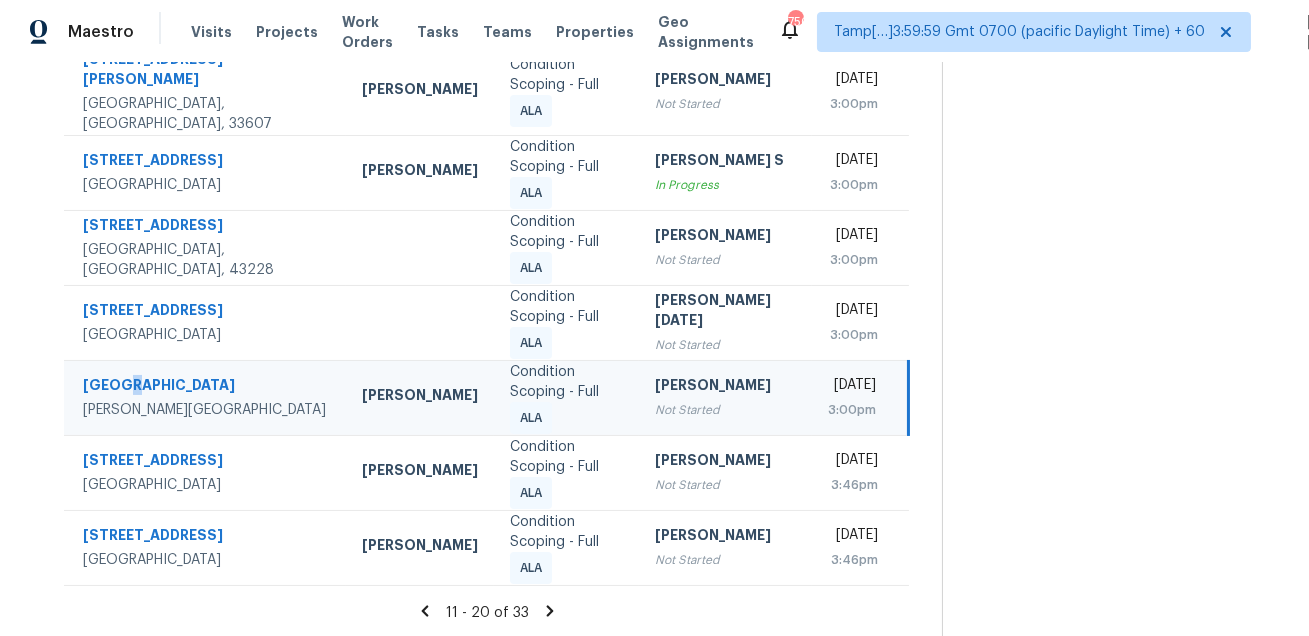 click on "[GEOGRAPHIC_DATA]" at bounding box center (206, 387) 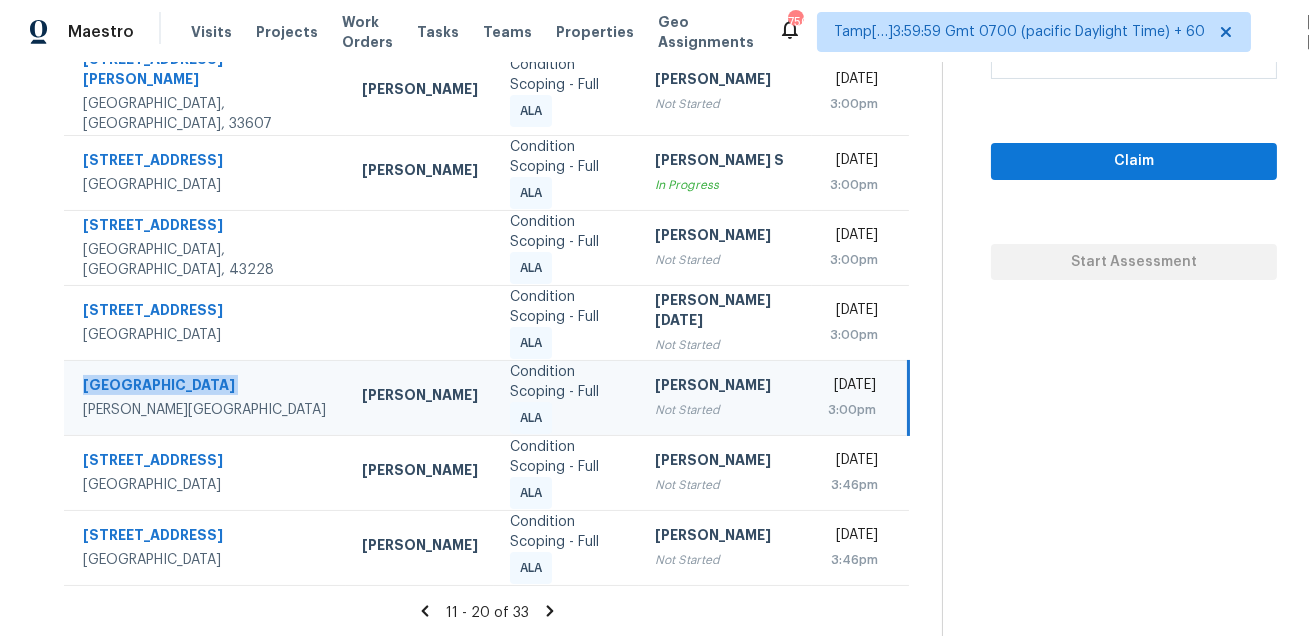 click on "[PERSON_NAME]" at bounding box center [725, 387] 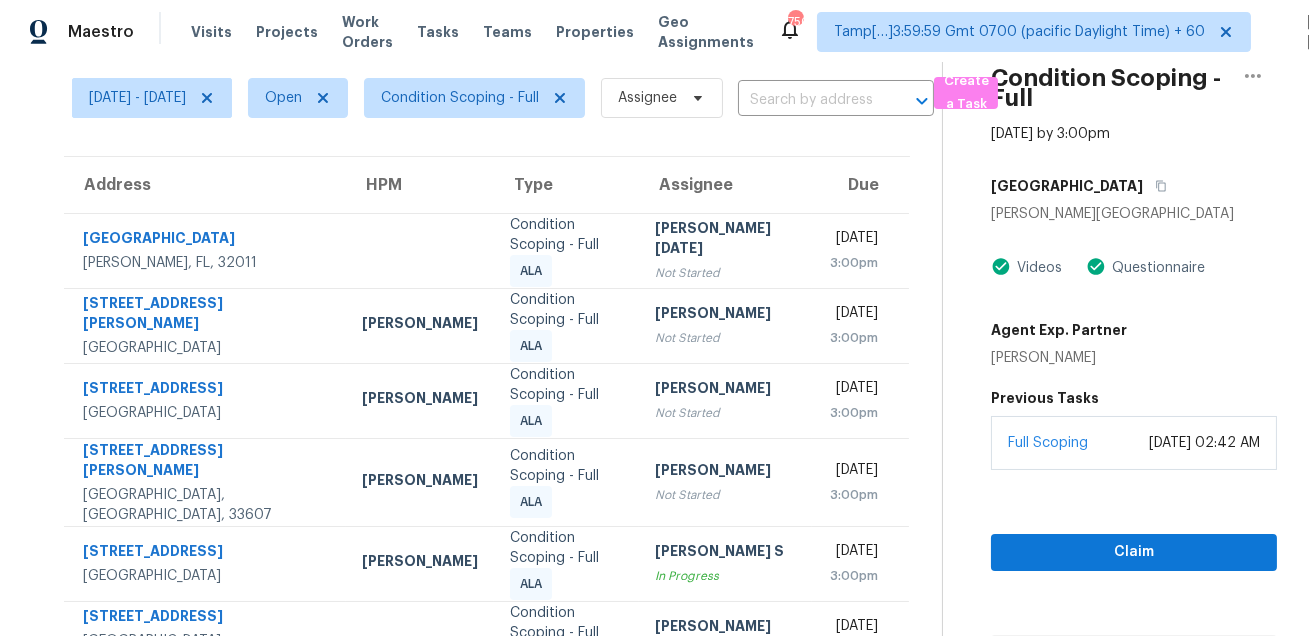scroll, scrollTop: 3, scrollLeft: 0, axis: vertical 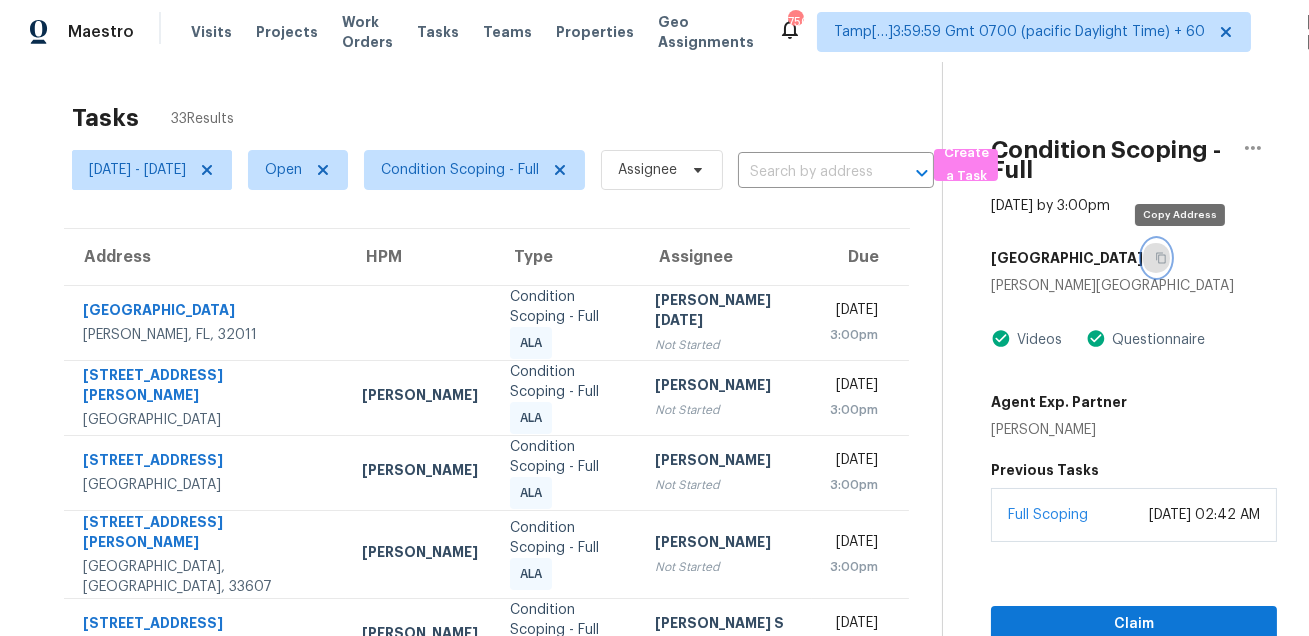 click at bounding box center (1156, 258) 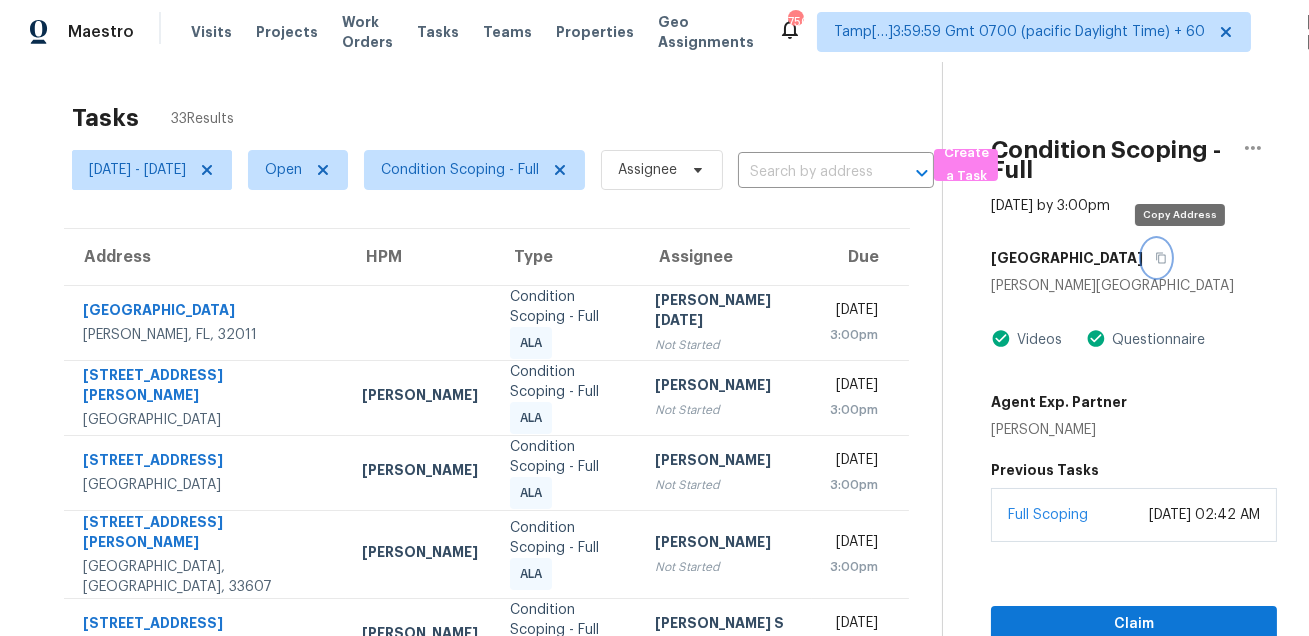 click at bounding box center (1156, 258) 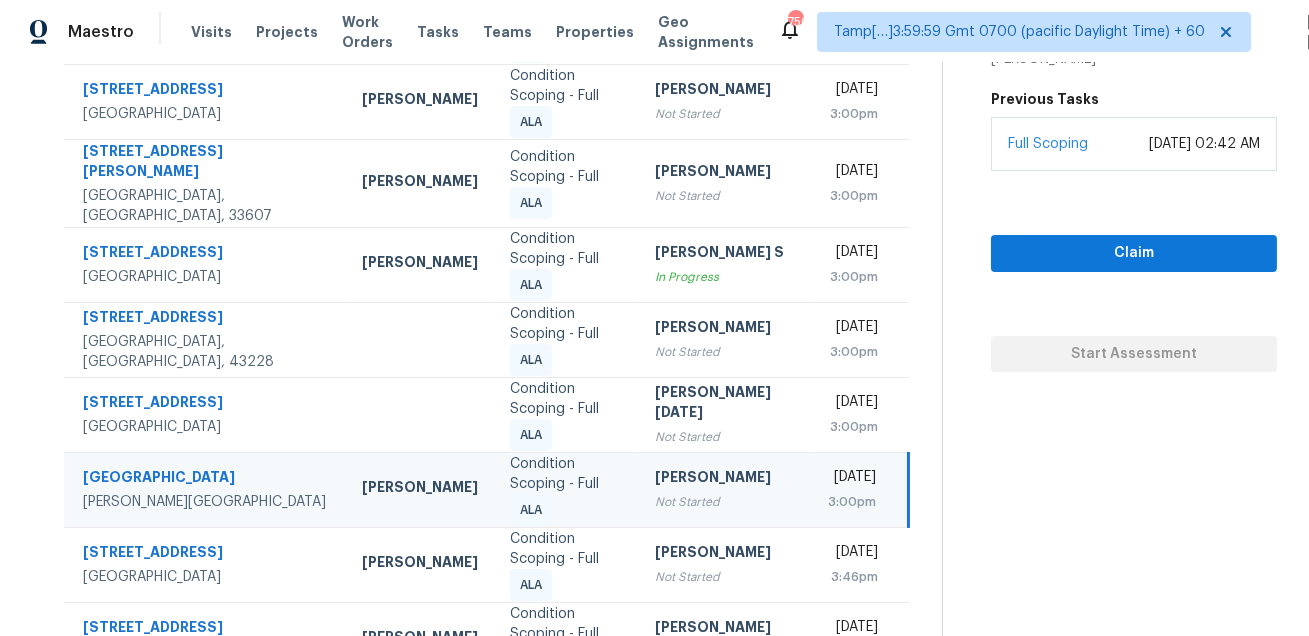 scroll, scrollTop: 466, scrollLeft: 0, axis: vertical 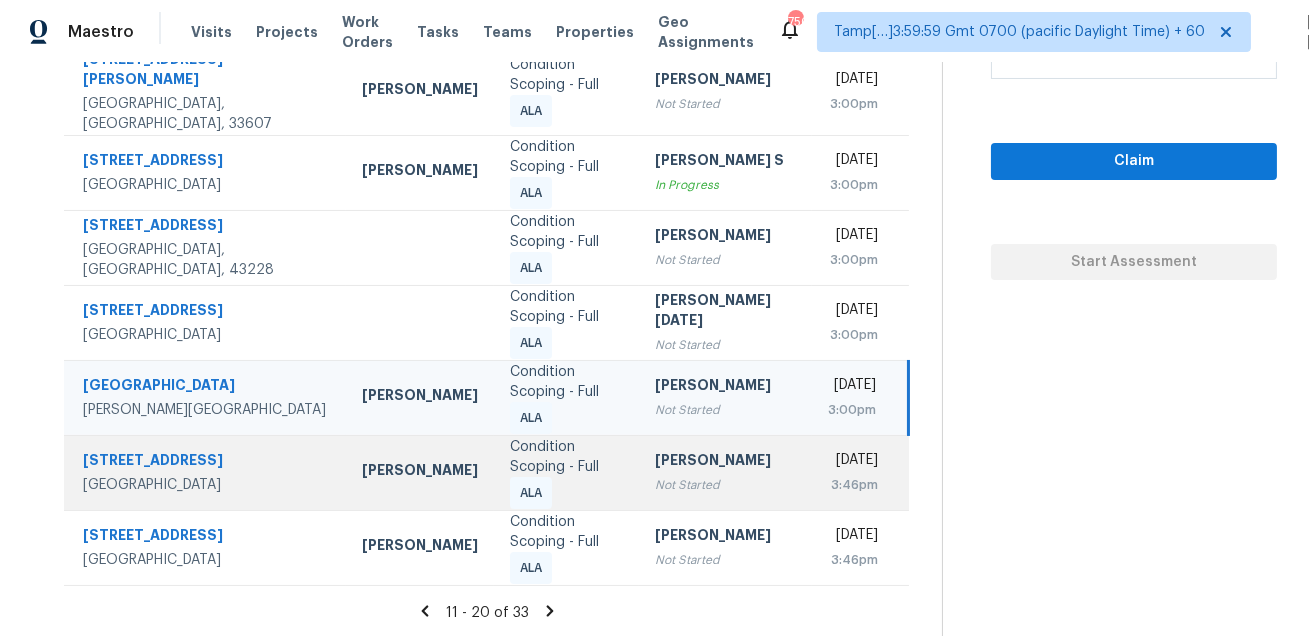 click on "[STREET_ADDRESS]" at bounding box center (206, 462) 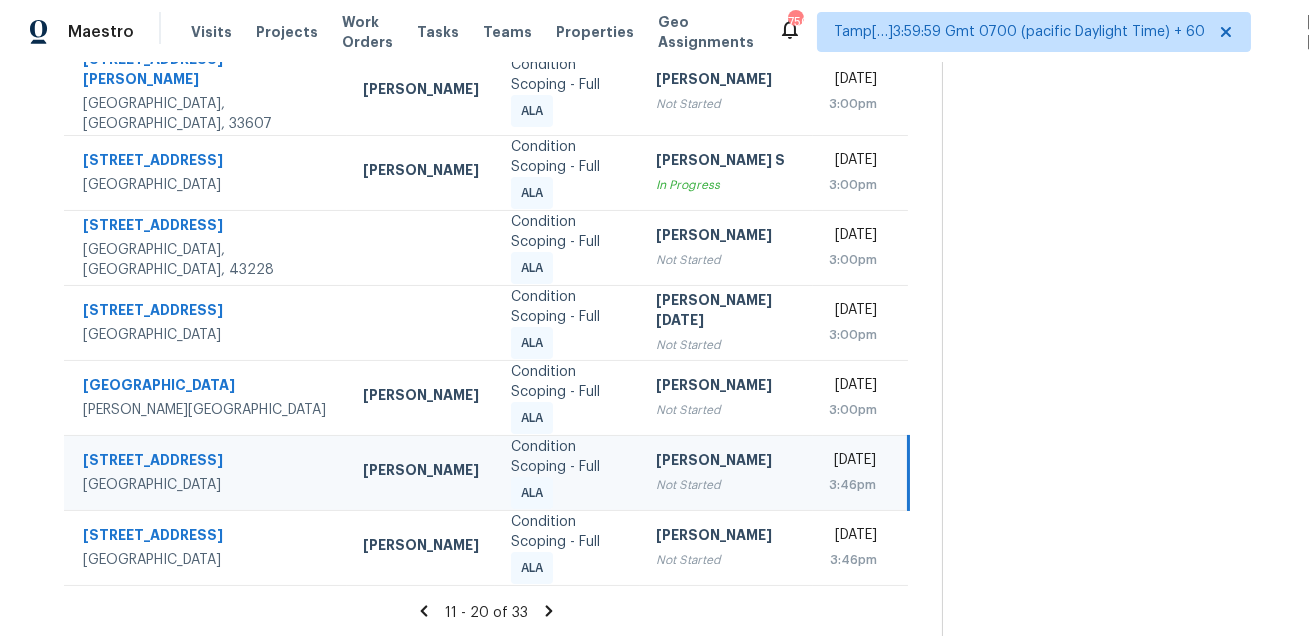 click on "[STREET_ADDRESS]" at bounding box center [207, 462] 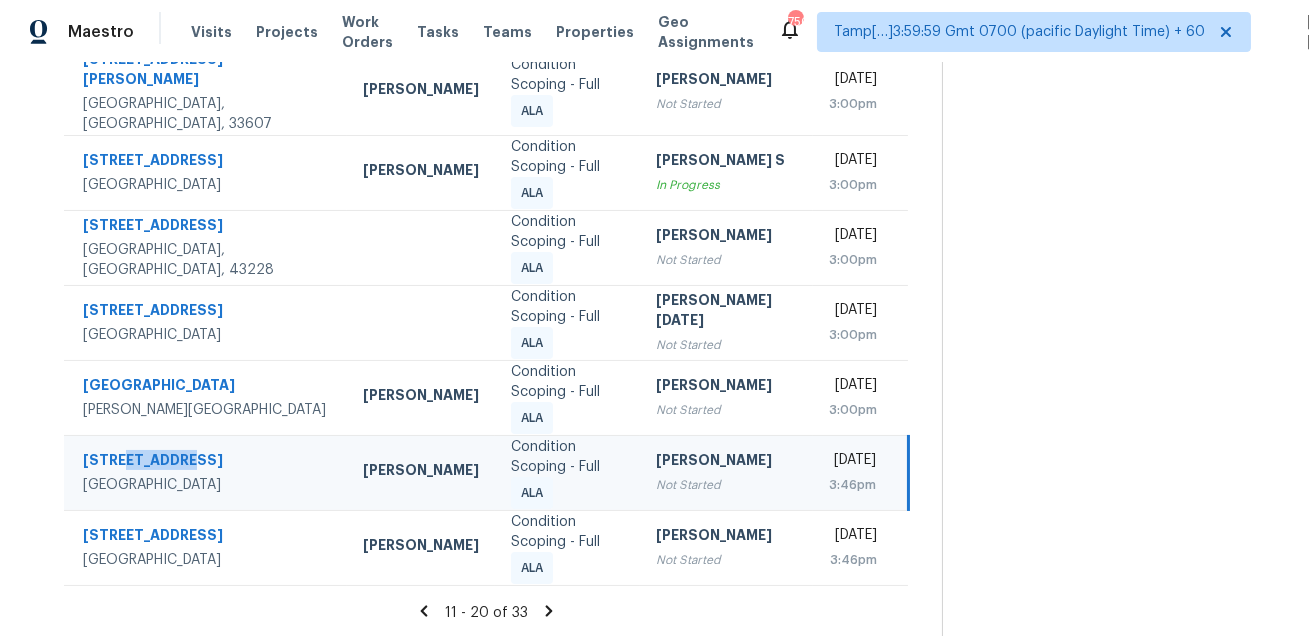 click on "[STREET_ADDRESS]" at bounding box center [207, 462] 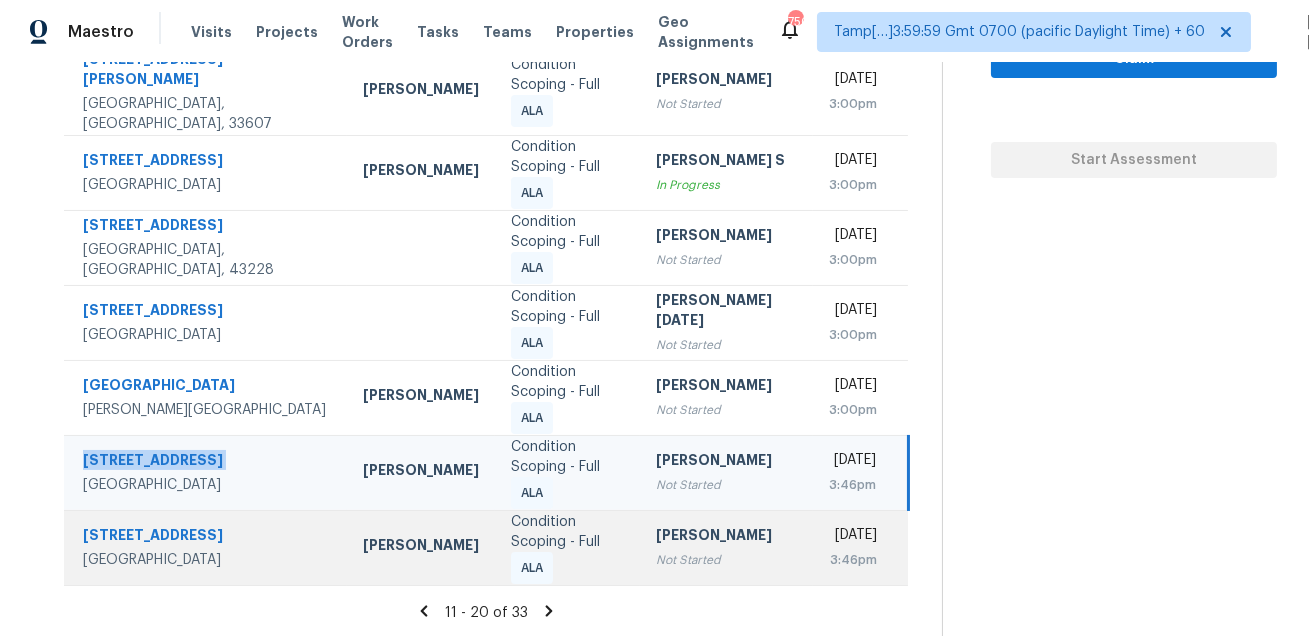 click on "[STREET_ADDRESS]" at bounding box center [205, 547] 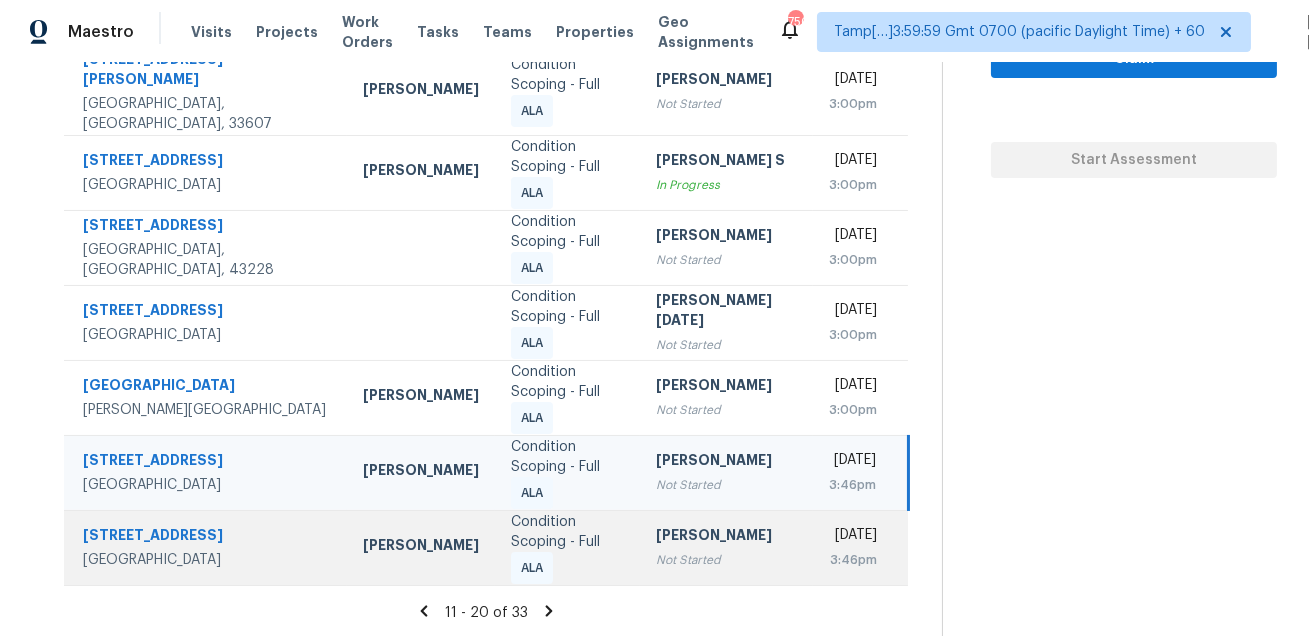 click on "[STREET_ADDRESS]" at bounding box center (205, 547) 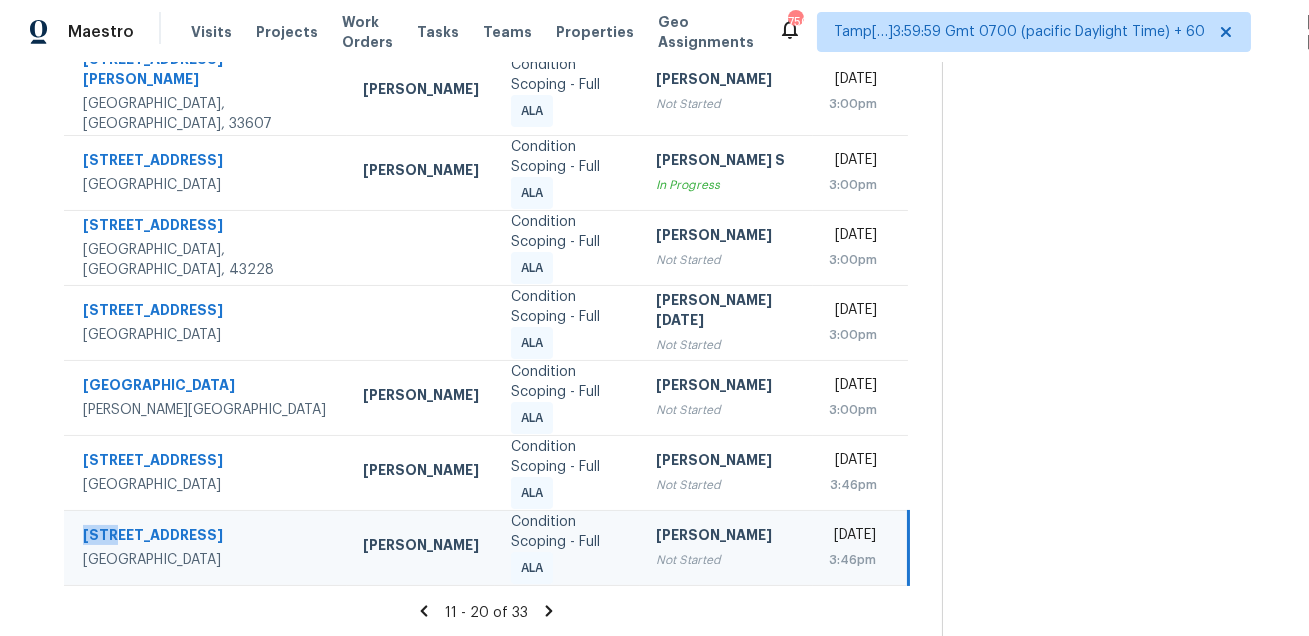 click on "[STREET_ADDRESS]" at bounding box center [205, 547] 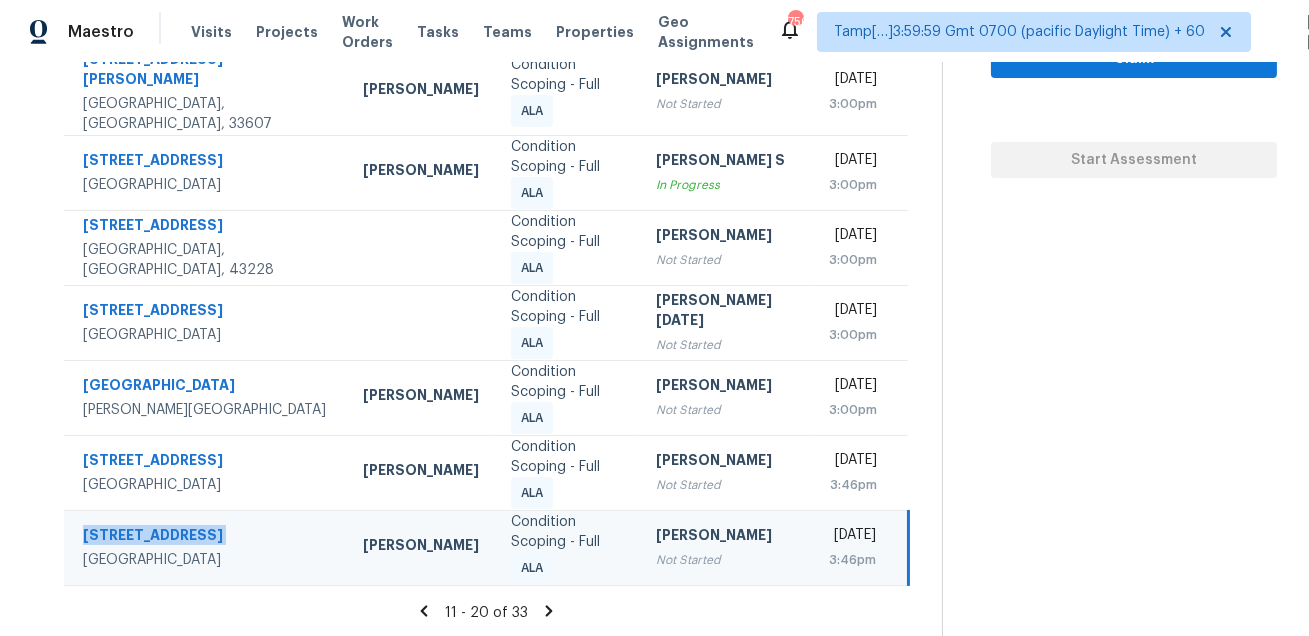 click 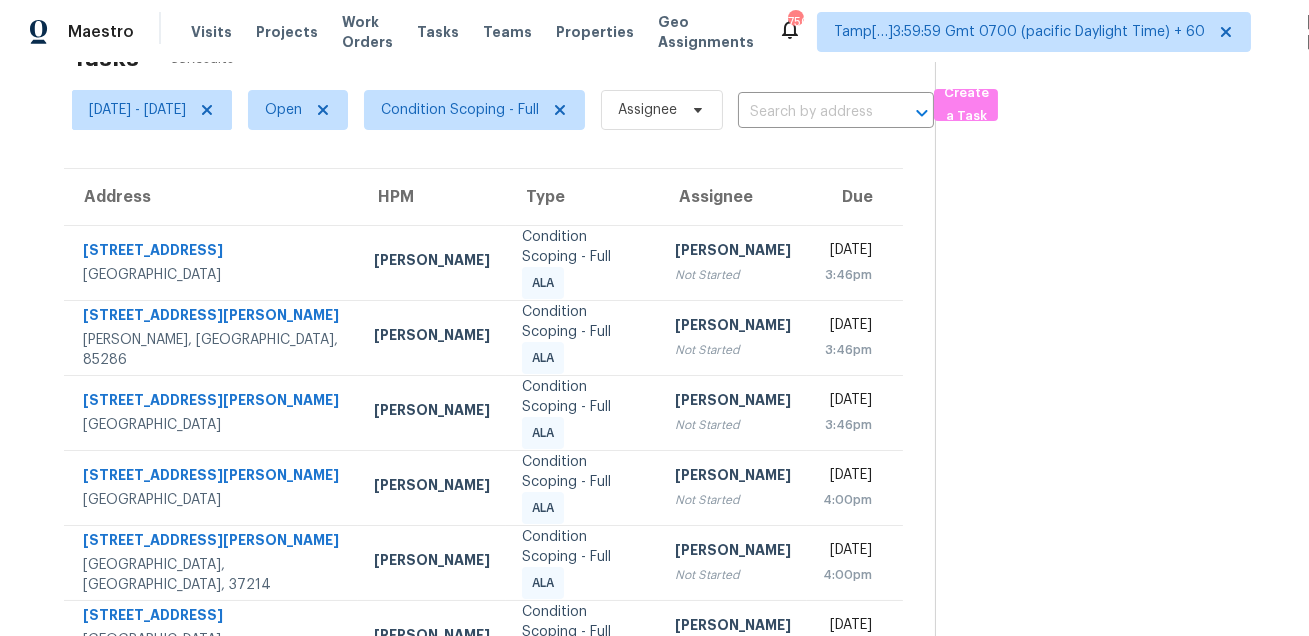 scroll, scrollTop: 0, scrollLeft: 0, axis: both 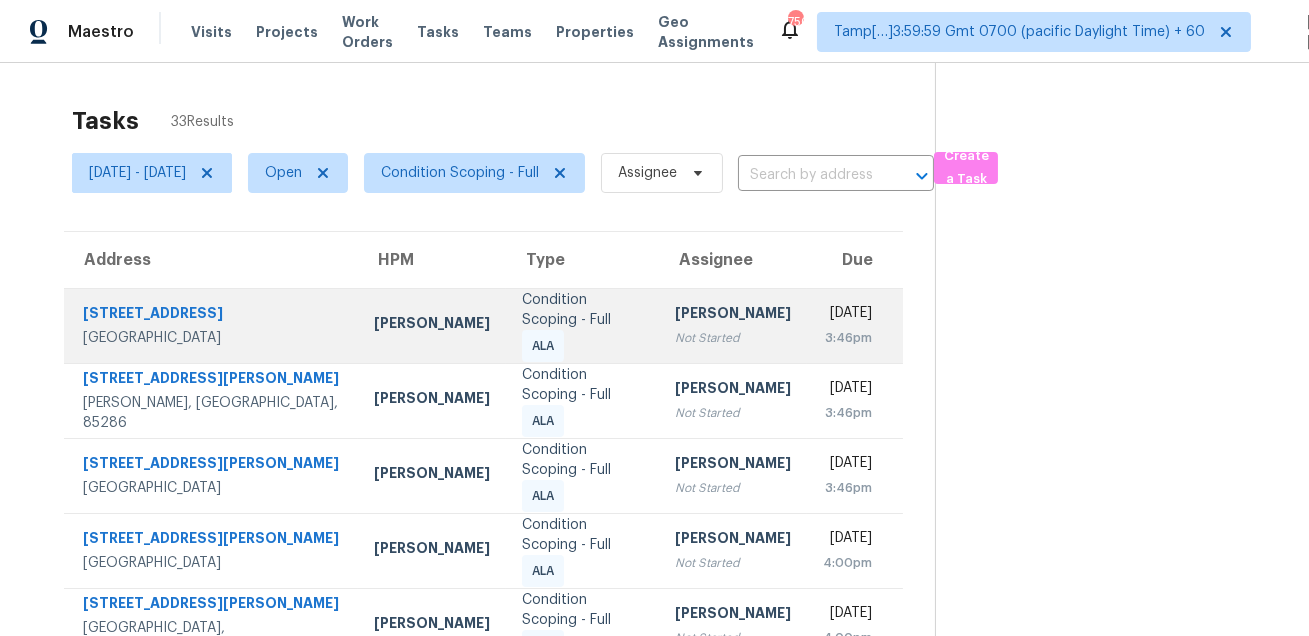 click on "[STREET_ADDRESS]" at bounding box center (212, 315) 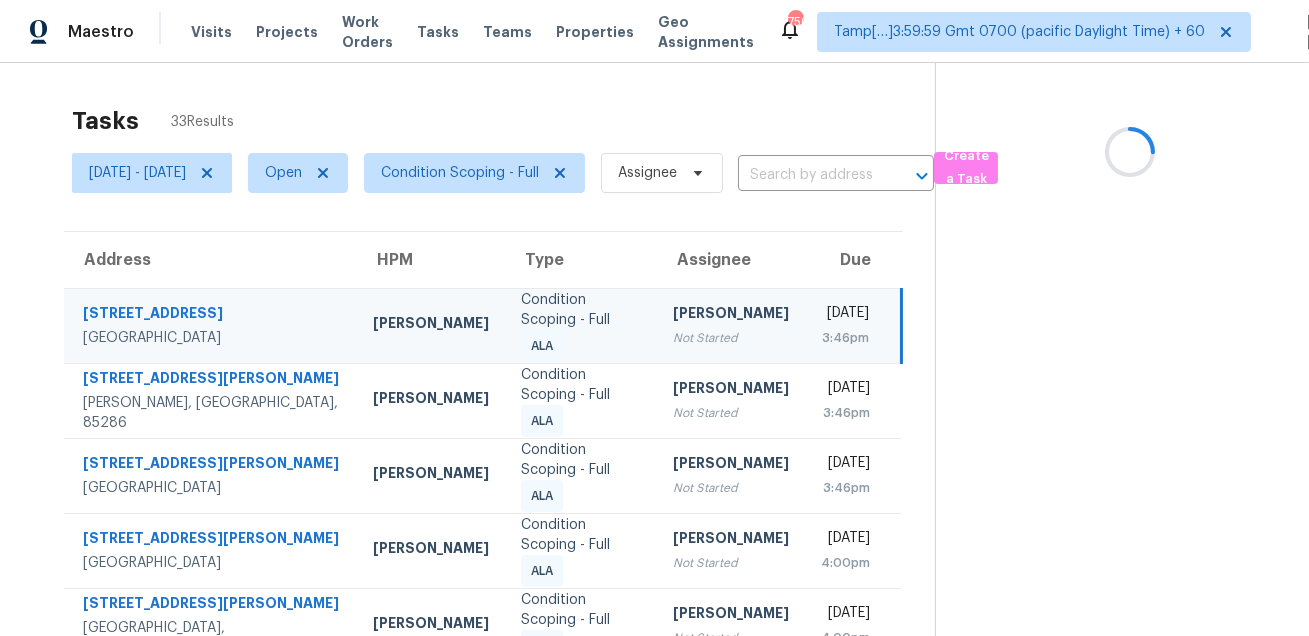 click on "[STREET_ADDRESS]" at bounding box center [212, 315] 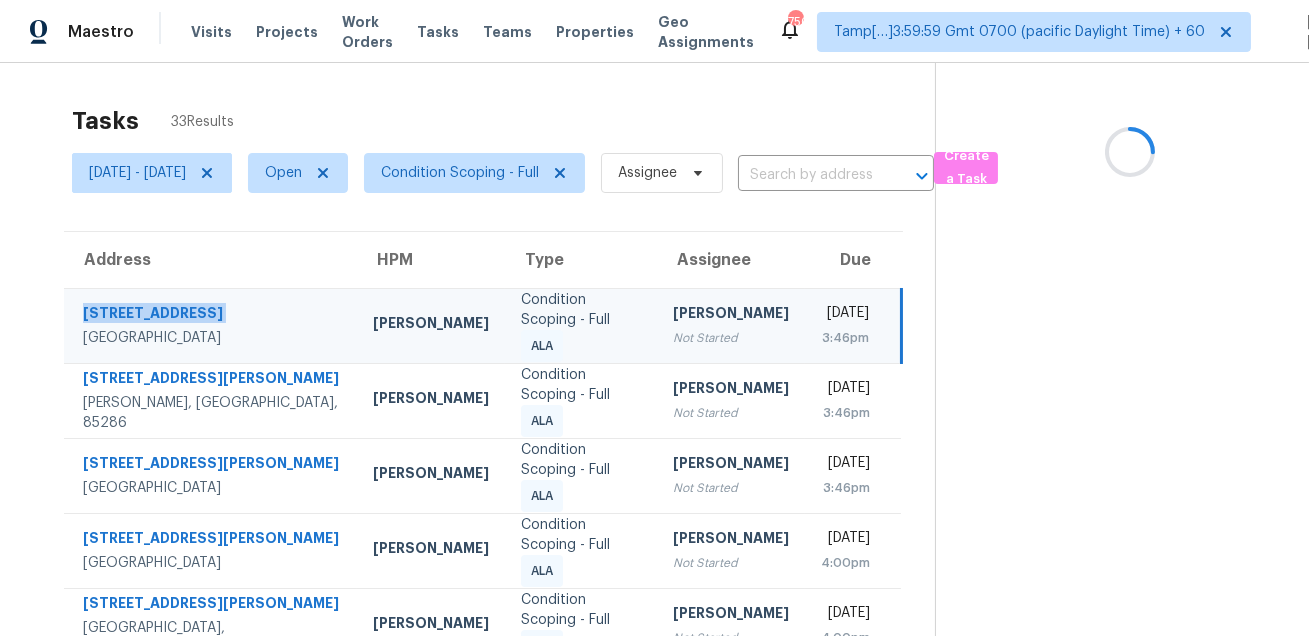 click on "[STREET_ADDRESS]" at bounding box center (212, 315) 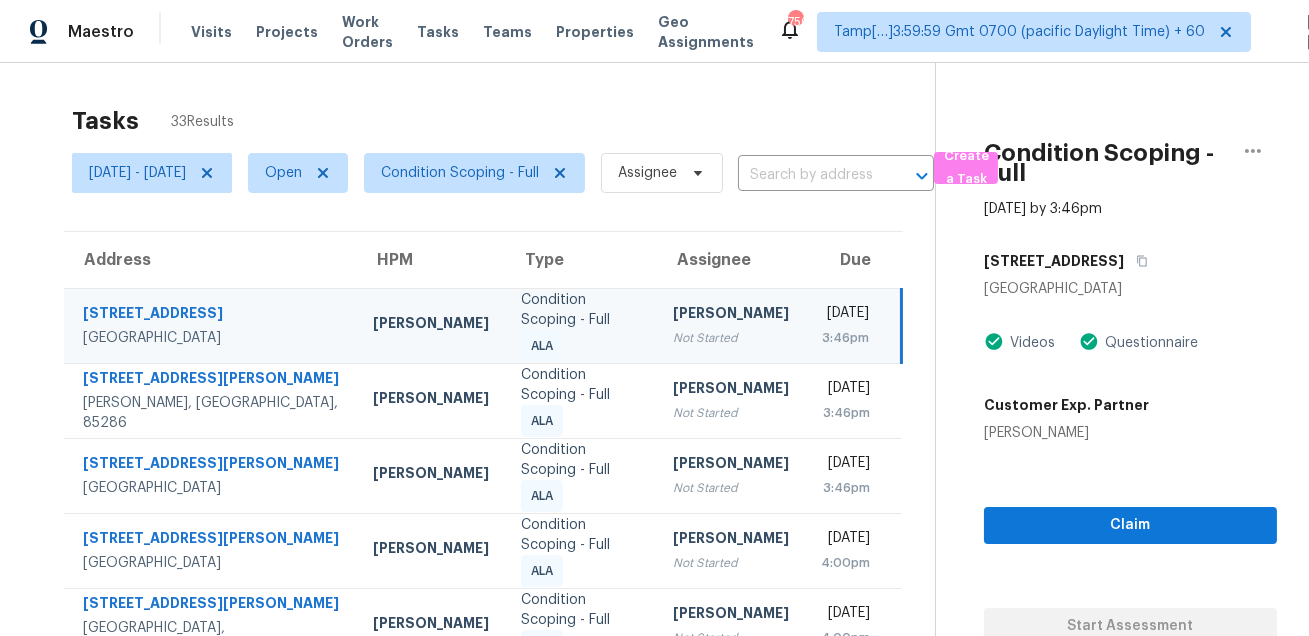 click on "[STREET_ADDRESS]" at bounding box center [212, 315] 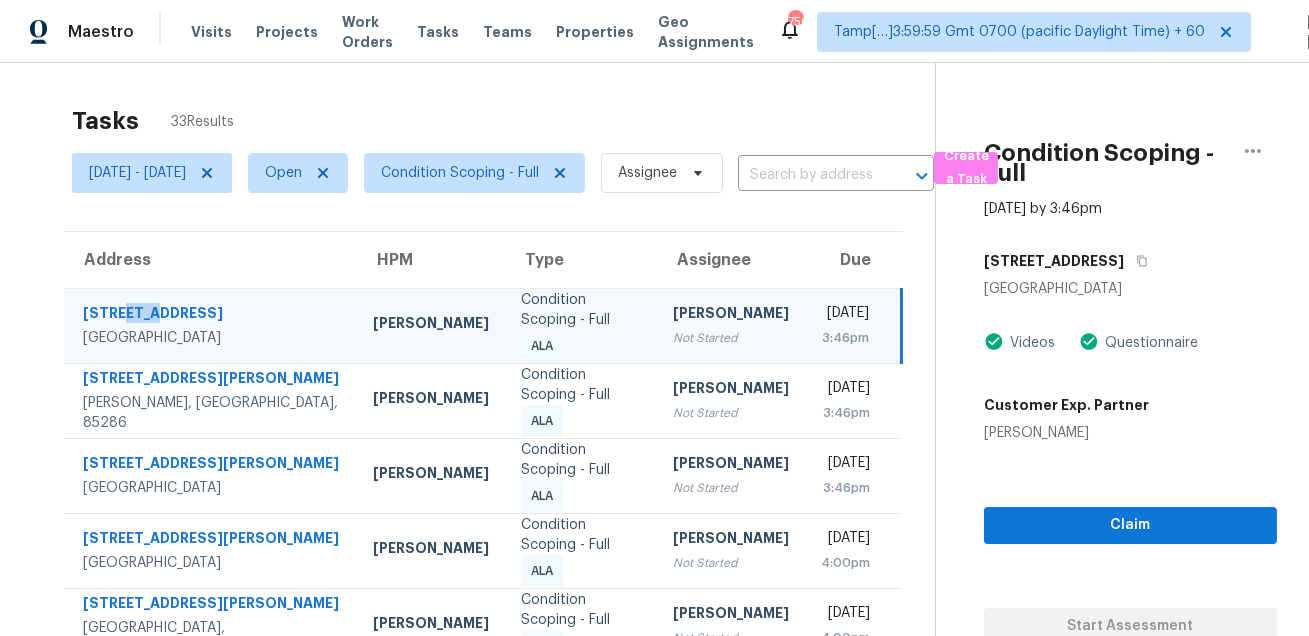 click on "[STREET_ADDRESS]" at bounding box center (212, 315) 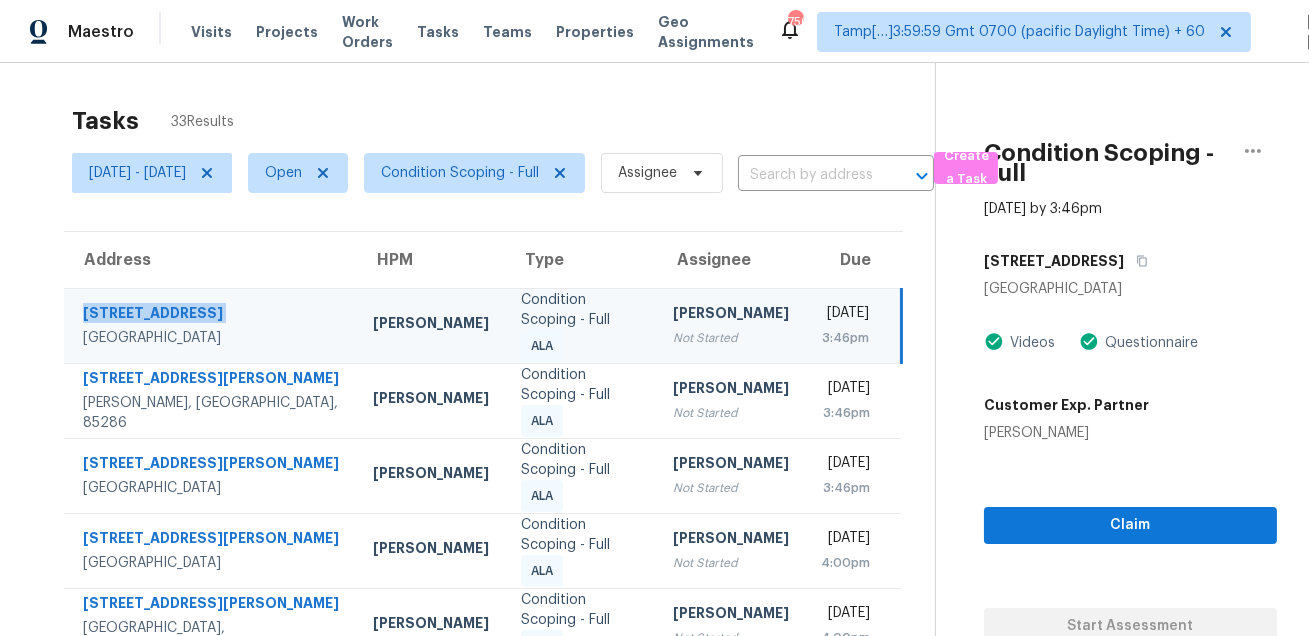 click on "[STREET_ADDRESS]" at bounding box center [212, 315] 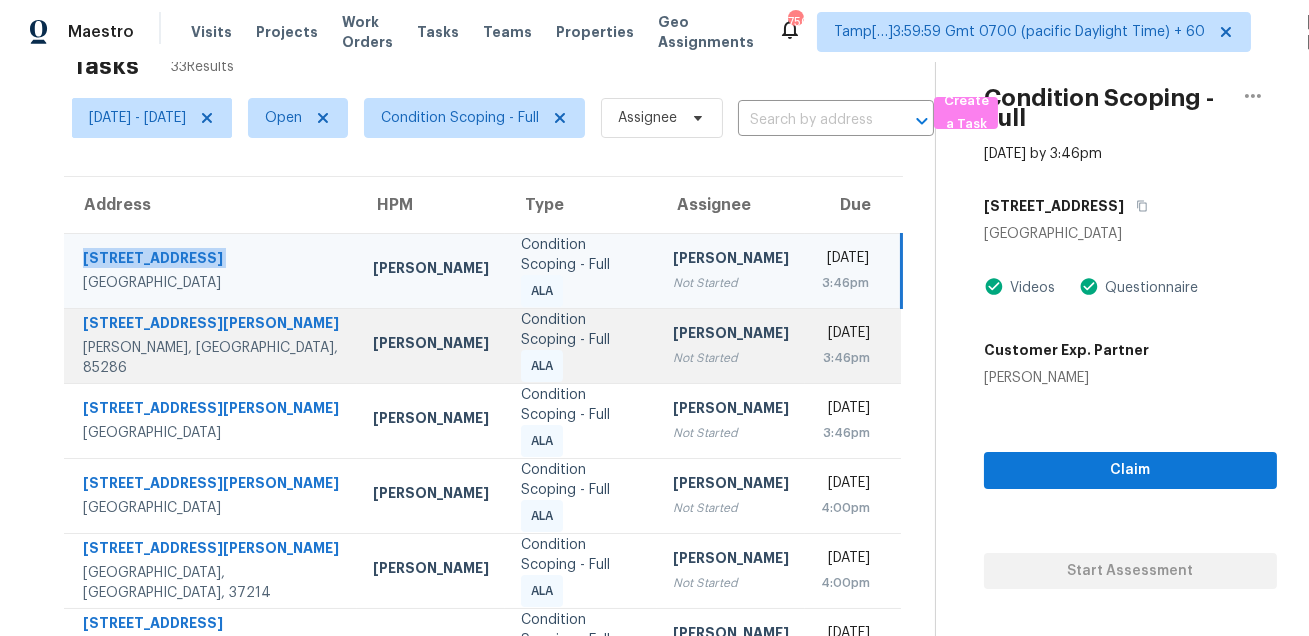 scroll, scrollTop: 90, scrollLeft: 0, axis: vertical 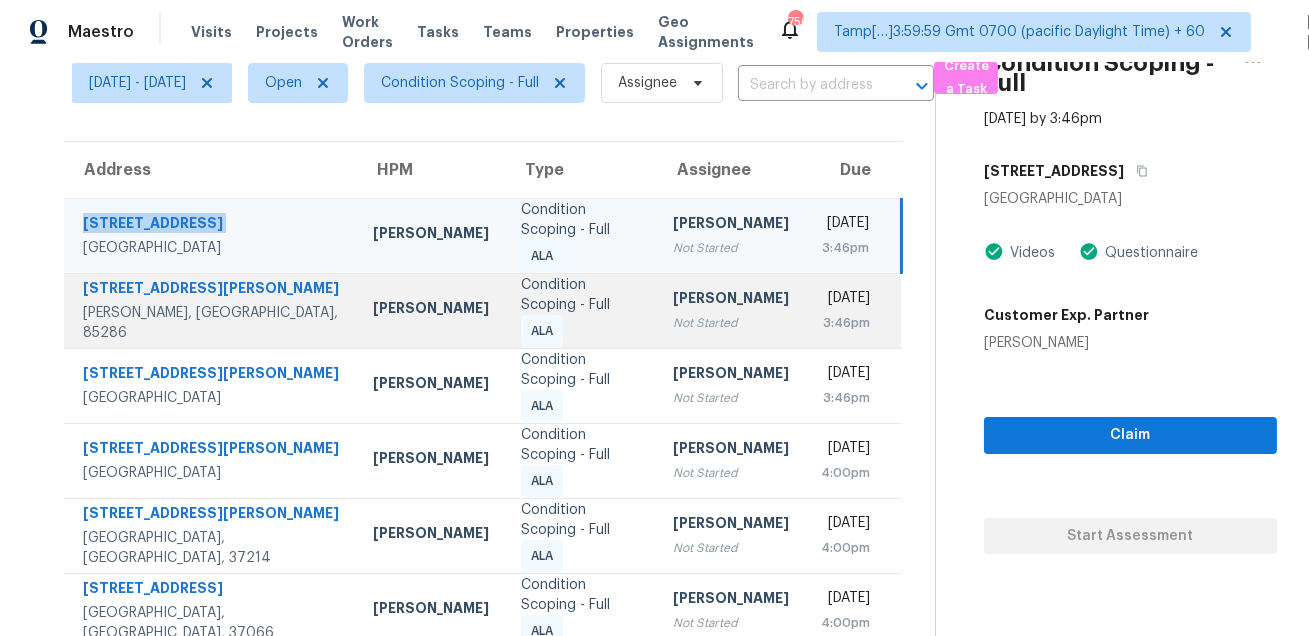 click on "[STREET_ADDRESS][PERSON_NAME]" at bounding box center (212, 290) 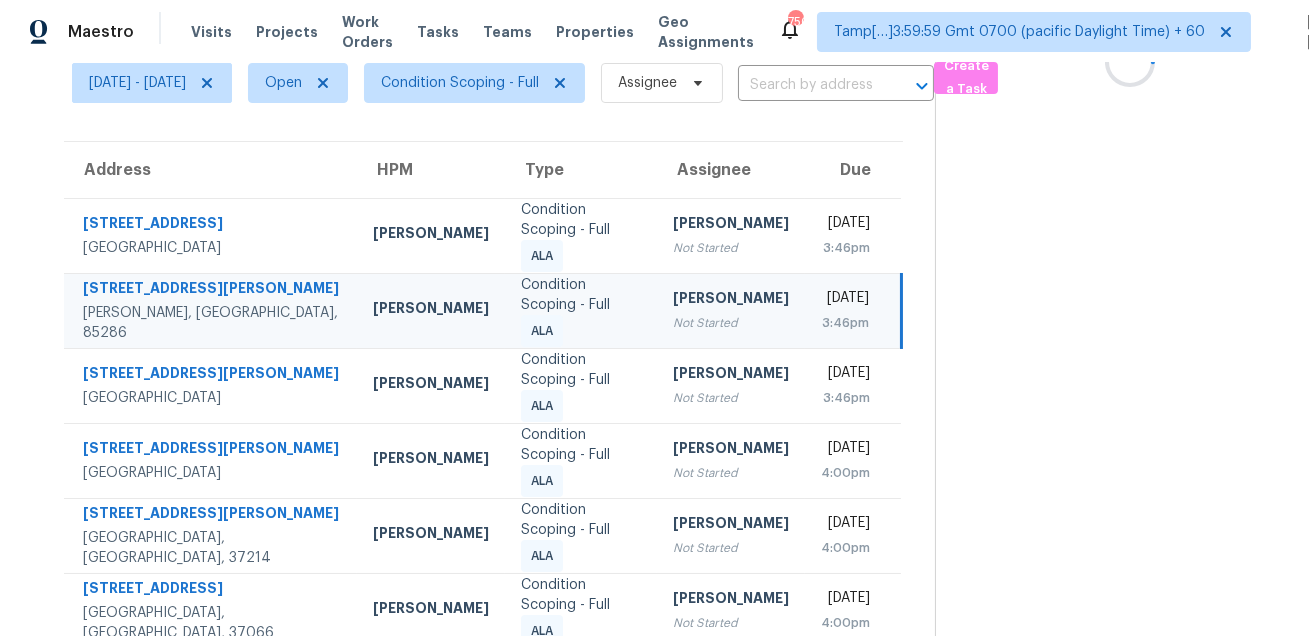 click on "[STREET_ADDRESS][PERSON_NAME]" at bounding box center (212, 290) 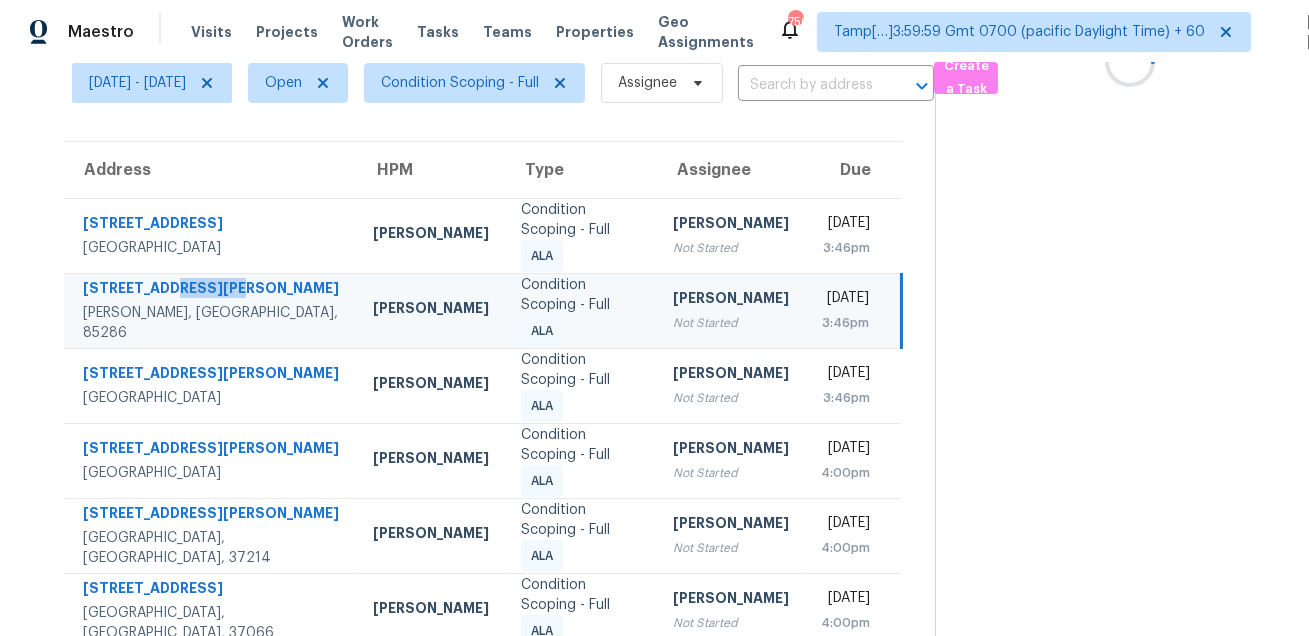 click on "[STREET_ADDRESS][PERSON_NAME]" at bounding box center [212, 290] 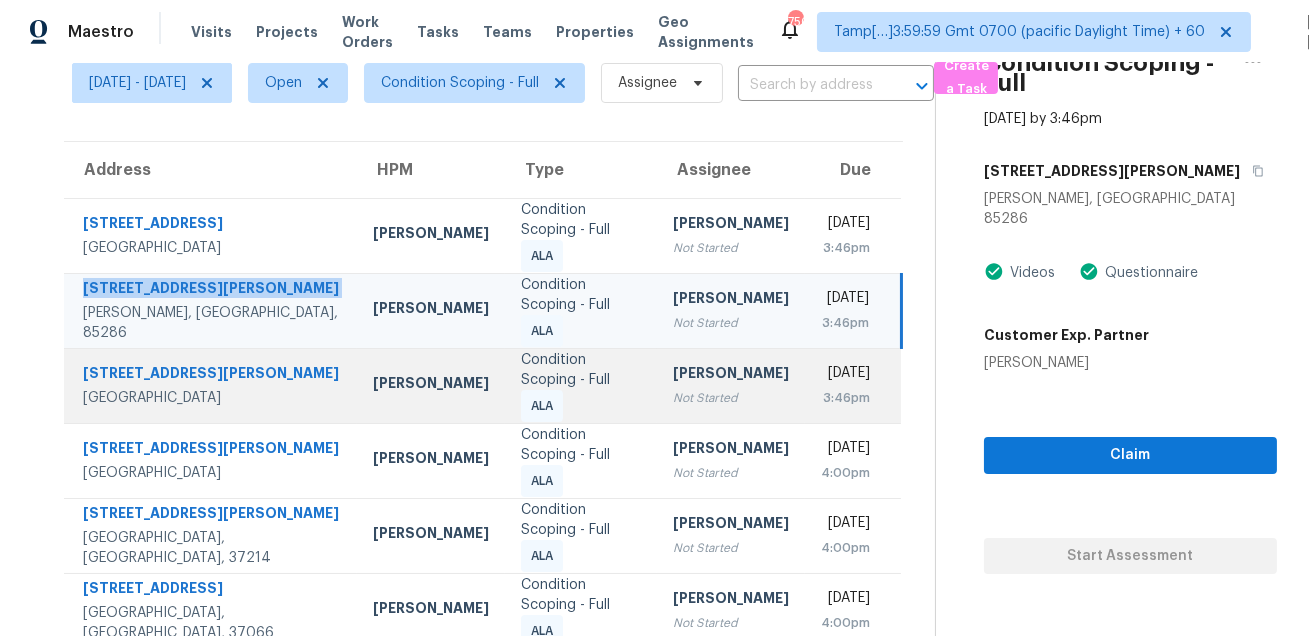 click on "[STREET_ADDRESS][PERSON_NAME]" at bounding box center [212, 375] 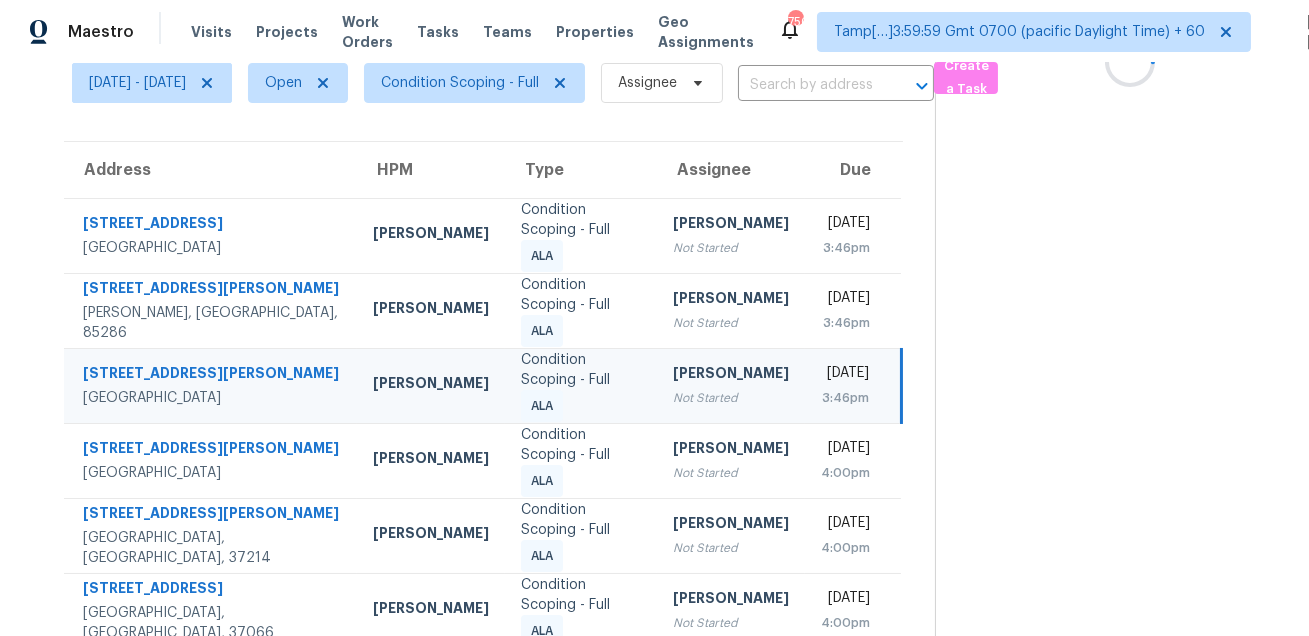 click on "[STREET_ADDRESS][PERSON_NAME]" at bounding box center (210, 385) 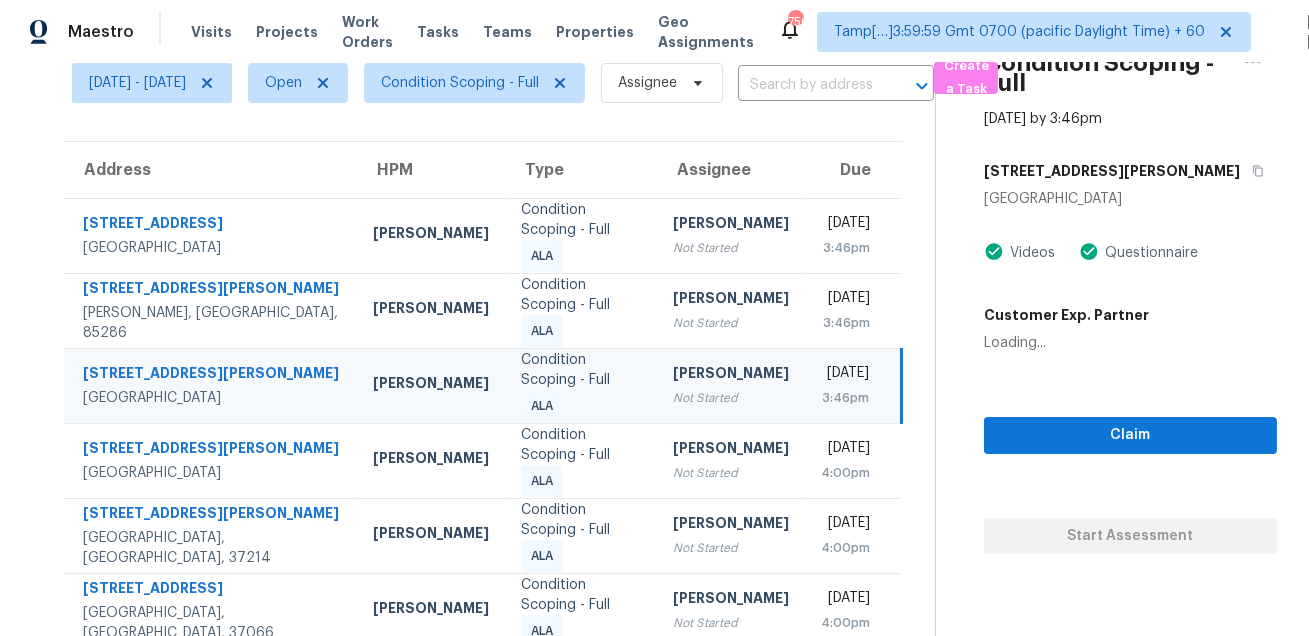 click on "[STREET_ADDRESS][PERSON_NAME]" at bounding box center (210, 385) 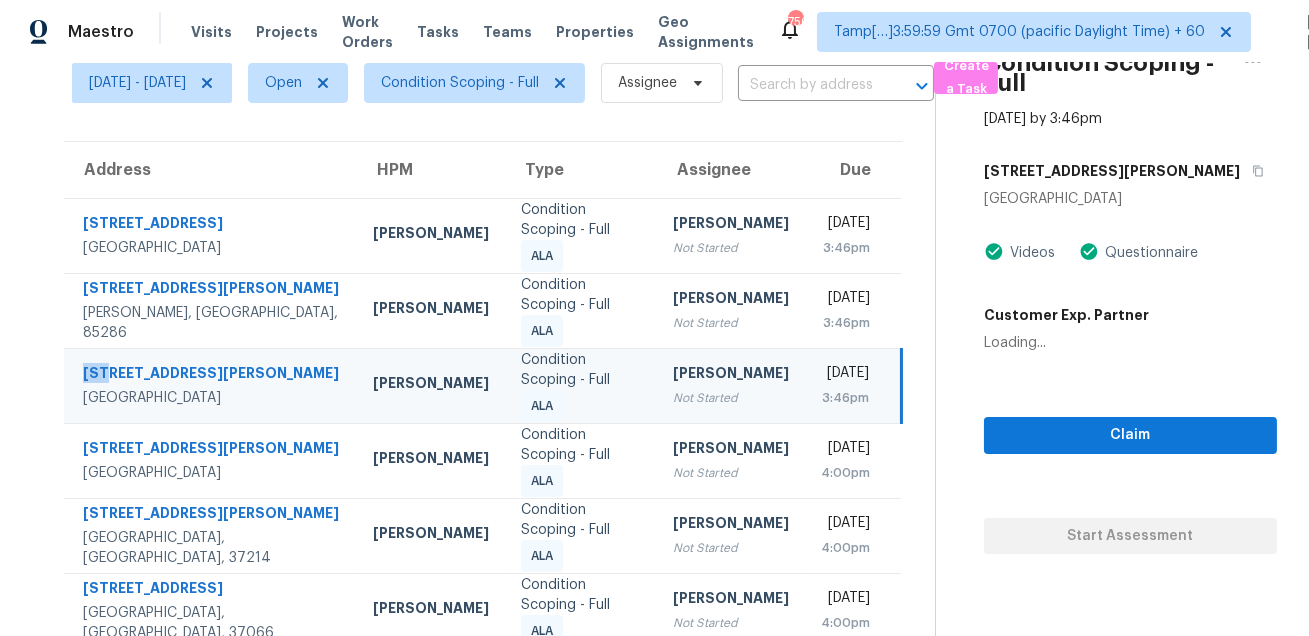 click on "[STREET_ADDRESS][PERSON_NAME]" at bounding box center (210, 385) 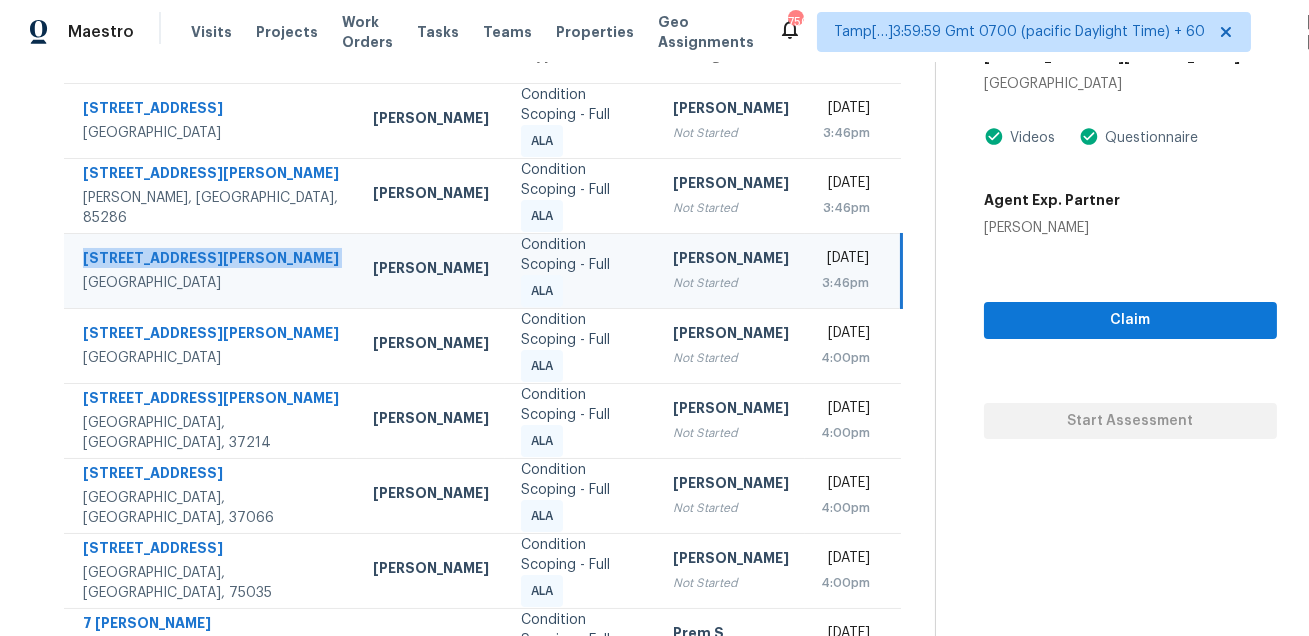 scroll, scrollTop: 347, scrollLeft: 0, axis: vertical 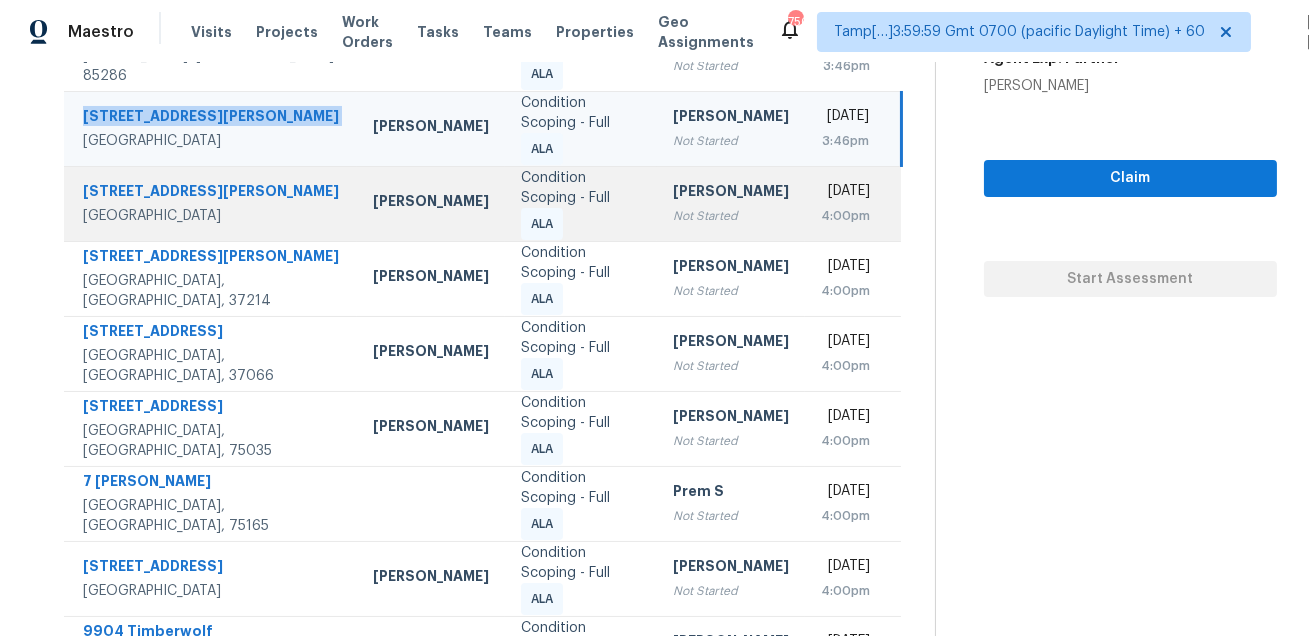 click on "[STREET_ADDRESS][PERSON_NAME]" at bounding box center (212, 193) 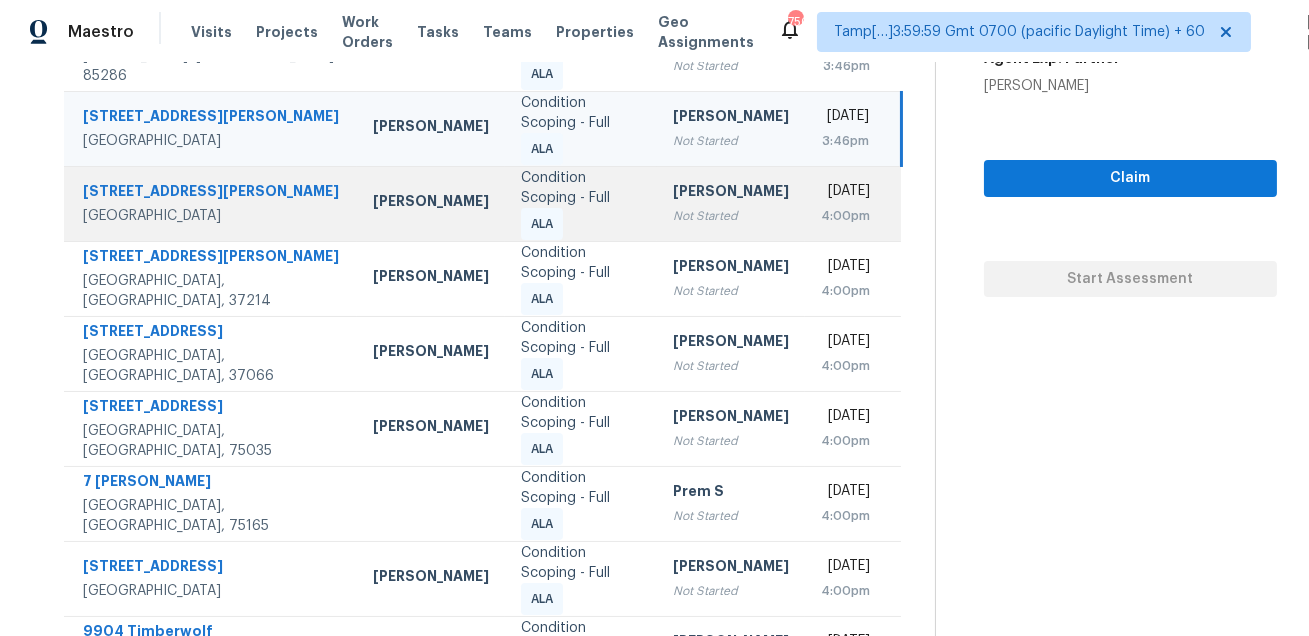 click on "[STREET_ADDRESS][PERSON_NAME]" at bounding box center [212, 193] 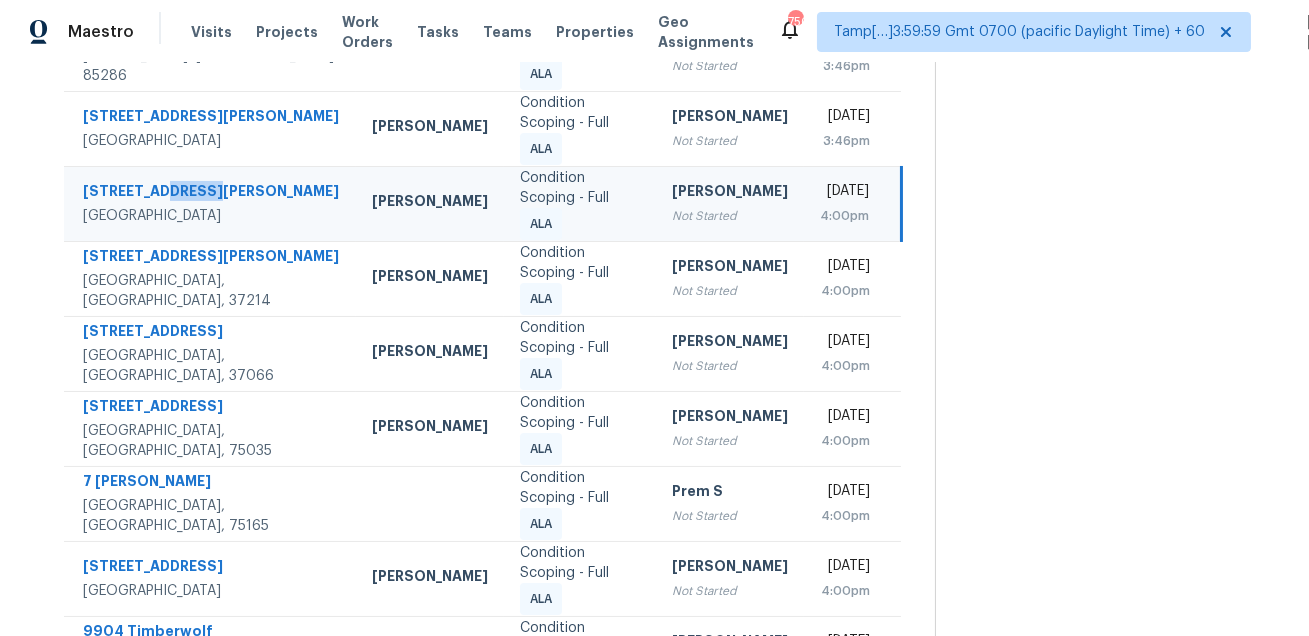 click on "[STREET_ADDRESS][PERSON_NAME]" at bounding box center (211, 193) 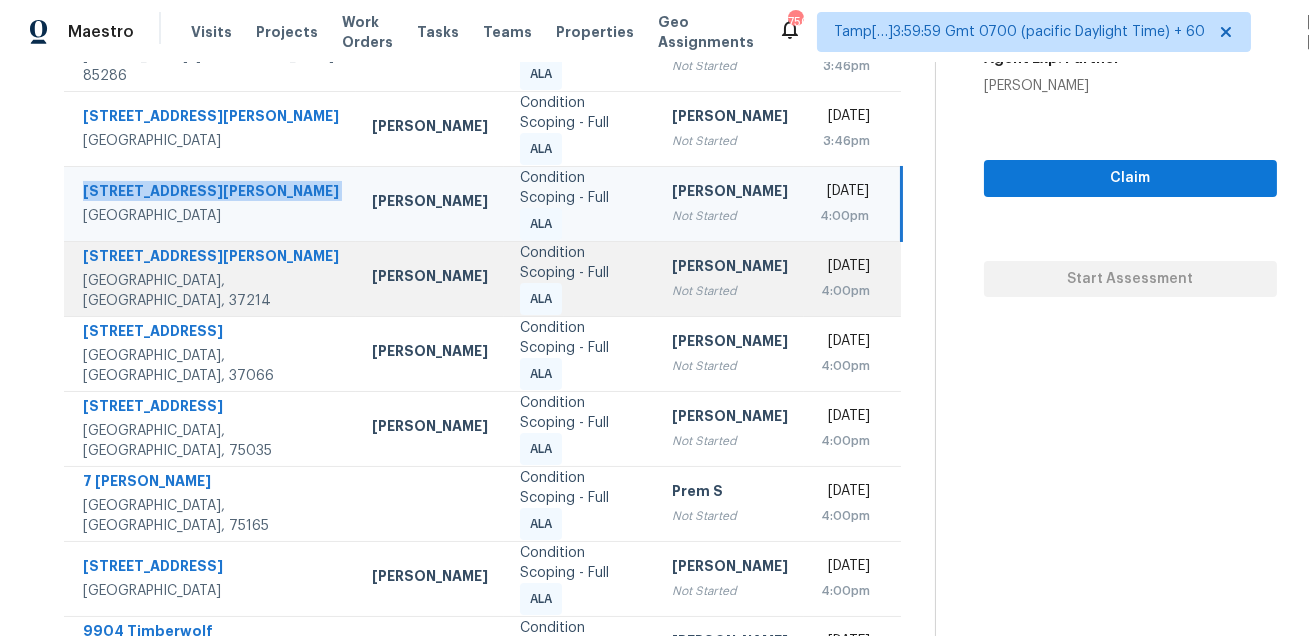 scroll, scrollTop: 437, scrollLeft: 0, axis: vertical 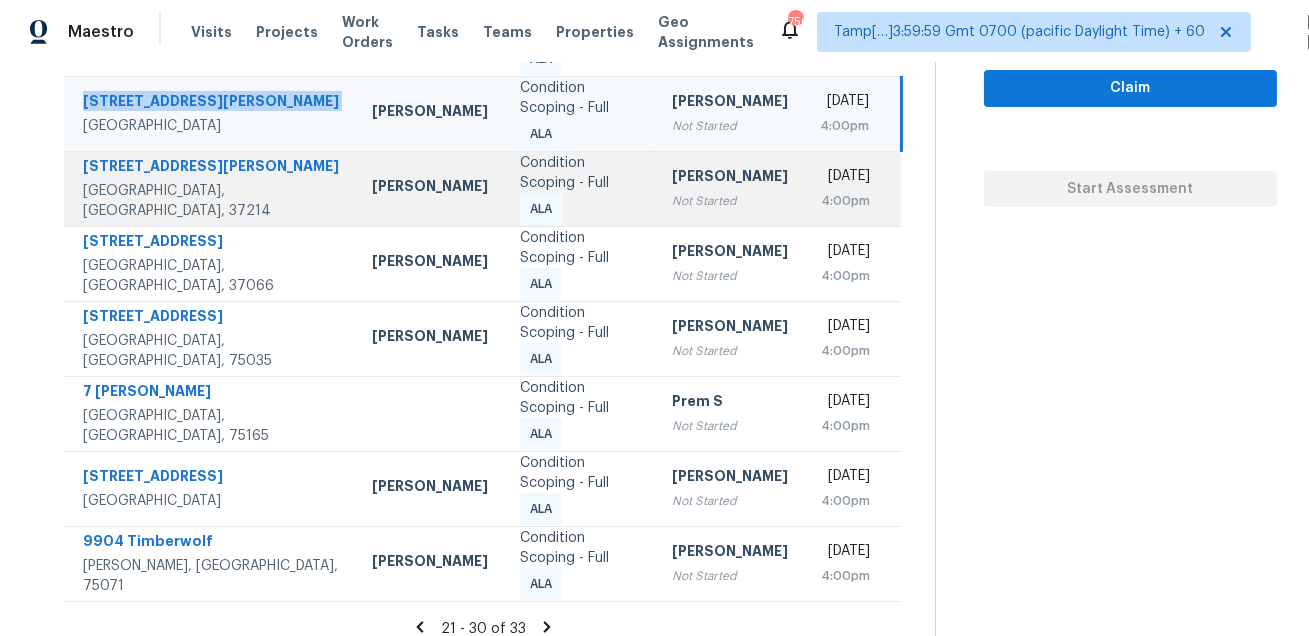 click on "[STREET_ADDRESS][PERSON_NAME]" at bounding box center [211, 168] 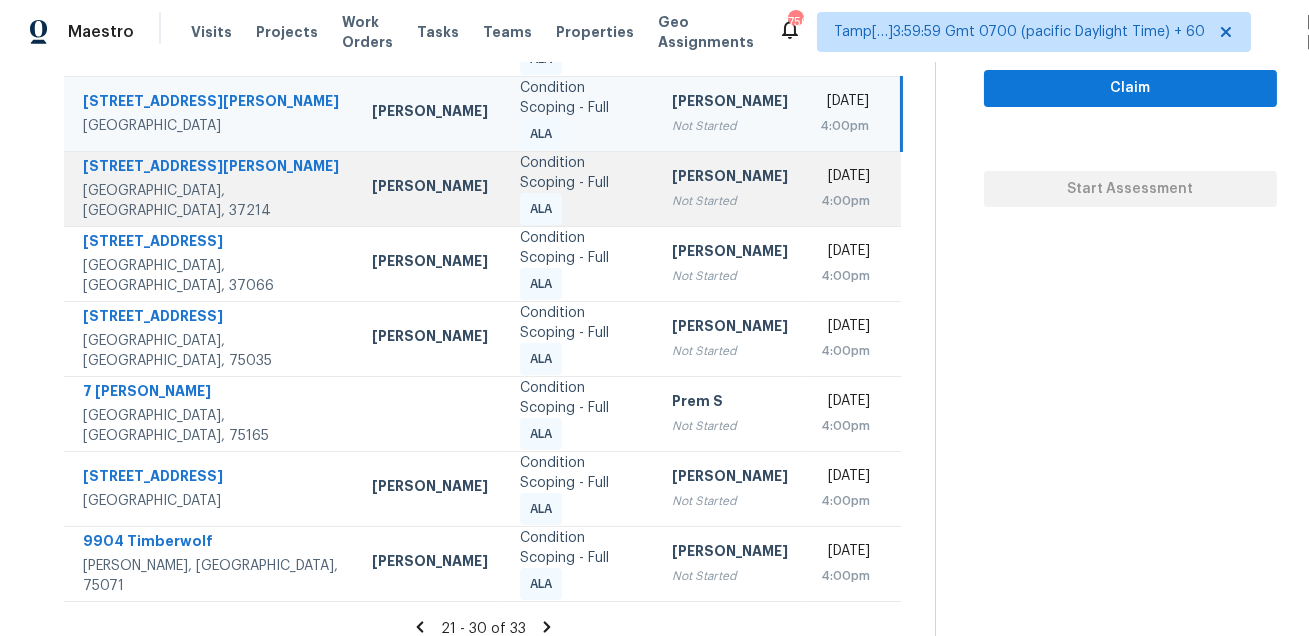 click on "[STREET_ADDRESS][PERSON_NAME]" at bounding box center (211, 168) 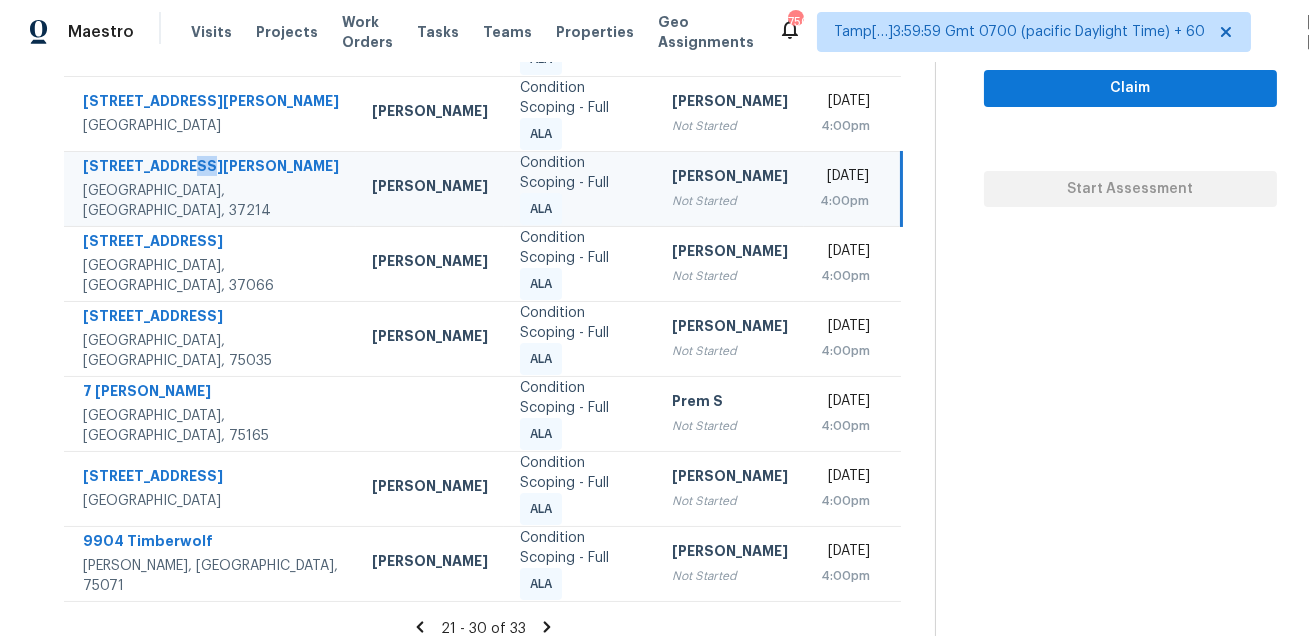 click on "[GEOGRAPHIC_DATA], [GEOGRAPHIC_DATA], 37214" at bounding box center [211, 201] 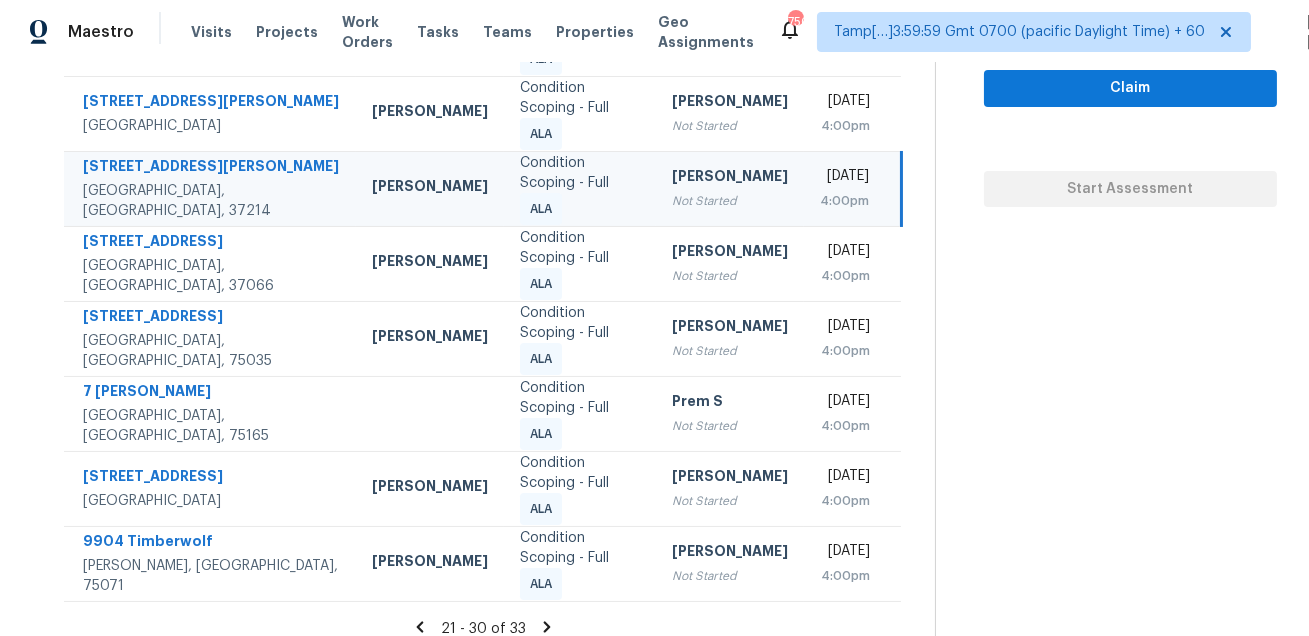 click on "[GEOGRAPHIC_DATA], [GEOGRAPHIC_DATA], 37214" at bounding box center [211, 201] 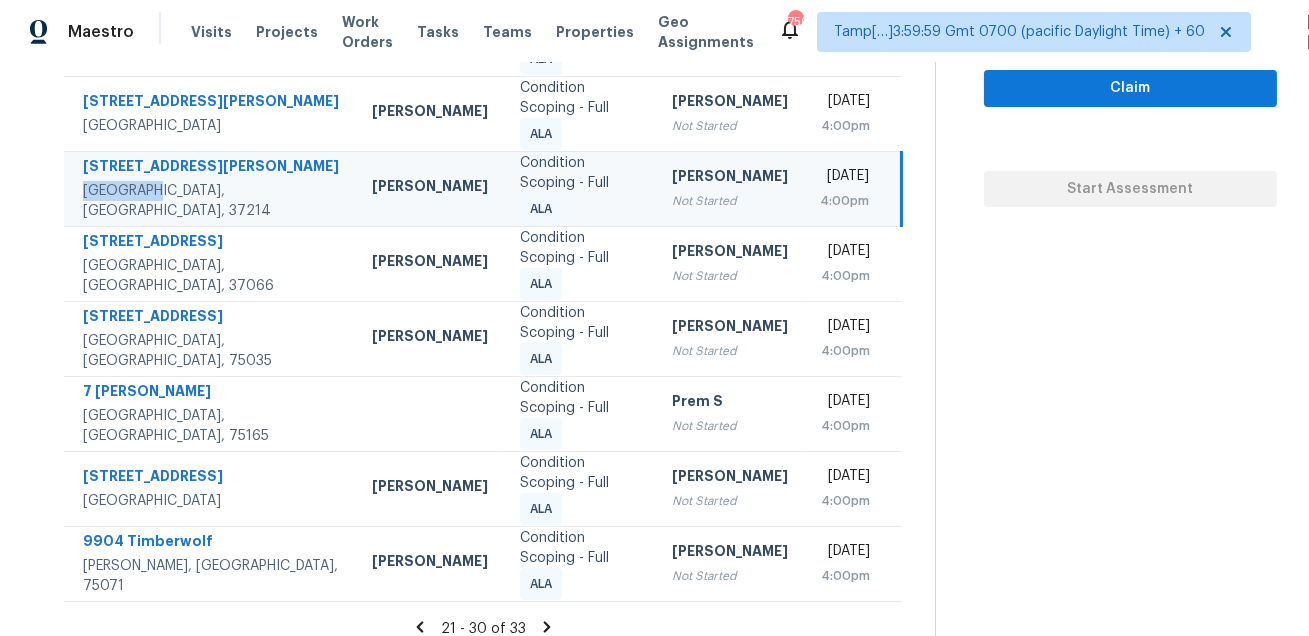 click on "[STREET_ADDRESS][PERSON_NAME]" at bounding box center (211, 168) 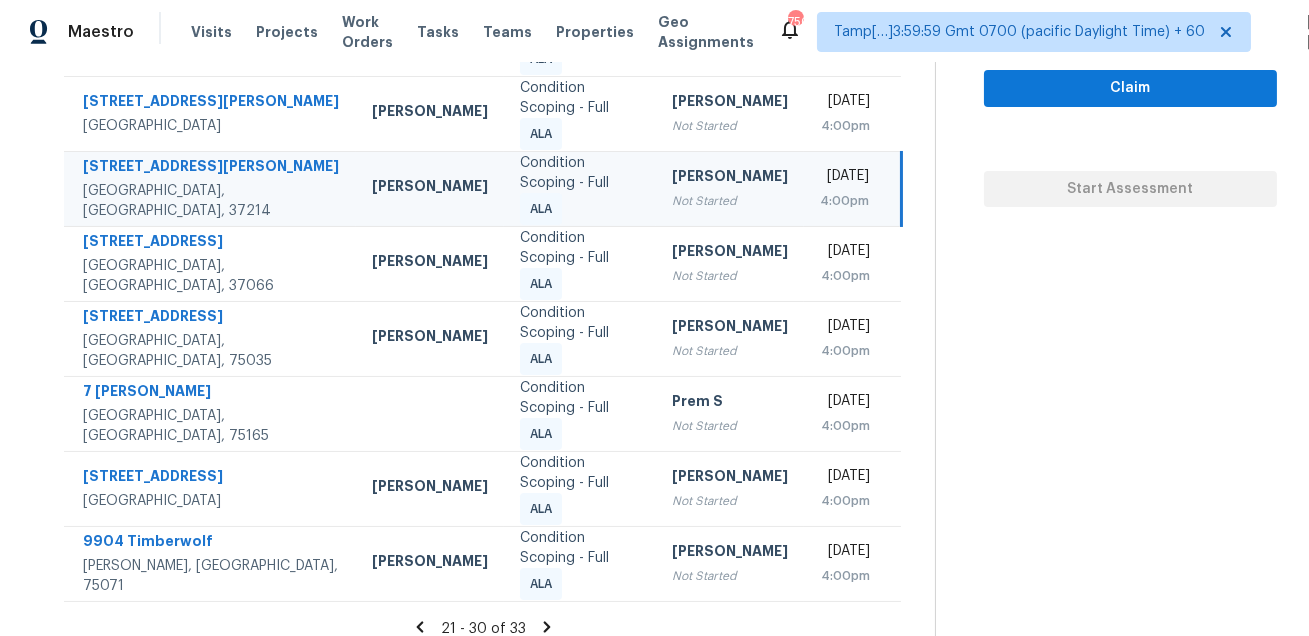 click on "[STREET_ADDRESS][PERSON_NAME]" at bounding box center (211, 168) 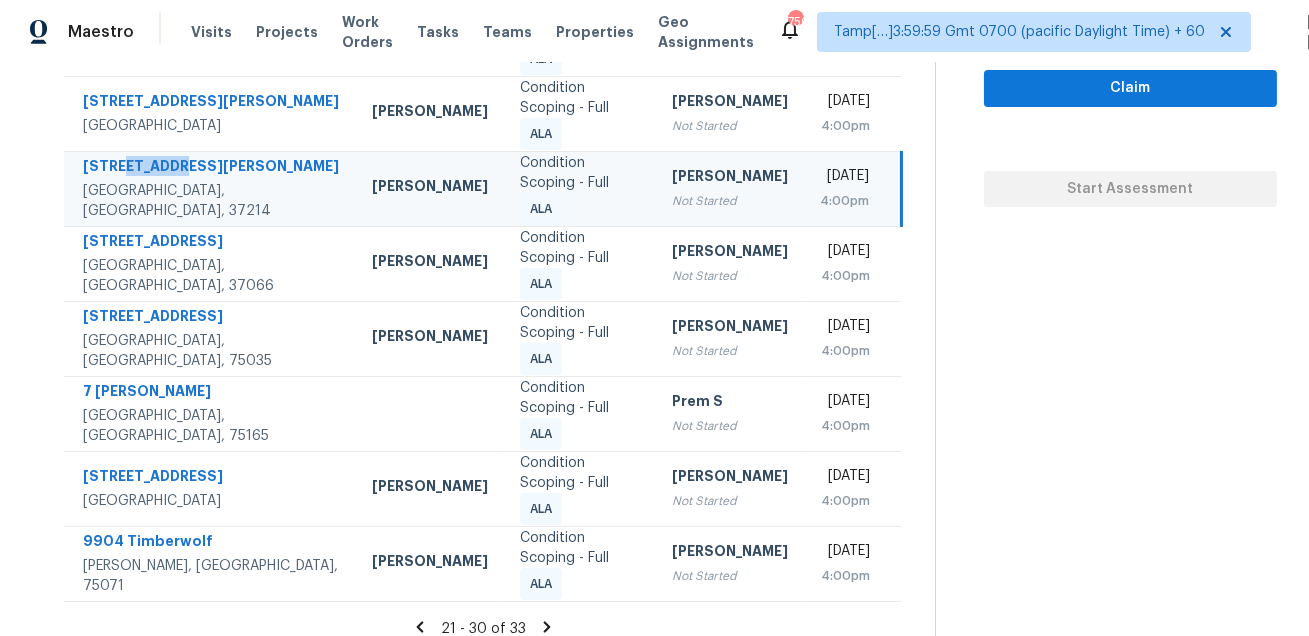 click on "[STREET_ADDRESS][PERSON_NAME]" at bounding box center (211, 168) 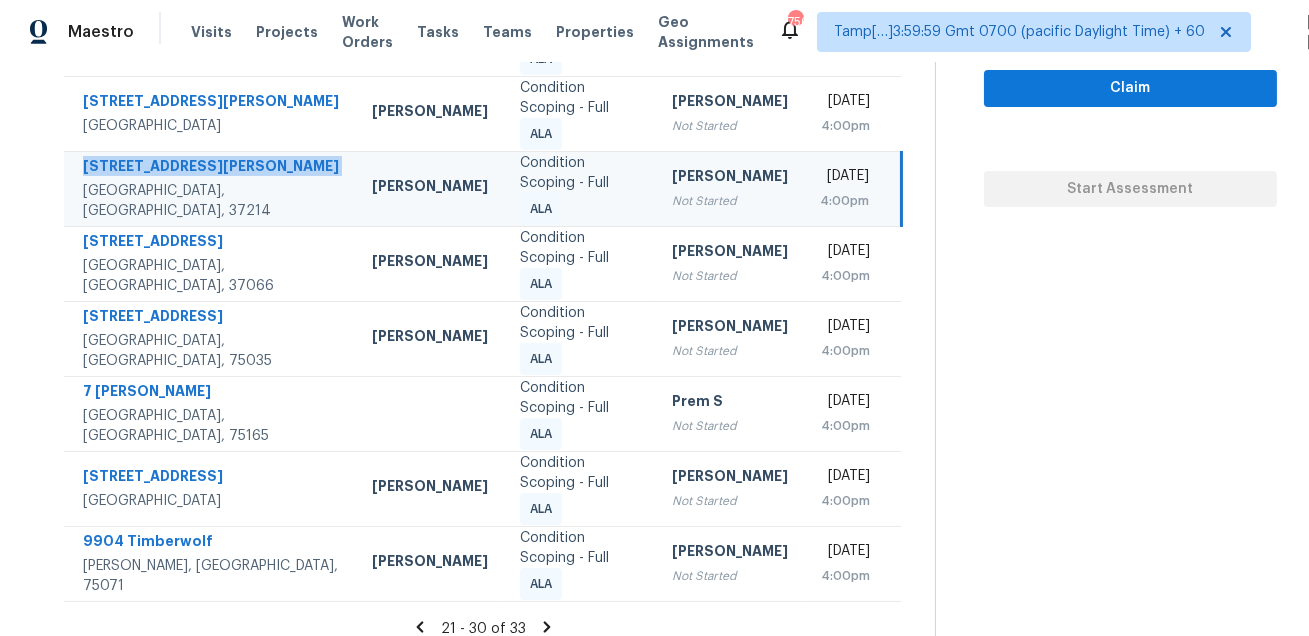 click on "[STREET_ADDRESS][PERSON_NAME]" at bounding box center (211, 168) 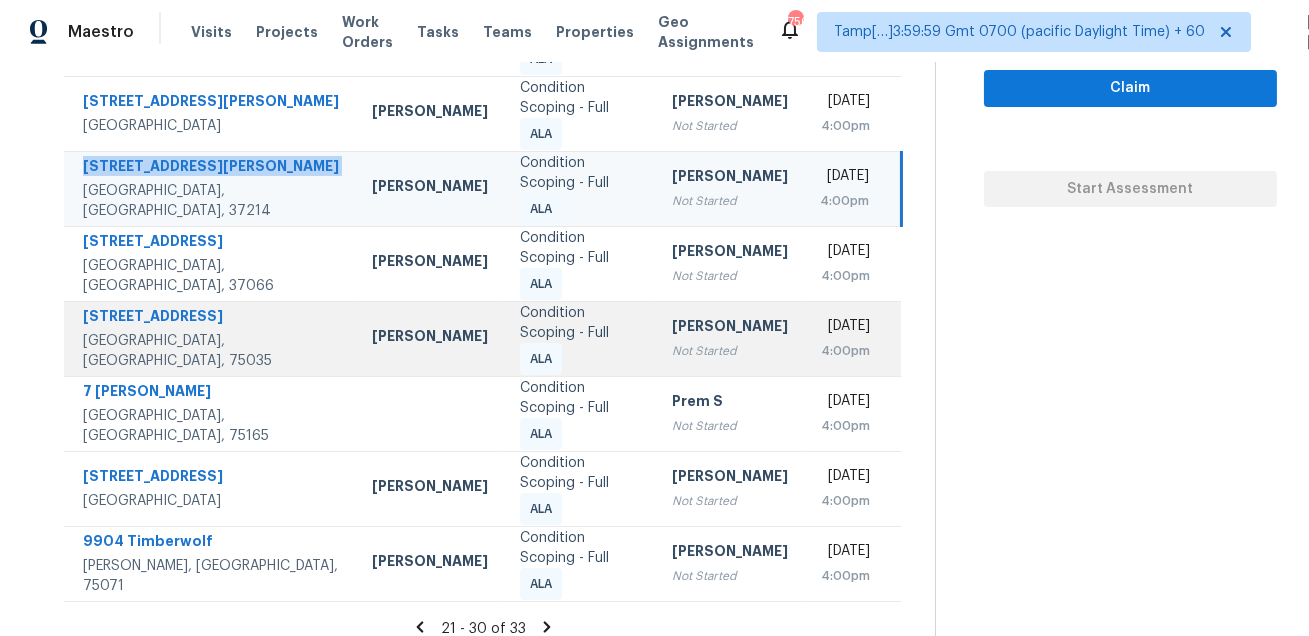 scroll, scrollTop: 453, scrollLeft: 0, axis: vertical 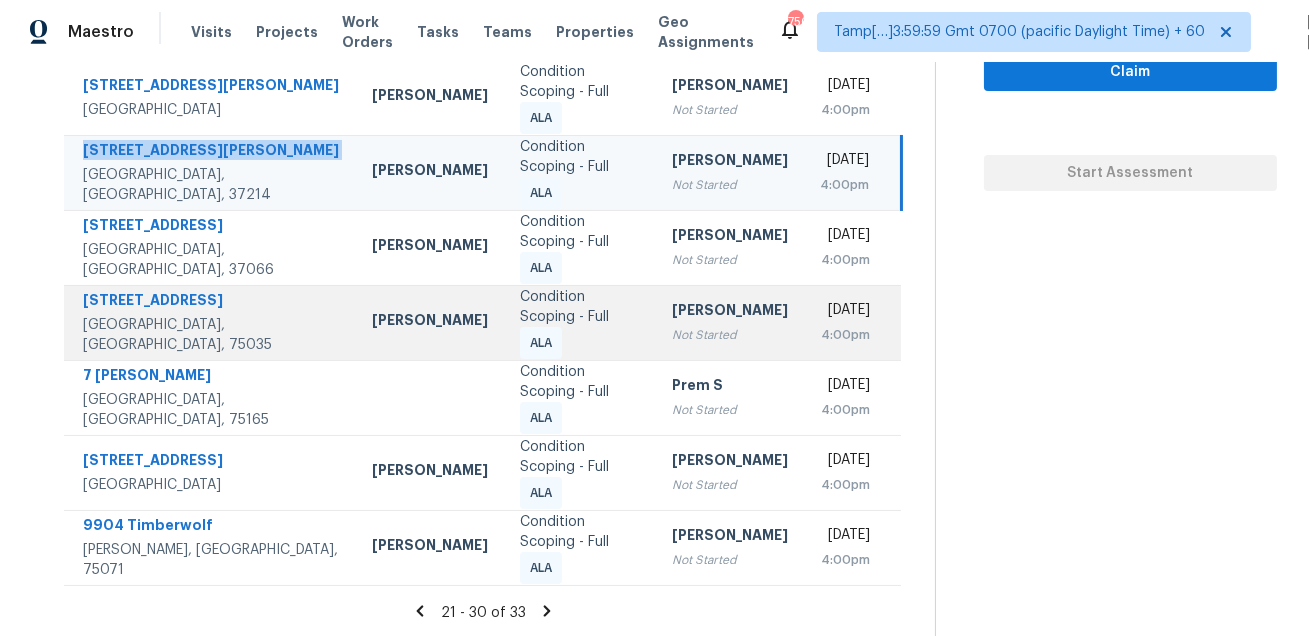 click on "[STREET_ADDRESS]" at bounding box center [210, 322] 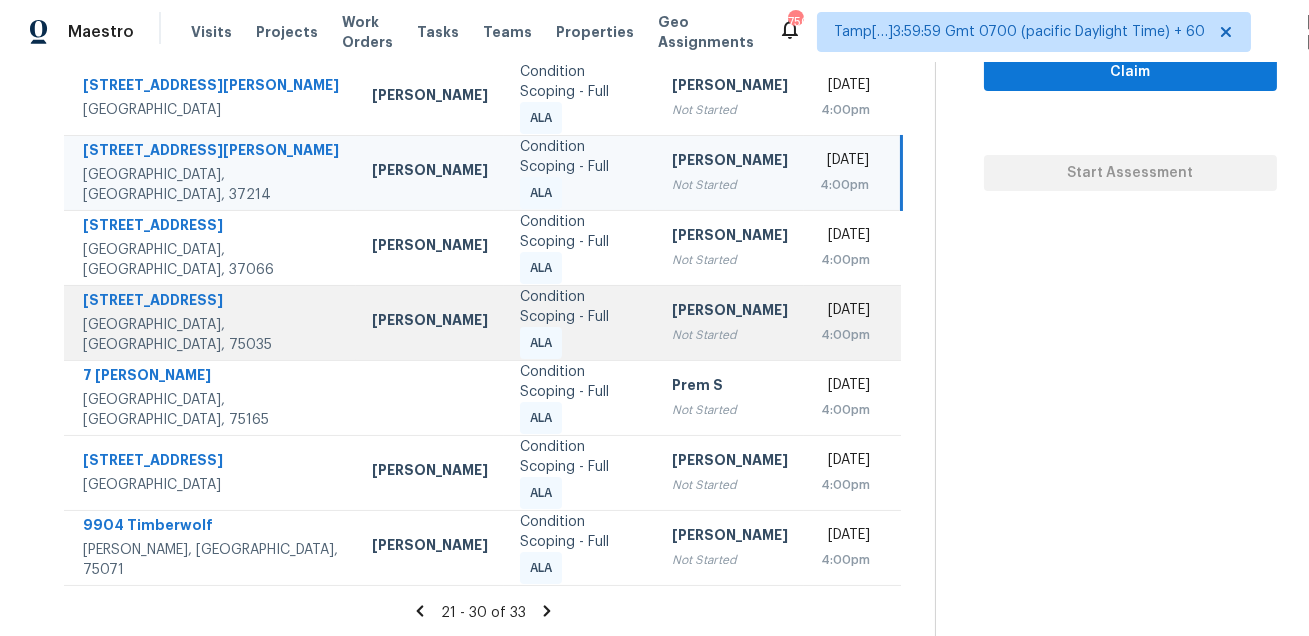 click on "[STREET_ADDRESS]" at bounding box center [210, 322] 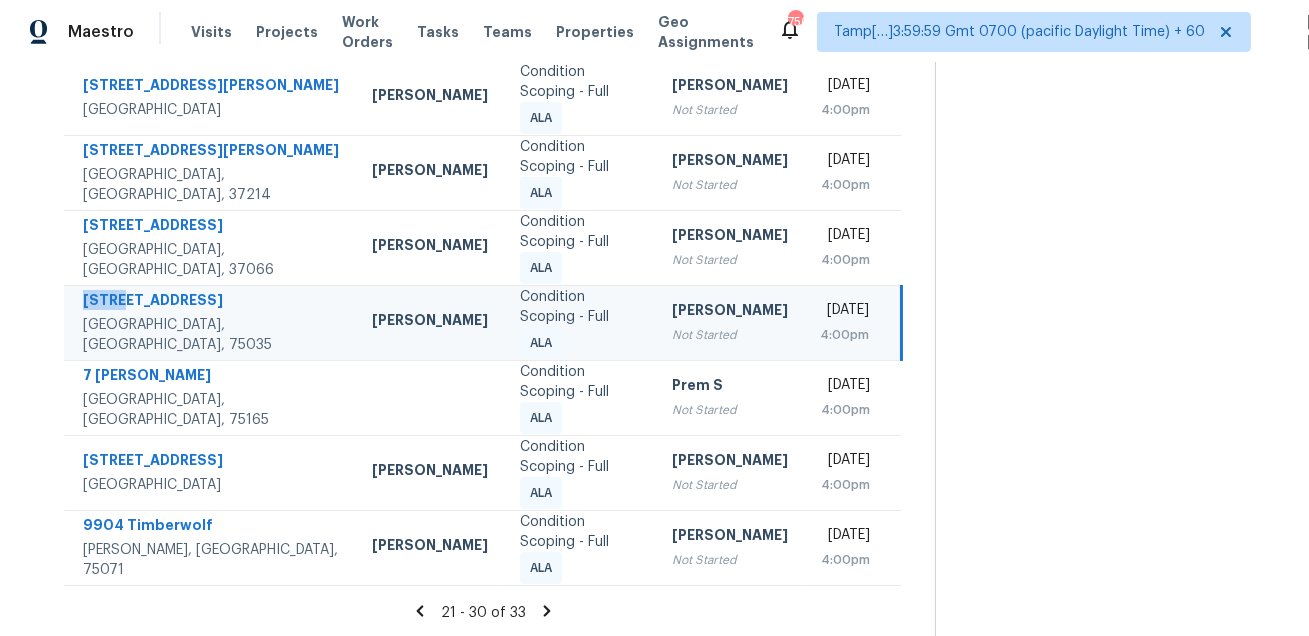 click on "[STREET_ADDRESS]" at bounding box center (210, 322) 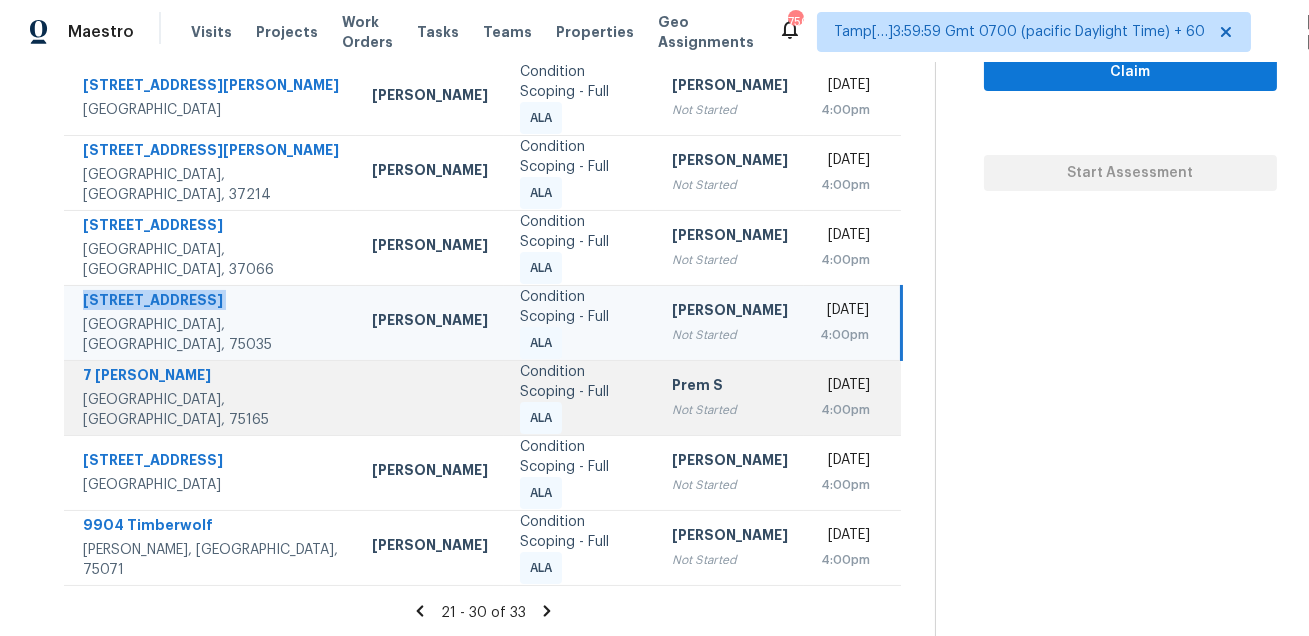 click on "7 [PERSON_NAME]" at bounding box center [211, 377] 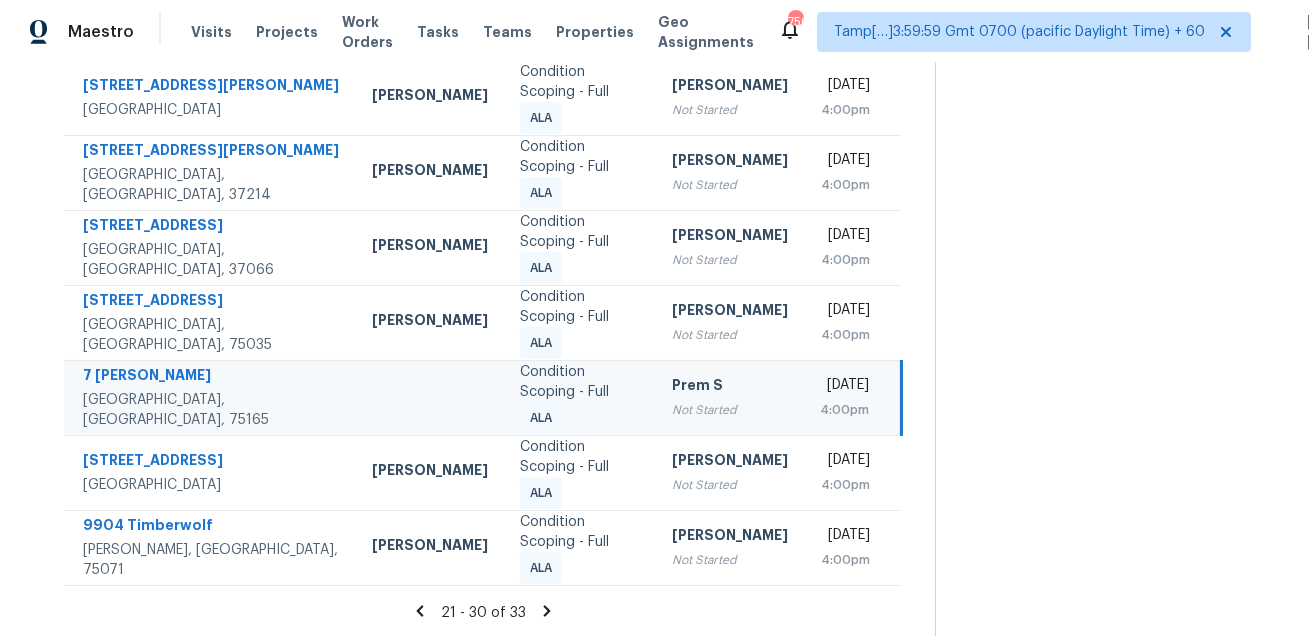 click on "7 [PERSON_NAME]" at bounding box center (211, 377) 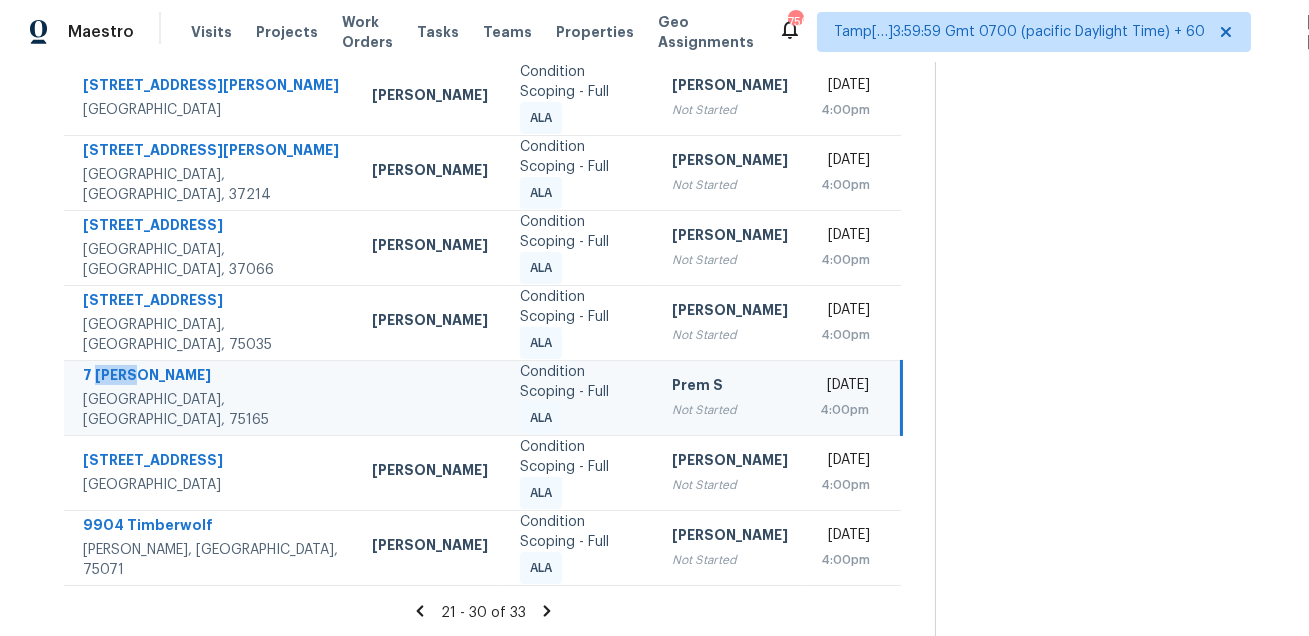 click on "7 [PERSON_NAME]" at bounding box center (211, 377) 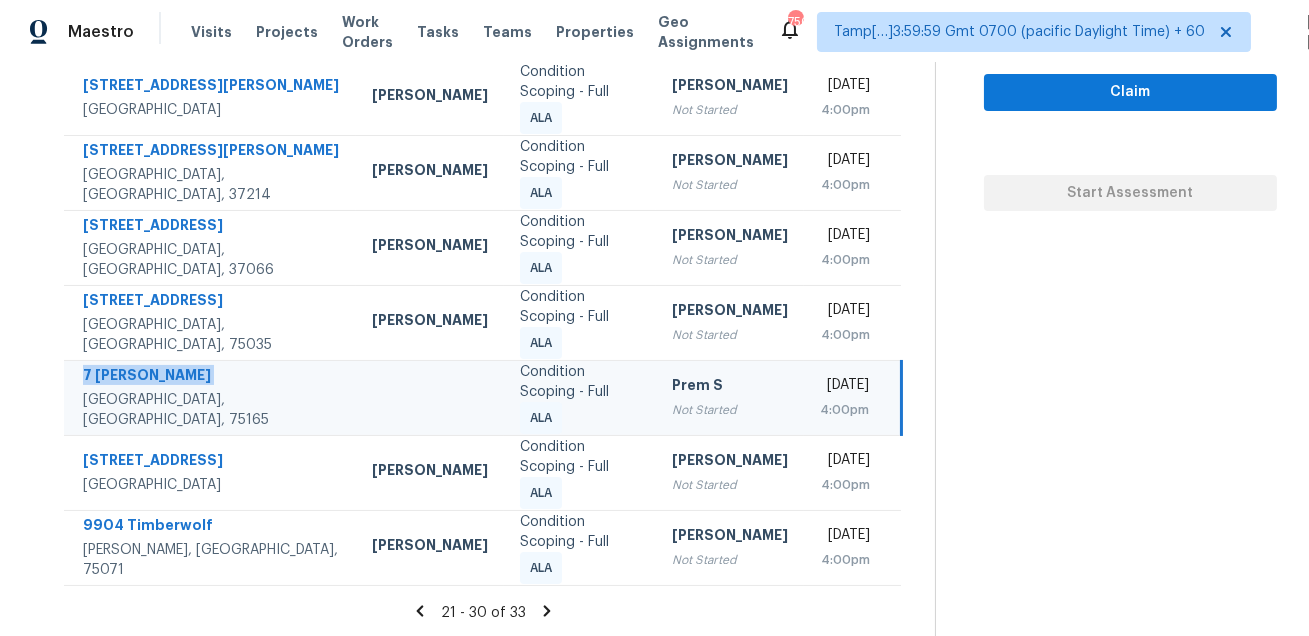 click on "Condition Scoping - Full" at bounding box center (580, 382) 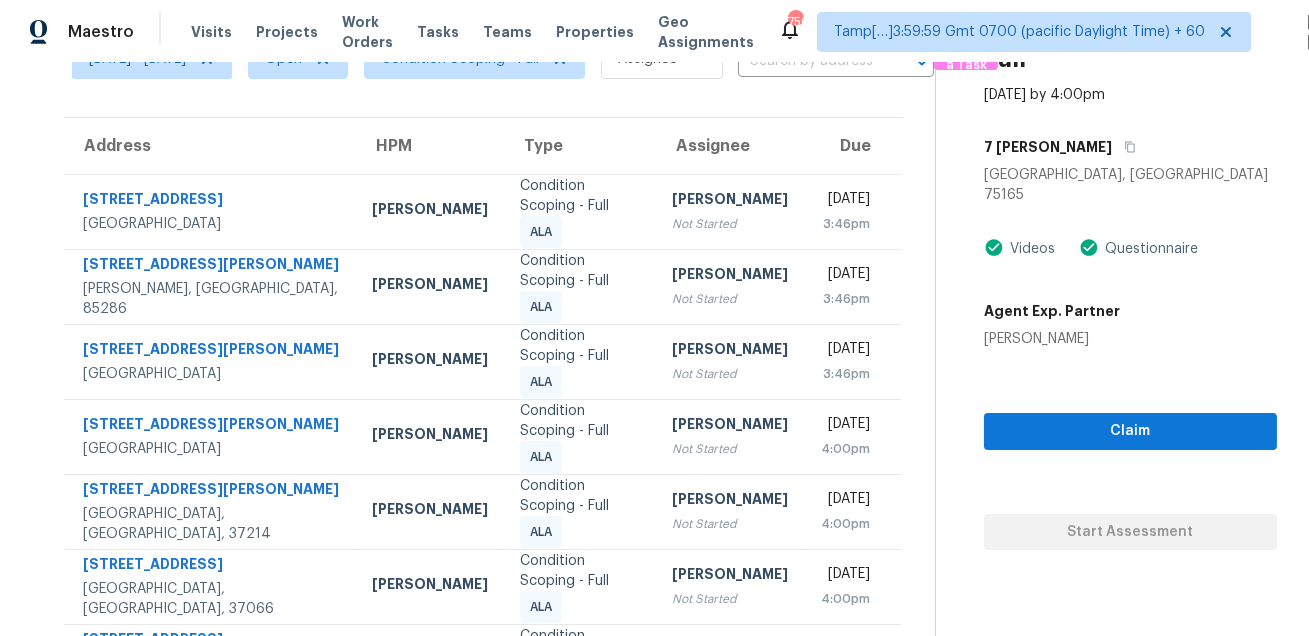 scroll, scrollTop: 50, scrollLeft: 0, axis: vertical 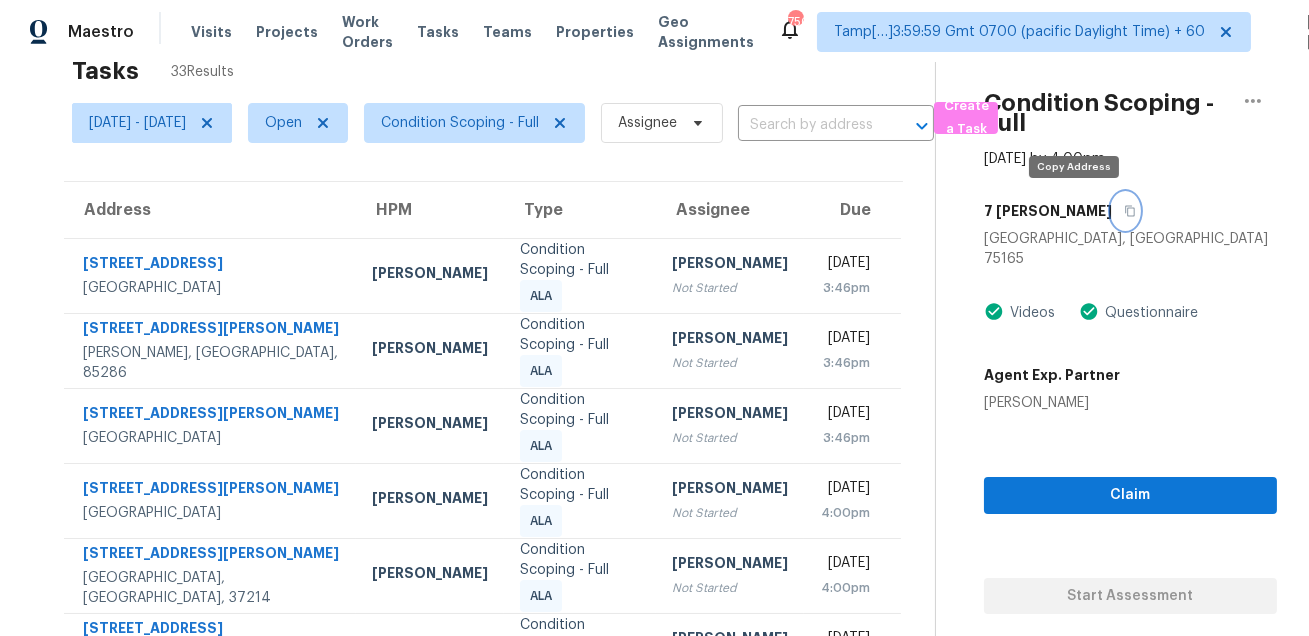 click at bounding box center [1125, 211] 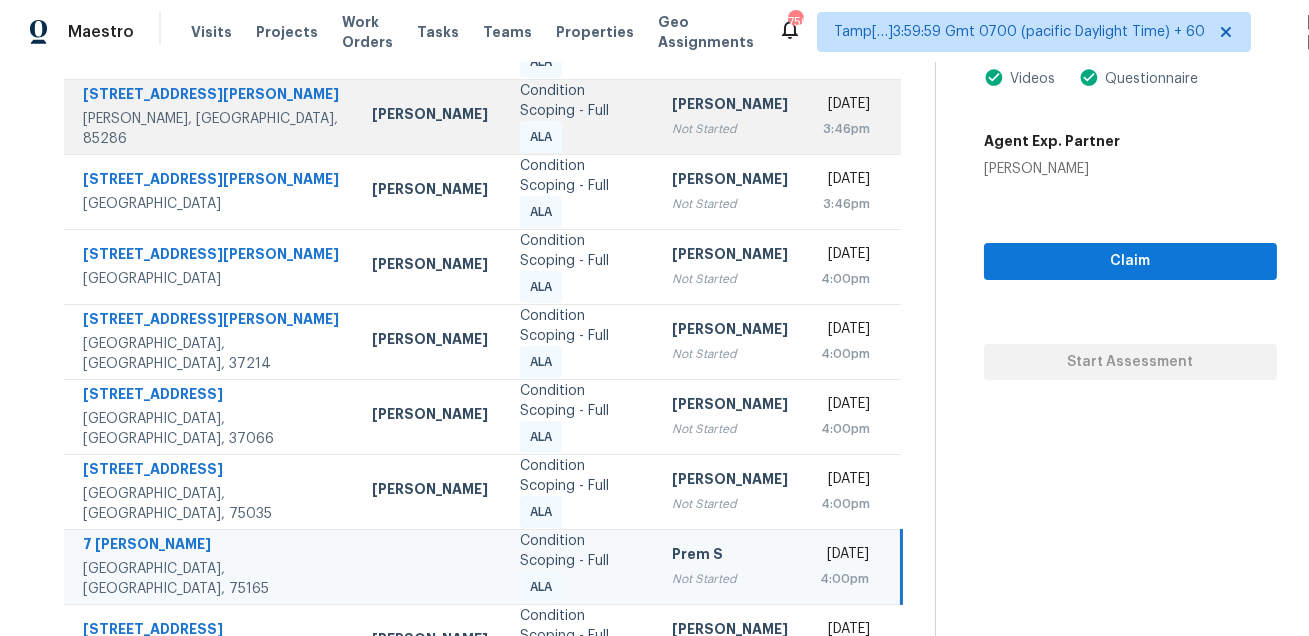 scroll, scrollTop: 453, scrollLeft: 0, axis: vertical 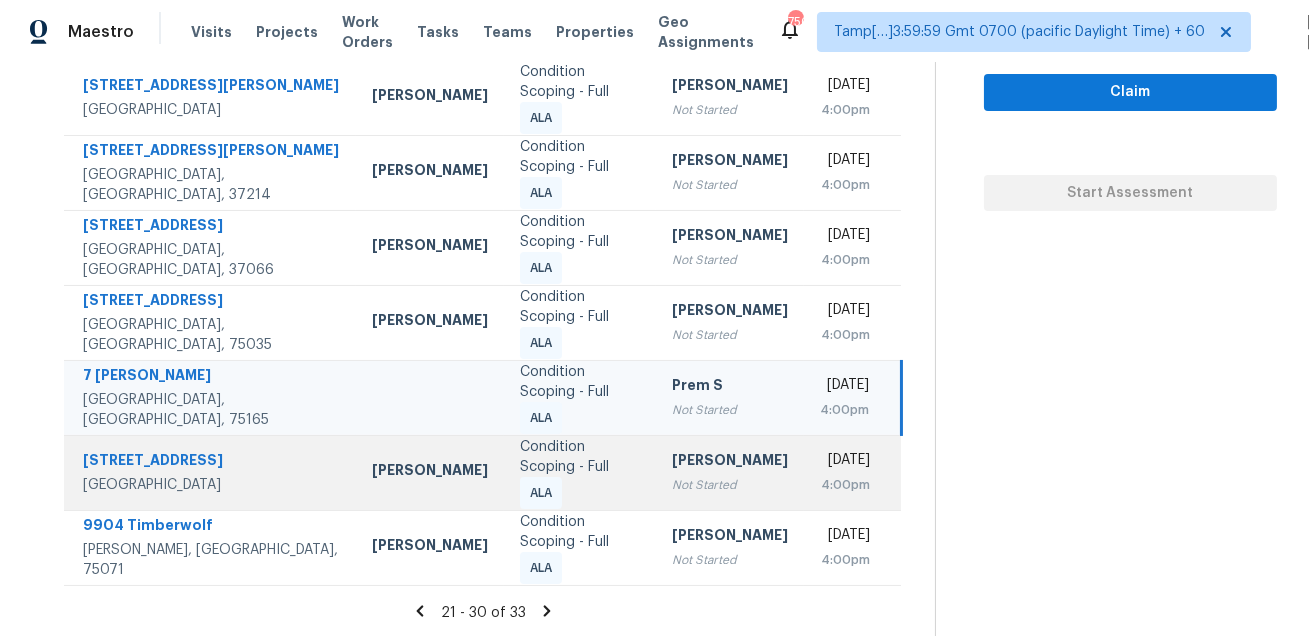 click on "[STREET_ADDRESS]" at bounding box center (211, 462) 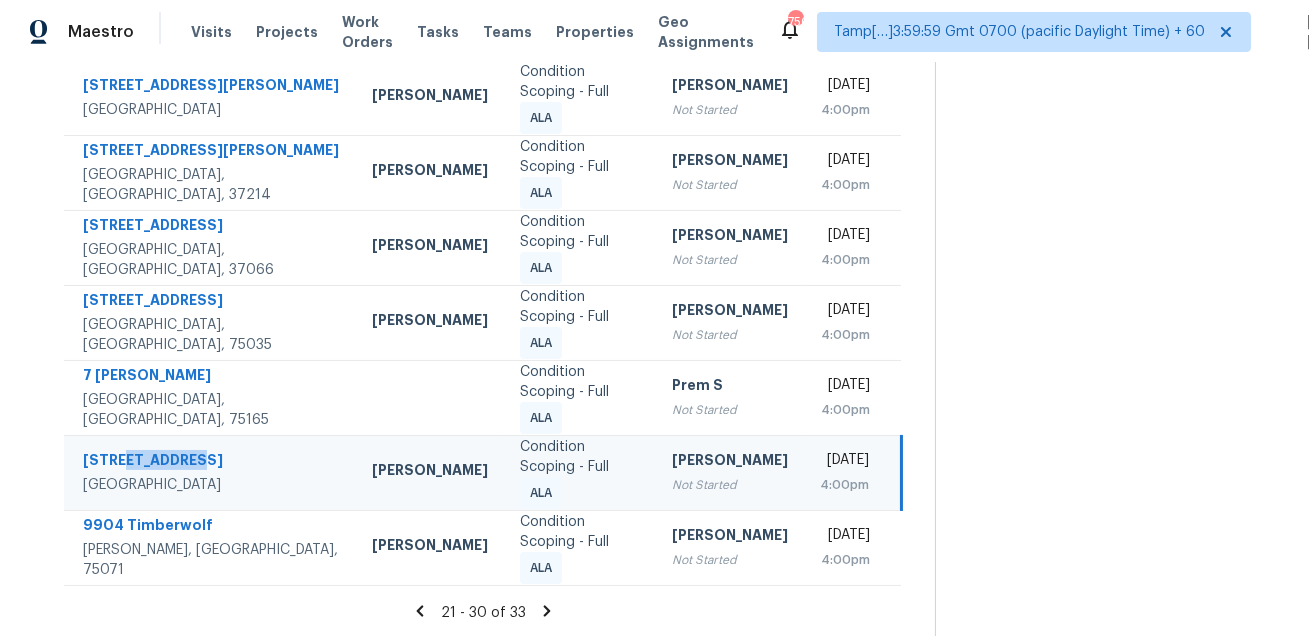 click on "[STREET_ADDRESS]" at bounding box center [211, 462] 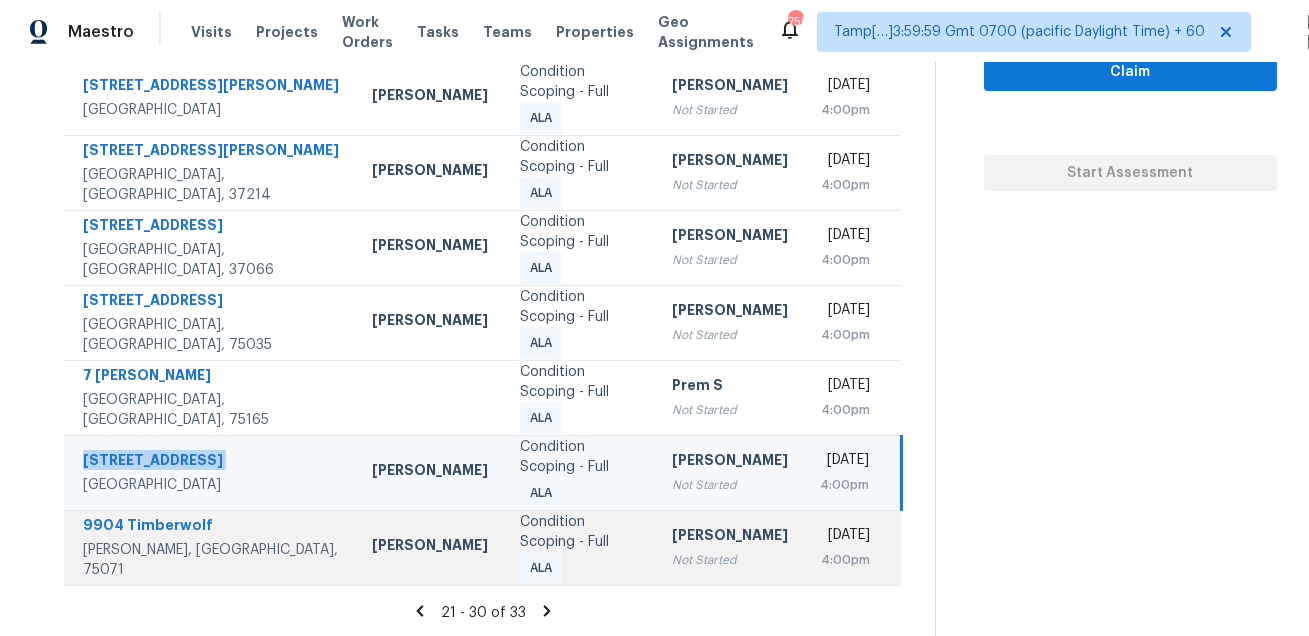 click on "9904 Timberwolf" at bounding box center [211, 527] 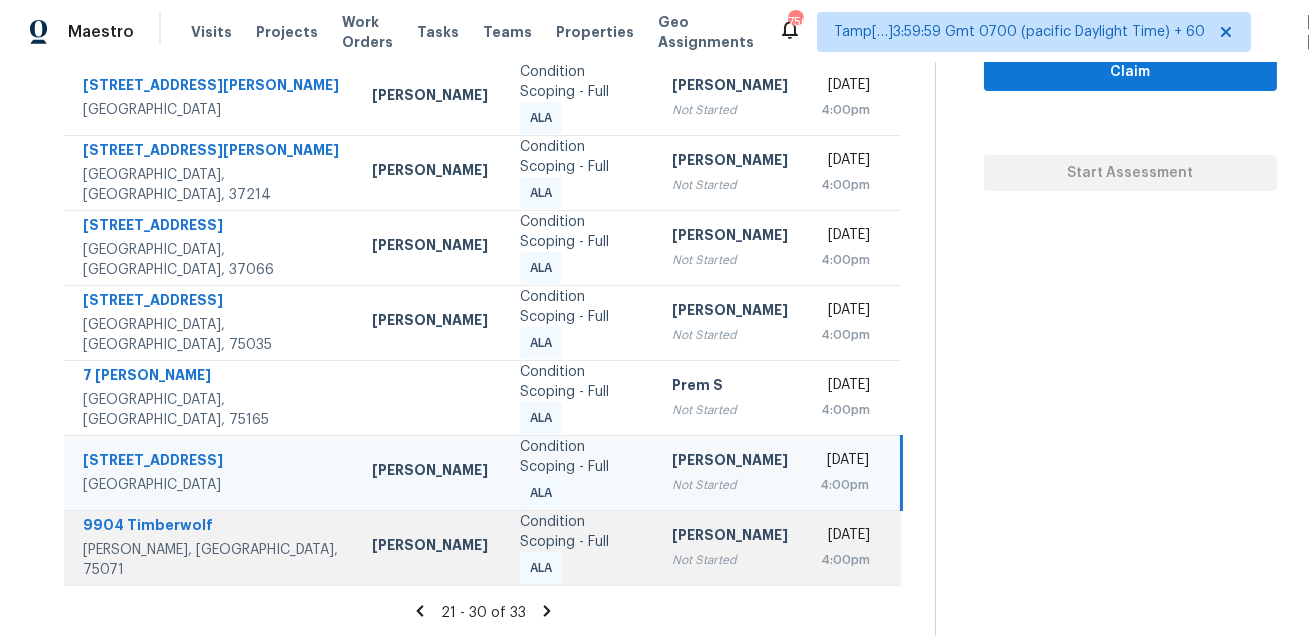click on "9904 Timberwolf" at bounding box center [211, 527] 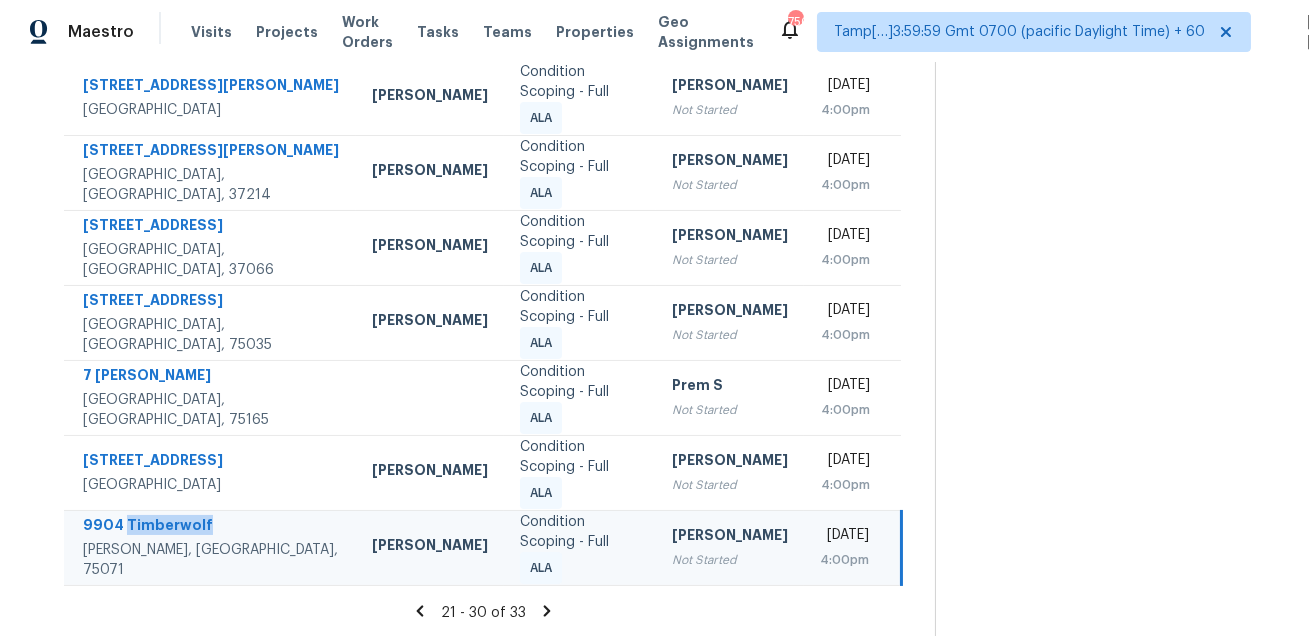 click on "9904 Timberwolf" at bounding box center (211, 527) 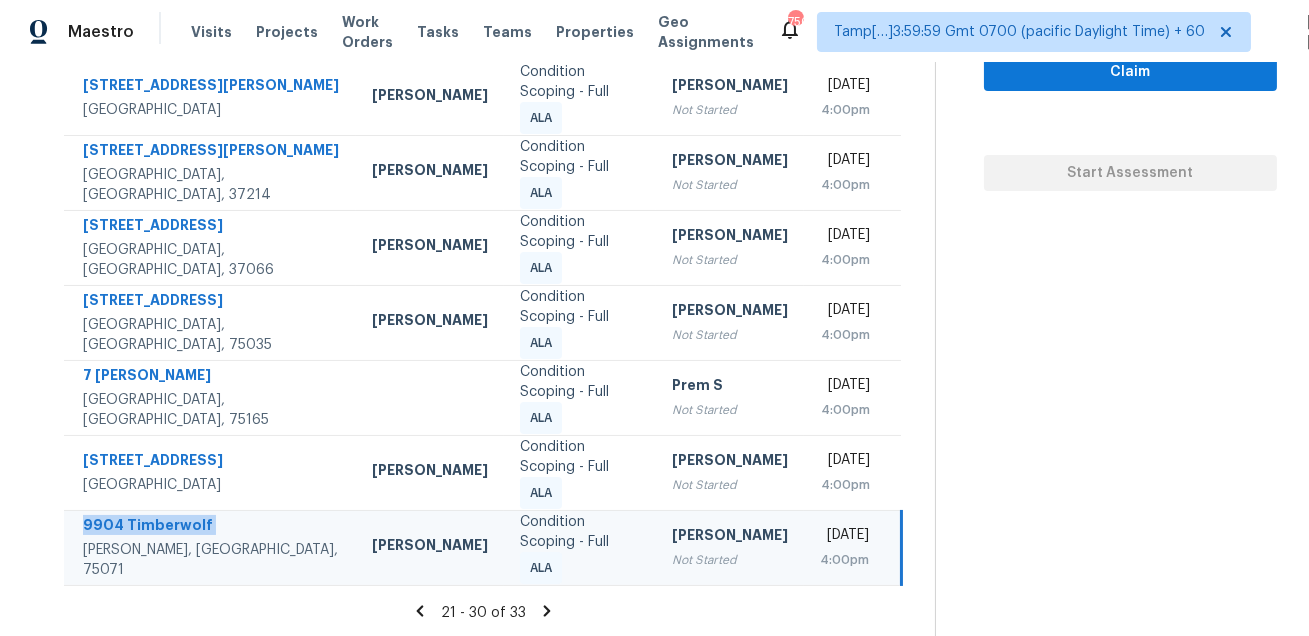 click 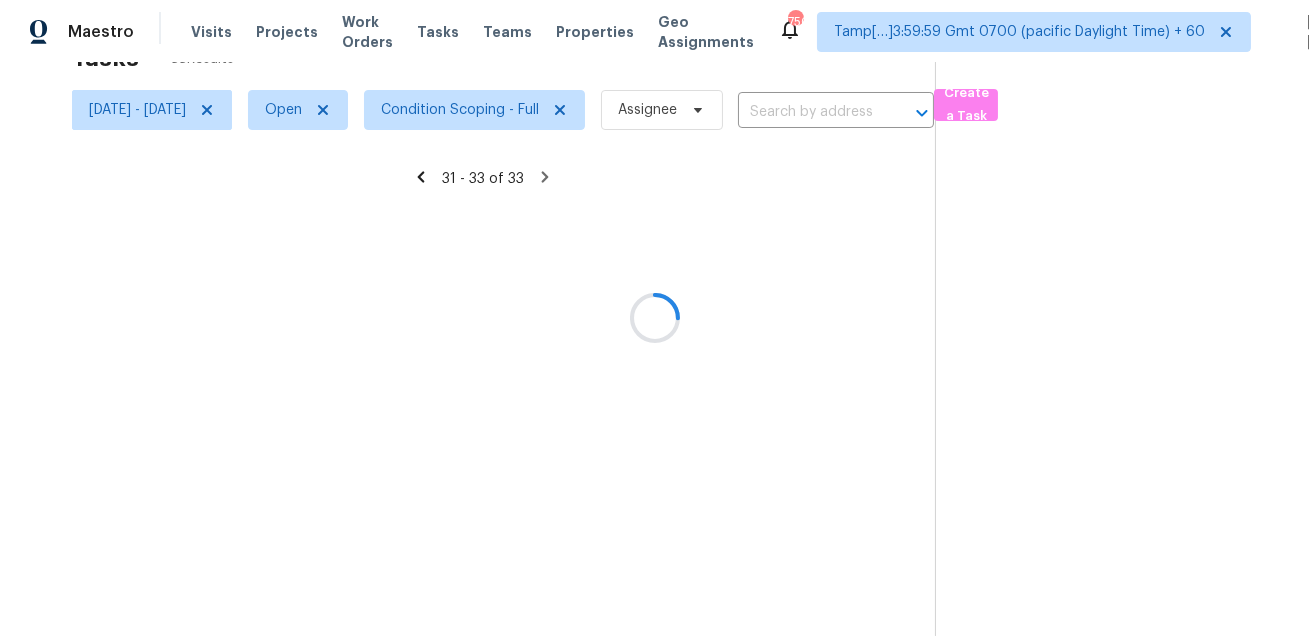 scroll, scrollTop: 62, scrollLeft: 0, axis: vertical 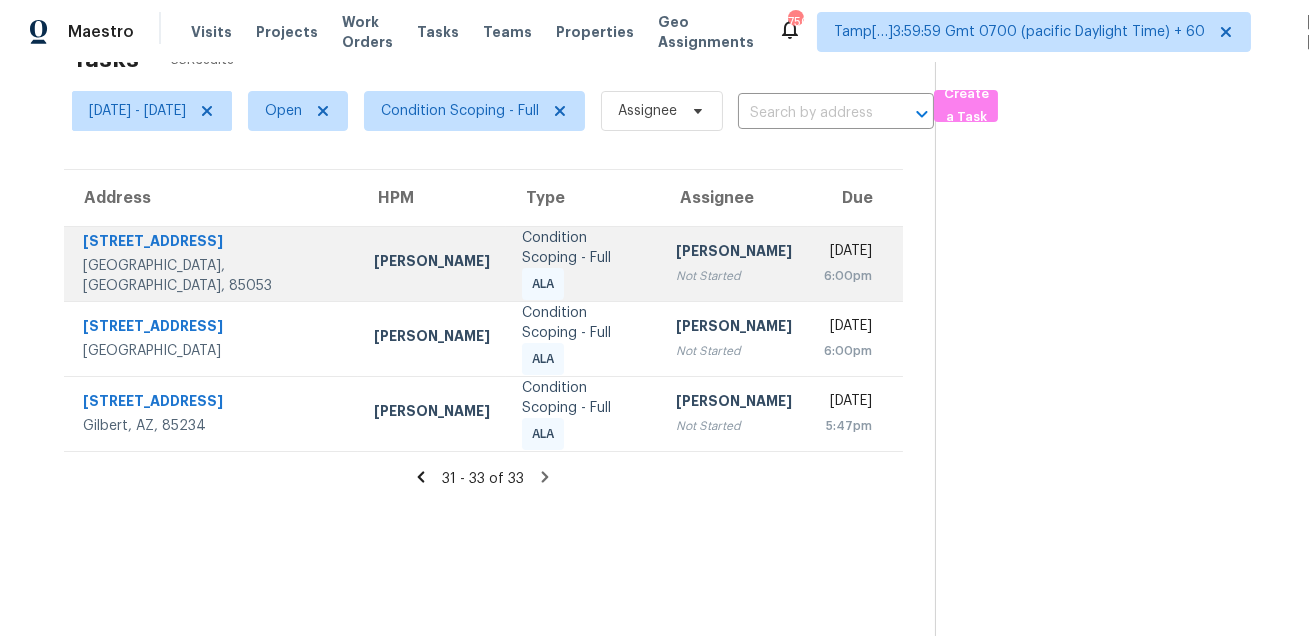 click on "[STREET_ADDRESS]" at bounding box center (212, 243) 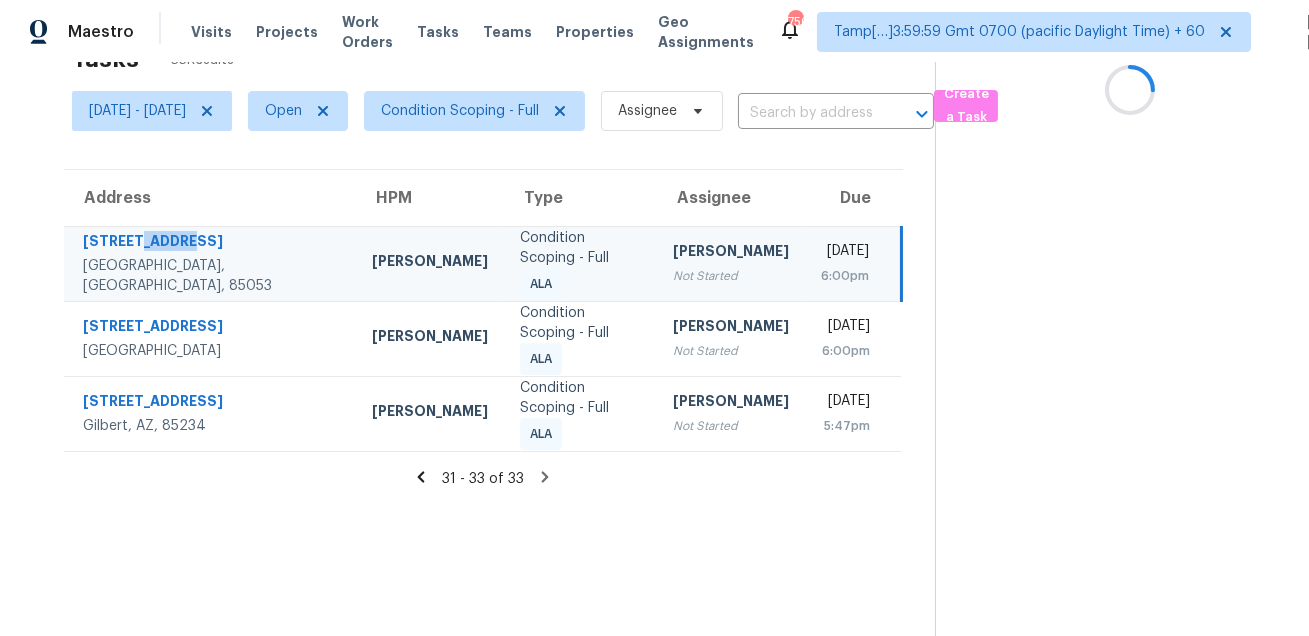 click on "[STREET_ADDRESS]" at bounding box center (211, 243) 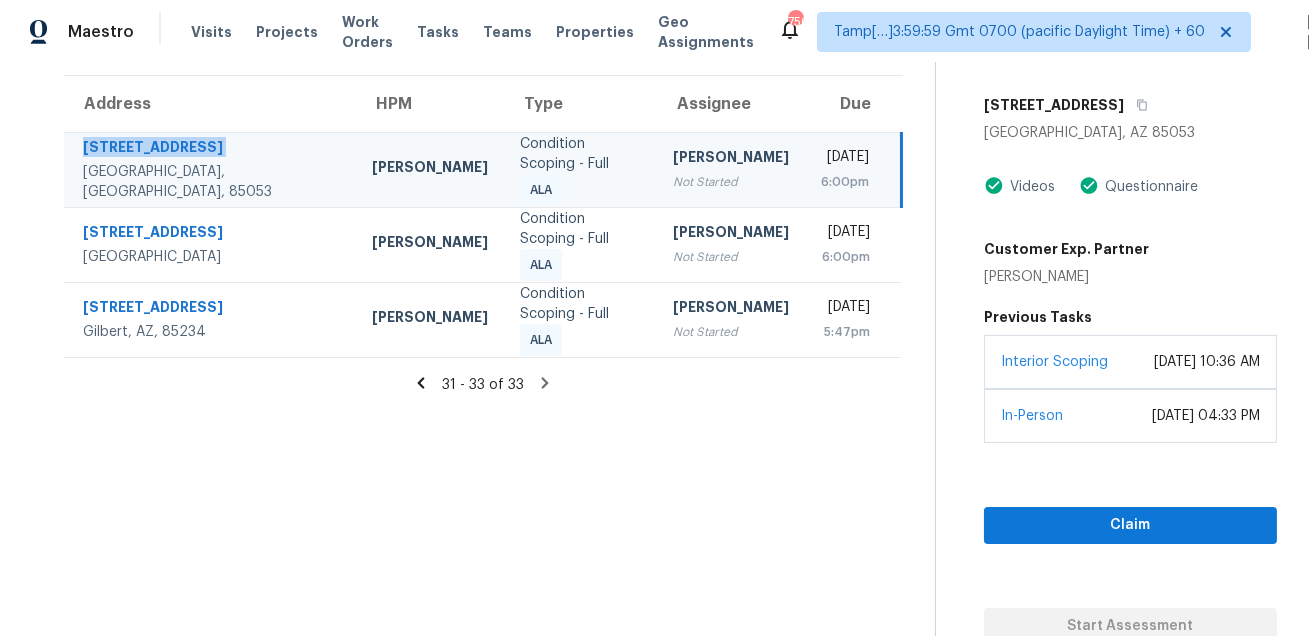 scroll, scrollTop: 134, scrollLeft: 0, axis: vertical 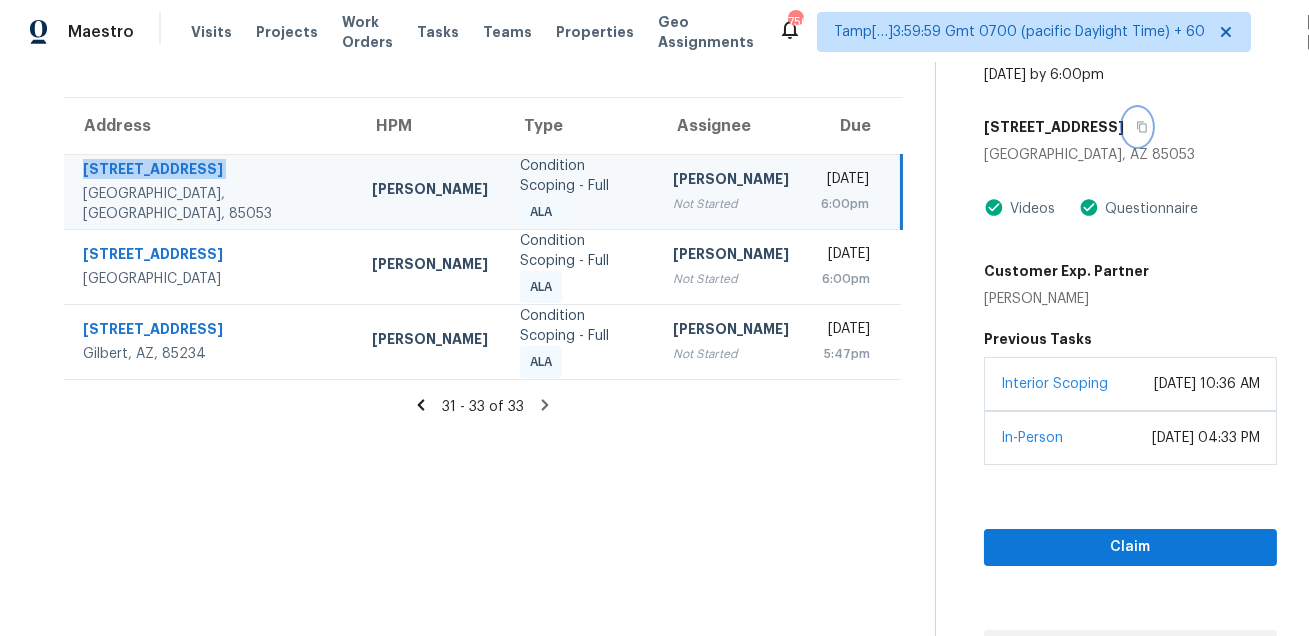 click 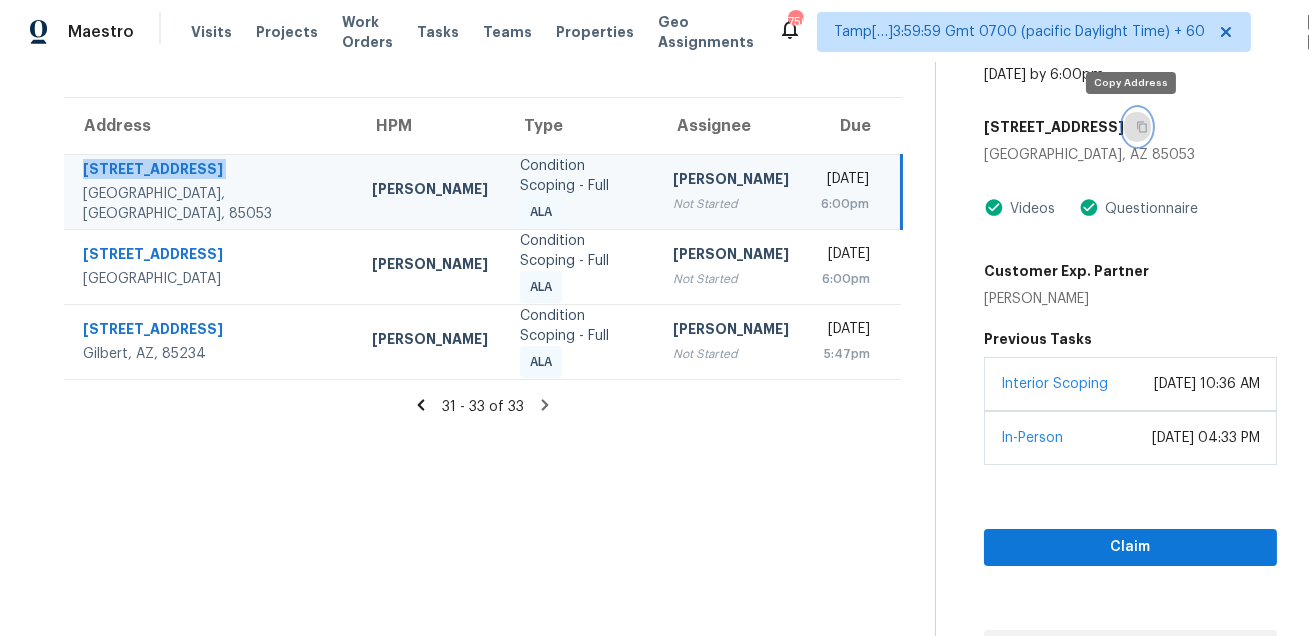 click 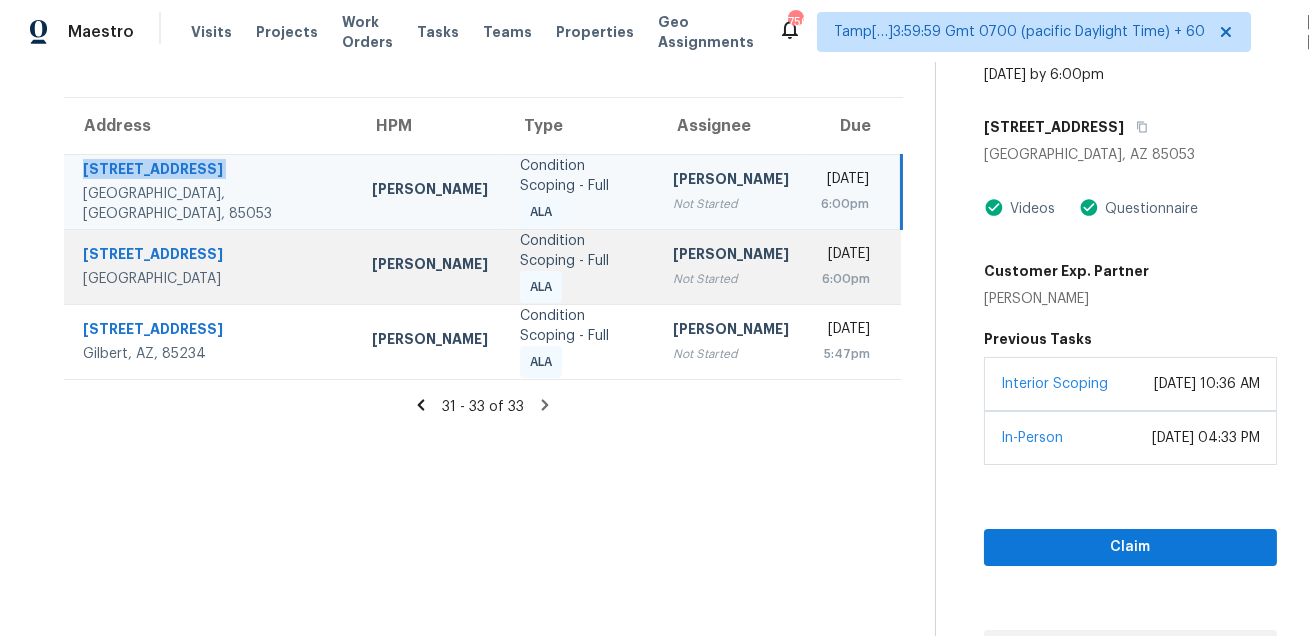 click on "[STREET_ADDRESS]" at bounding box center (211, 256) 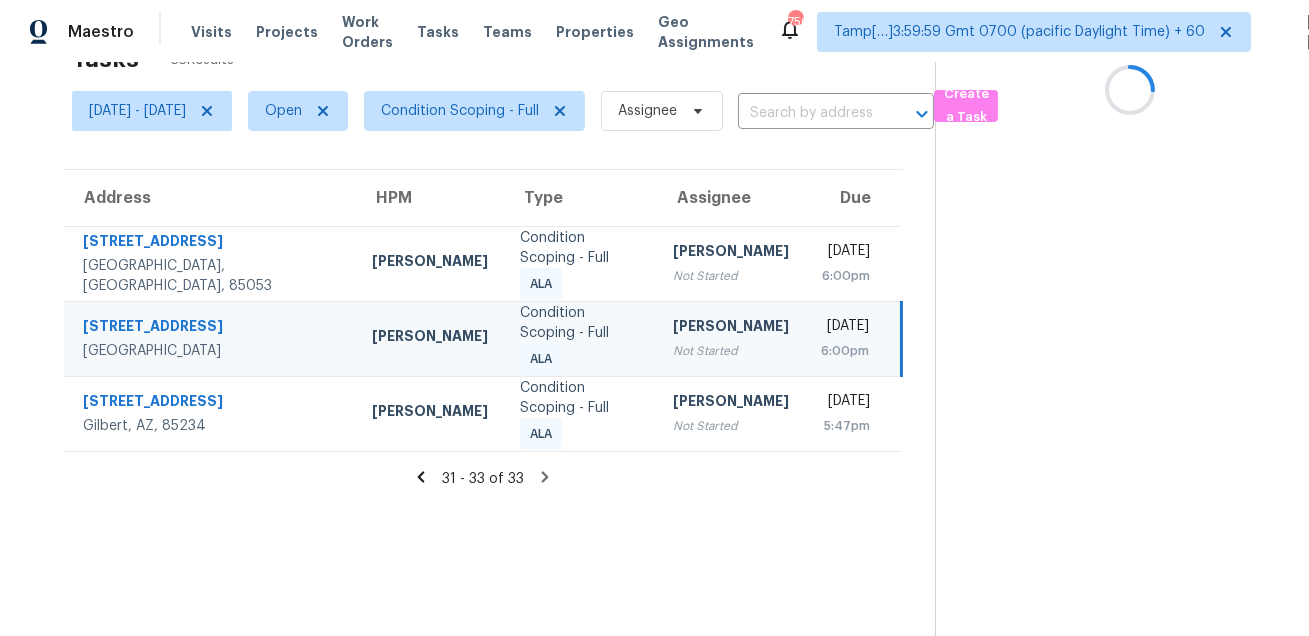 click on "[STREET_ADDRESS]" at bounding box center (211, 243) 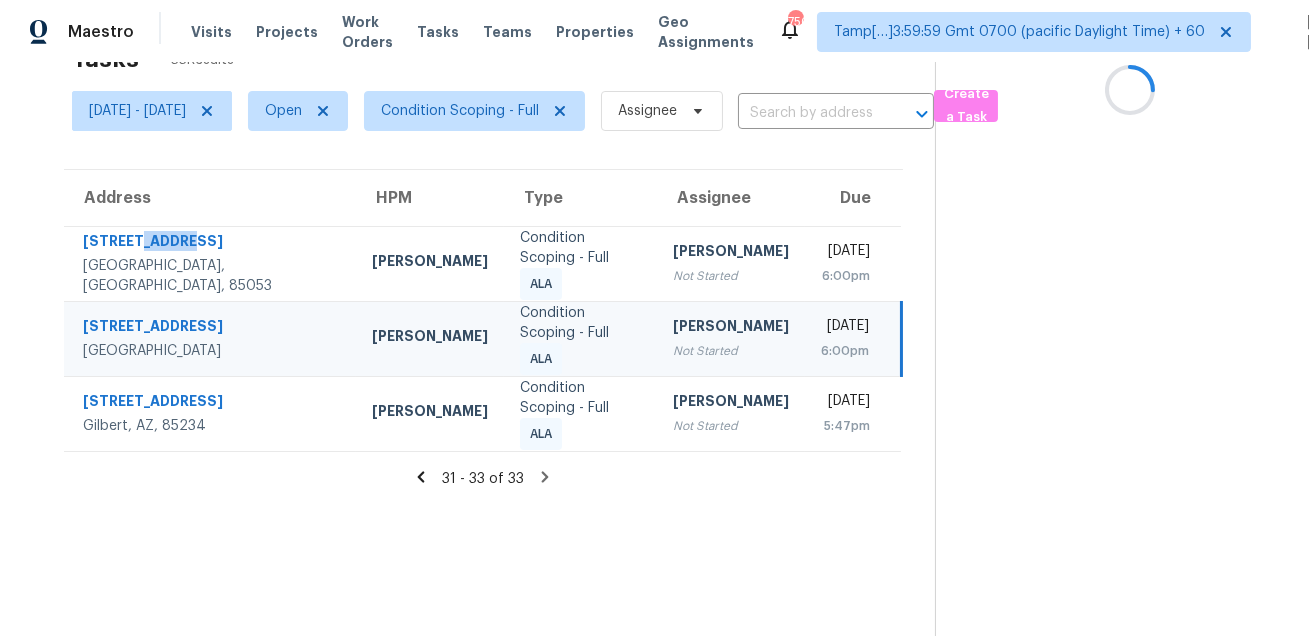 click on "[STREET_ADDRESS]" at bounding box center (211, 243) 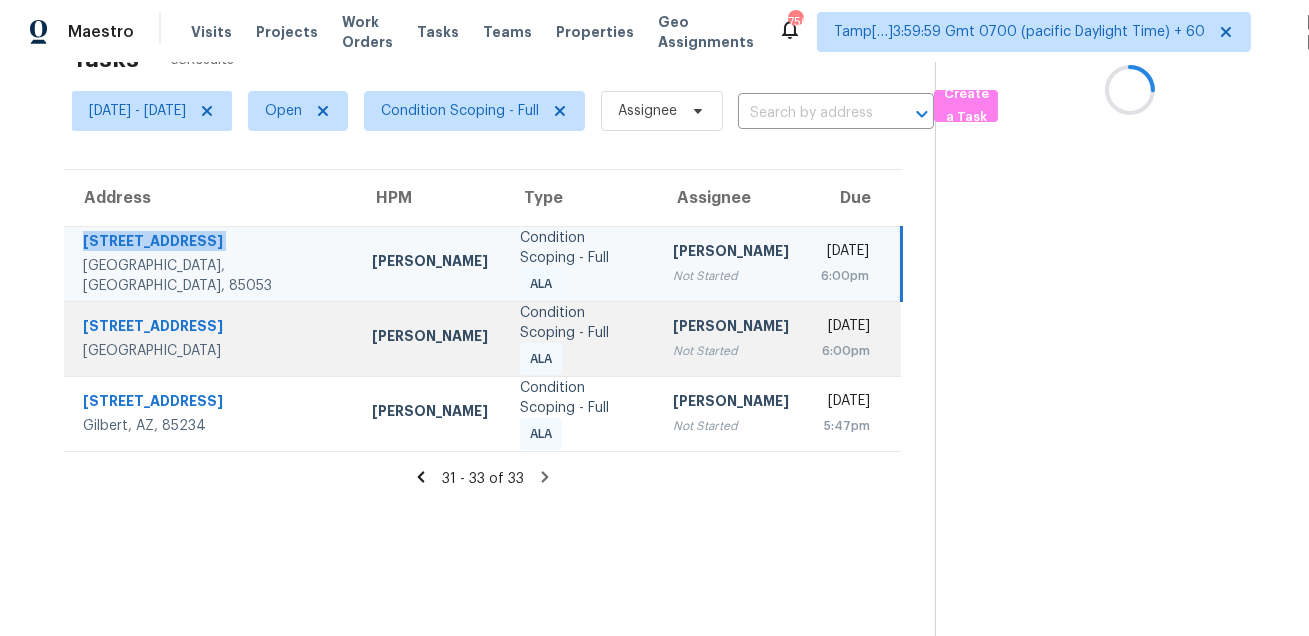 click on "[STREET_ADDRESS]" at bounding box center [211, 403] 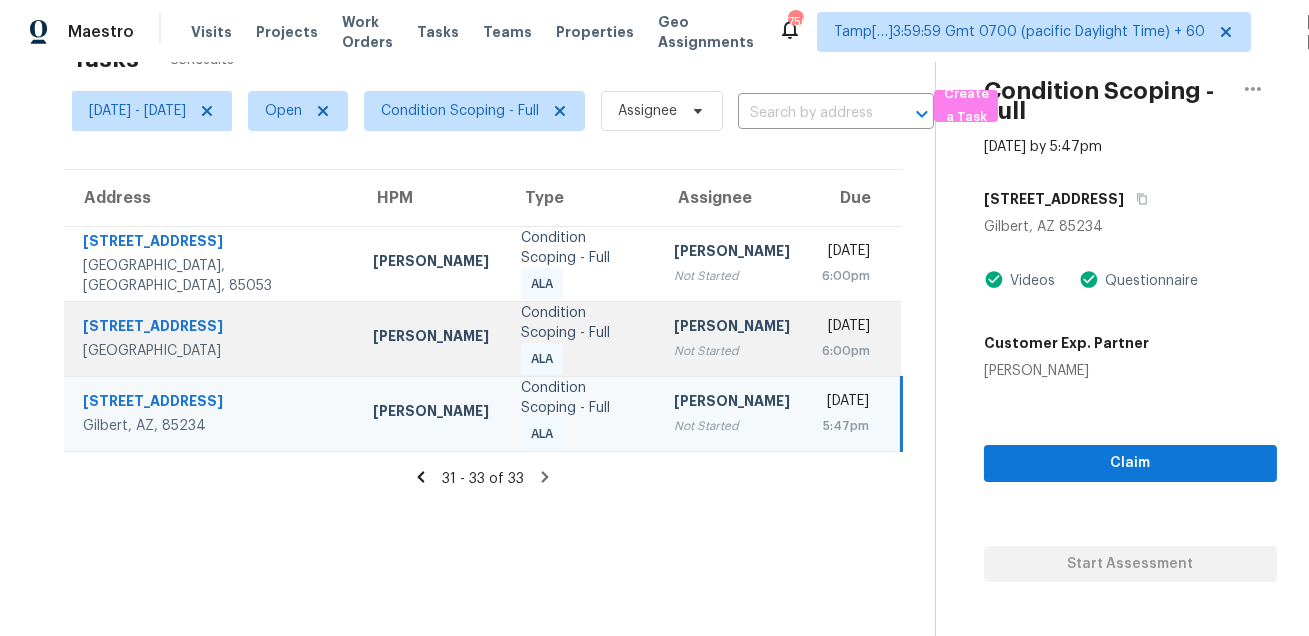 click on "[STREET_ADDRESS]" at bounding box center (212, 328) 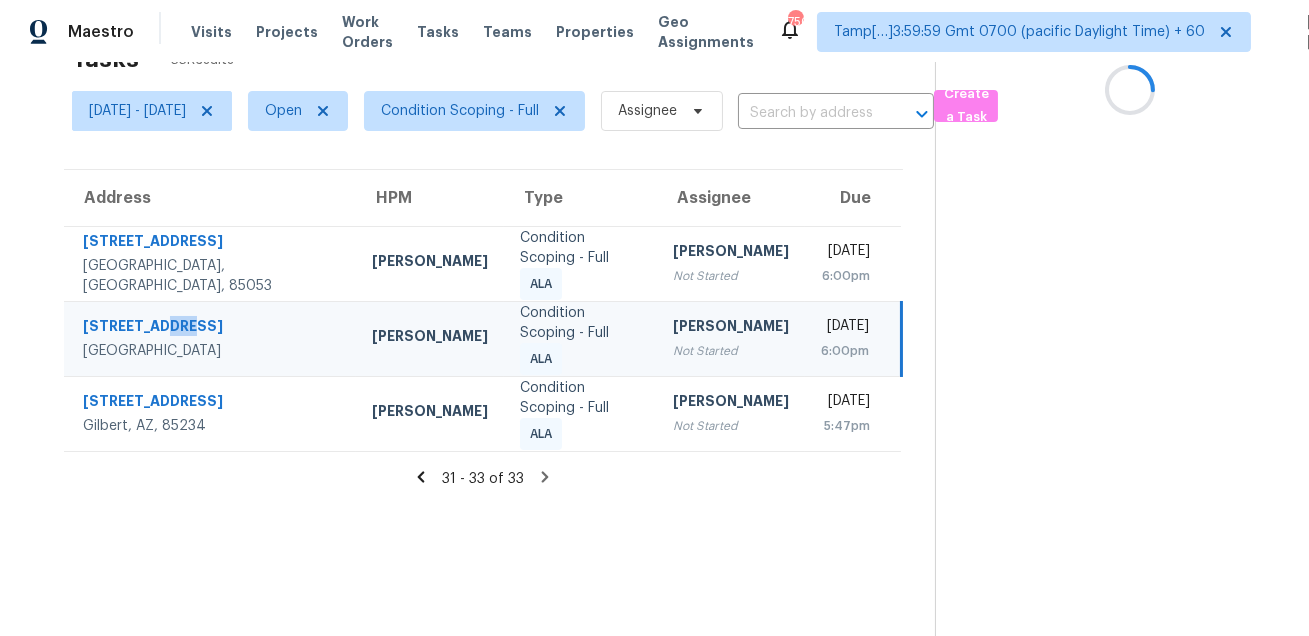 click on "[STREET_ADDRESS]" at bounding box center (211, 328) 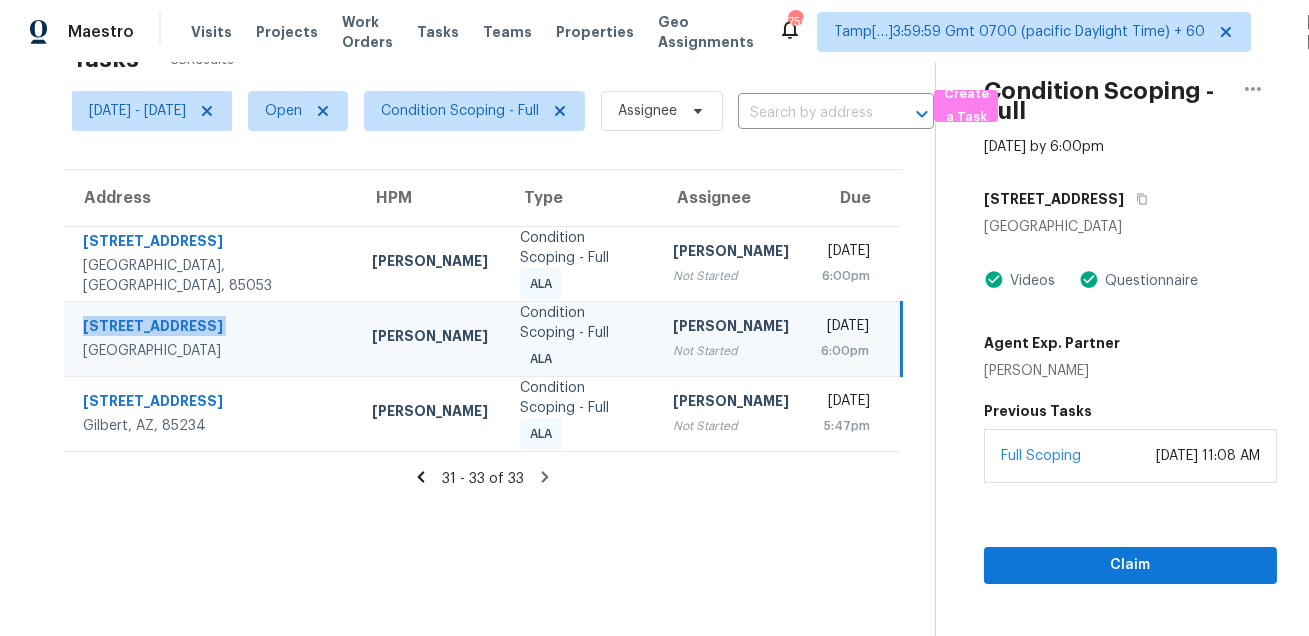 scroll, scrollTop: 129, scrollLeft: 0, axis: vertical 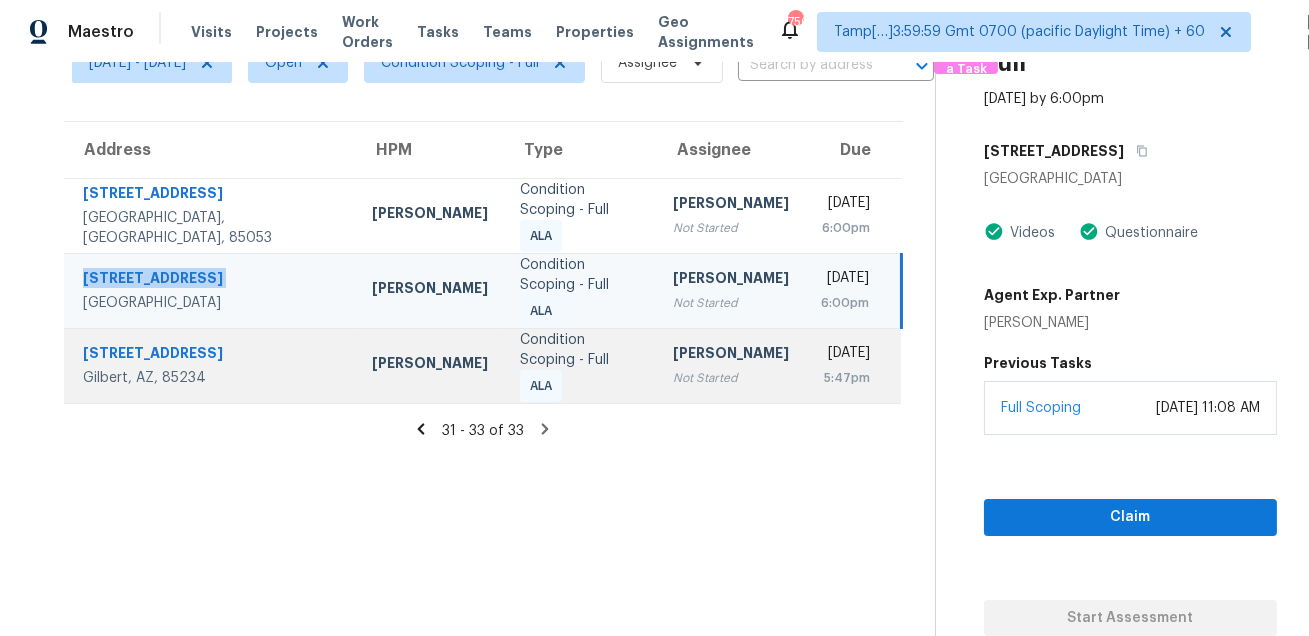 click on "[STREET_ADDRESS]" at bounding box center (211, 355) 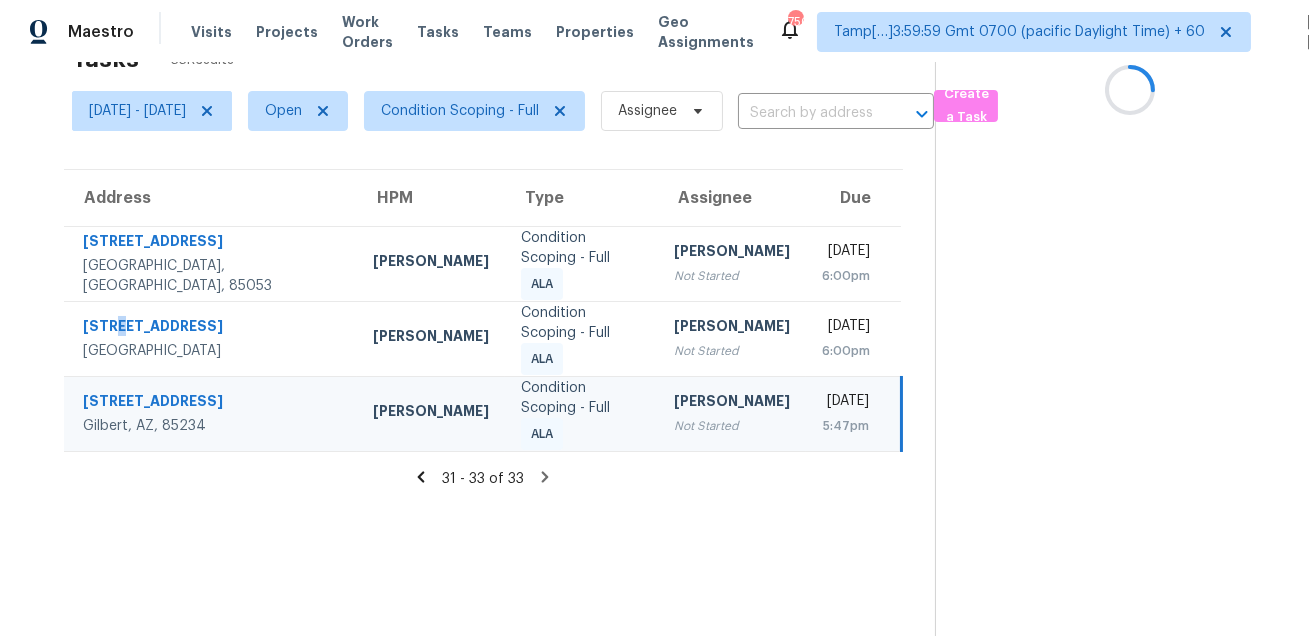 click on "[STREET_ADDRESS]" at bounding box center [212, 328] 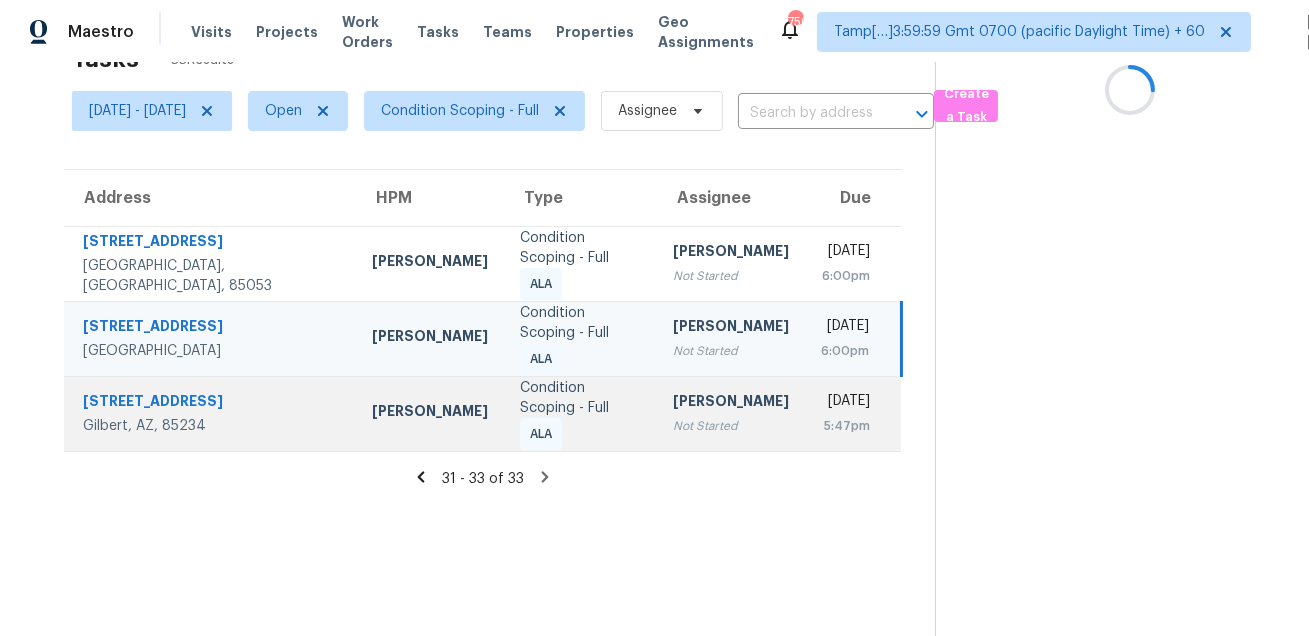 click on "Tasks 33  Results [DATE] - [DATE] Open Condition Scoping - Full Assignee ​ Create a Task Address HPM Type Assignee Due [STREET_ADDRESS][PERSON_NAME] [PERSON_NAME] Condition Scoping - Full ALA [PERSON_NAME] Not Started [DATE] 6:00pm [STREET_ADDRESS] [PERSON_NAME] Condition Scoping - Full ALA [PERSON_NAME] Not Started [DATE] 6:00pm [STREET_ADDRESS] [PERSON_NAME] Condition Scoping - Full ALA [PERSON_NAME] Not Started [DATE] 5:47pm 31 - 33 of 33" at bounding box center [483, 335] 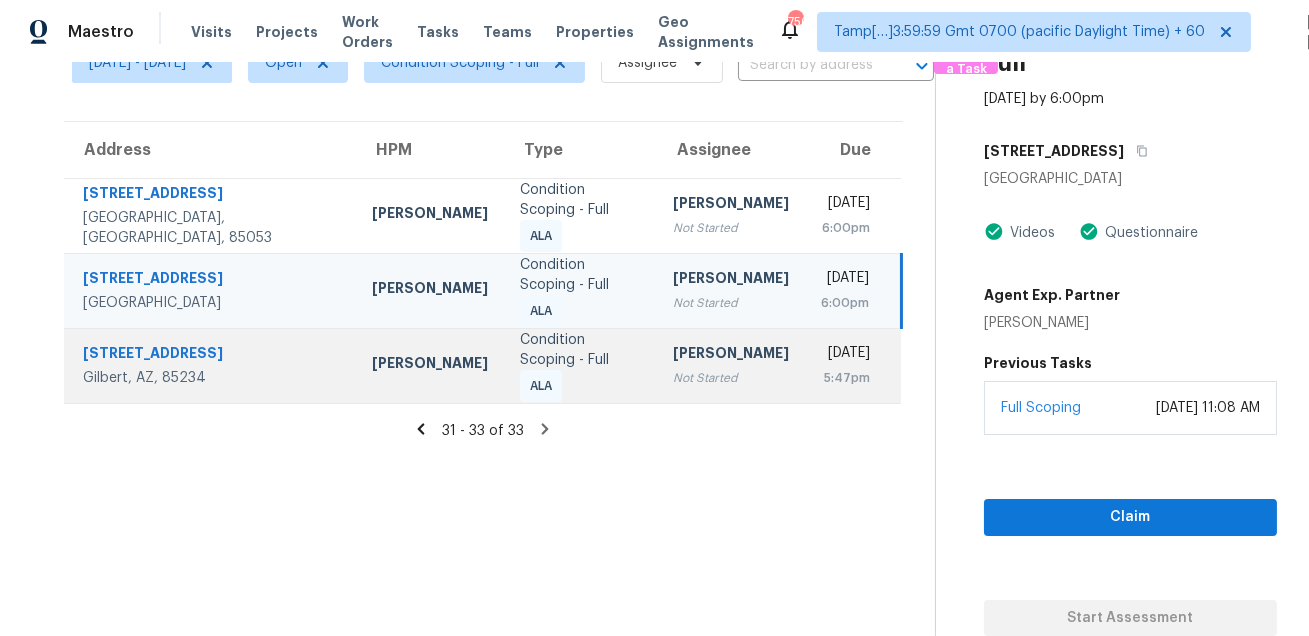click on "[STREET_ADDRESS]" at bounding box center [211, 355] 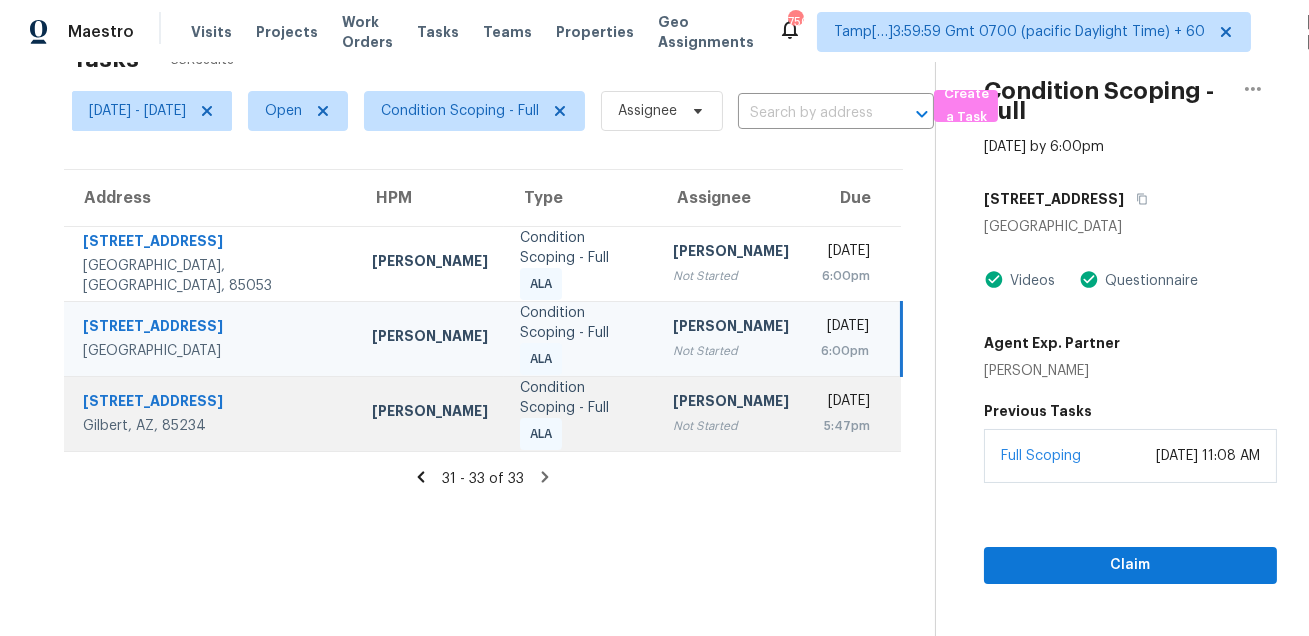 click on "[STREET_ADDRESS]" at bounding box center (211, 328) 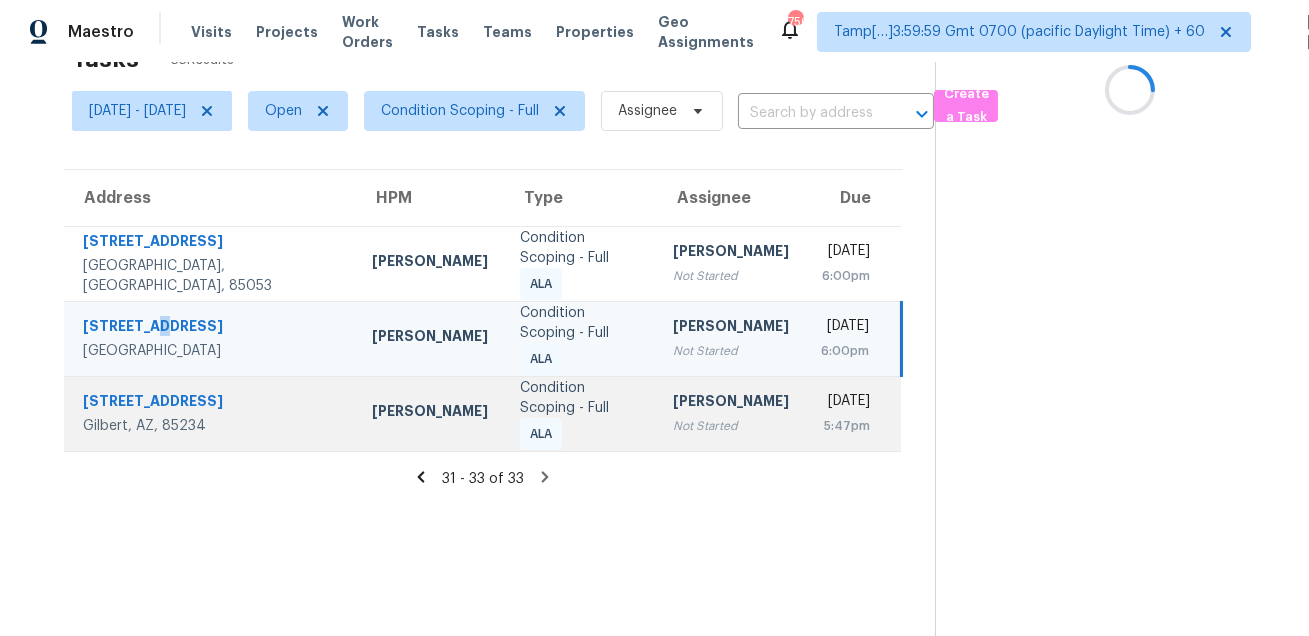 click on "[STREET_ADDRESS]" at bounding box center [211, 328] 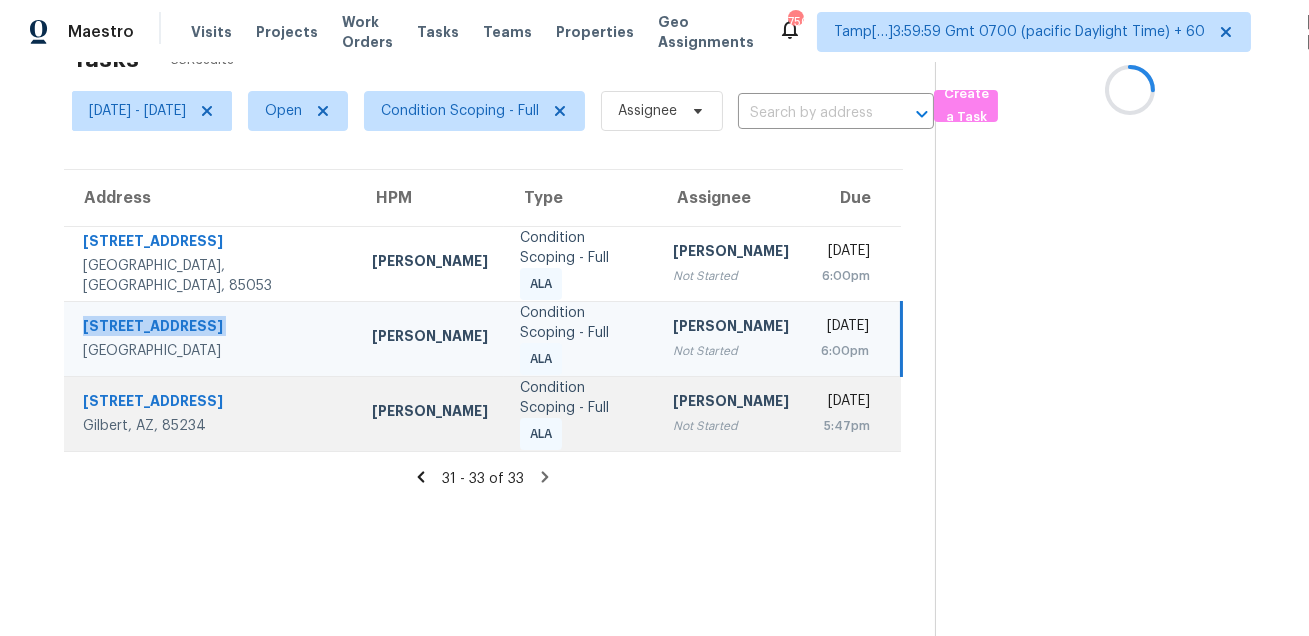 click on "[STREET_ADDRESS]" at bounding box center [211, 403] 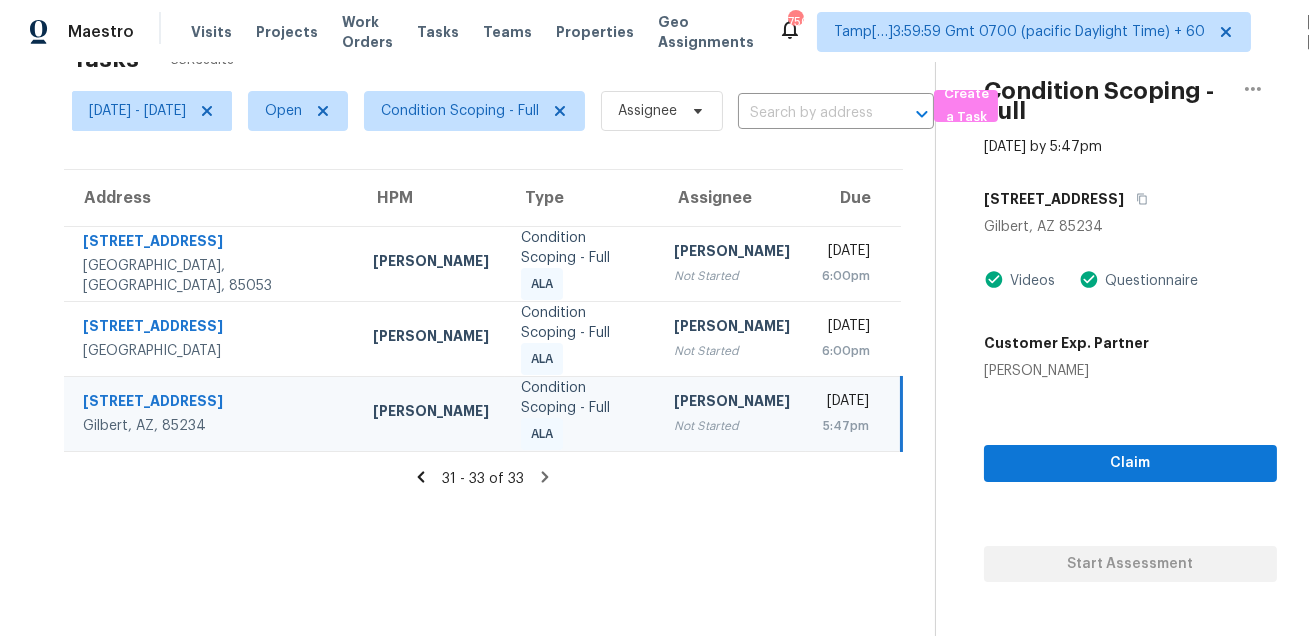 click on "[STREET_ADDRESS]" at bounding box center [212, 403] 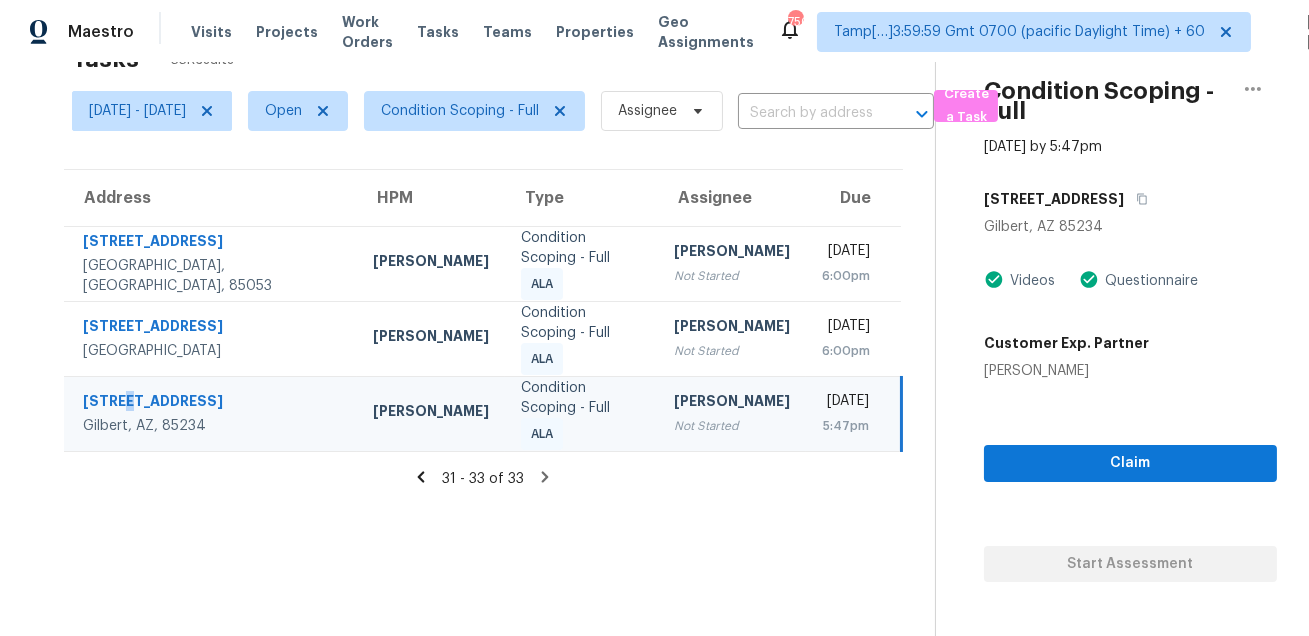 click on "[STREET_ADDRESS]" at bounding box center [212, 403] 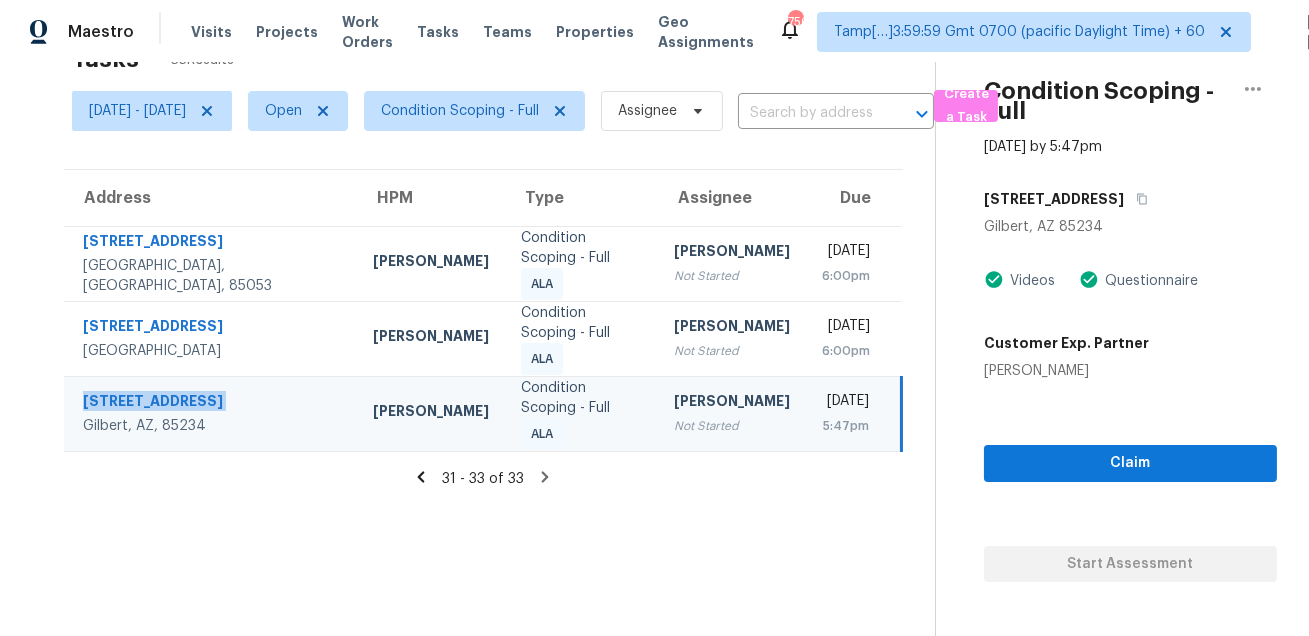 click on "[STREET_ADDRESS]" at bounding box center (212, 403) 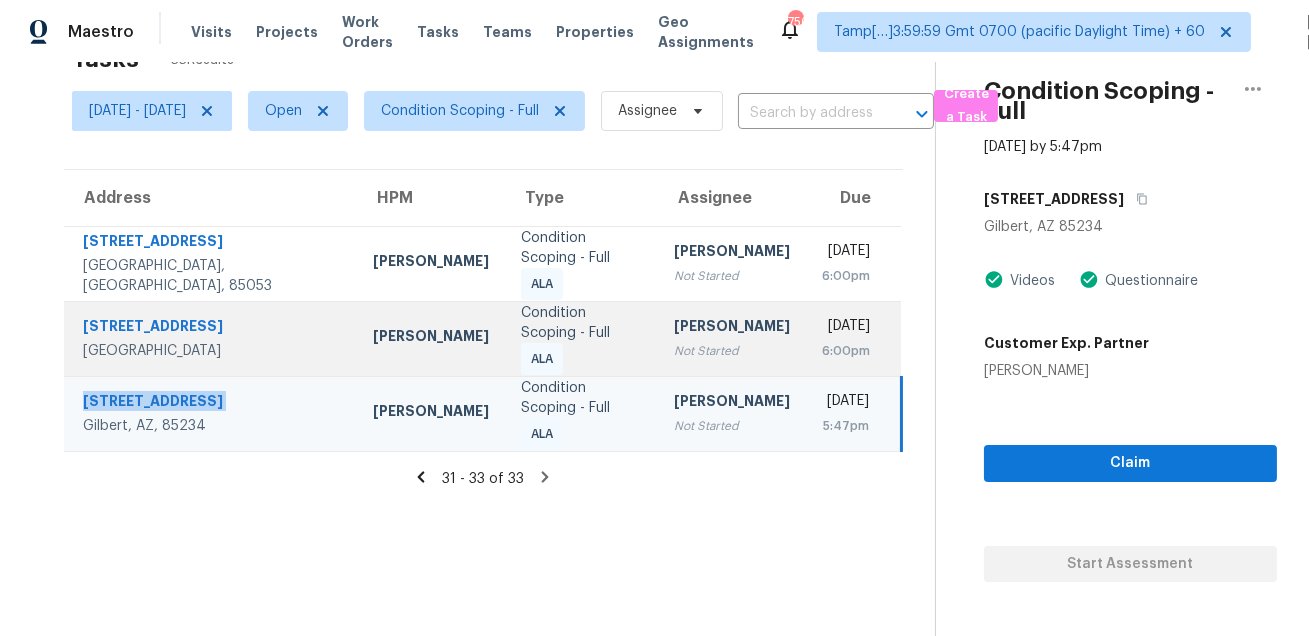 scroll, scrollTop: 0, scrollLeft: 0, axis: both 